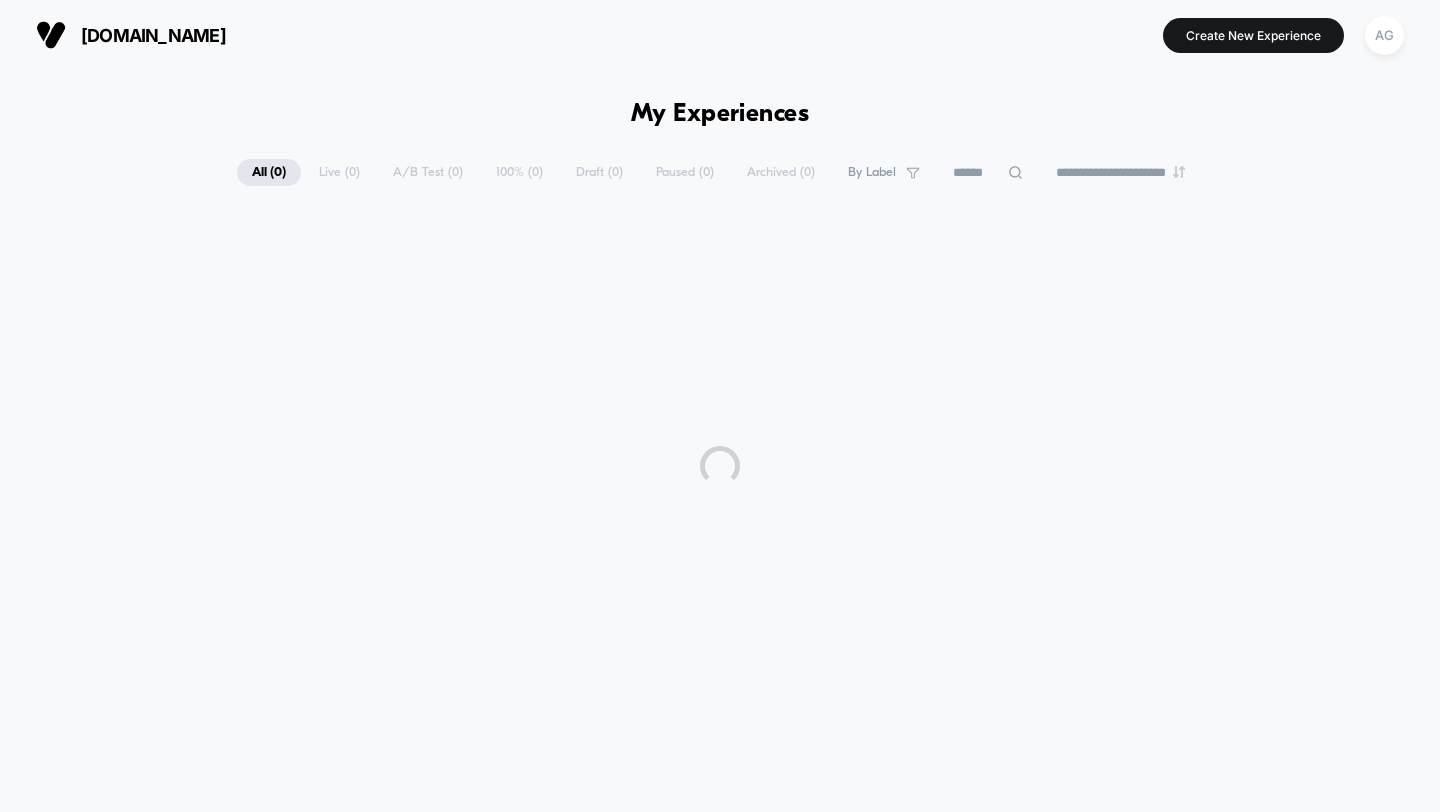 scroll, scrollTop: 0, scrollLeft: 0, axis: both 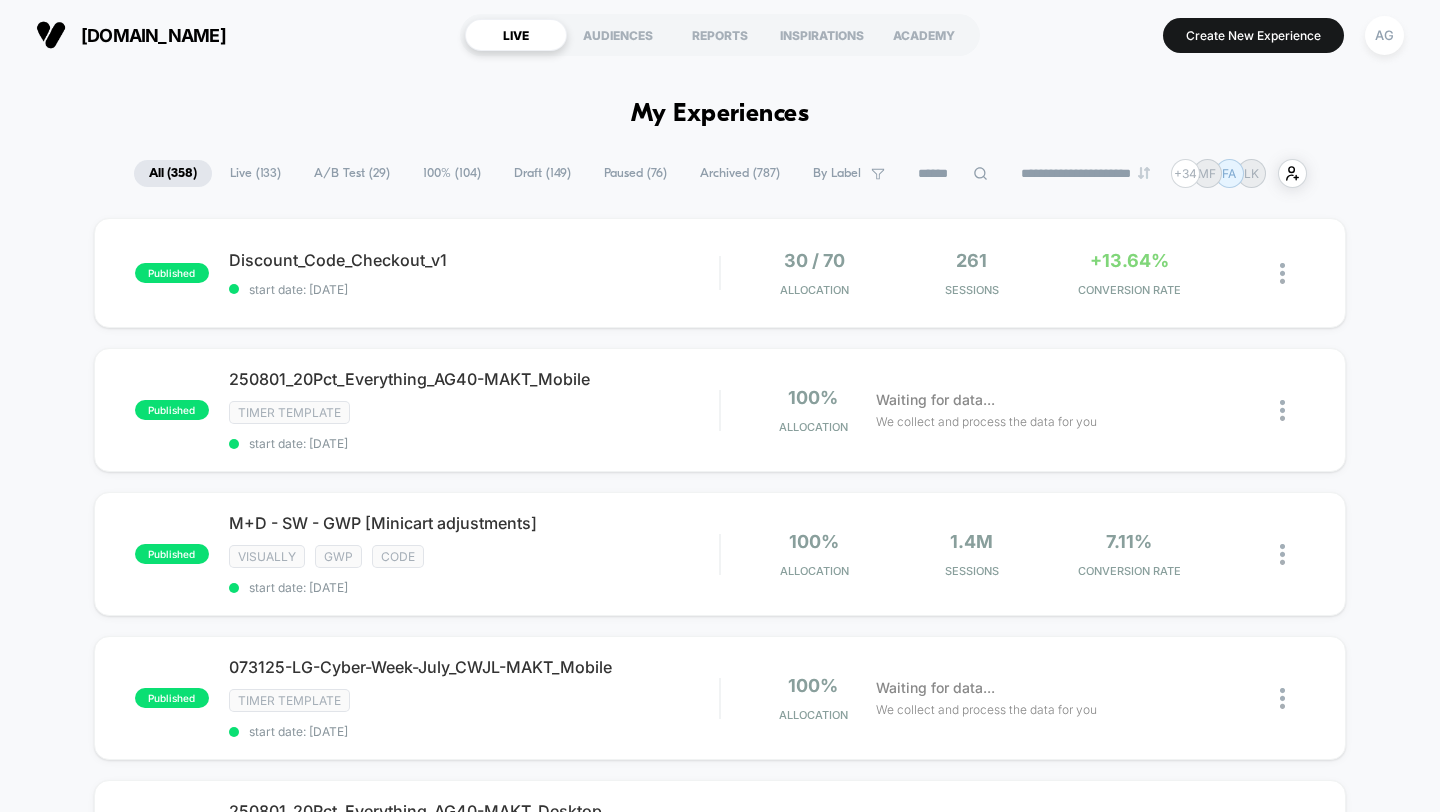 click on "AG" at bounding box center [1384, 35] 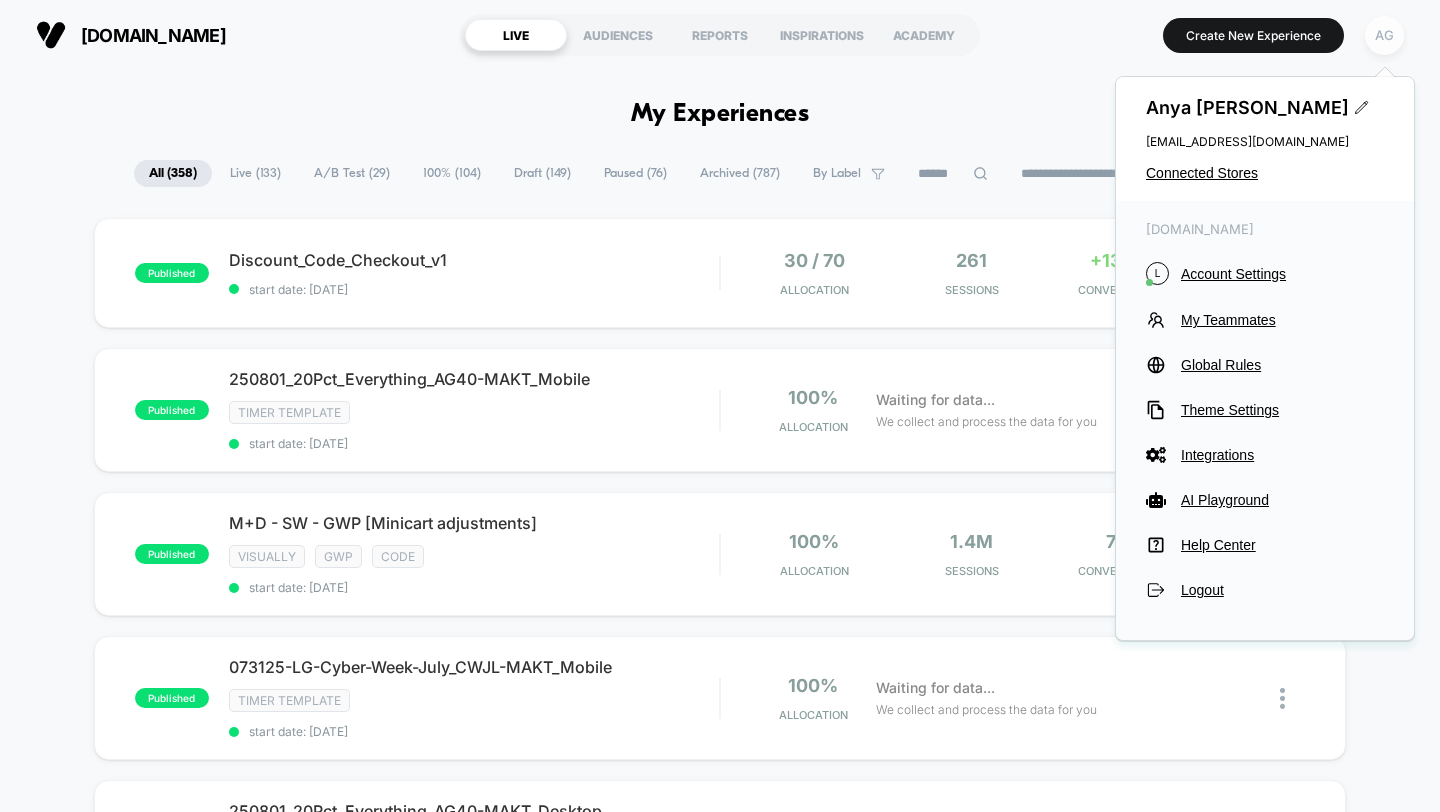 click on "AG" at bounding box center [1384, 35] 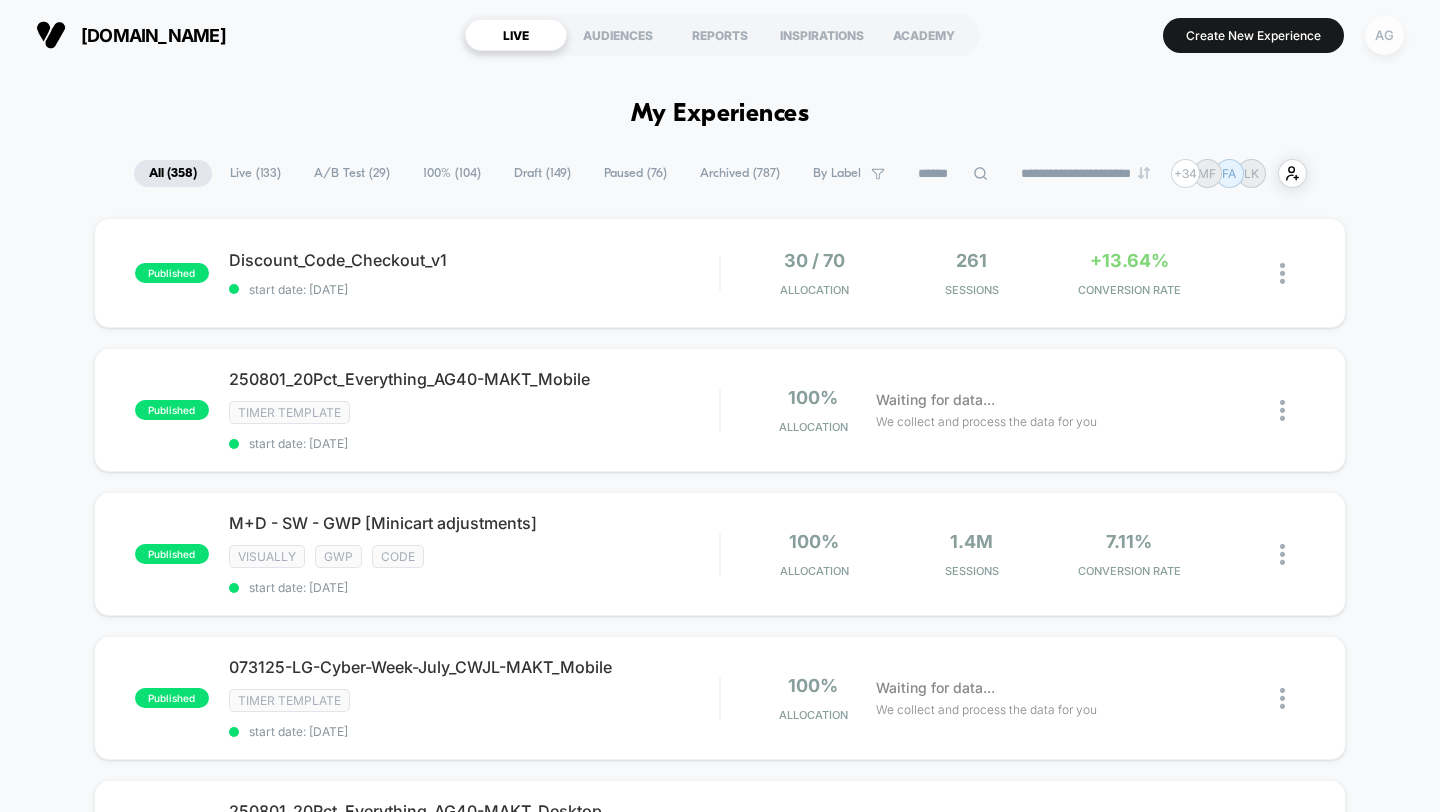 click on "AG" at bounding box center (1384, 35) 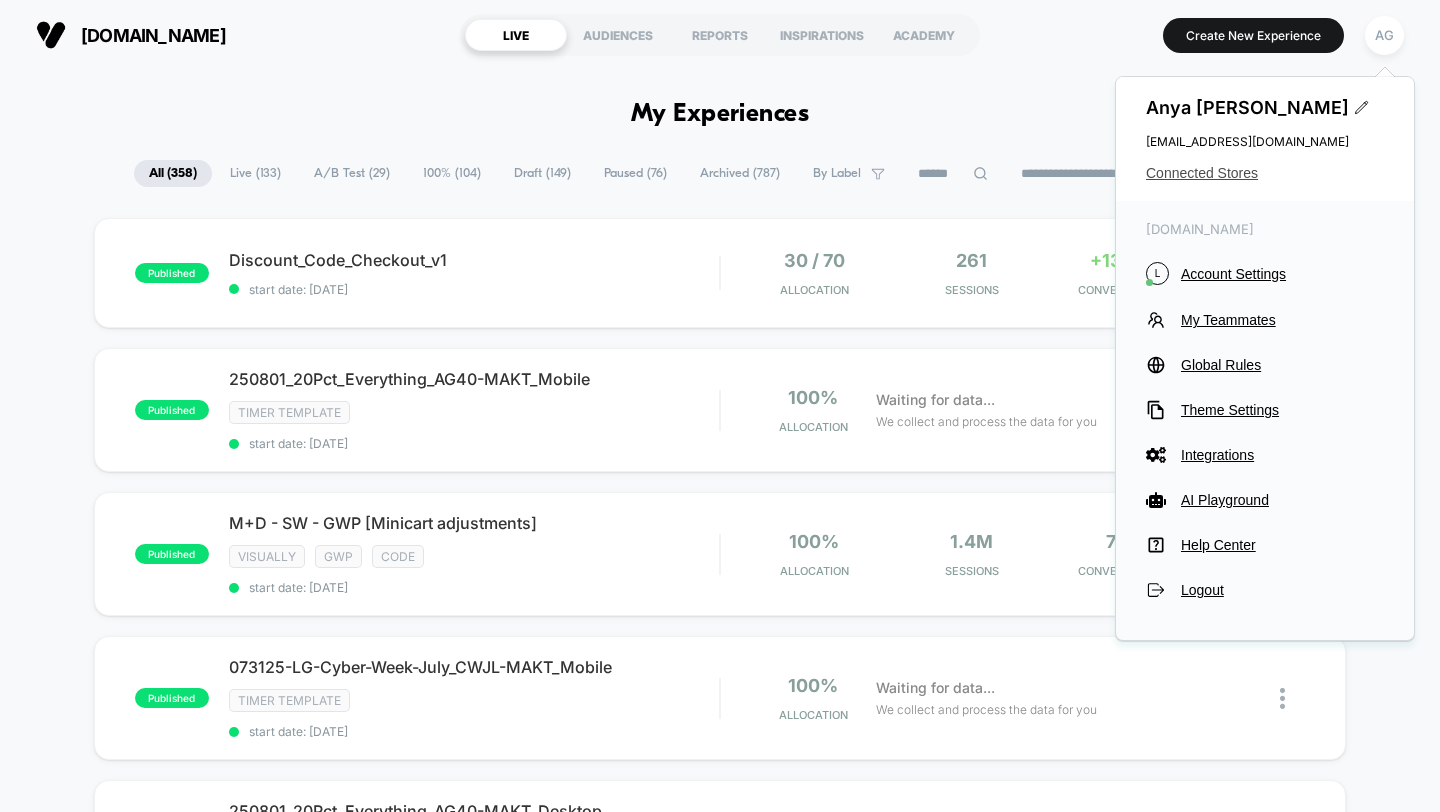 click on "Connected Stores" at bounding box center (1265, 173) 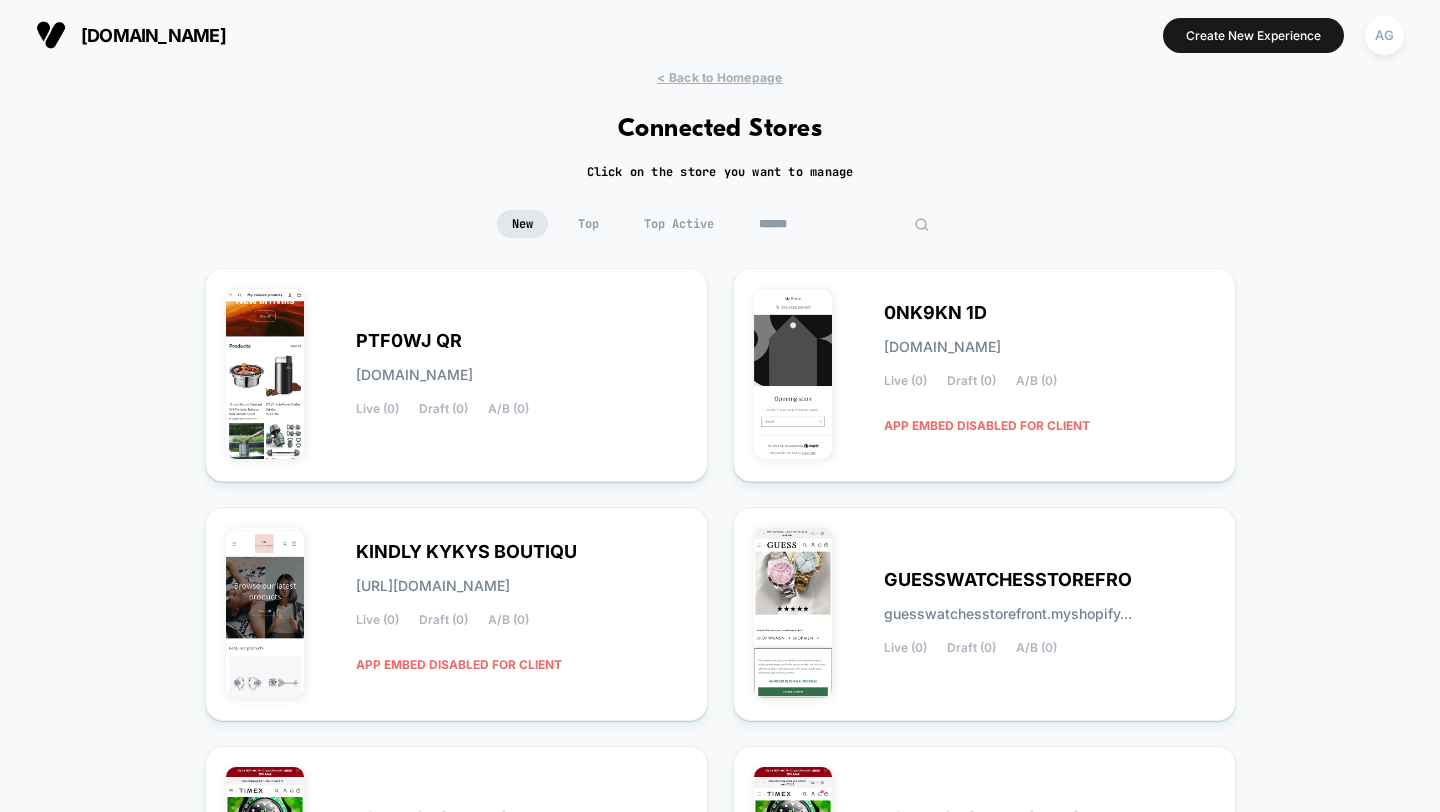 click at bounding box center [844, 224] 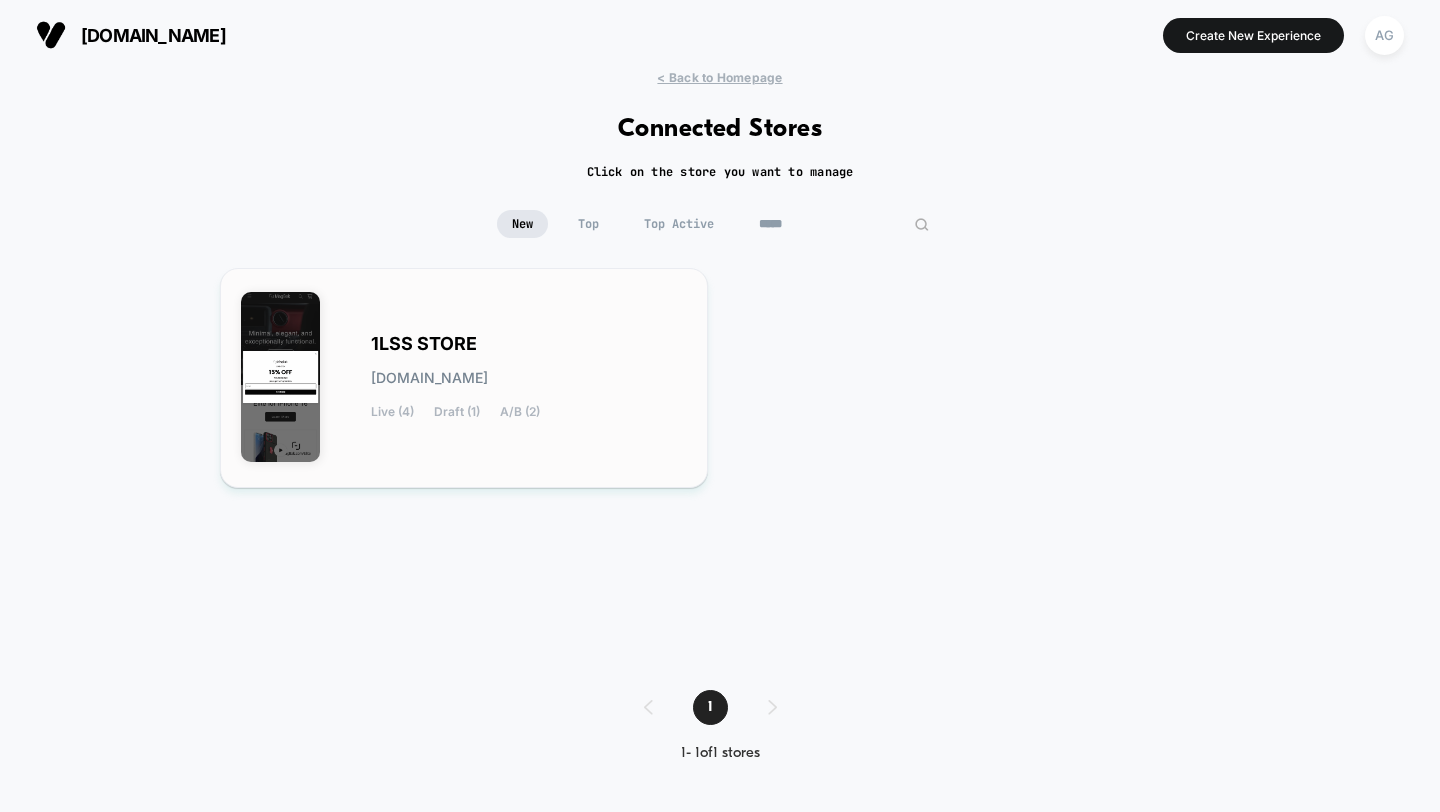 type on "*****" 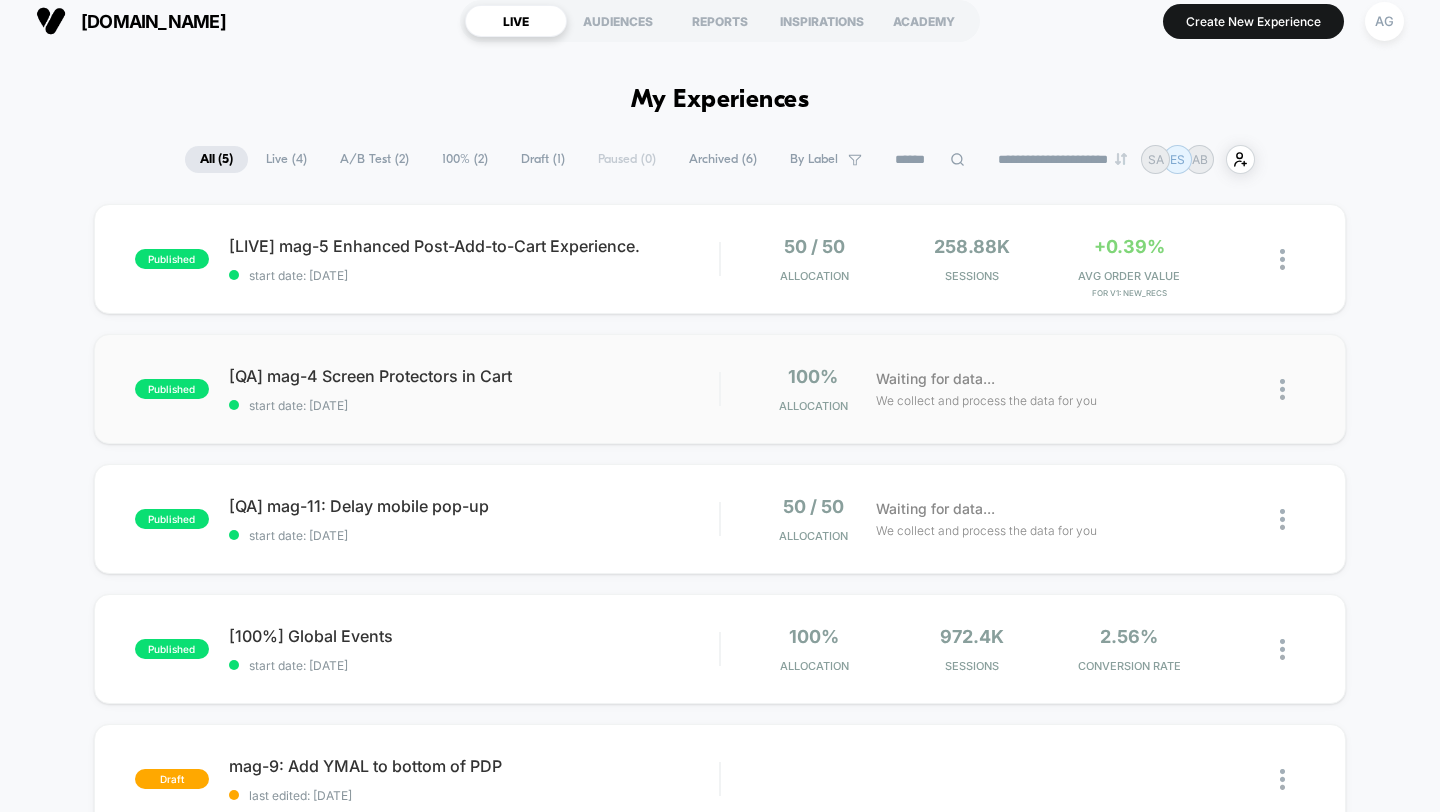 scroll, scrollTop: 16, scrollLeft: 0, axis: vertical 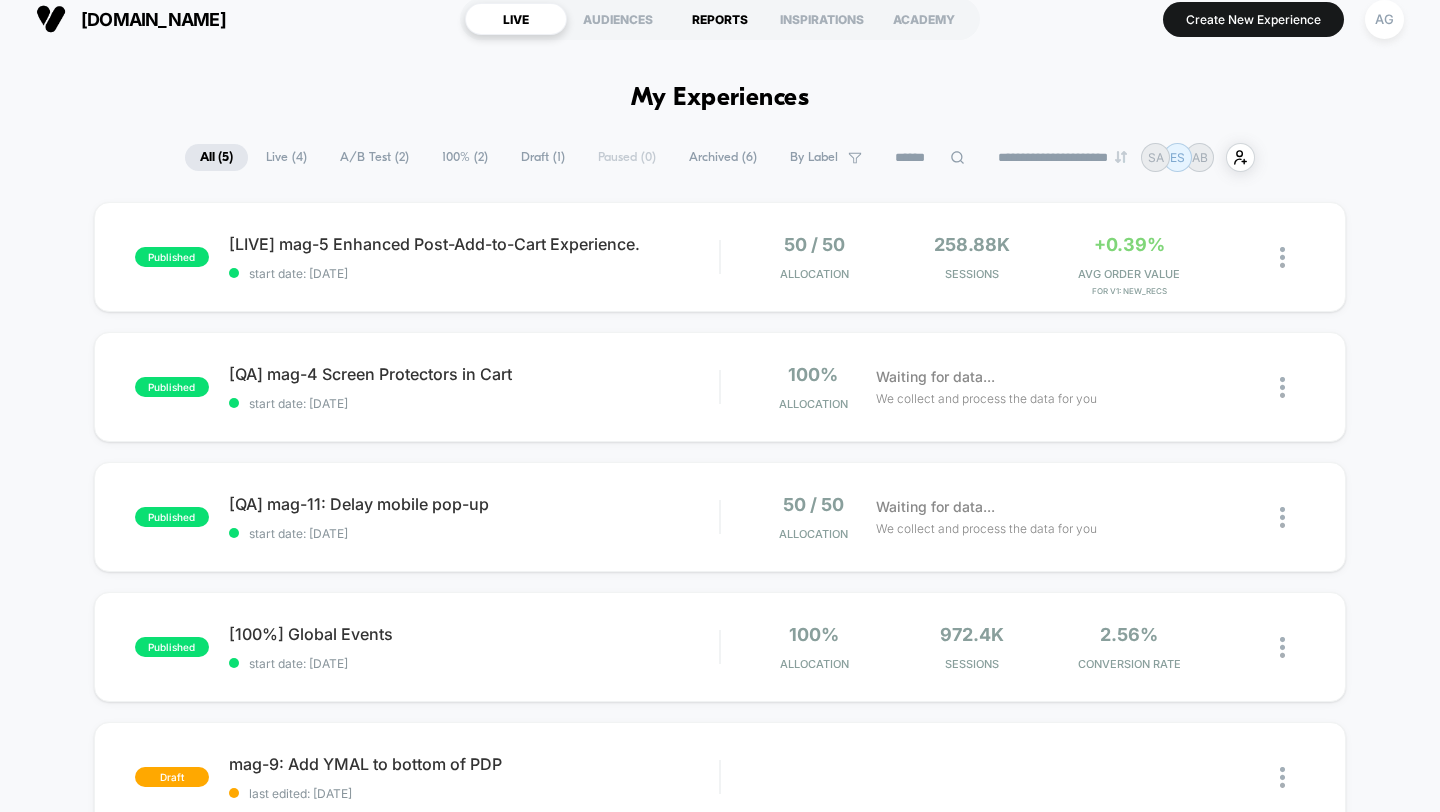 click on "REPORTS" at bounding box center (720, 19) 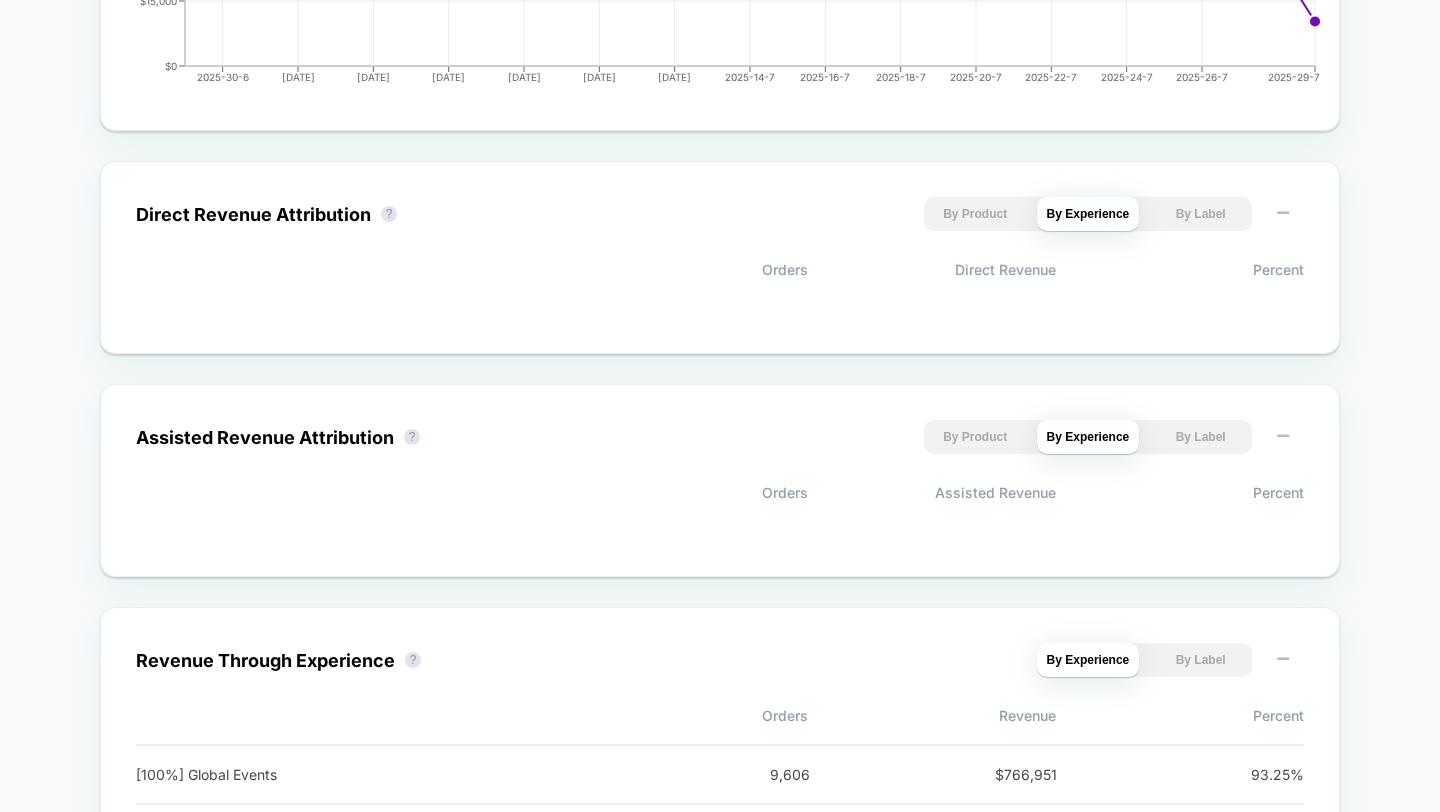 scroll, scrollTop: 0, scrollLeft: 0, axis: both 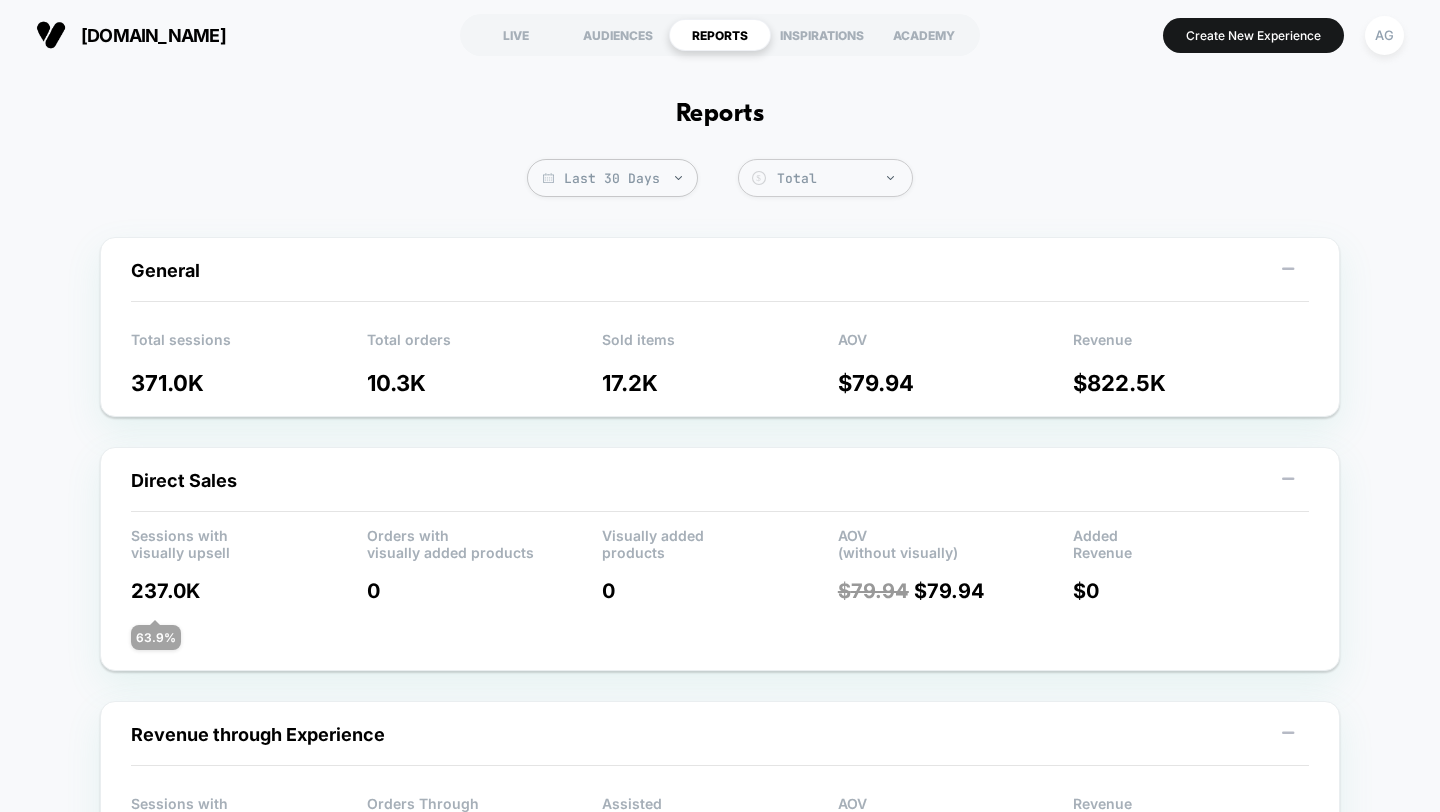 click on "Reports Last 30 Days   Total Group 2 $ General Total sessions 371.0K Total orders 10.3K Sold items 17.2K AOV $ 79.94 Revenue $ 822.5K Direct Sales Sessions with  visually upsell Orders with  visually added products Visually added  products AOV (without visually) Added  Revenue 237.0K 0 0 $ 79.94 $ 79.94 $ 0 63.9 %  Revenue through Experience Sessions with  Visually experiences 370.2K Orders Through   Visually Experiences 9.6K Assisted   Revenue $ 0 AOV $ 79.82 Revenue $ 767.1K By Day Total Revenue Revenue Through Experiences Direct Revenue 2025-30-6 2025-2-7 2025-4-7 2025-6-7 2025-8-7 2025-10-7 2025-12-7 2025-14-7 2025-16-7 2025-18-7 2025-20-7 2025-22-7 2025-24-7 2025-26-7 2025-29-7 $0 $15,000 $30,000 $45,000 $60,000 Direct Revenue Attribution ? By Product By Experience By Label Orders Direct Revenue Percent   Assisted Revenue Attribution ? By Product By Experience By Label Orders Assisted Revenue Percent   Revenue Through Experience ? By Experience By Label Orders Revenue Percent [100%] Global Events 9,606 $" at bounding box center [720, 1215] 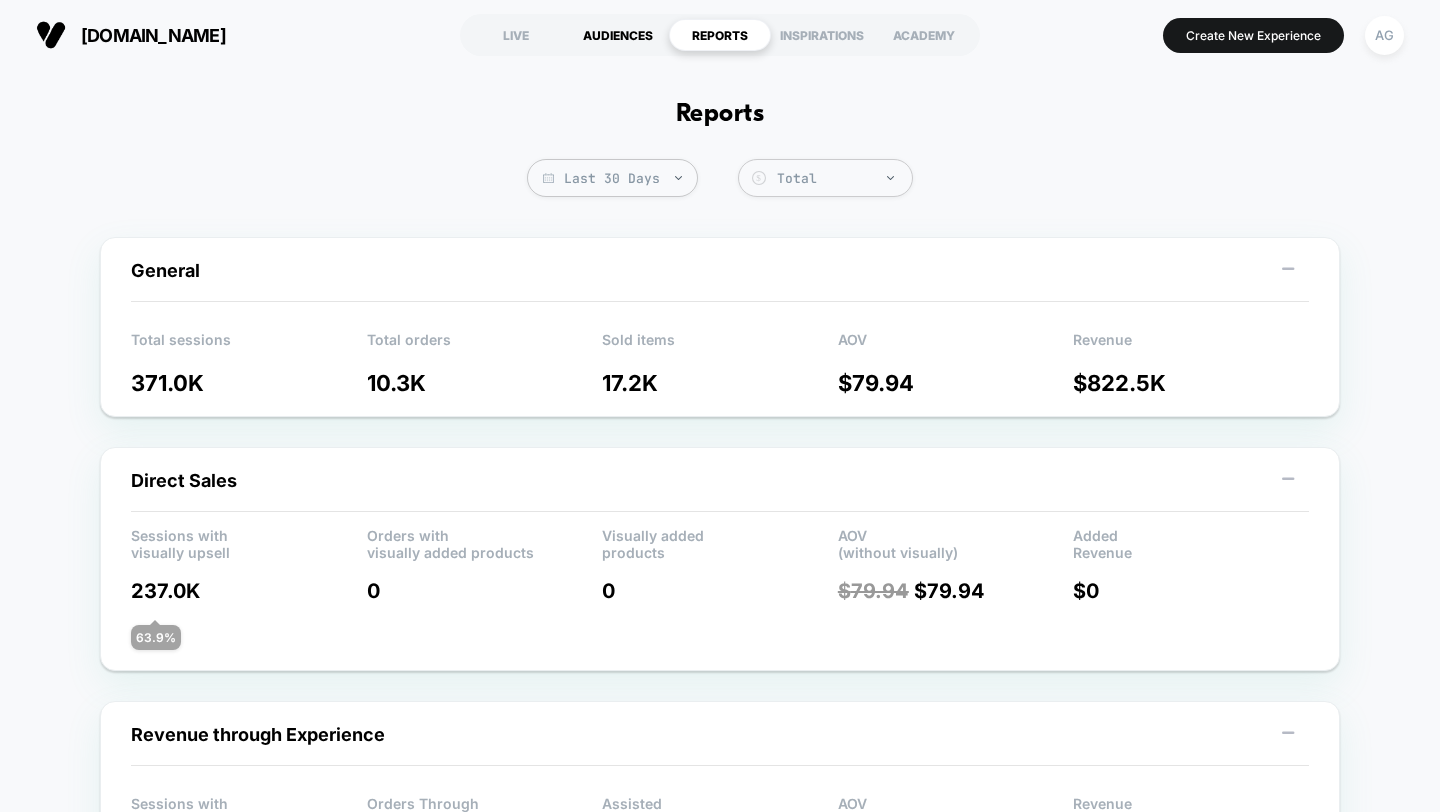 click on "AUDIENCES" at bounding box center [618, 35] 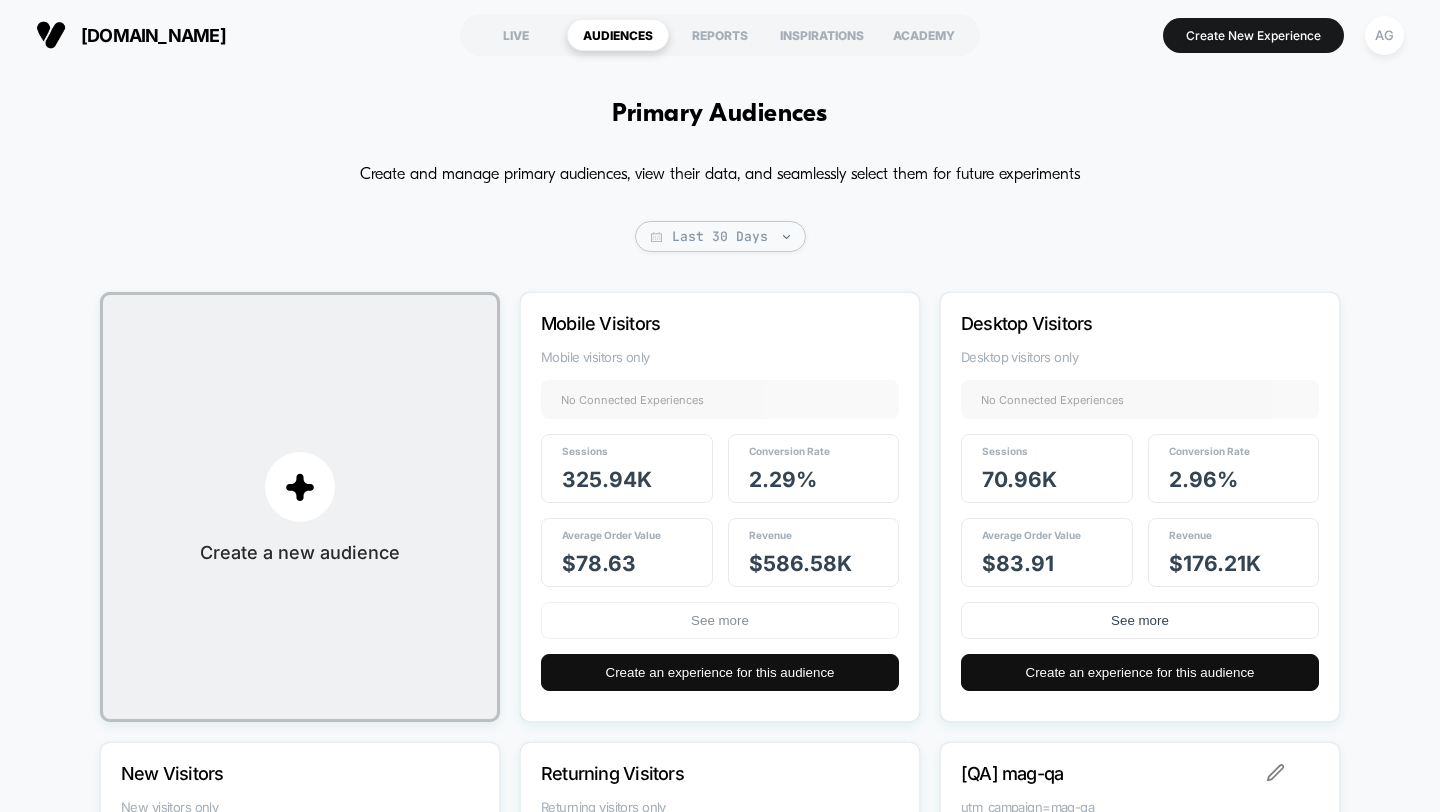 click on "See more" at bounding box center (720, 620) 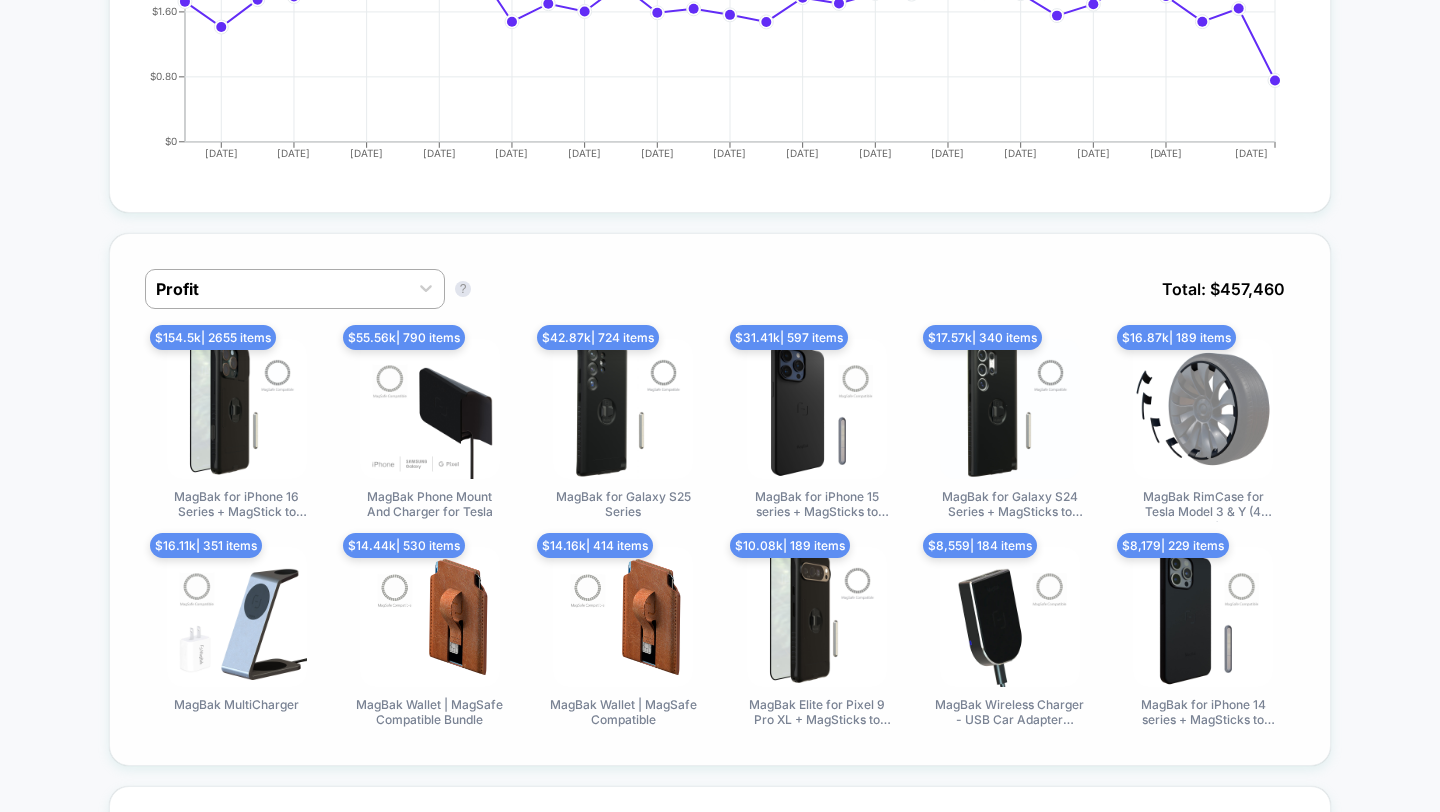 scroll, scrollTop: 723, scrollLeft: 0, axis: vertical 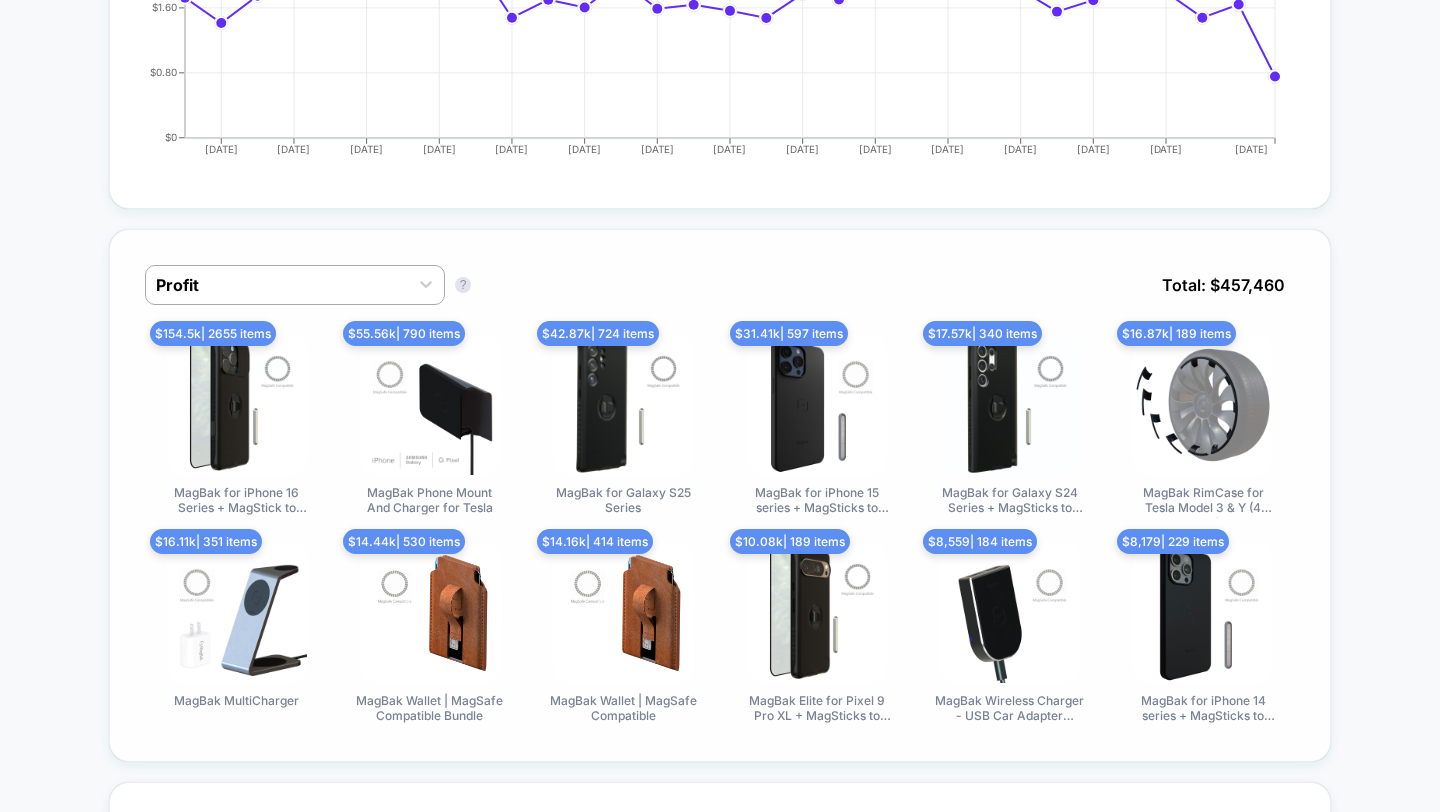 click on "MagBak for iPhone 16 Series + MagStick to Mount Anywhere" at bounding box center [237, 501] 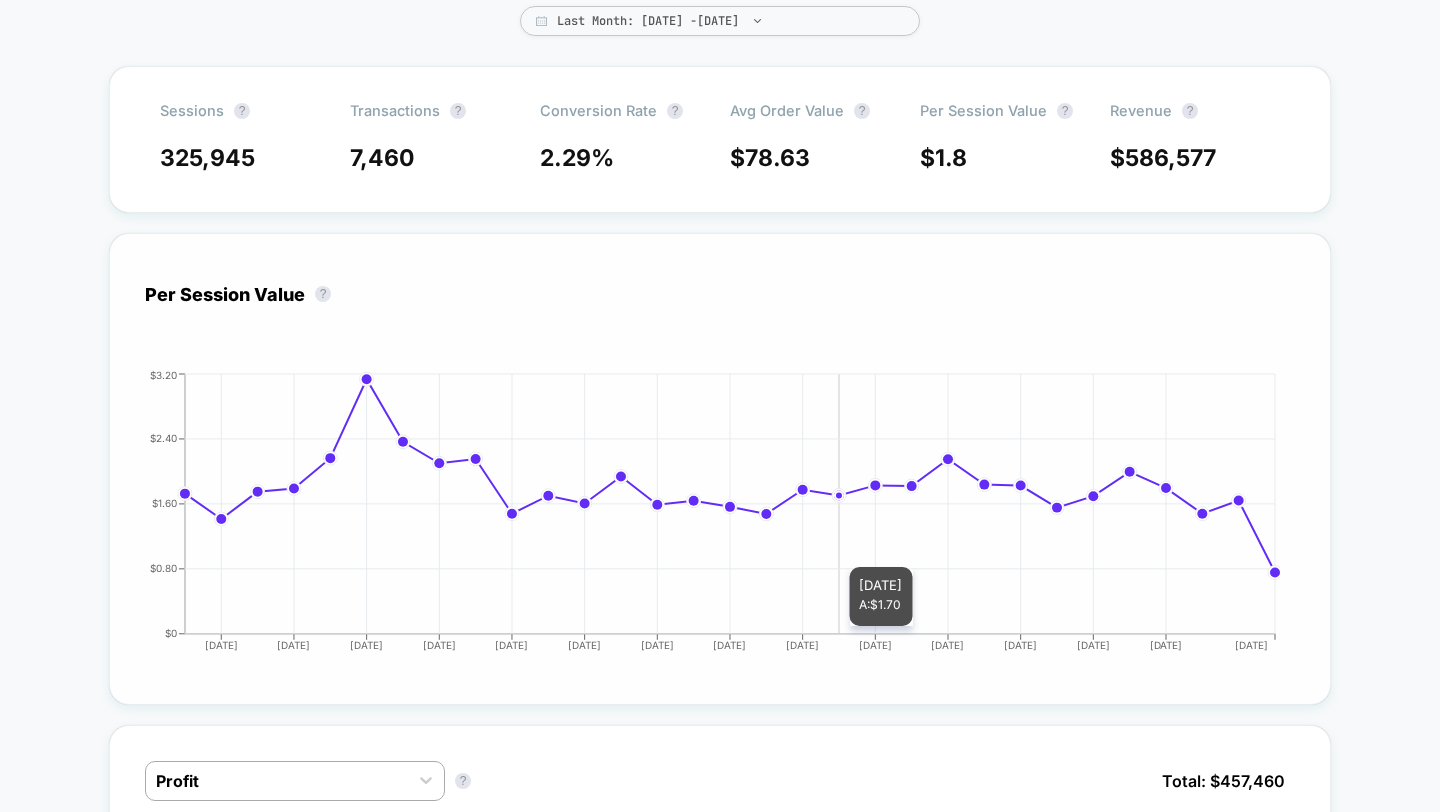 scroll, scrollTop: 0, scrollLeft: 0, axis: both 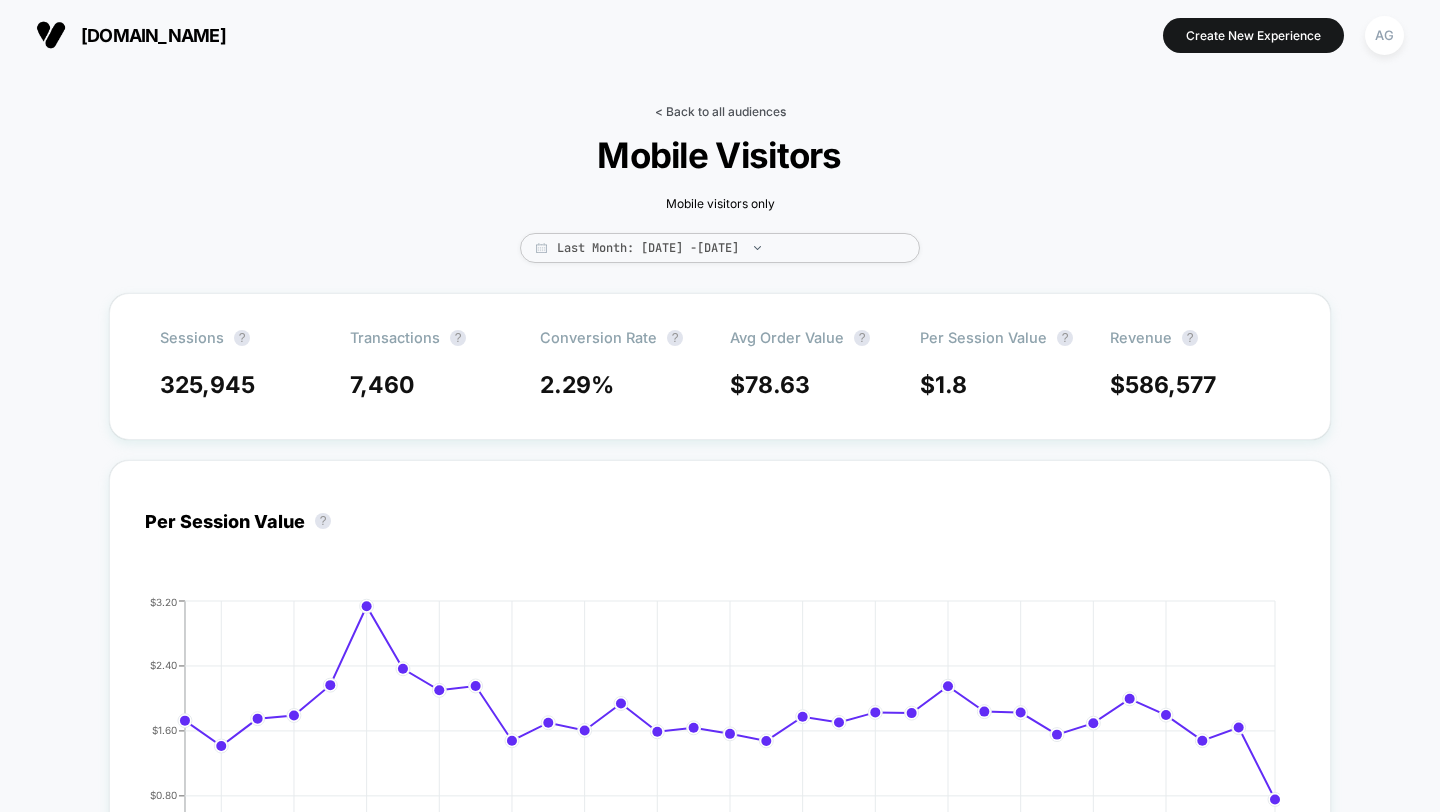 click on "< Back to all audiences" at bounding box center (720, 111) 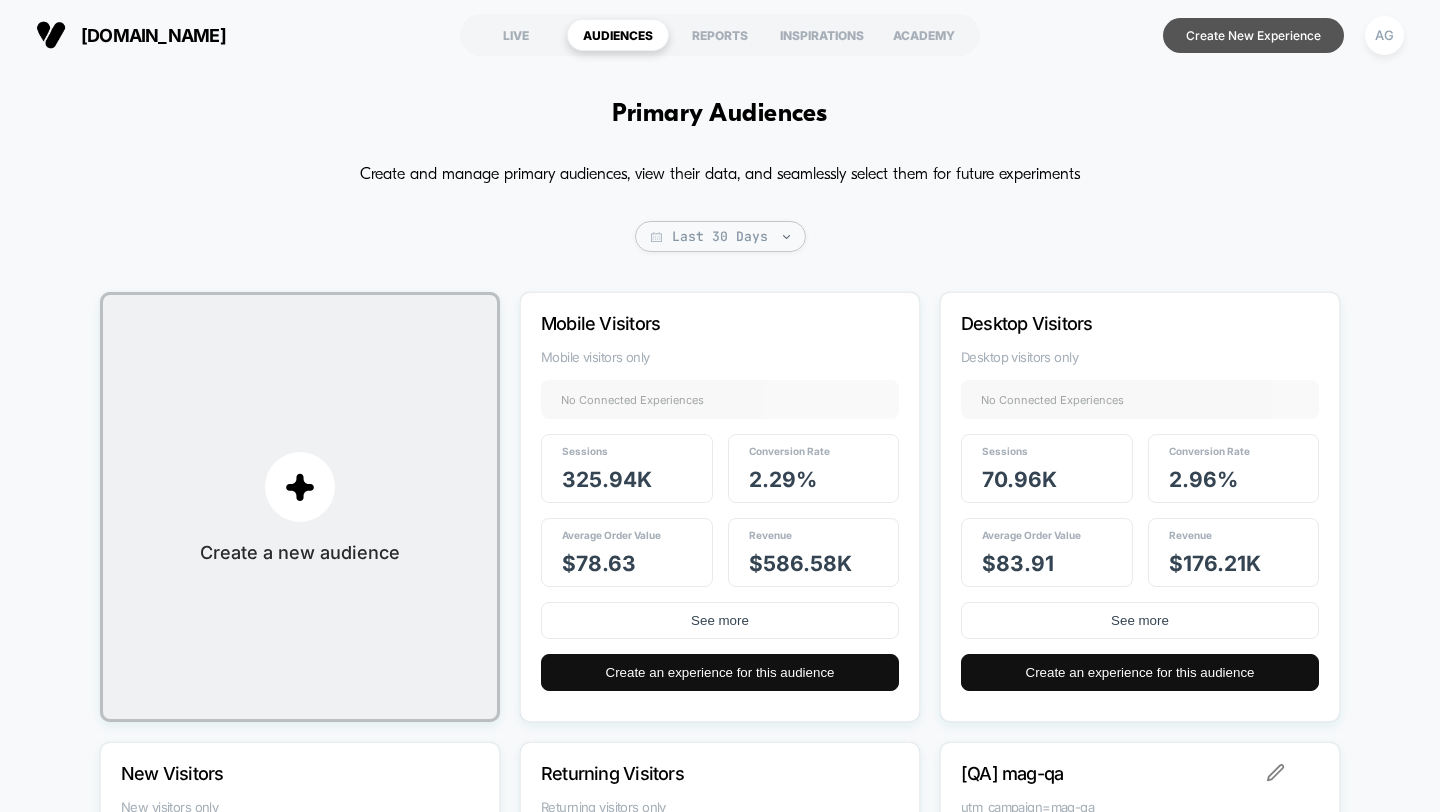 click on "Create New Experience" at bounding box center (1253, 35) 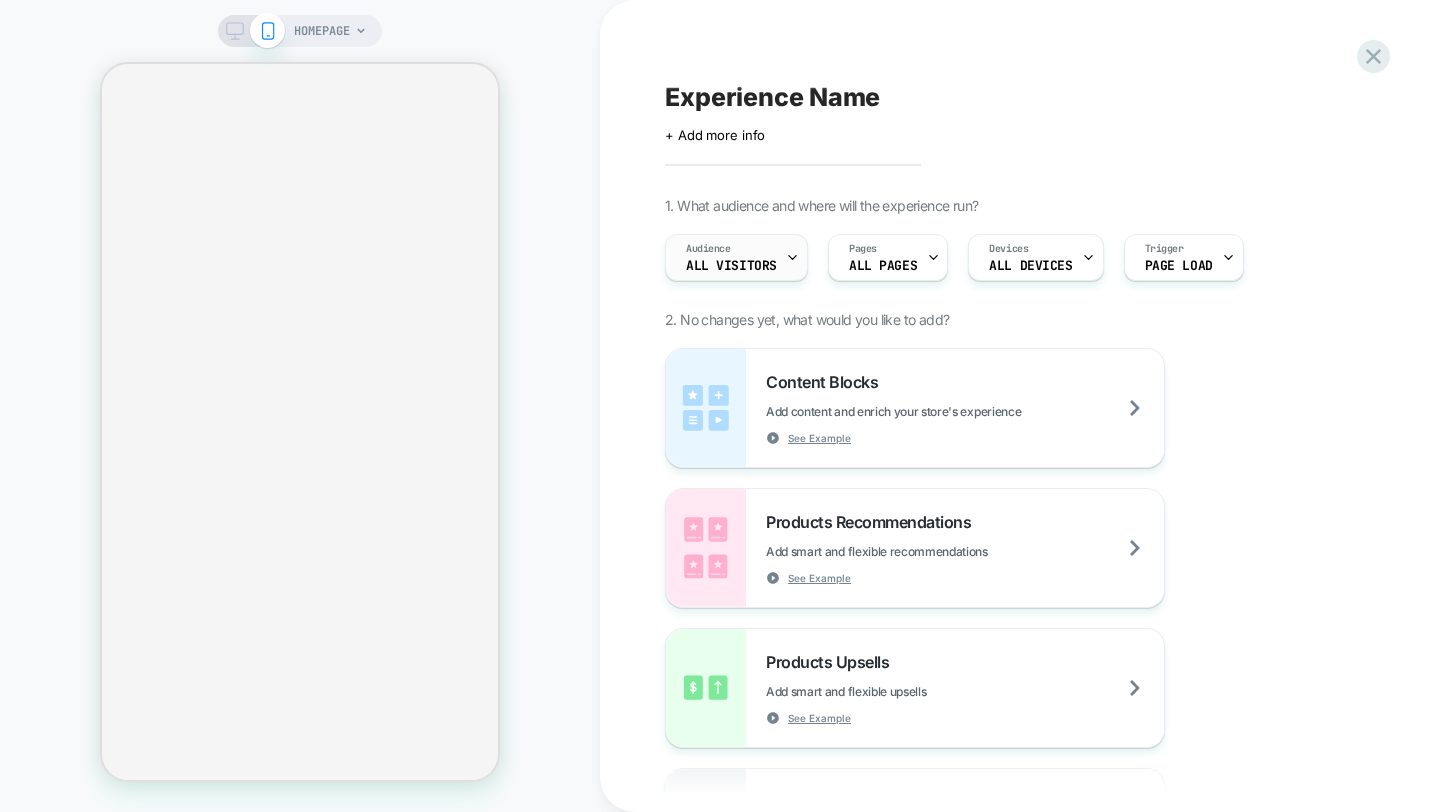 click on "All Visitors" at bounding box center [731, 266] 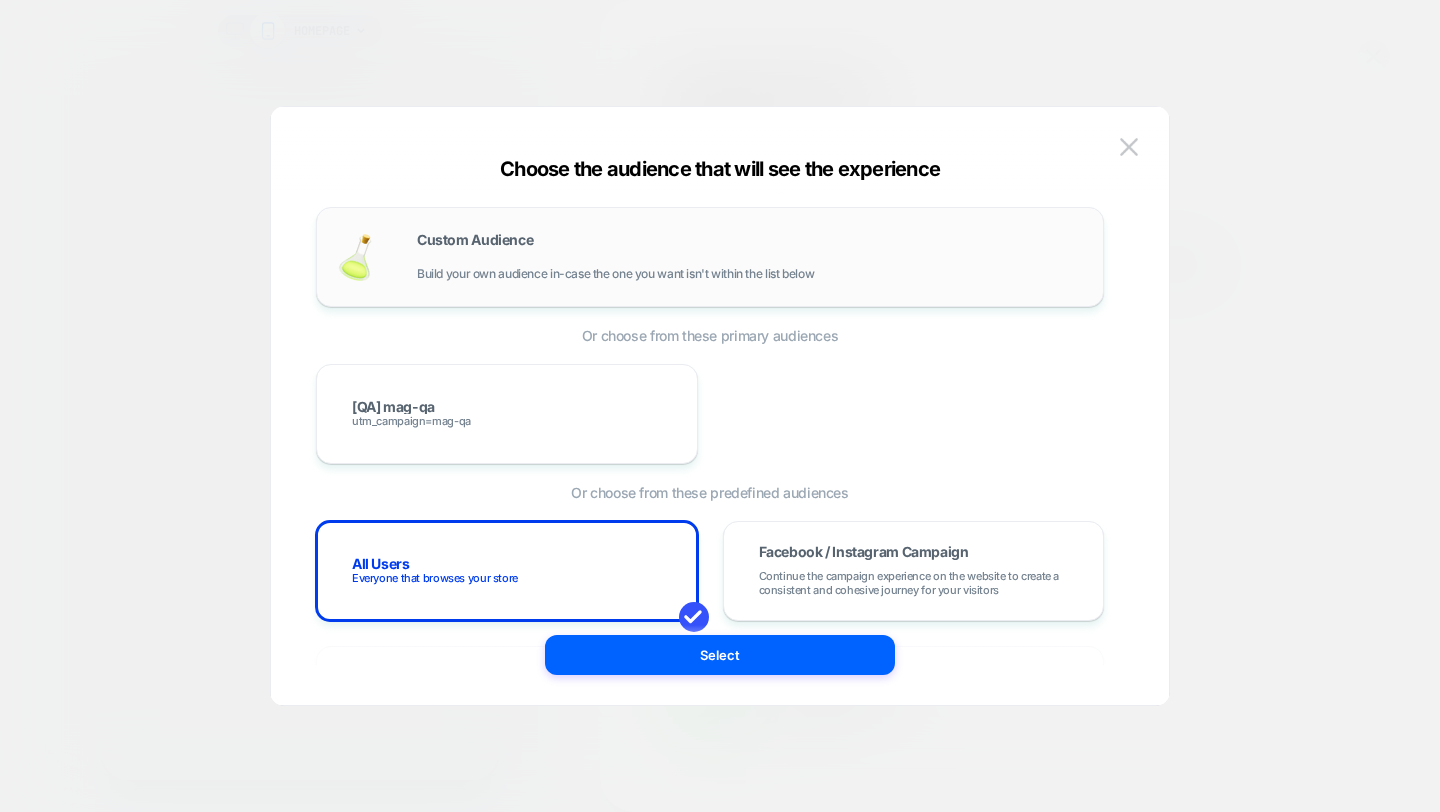 click on "Custom Audience Build your own audience in-case the one you want isn't within the list below" at bounding box center [750, 257] 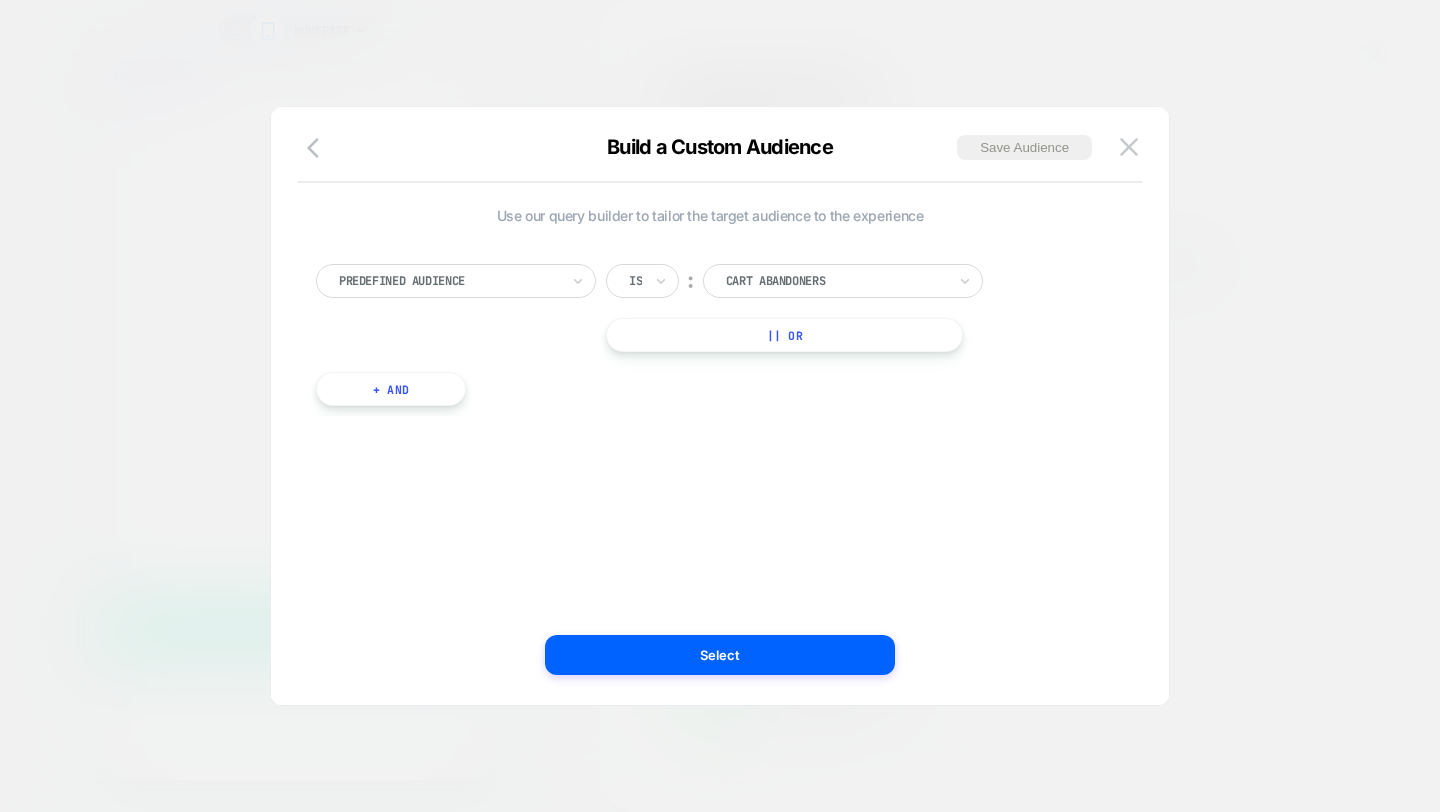 scroll, scrollTop: 0, scrollLeft: 0, axis: both 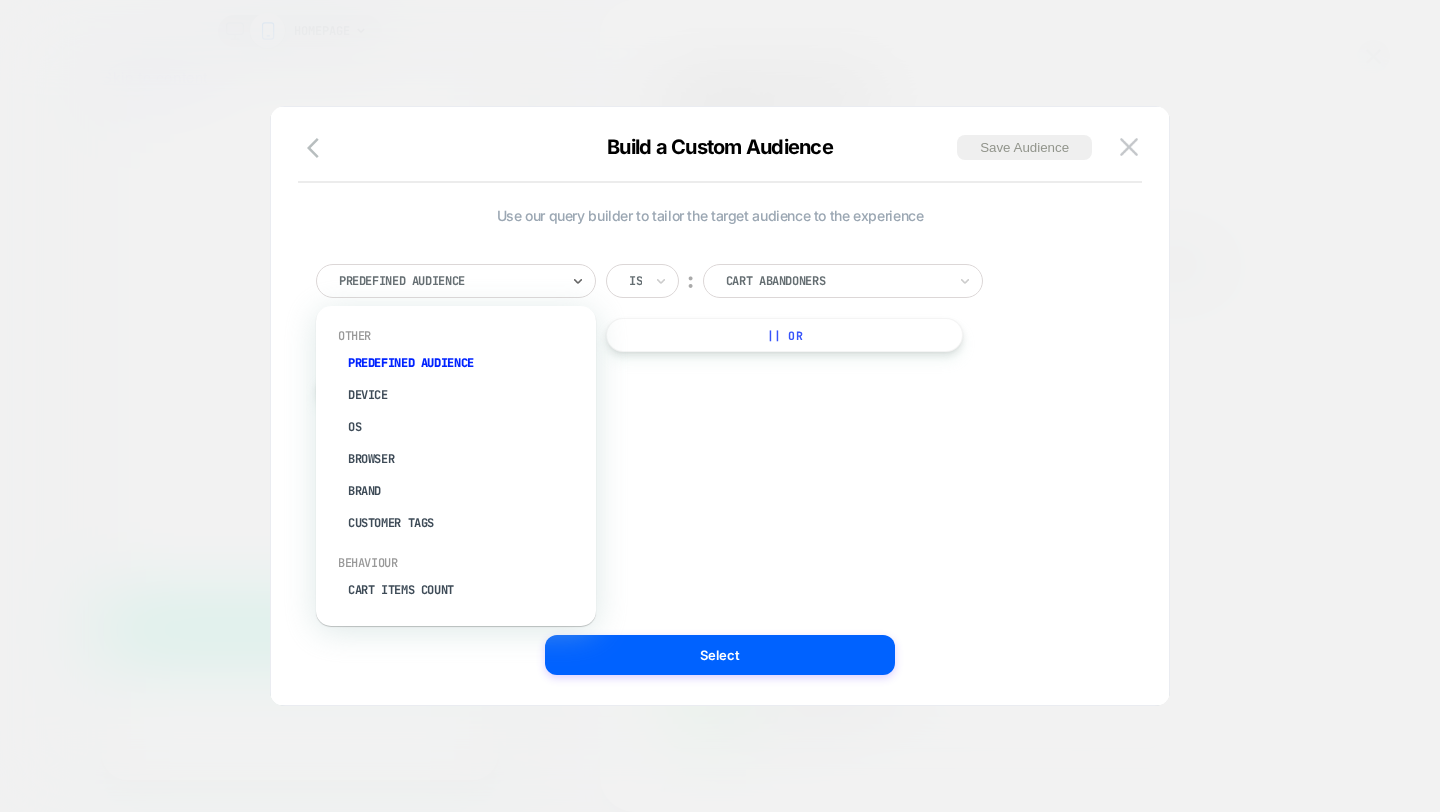 click at bounding box center [449, 281] 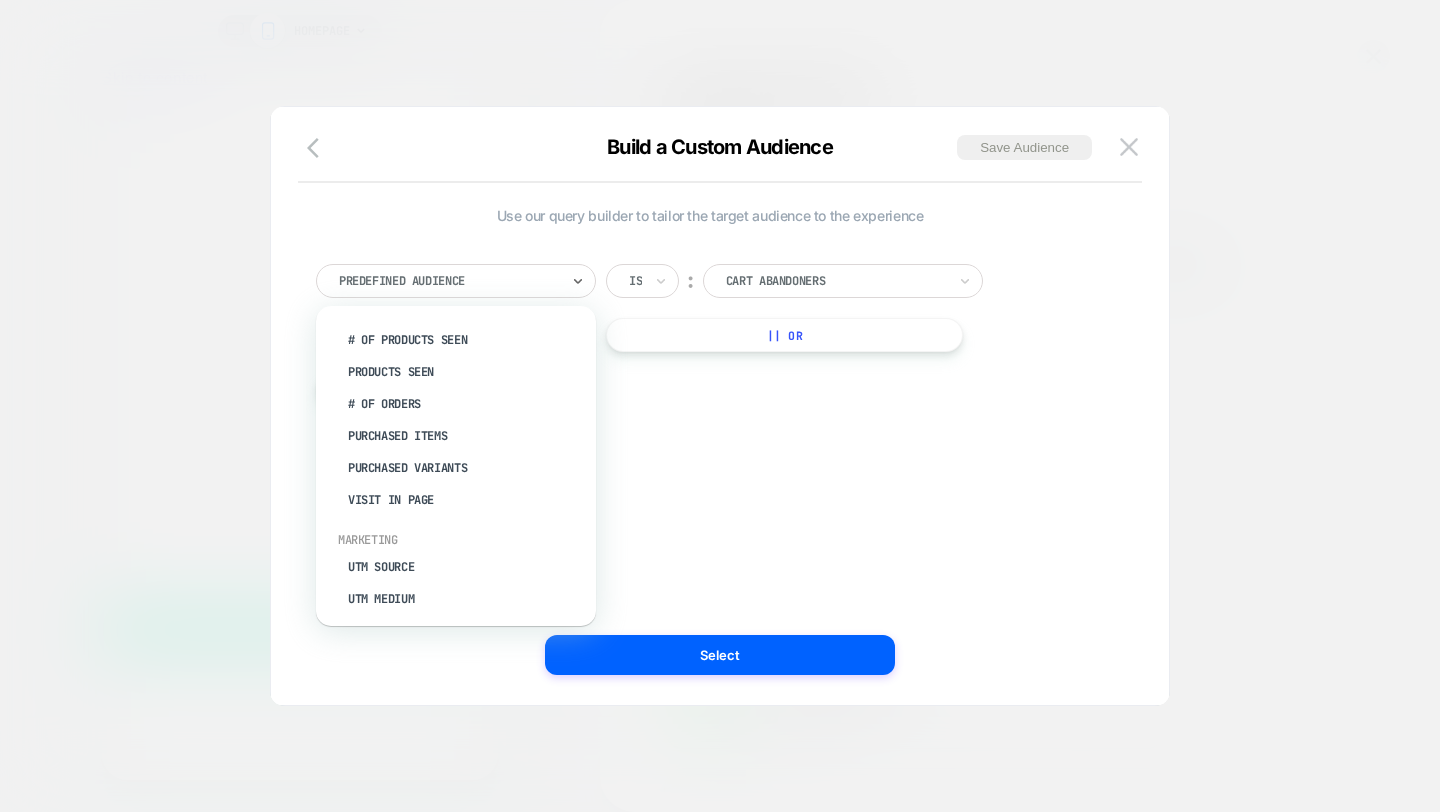 scroll, scrollTop: 916, scrollLeft: 0, axis: vertical 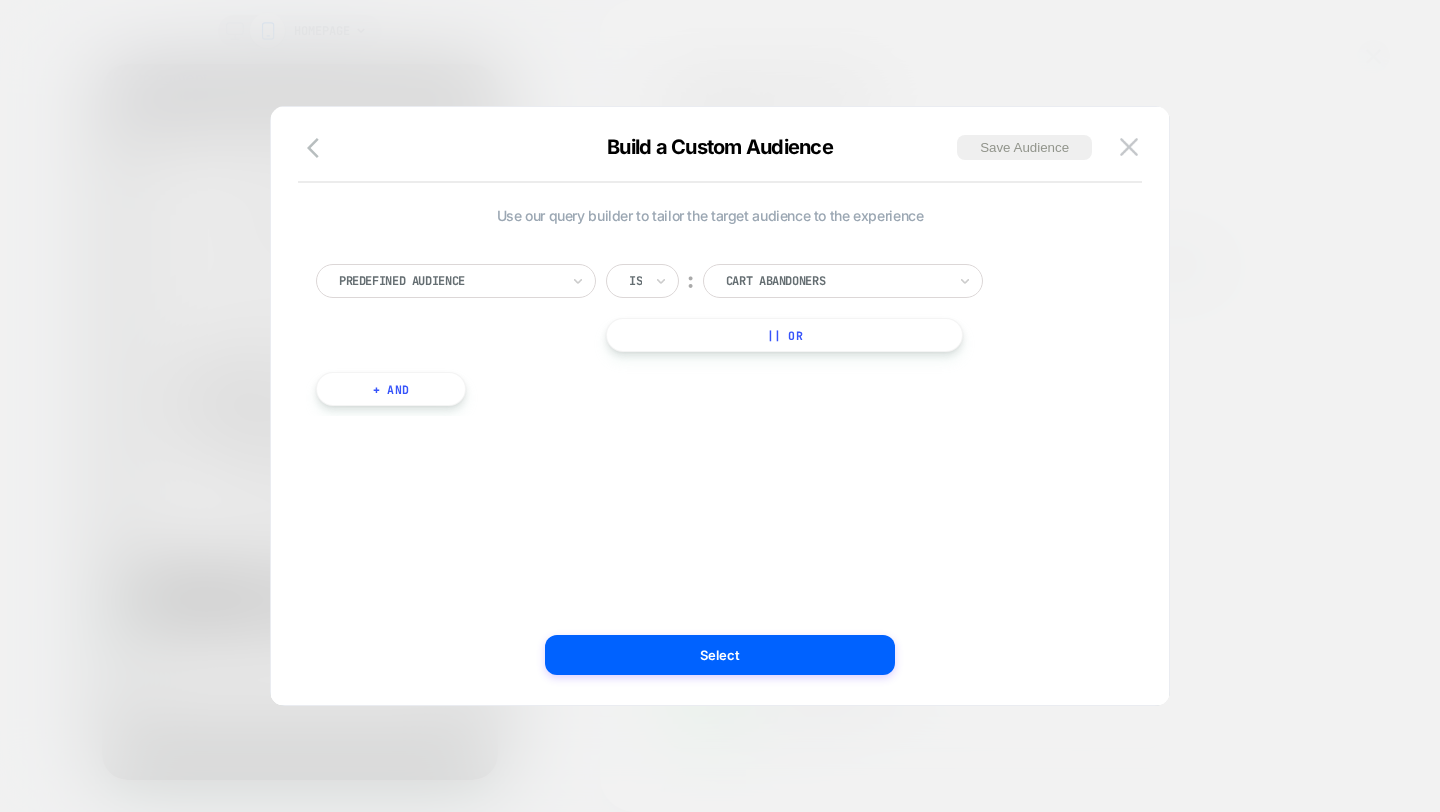 click on "Predefined Audience" at bounding box center [456, 281] 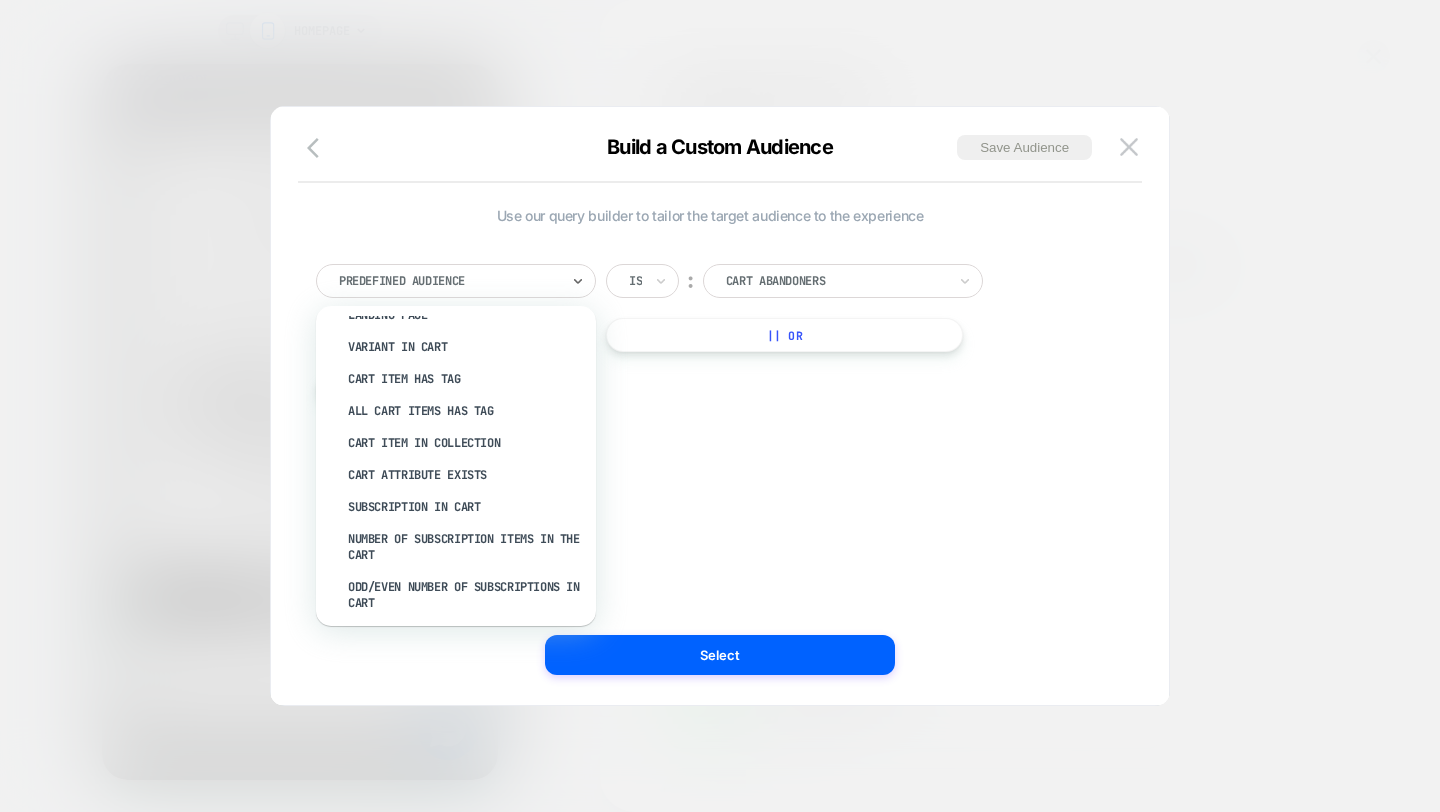 scroll, scrollTop: 0, scrollLeft: 0, axis: both 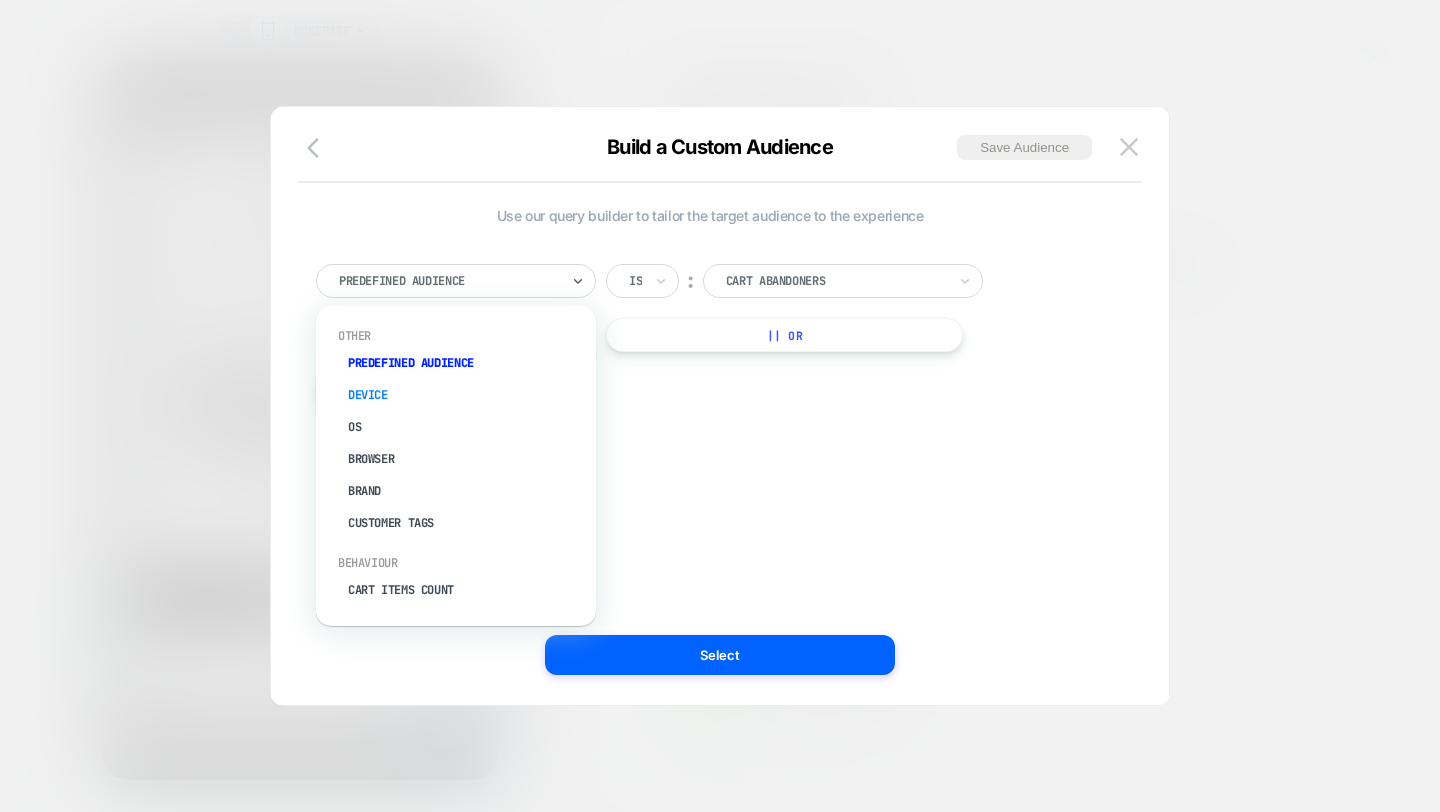 click on "Device" at bounding box center [466, 395] 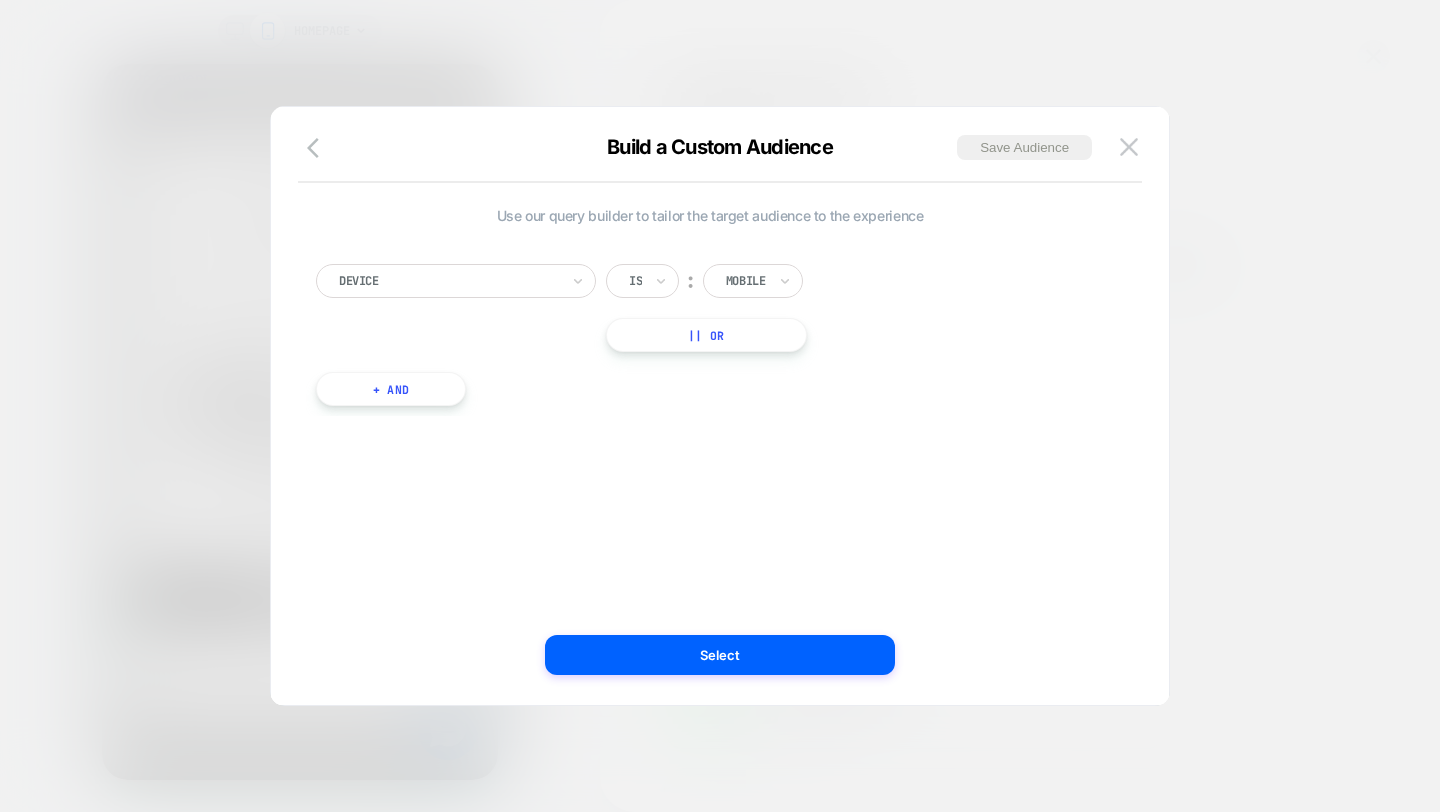 click on "Mobile" at bounding box center (753, 281) 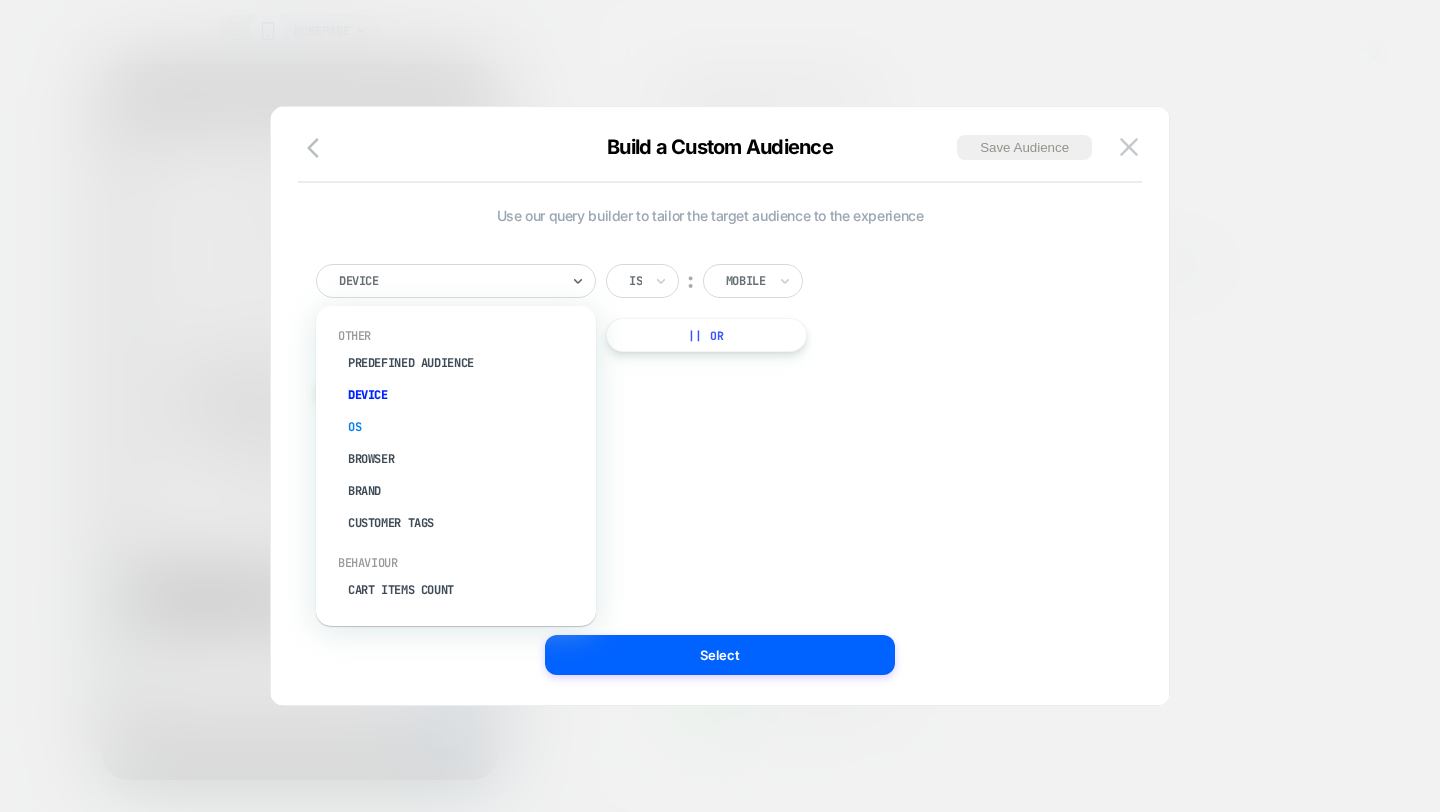 click on "OS" at bounding box center [466, 427] 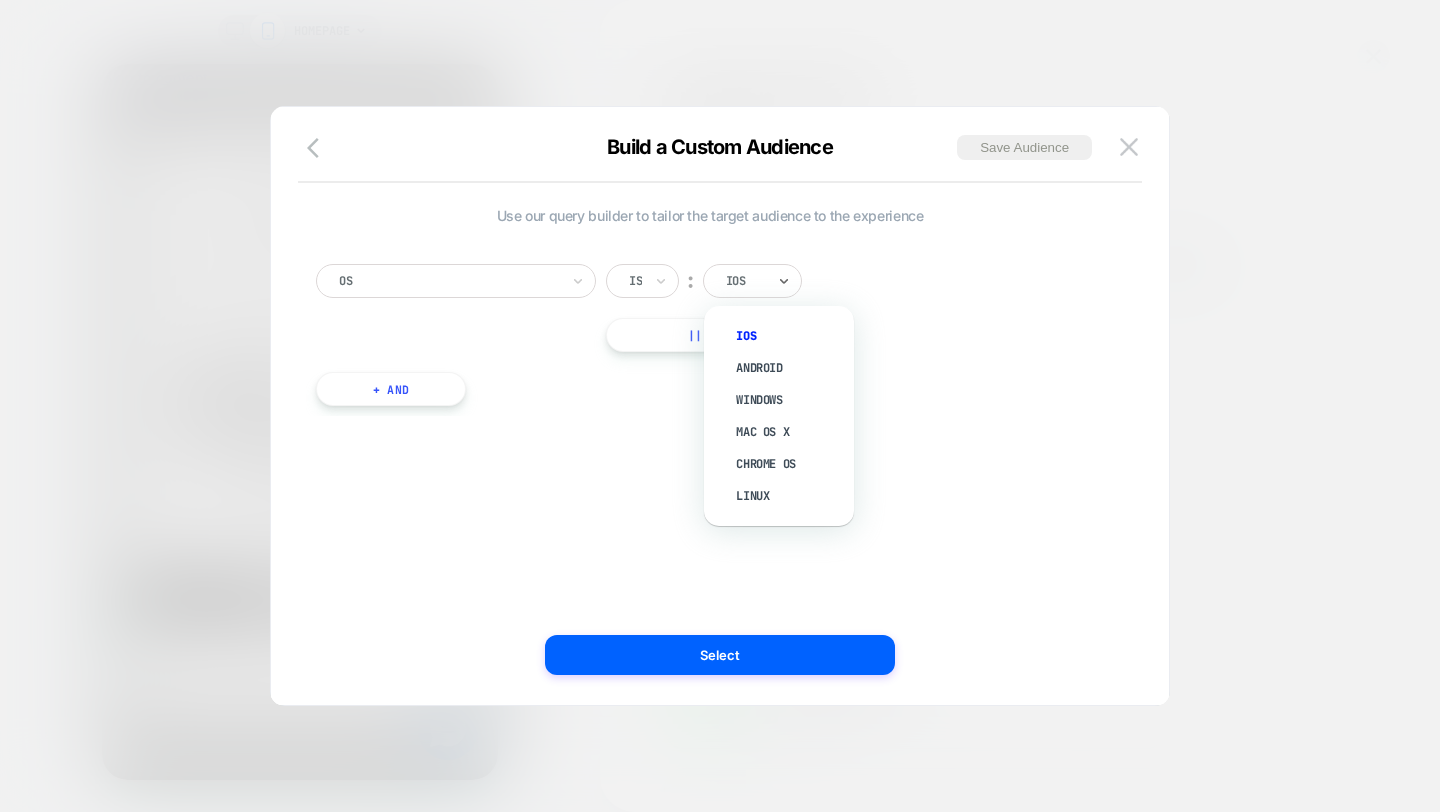 click at bounding box center [745, 281] 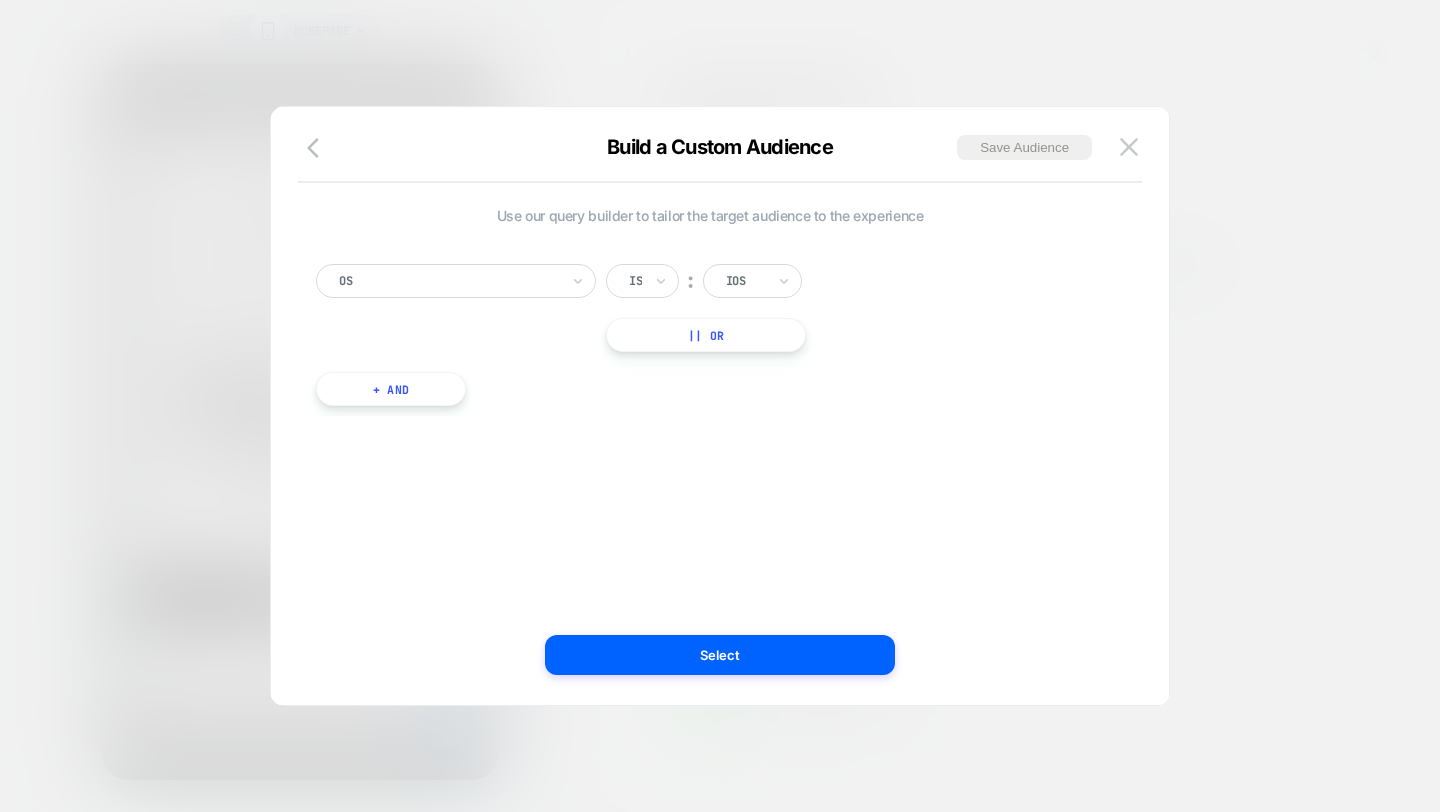 click at bounding box center [449, 281] 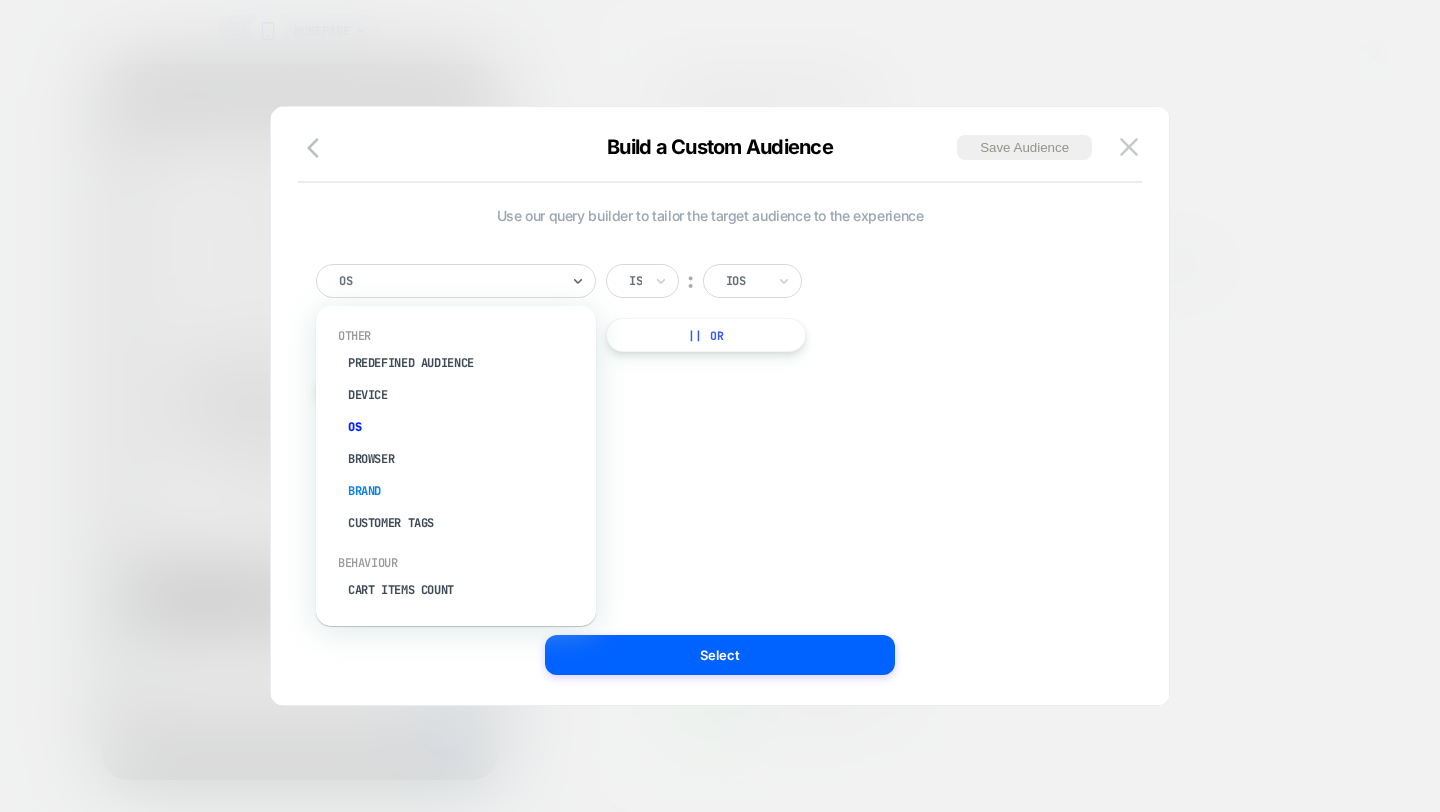 click on "Brand" at bounding box center [466, 491] 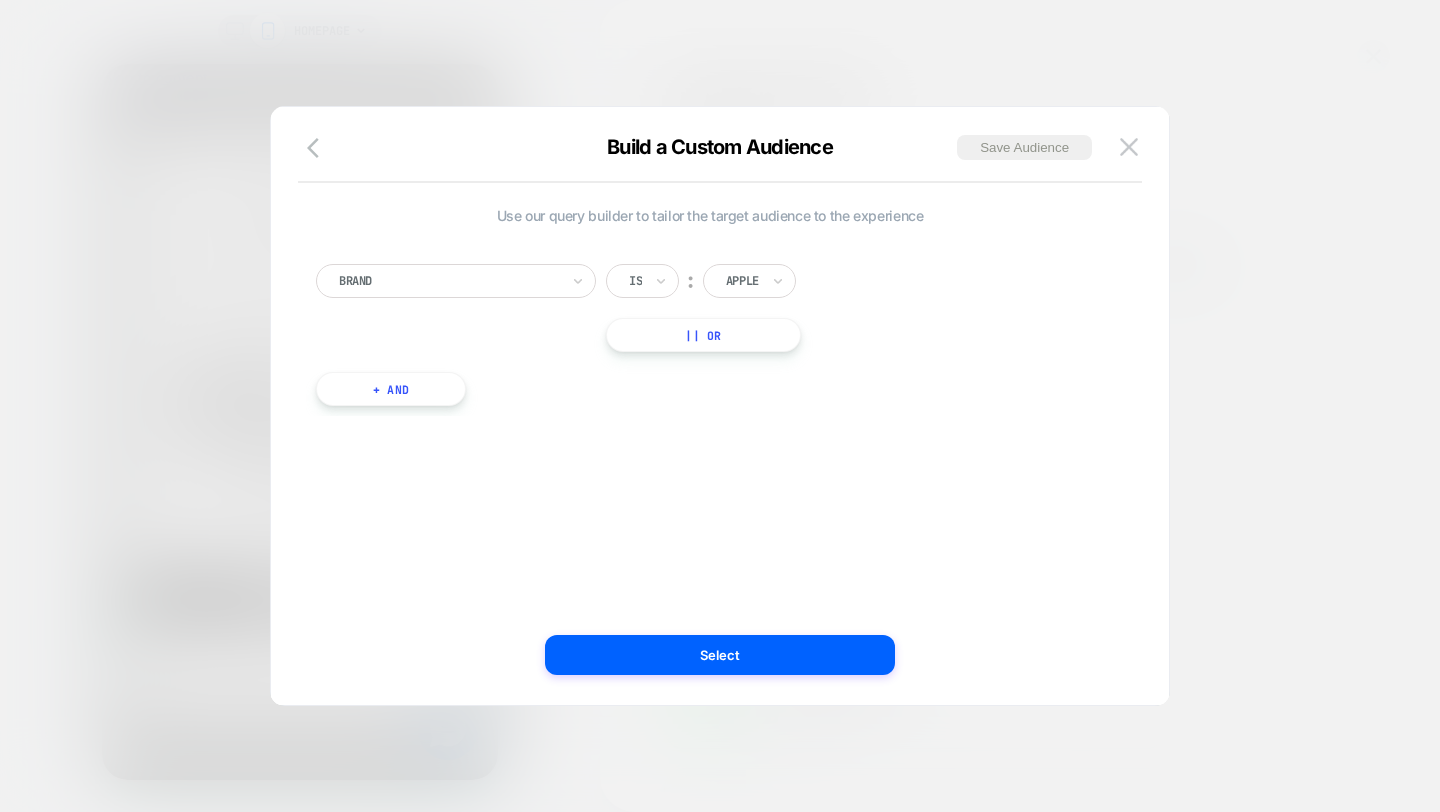 click at bounding box center (742, 281) 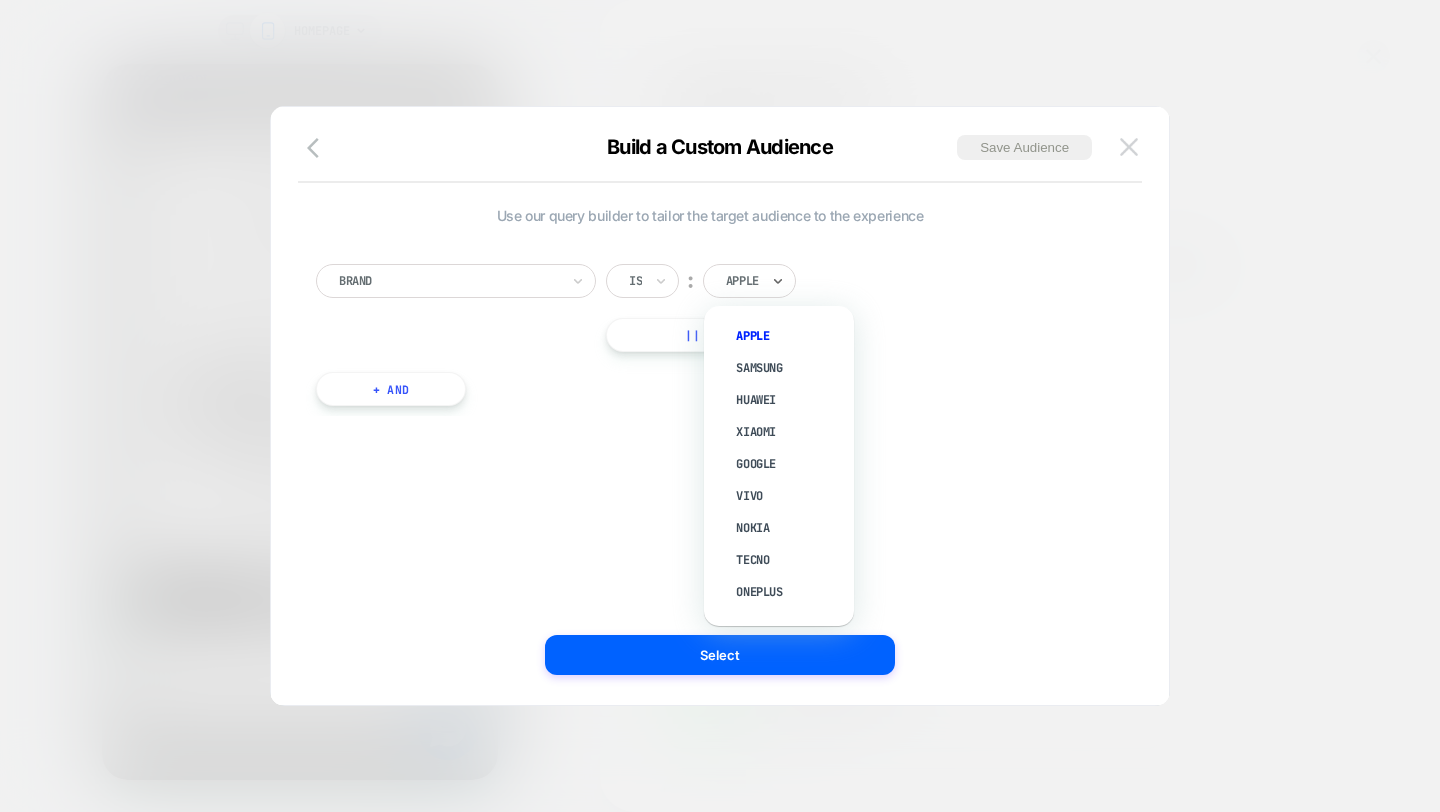 click at bounding box center [1129, 147] 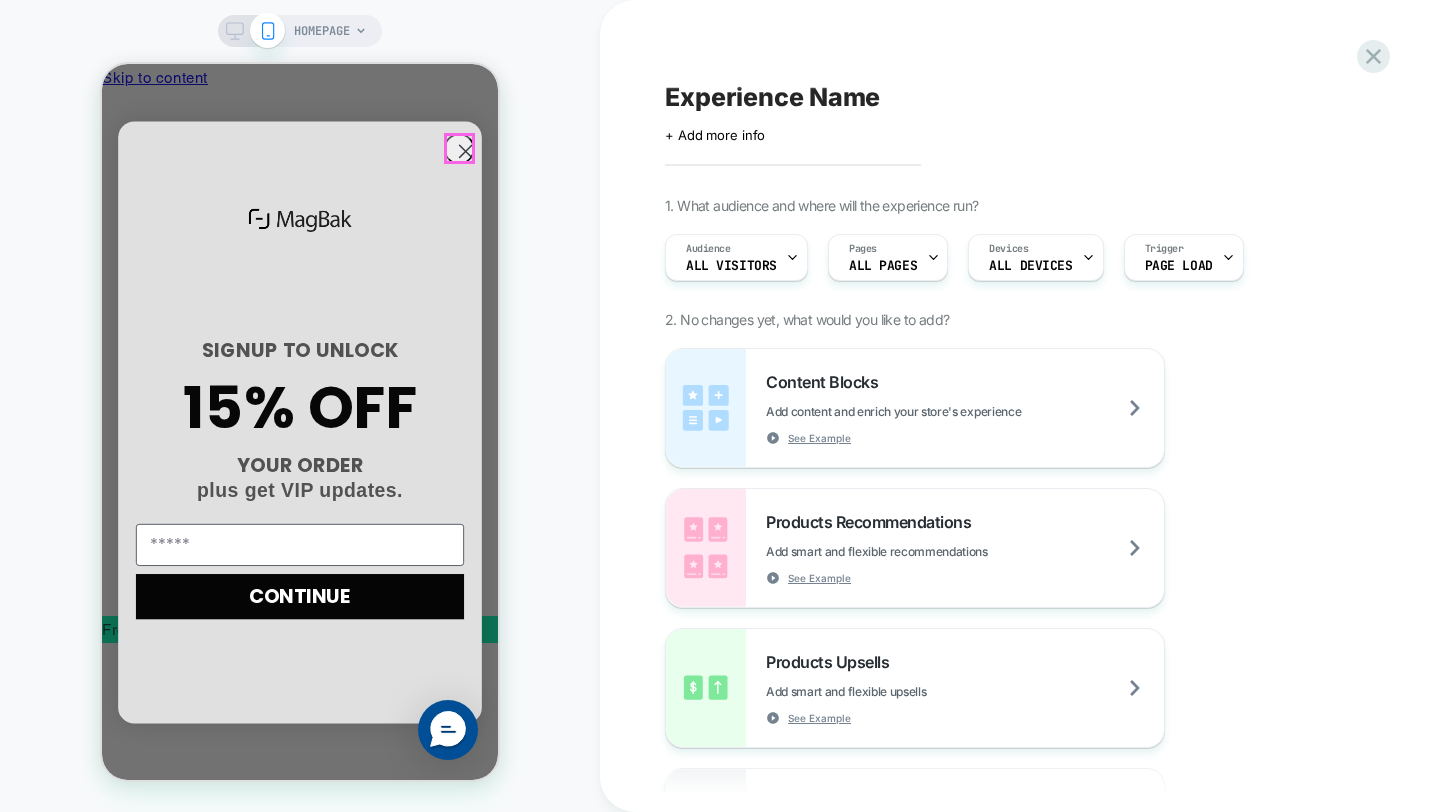 click 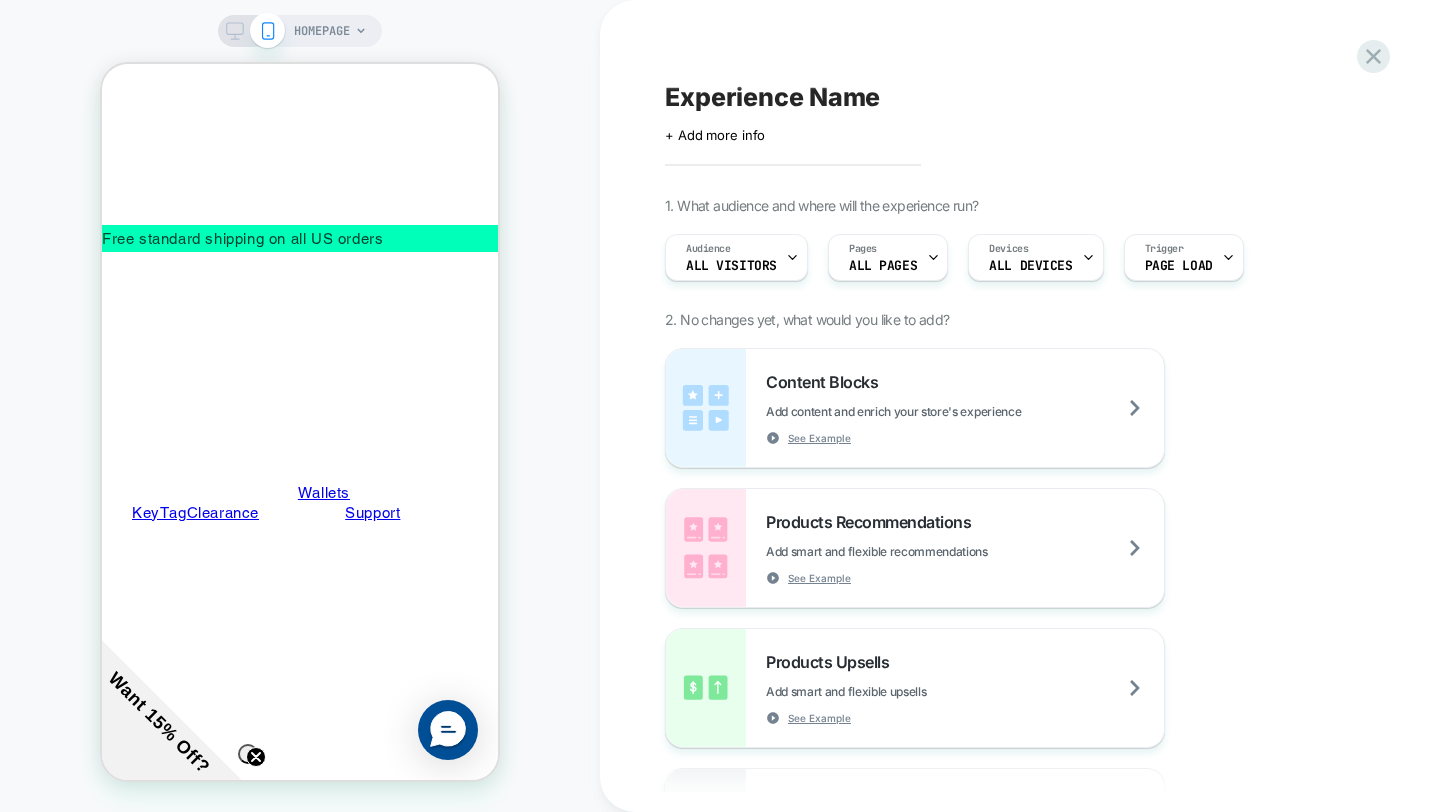scroll, scrollTop: 437, scrollLeft: 0, axis: vertical 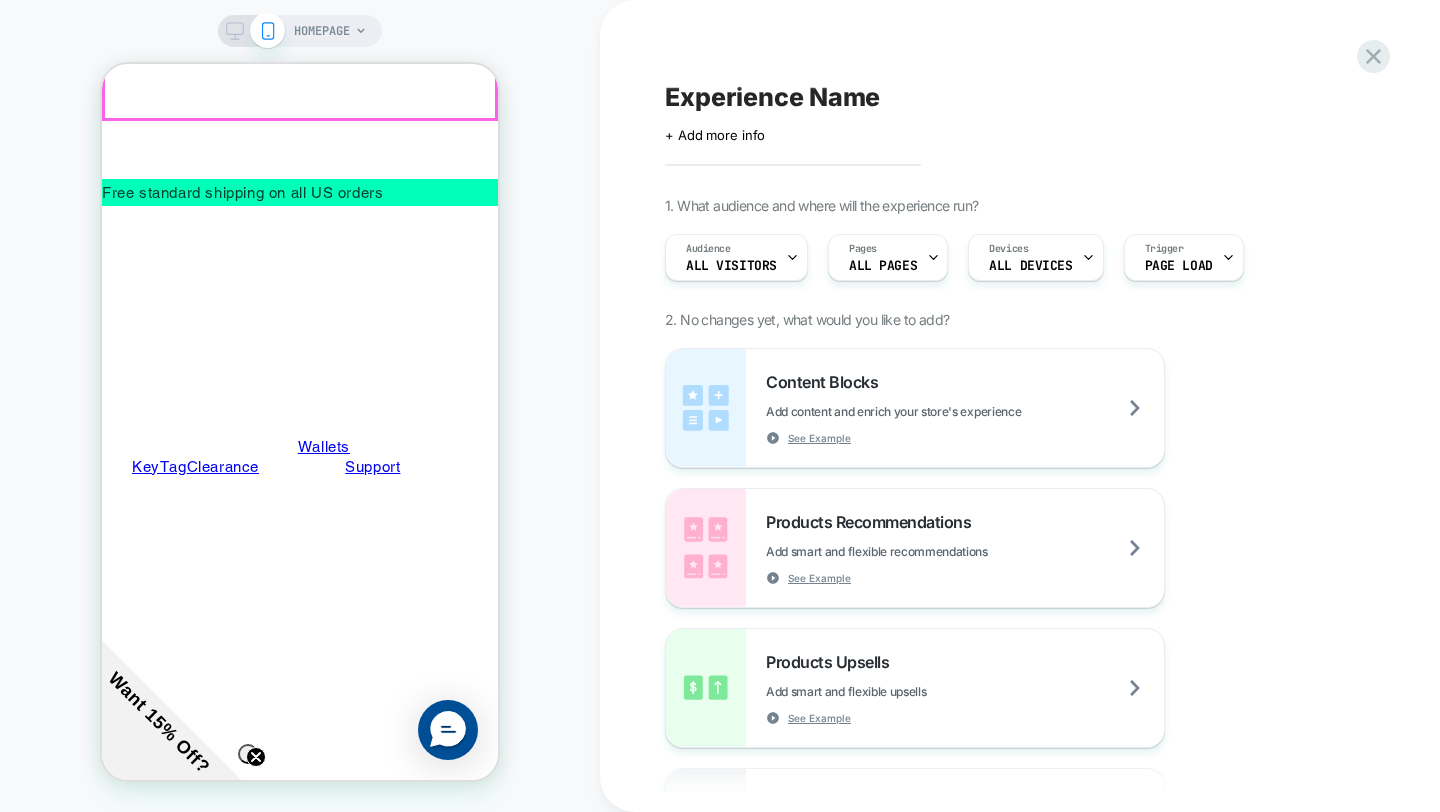click on "Minimal, elegant, and exceptionally functional.
Shop all" at bounding box center [300, 3778] 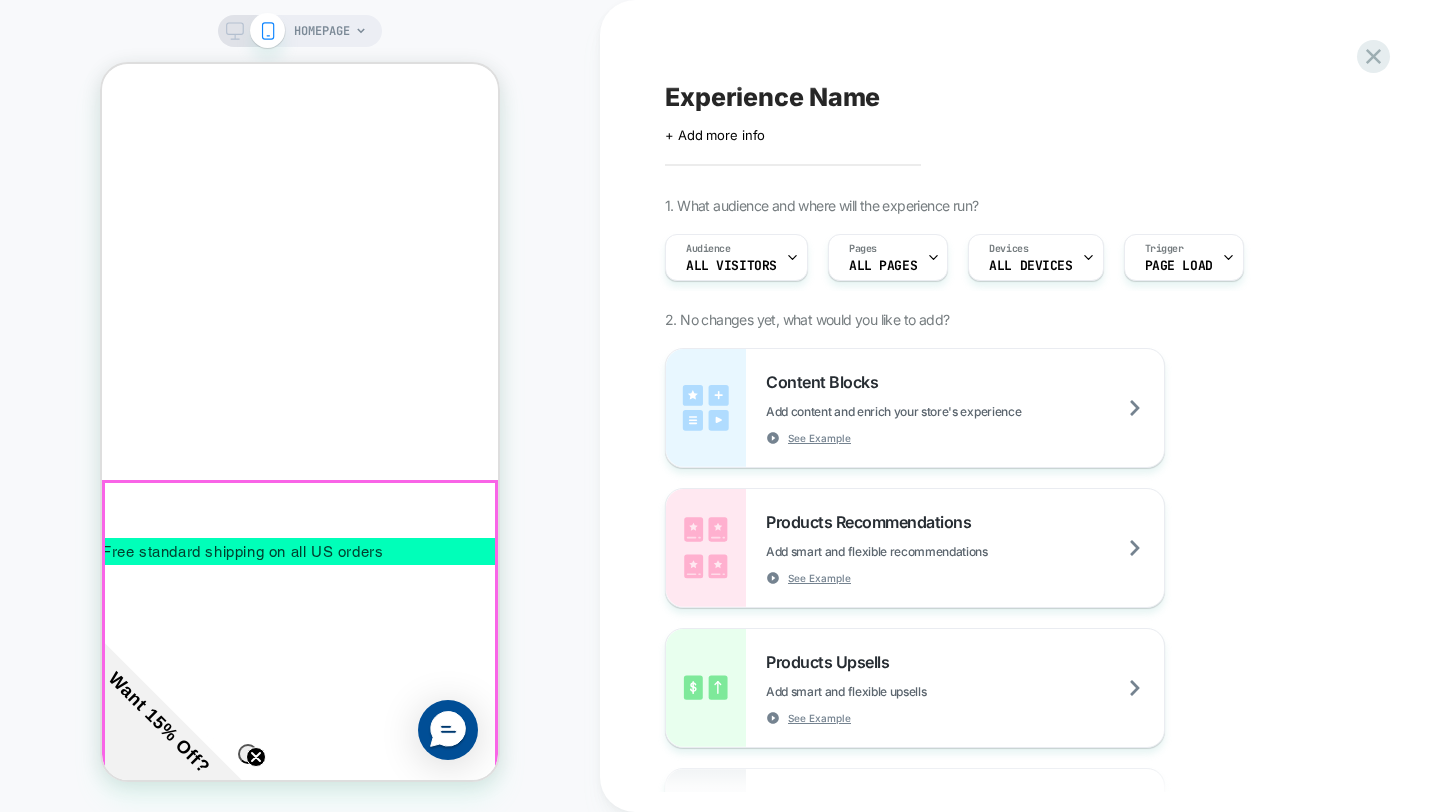 scroll, scrollTop: 0, scrollLeft: 0, axis: both 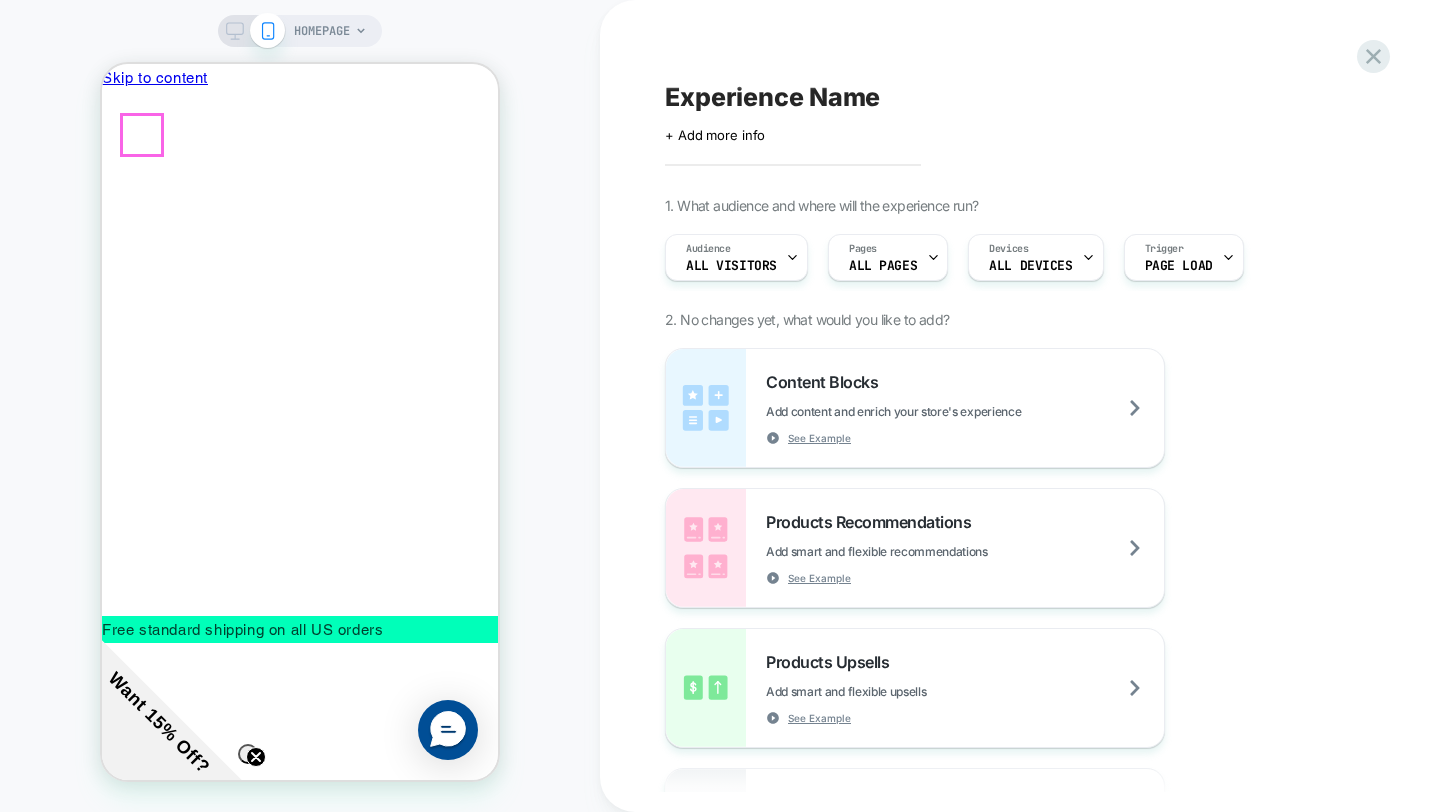 click 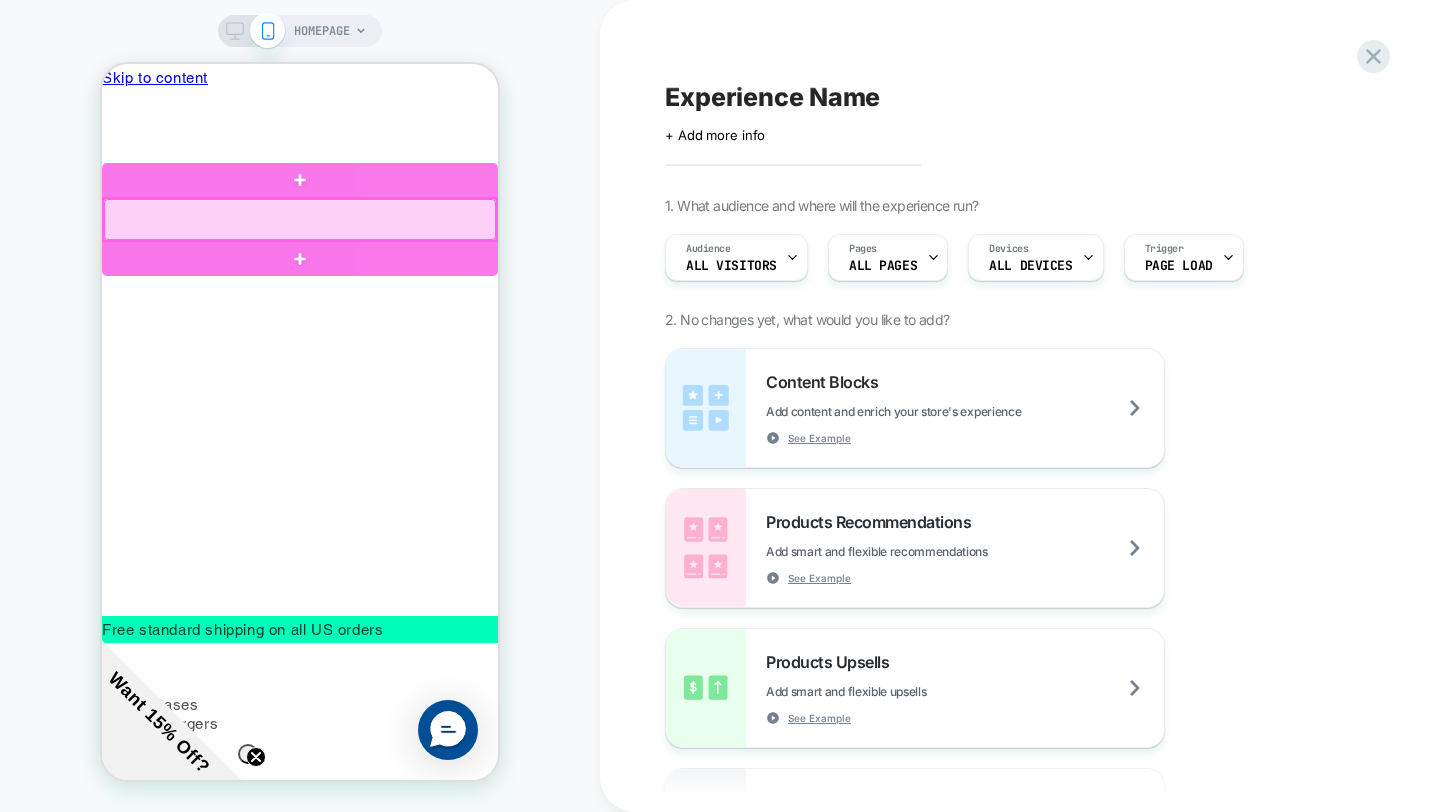 click at bounding box center [300, 219] 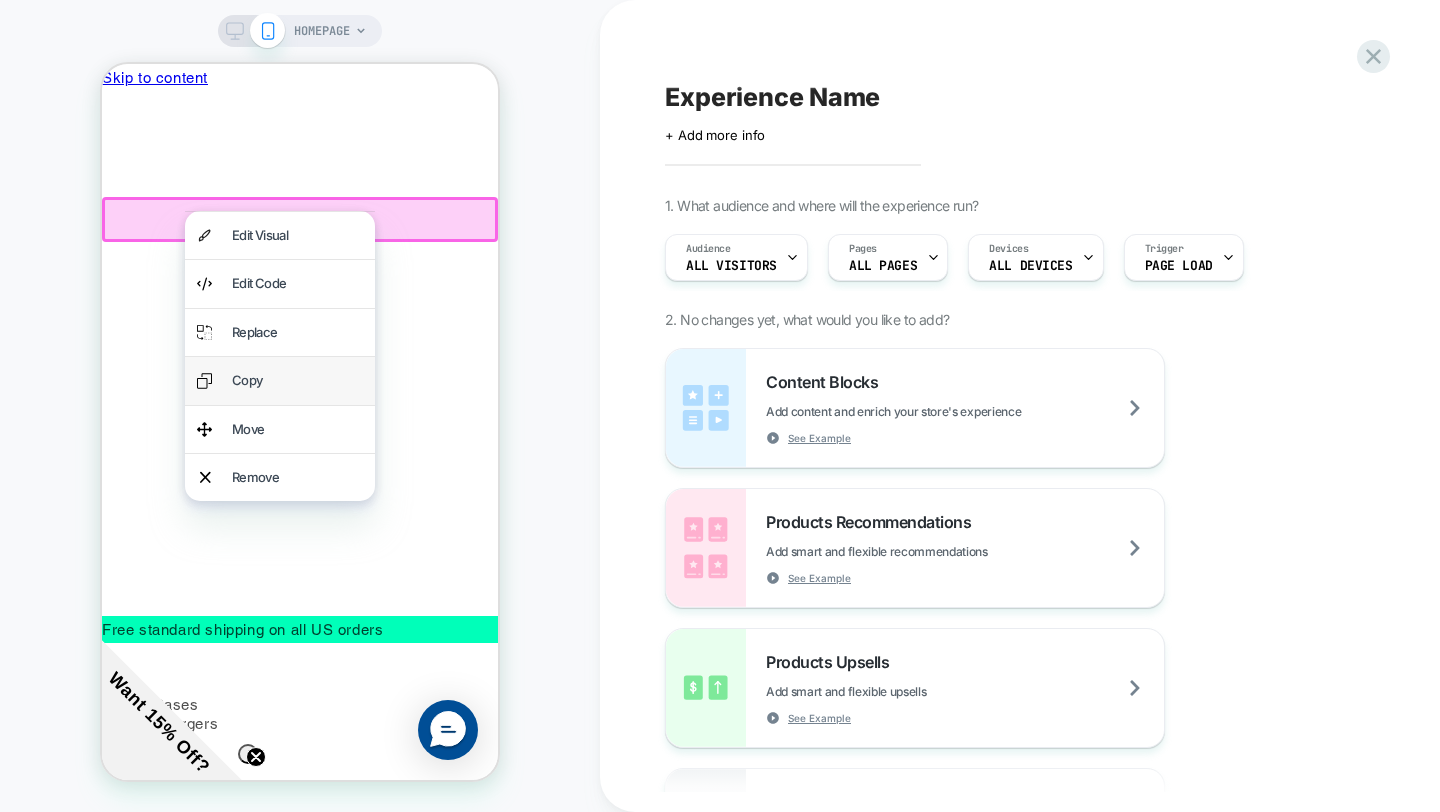 click on "Copy" at bounding box center [297, 380] 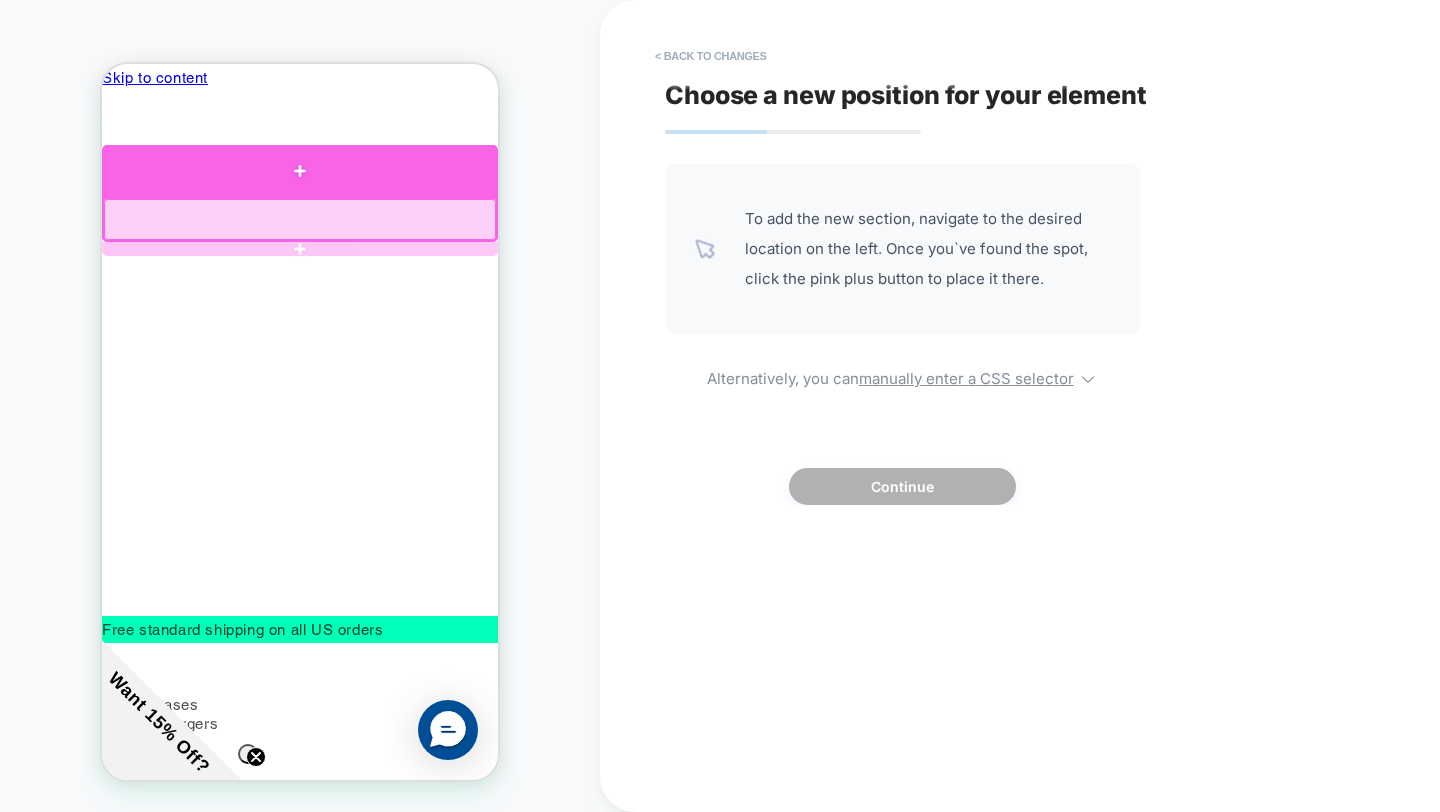 click at bounding box center [300, 171] 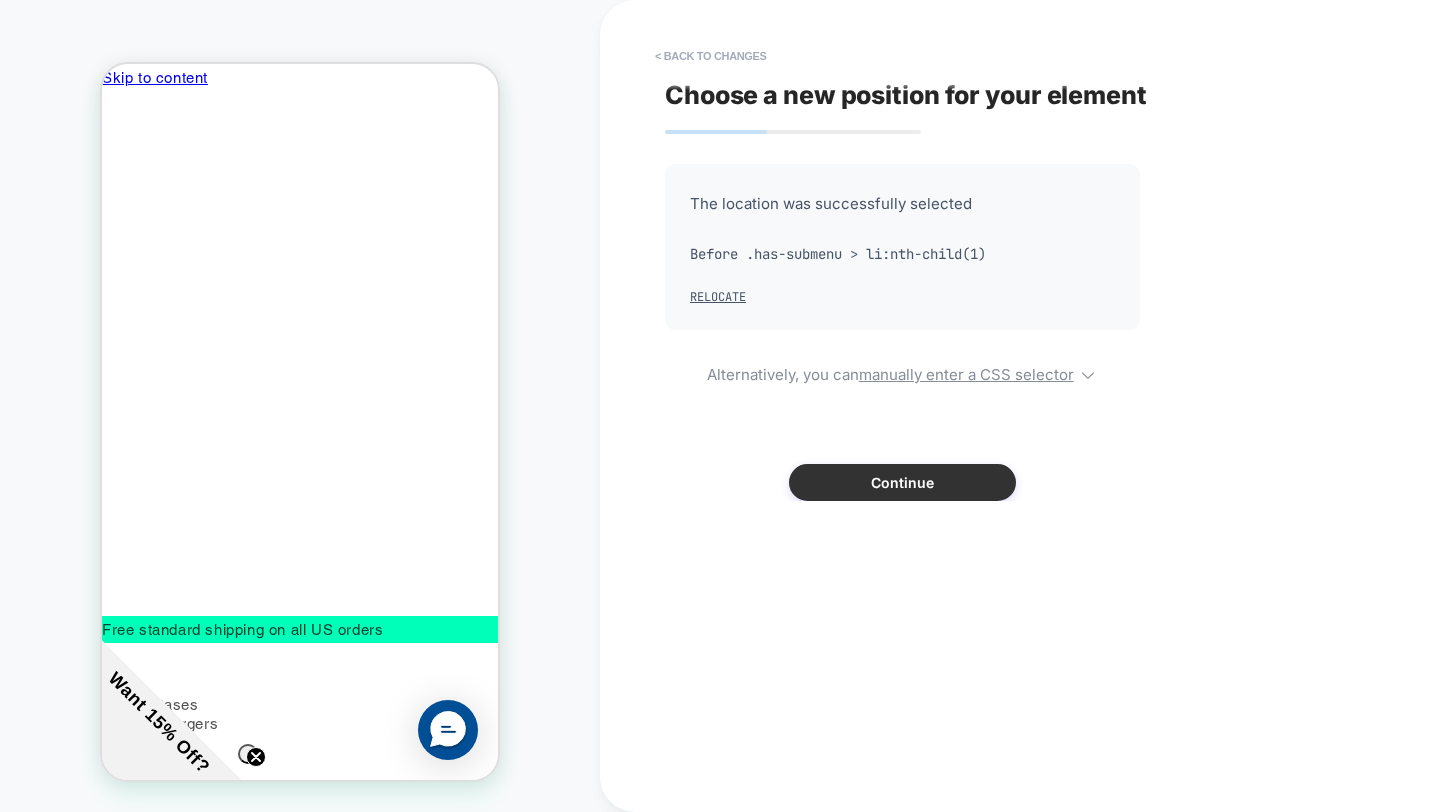click on "Continue" at bounding box center (902, 482) 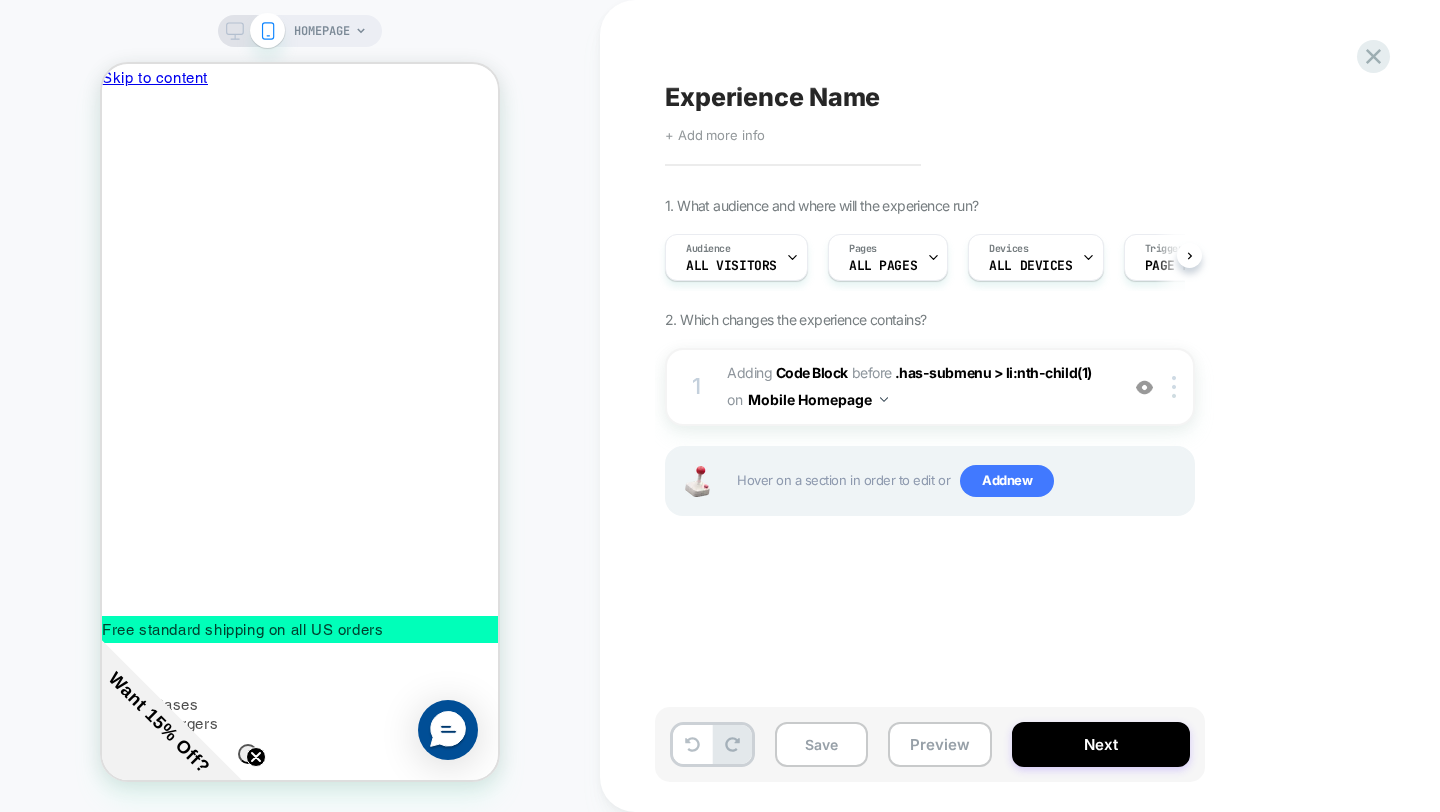 scroll, scrollTop: 0, scrollLeft: 1, axis: horizontal 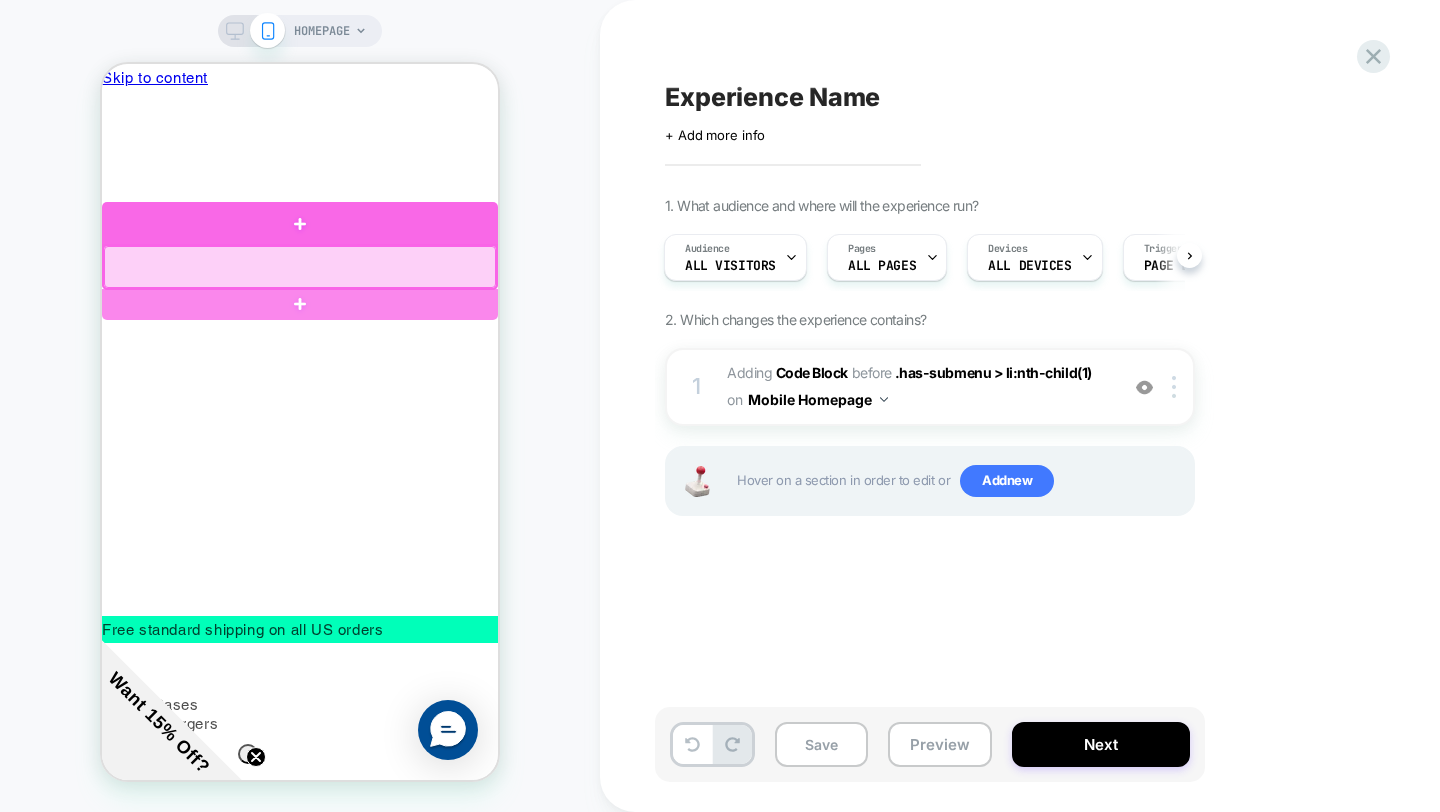 click at bounding box center (300, 223) 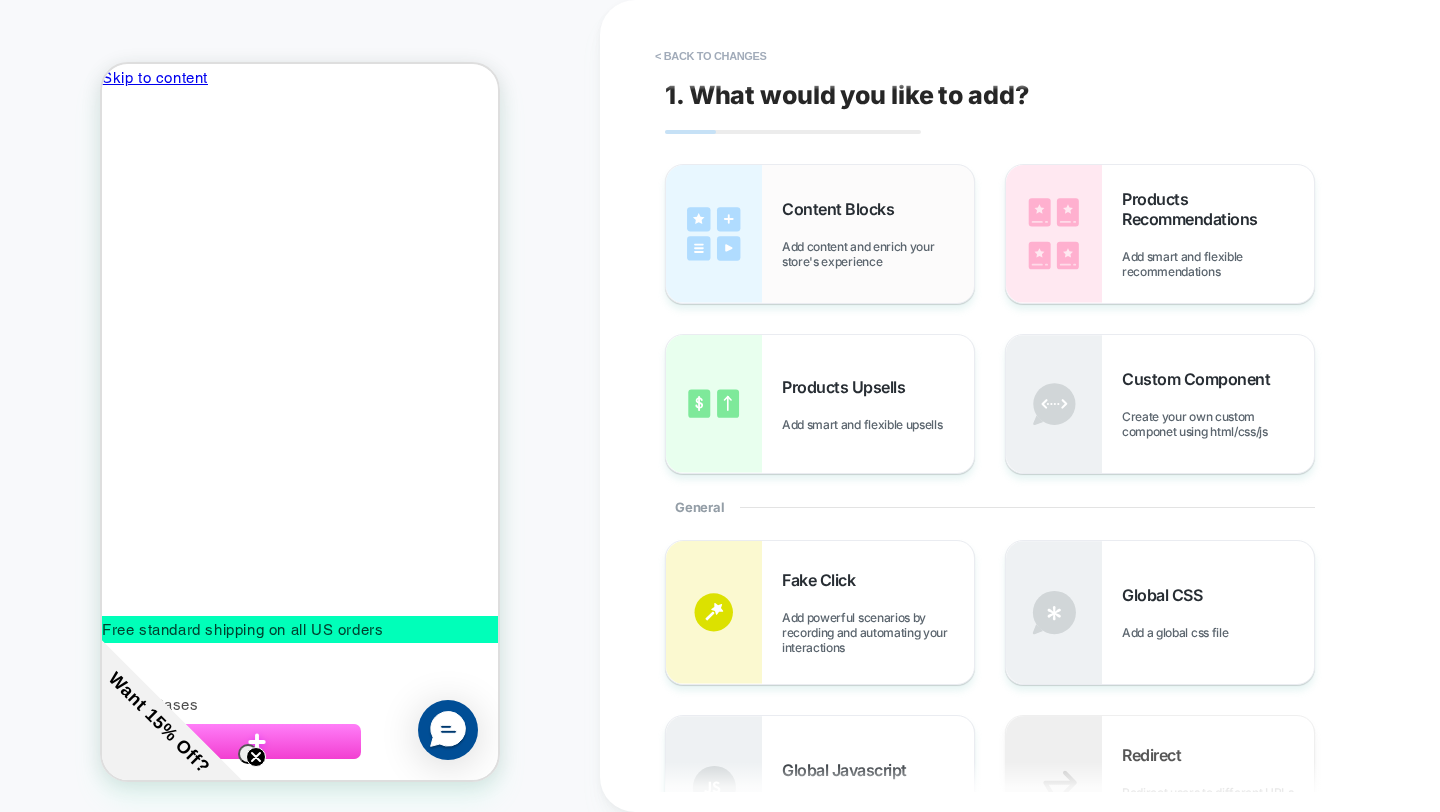 click on "Content Blocks Add content and enrich your store's experience" at bounding box center (820, 234) 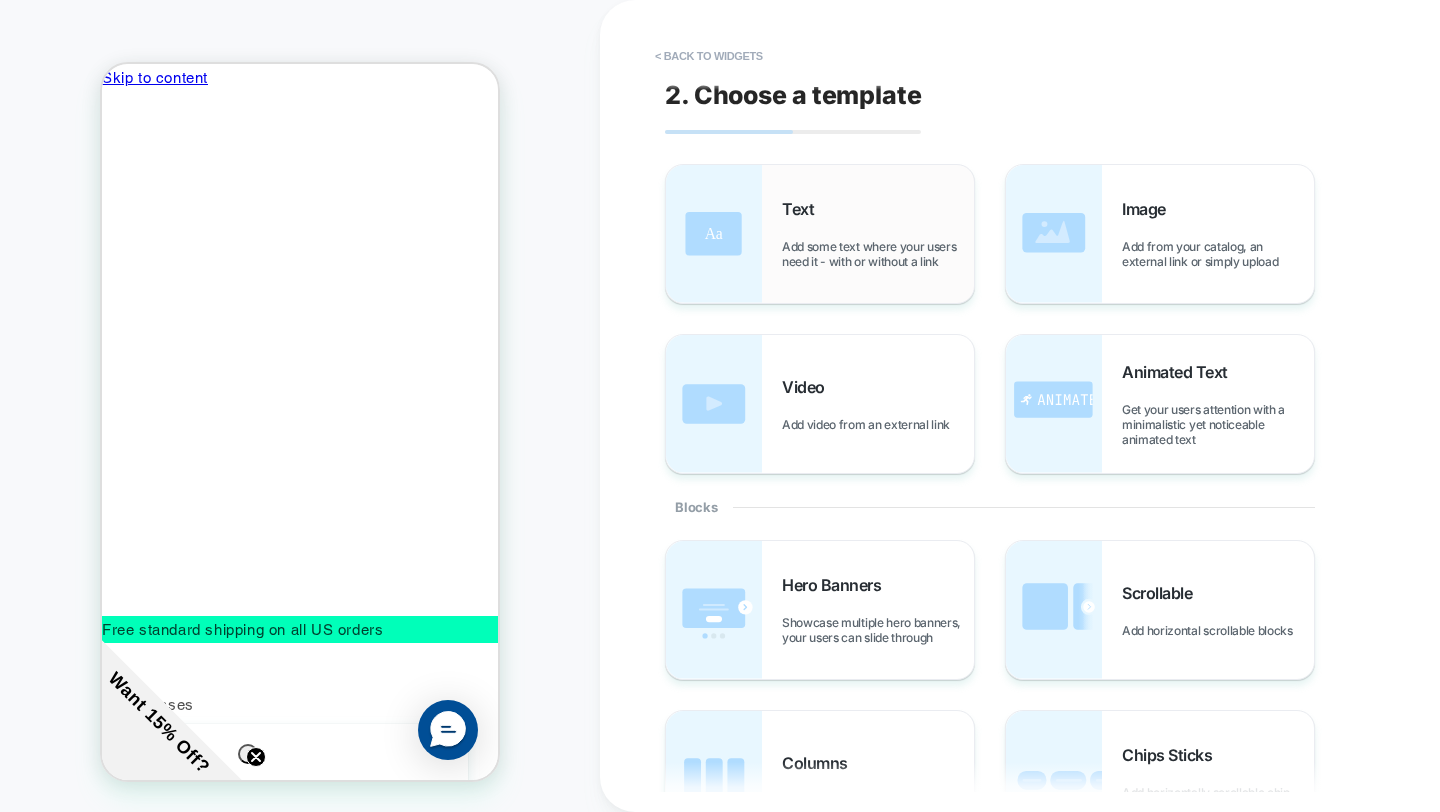 click on "Text" at bounding box center [803, 209] 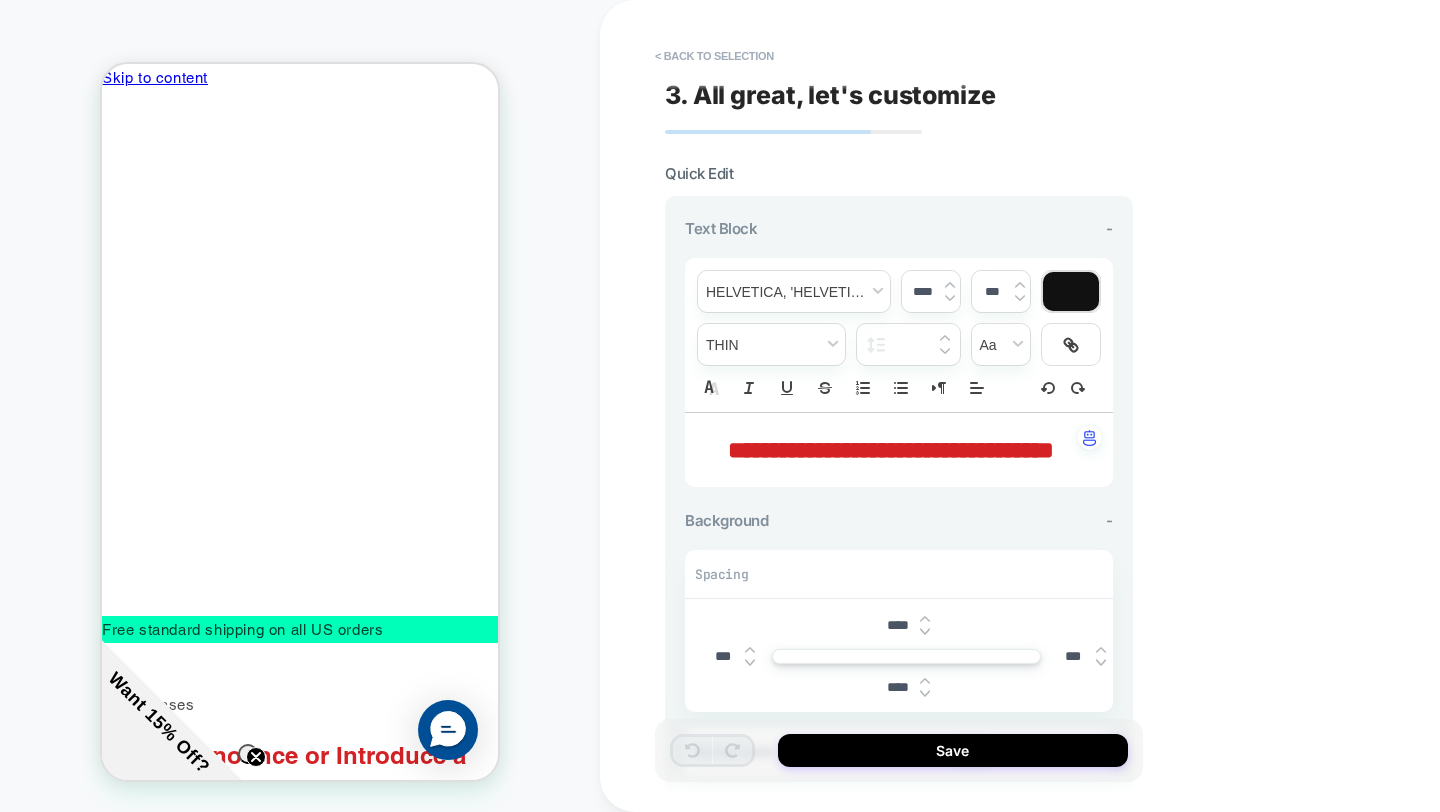 click on "**********" at bounding box center (891, 450) 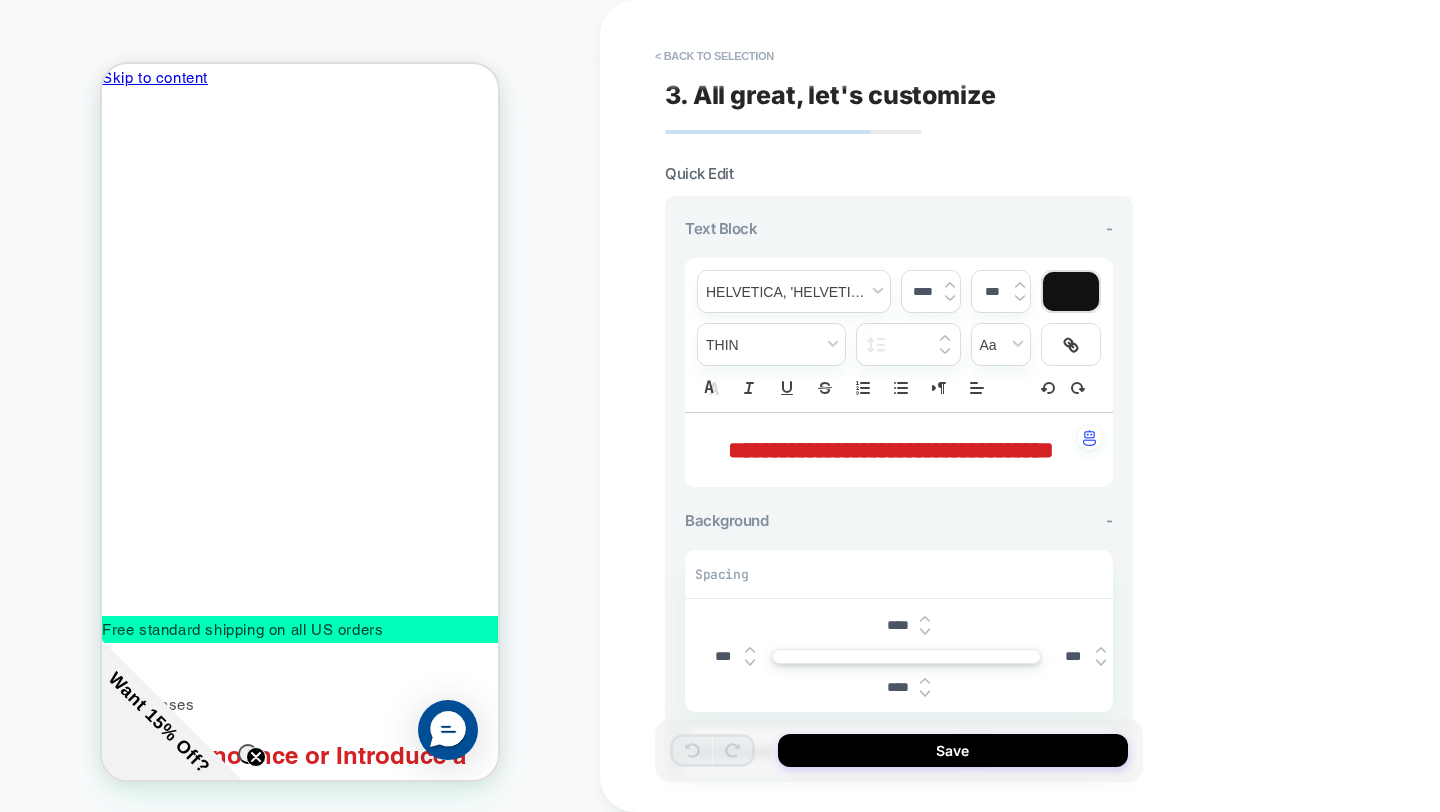 click on "**********" at bounding box center [891, 450] 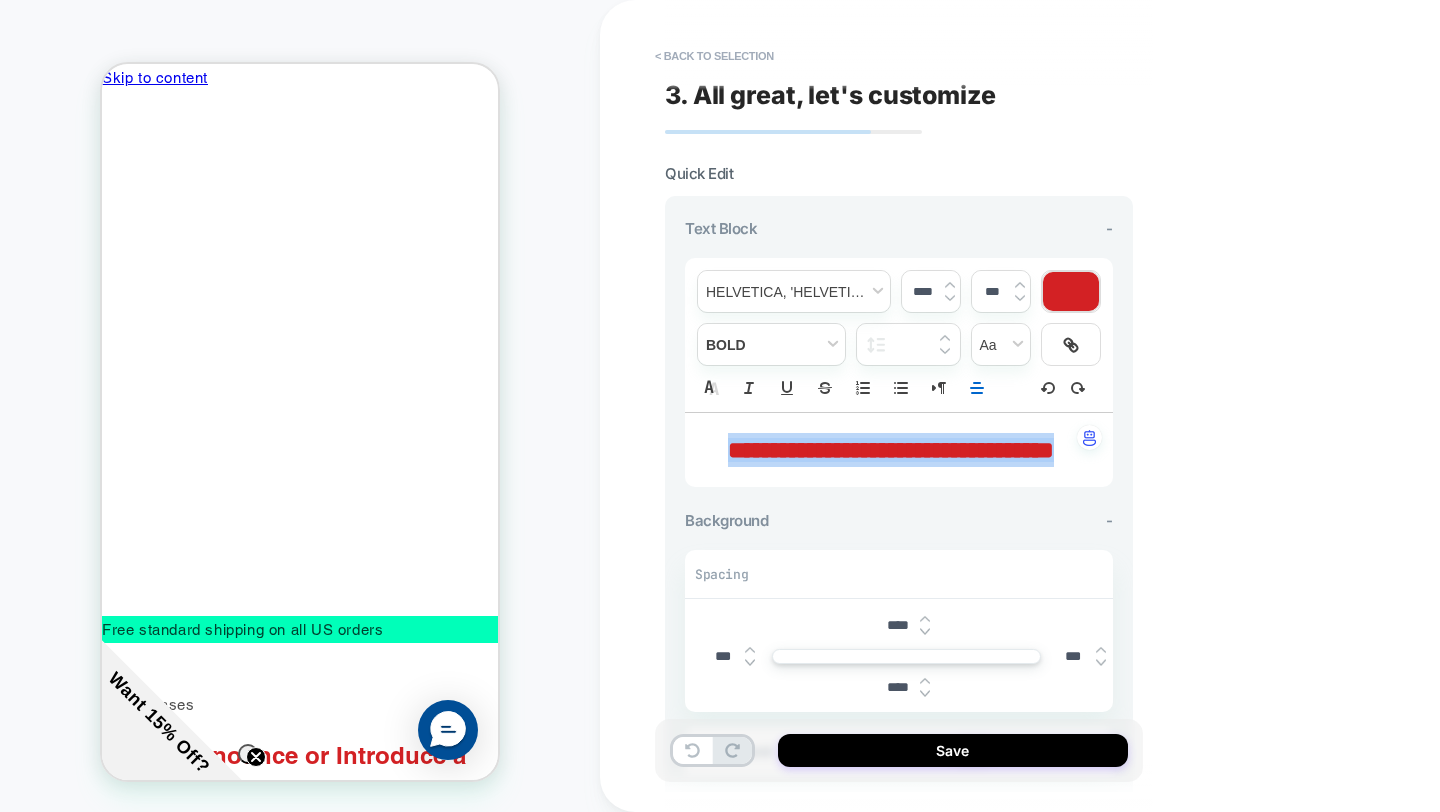 click on "**********" at bounding box center [891, 450] 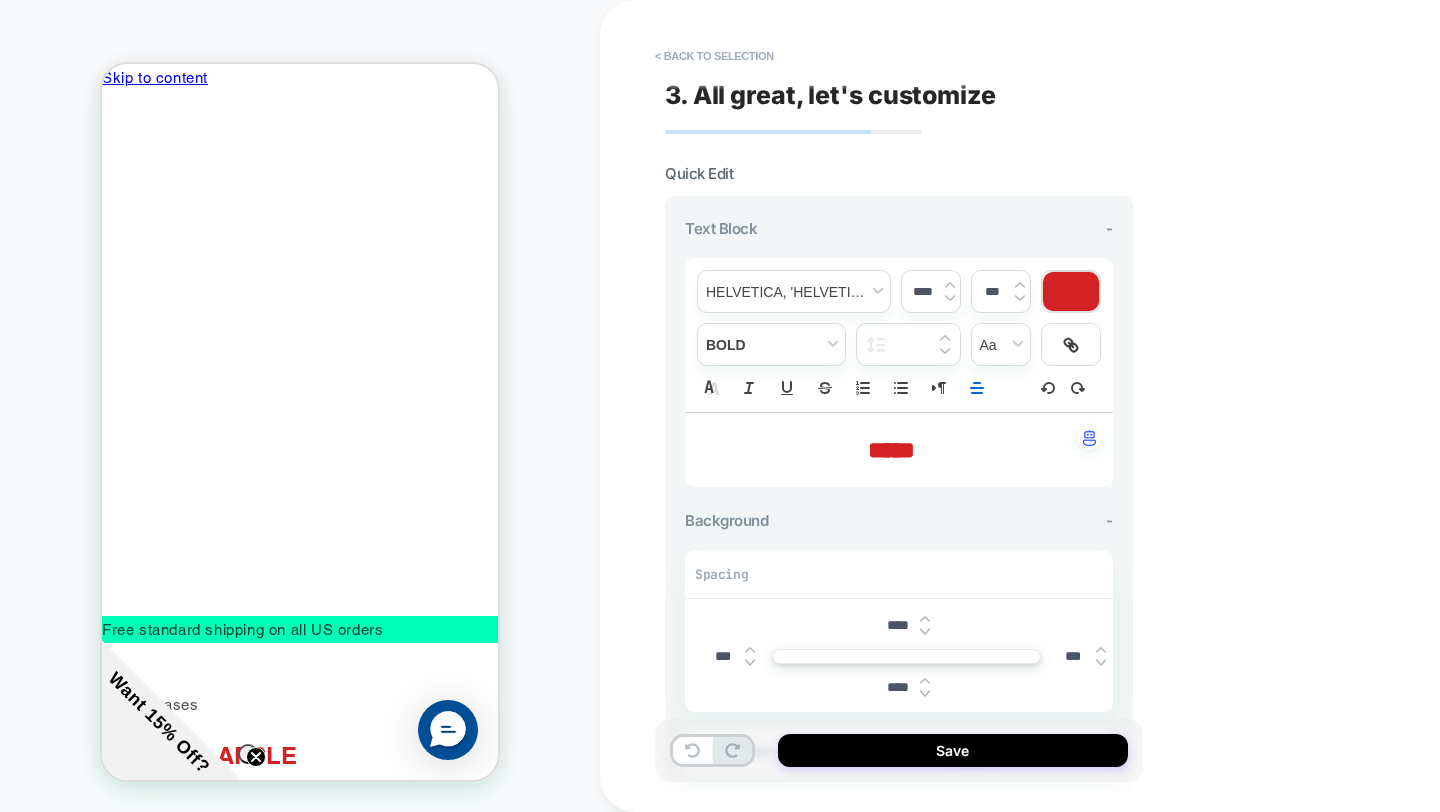 type on "****" 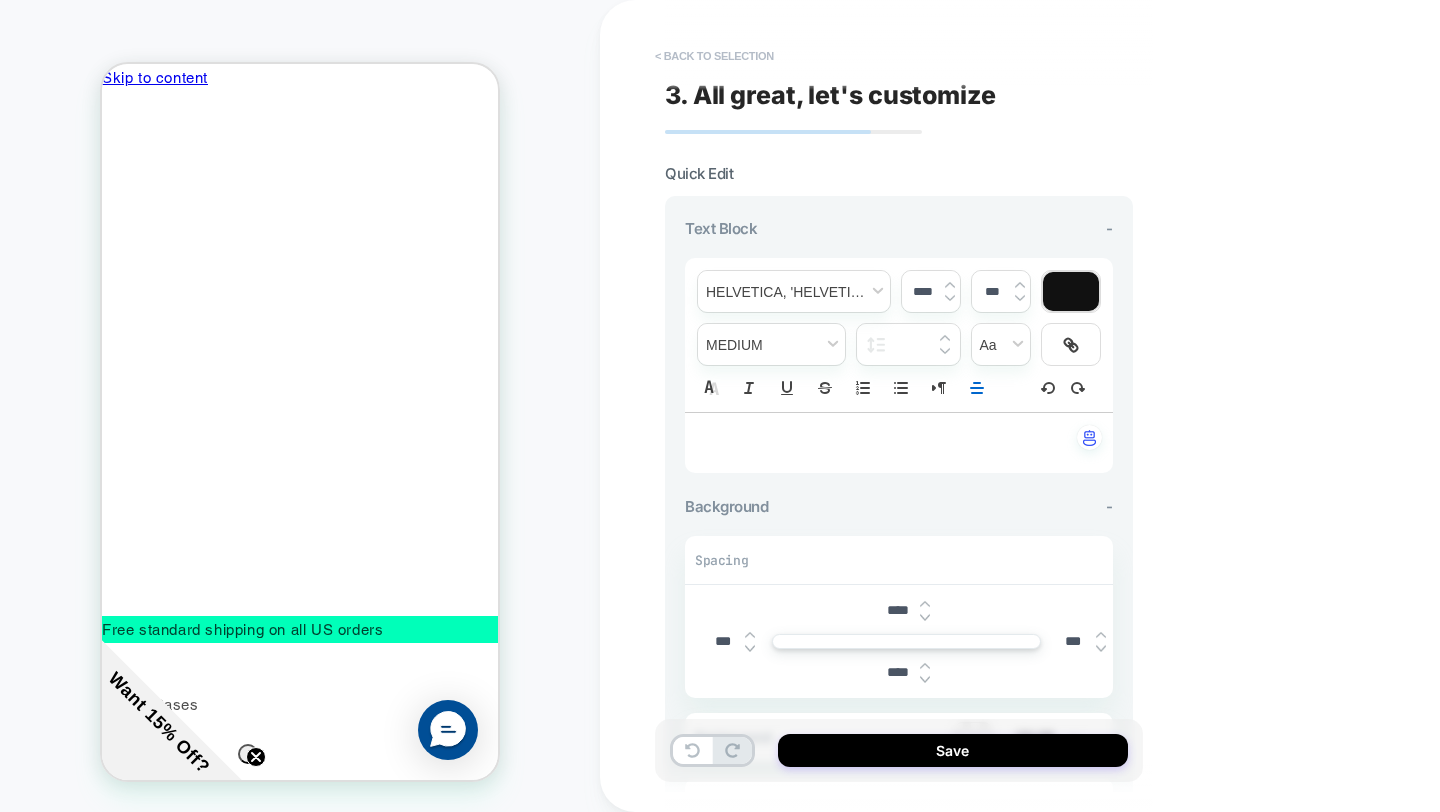 click on "< Back to selection" at bounding box center [714, 56] 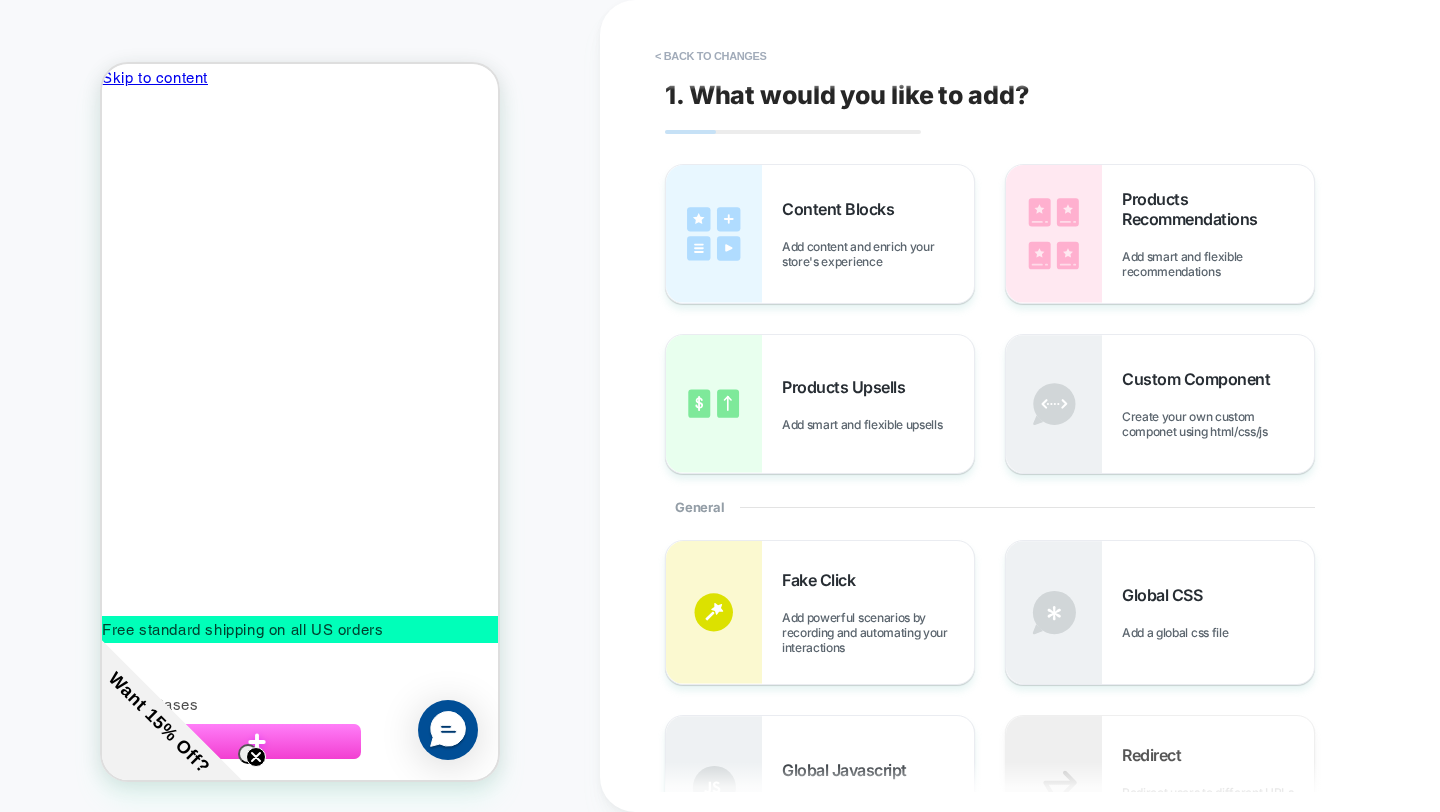 click on "< Back to changes" at bounding box center [711, 56] 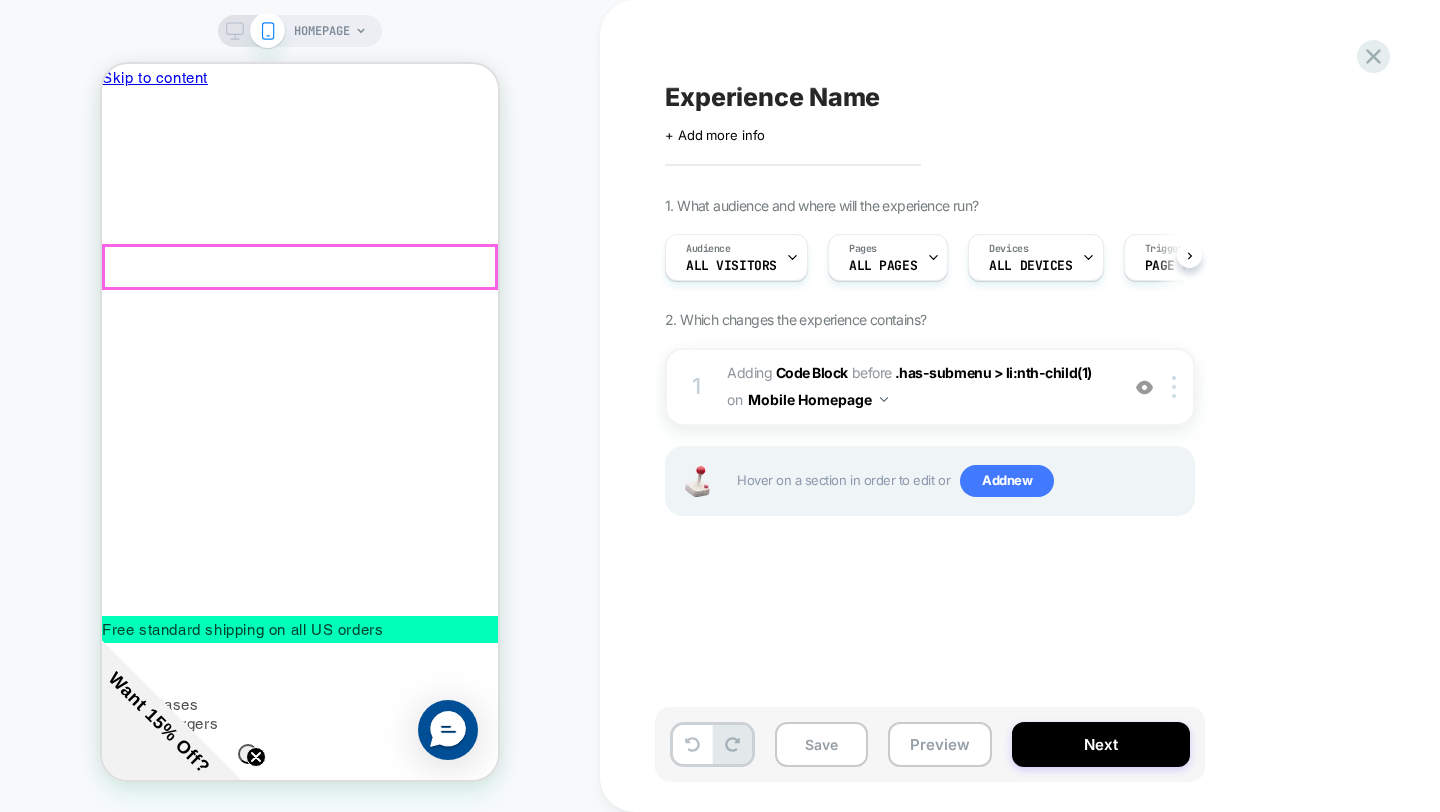 scroll, scrollTop: 0, scrollLeft: 1, axis: horizontal 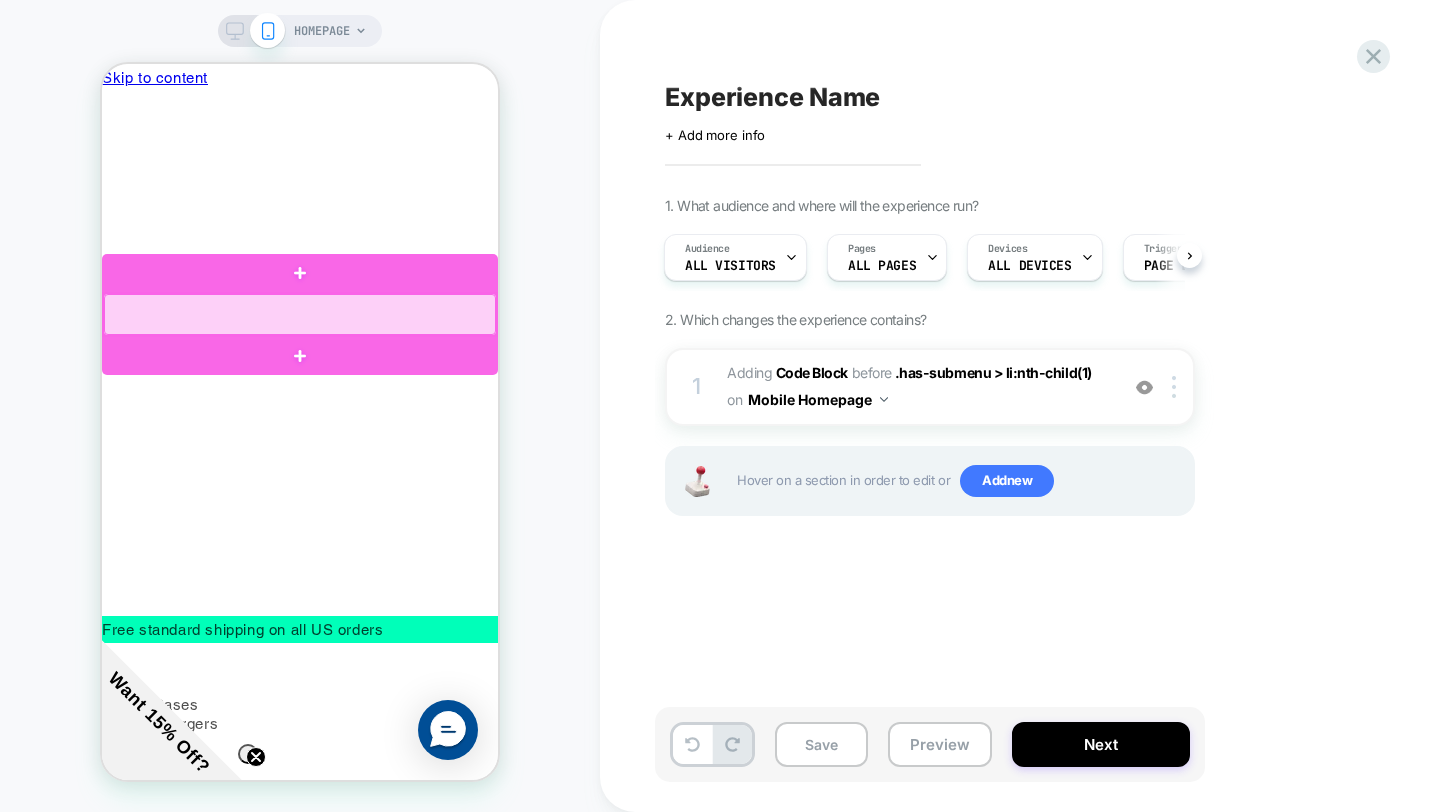 click at bounding box center (300, 314) 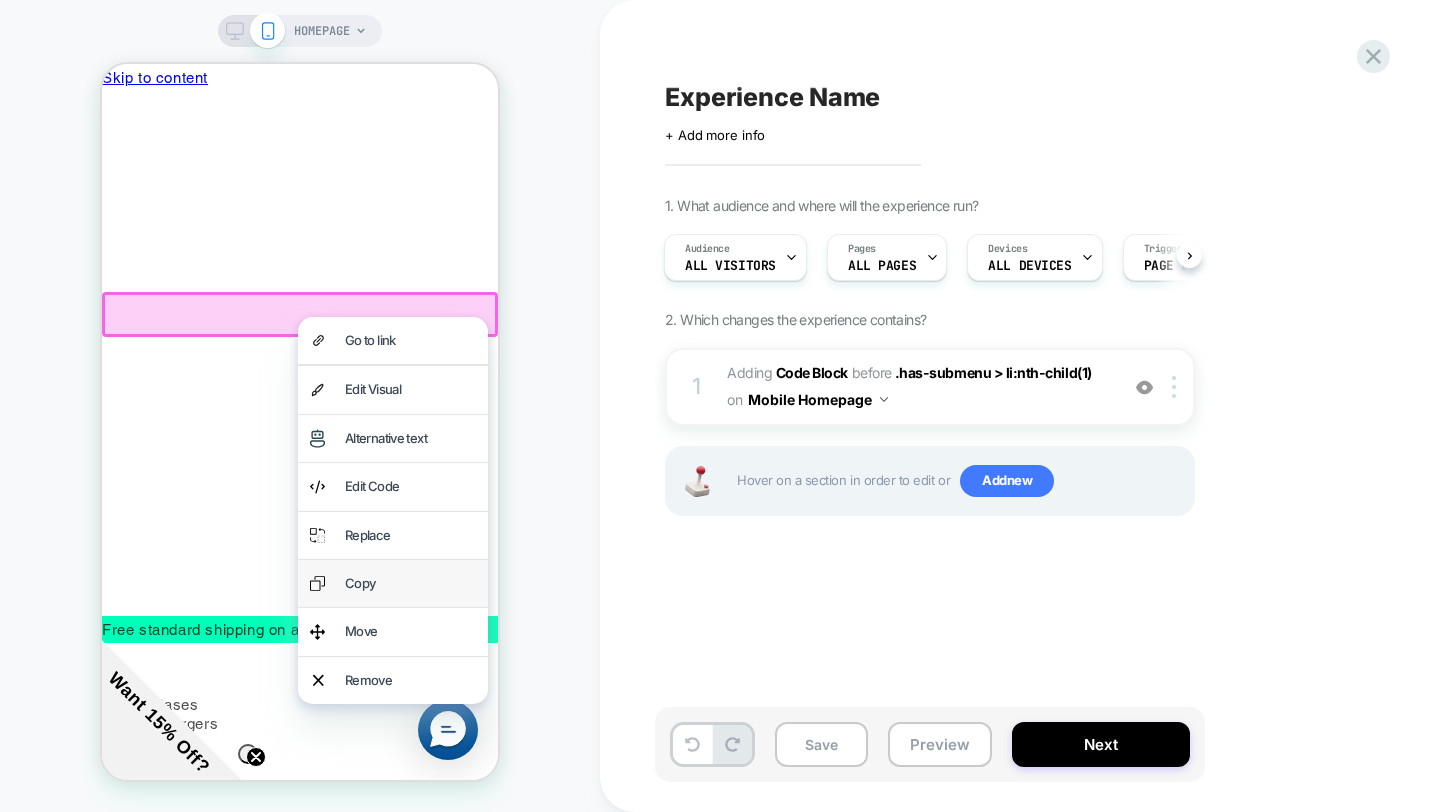 click on "Copy" at bounding box center (410, 583) 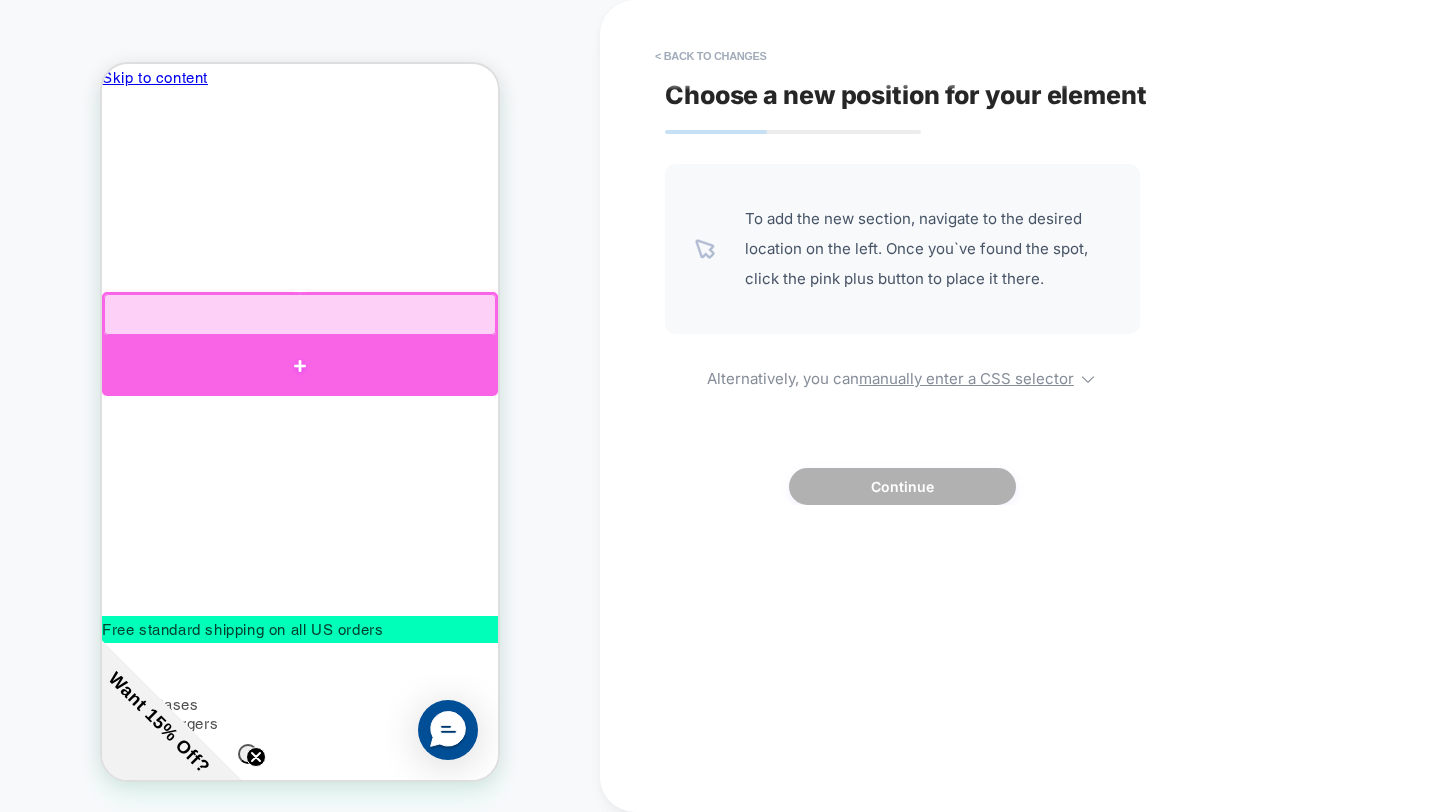 click at bounding box center [300, 366] 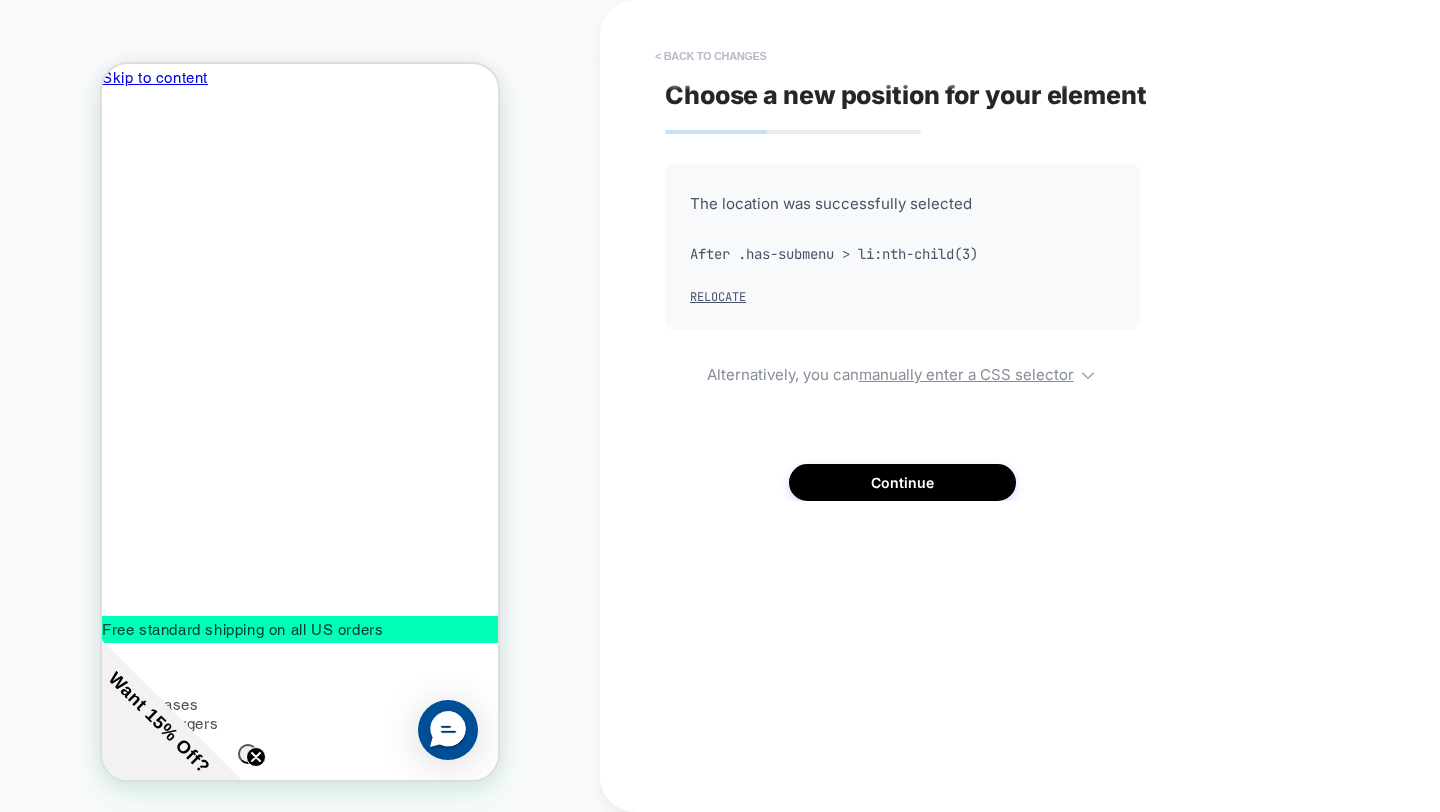 click on "< Back to changes" at bounding box center [711, 56] 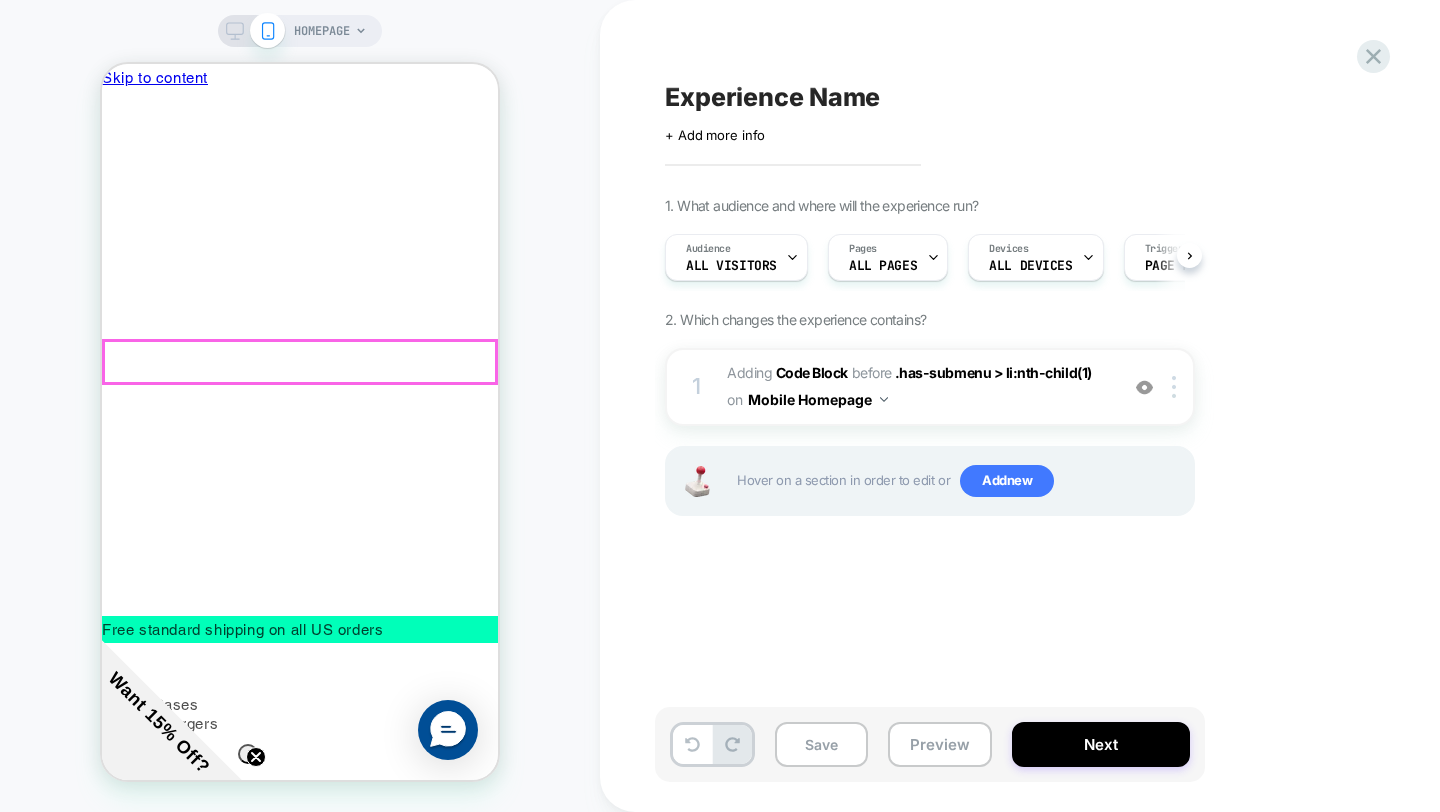 scroll, scrollTop: 0, scrollLeft: 1, axis: horizontal 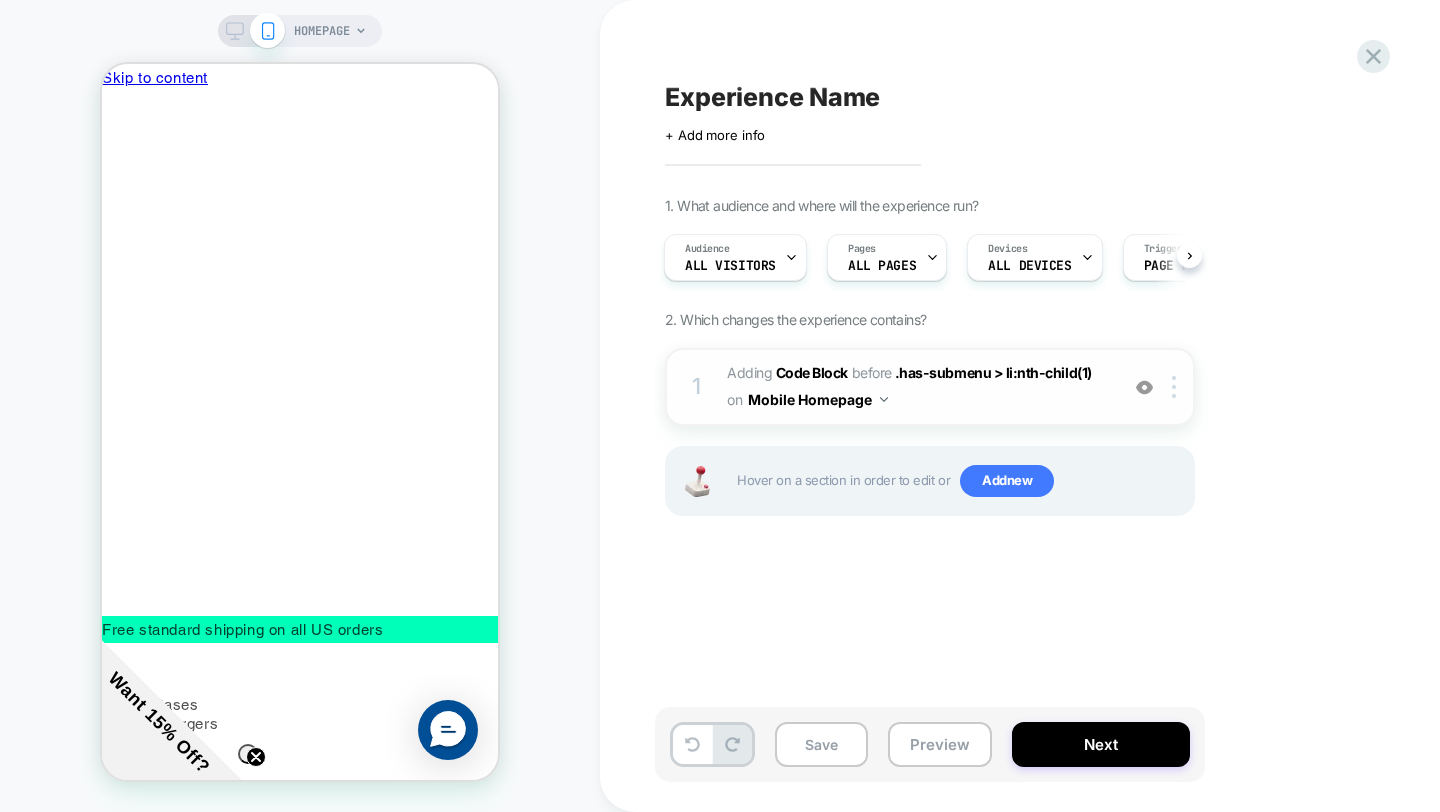 click at bounding box center (1144, 387) 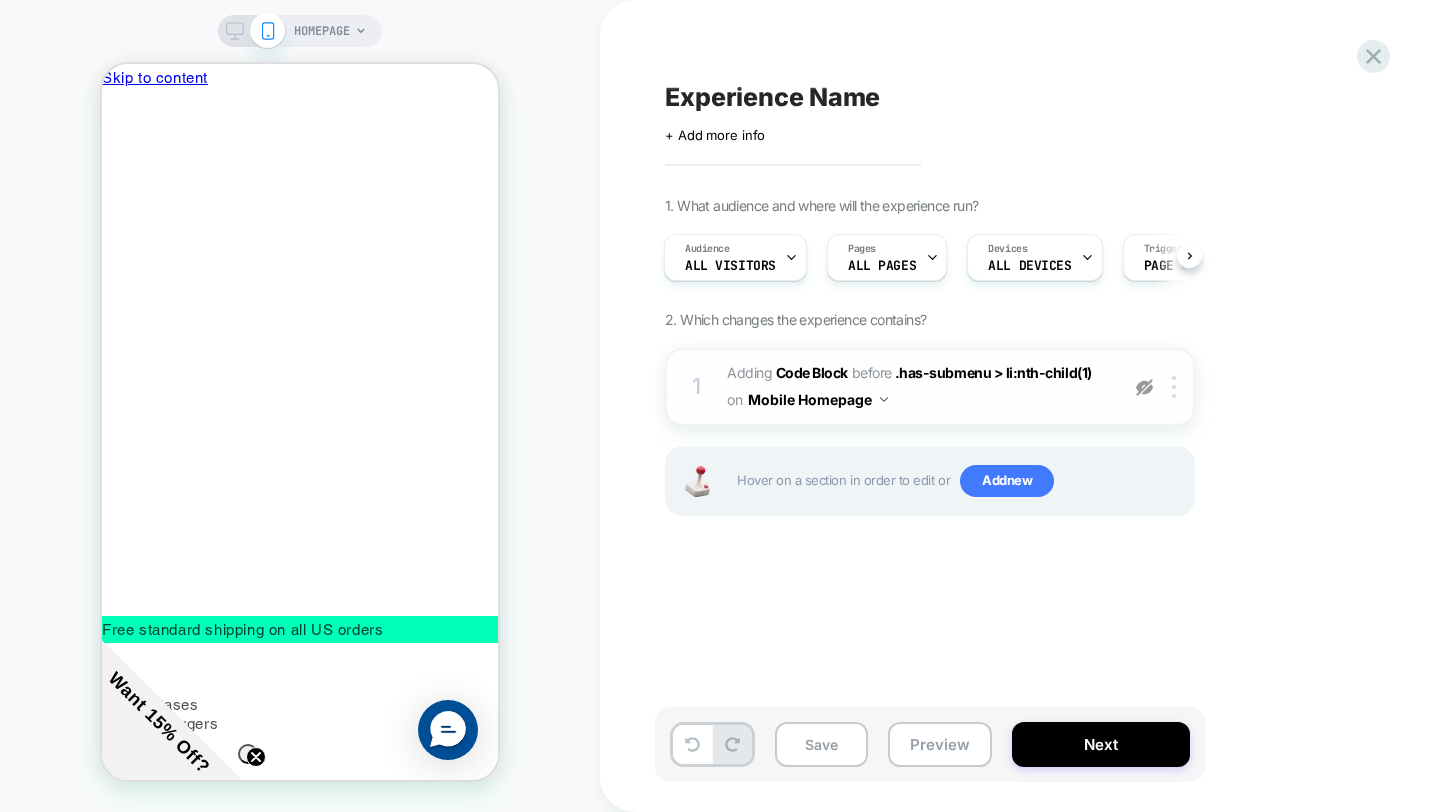 click at bounding box center (1144, 387) 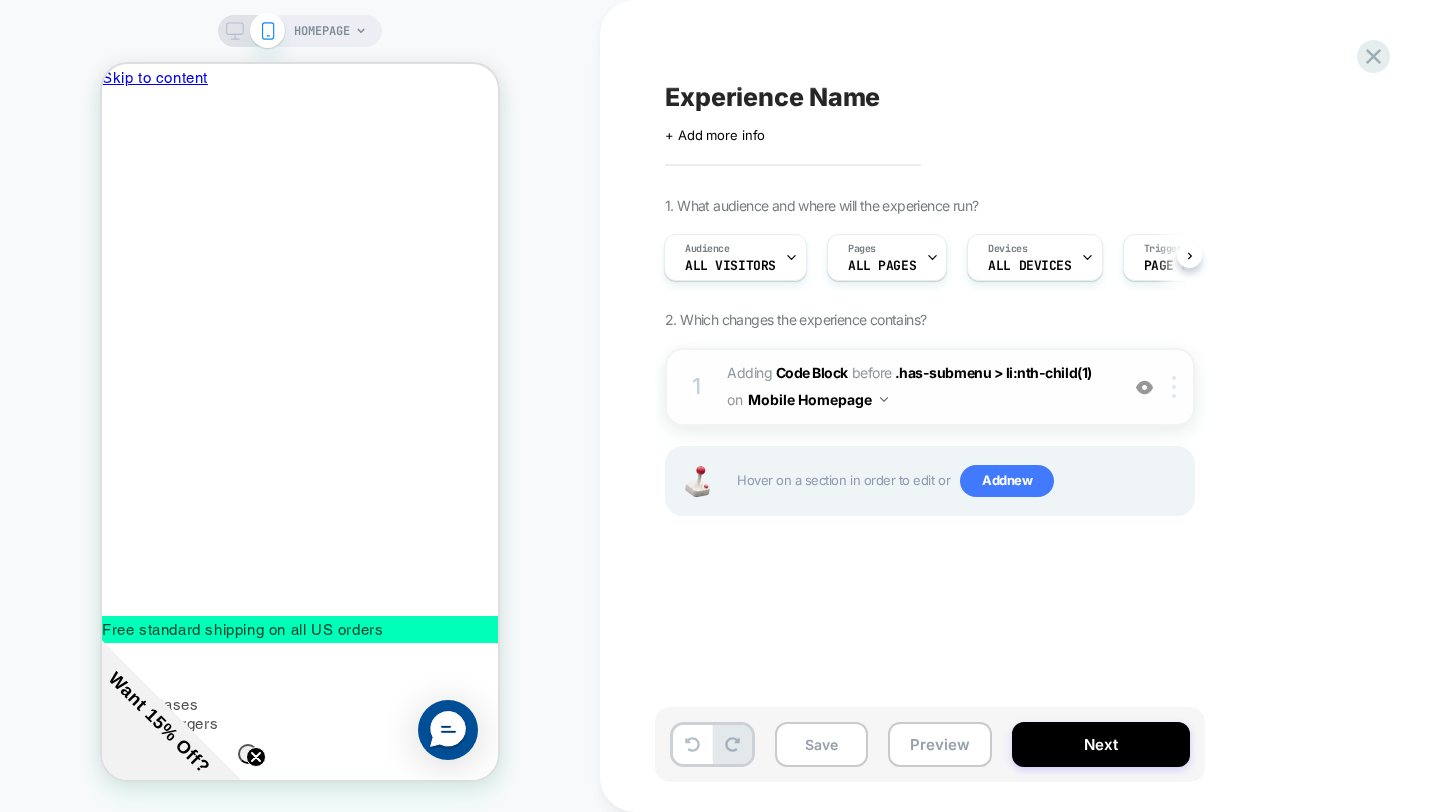 click at bounding box center (1177, 387) 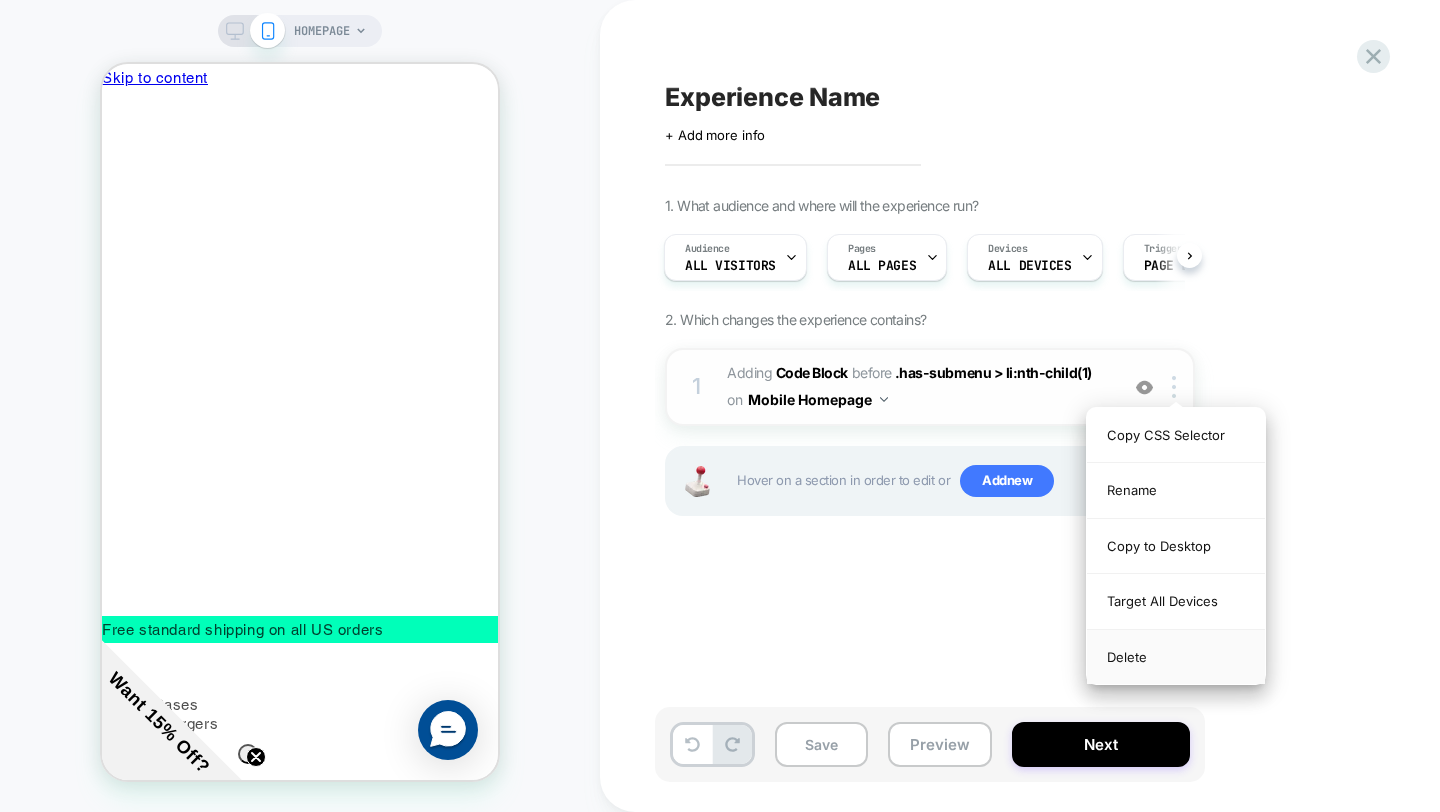 click on "Delete" at bounding box center [1176, 657] 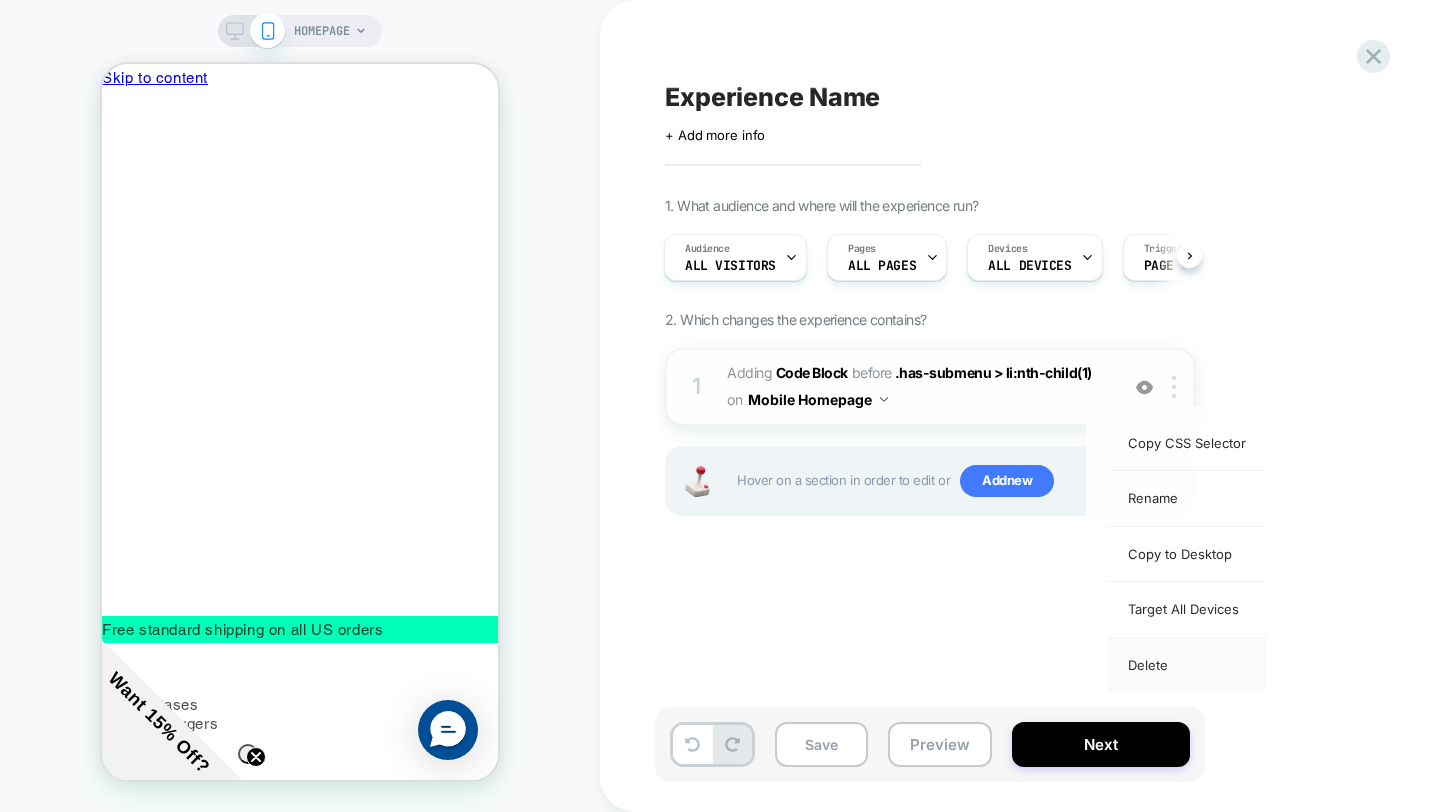 scroll, scrollTop: 0, scrollLeft: 0, axis: both 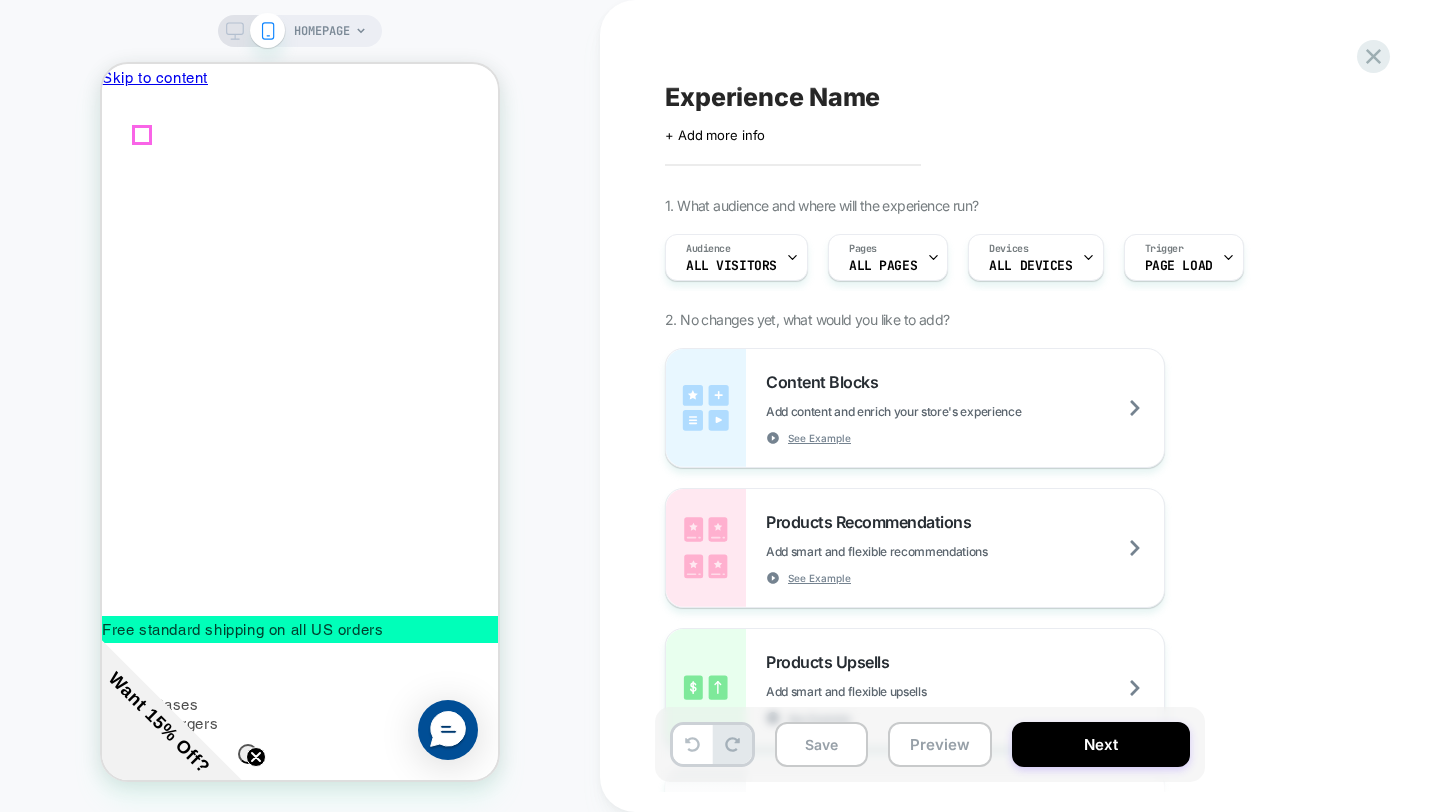 click 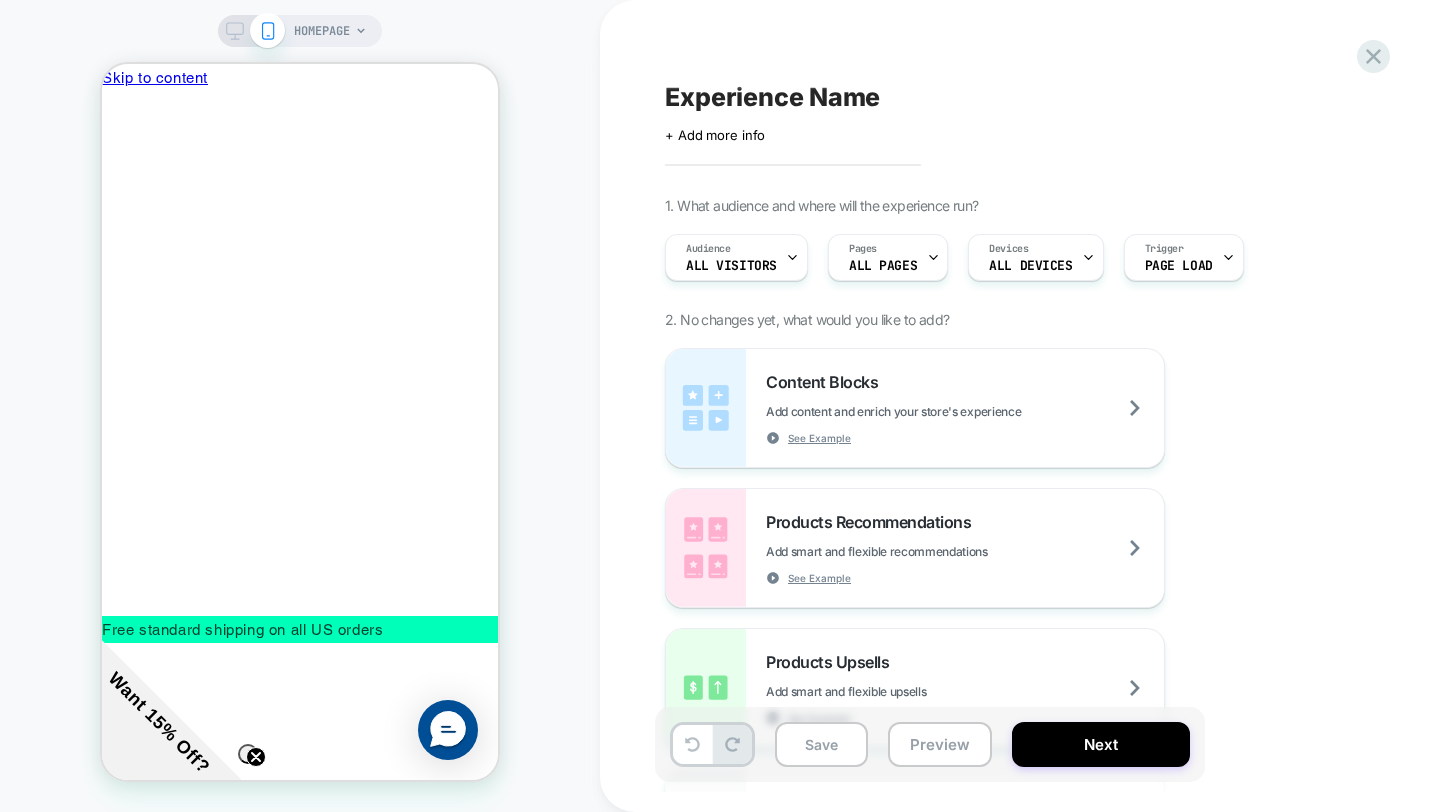 click on "HOMEPAGE" at bounding box center [322, 31] 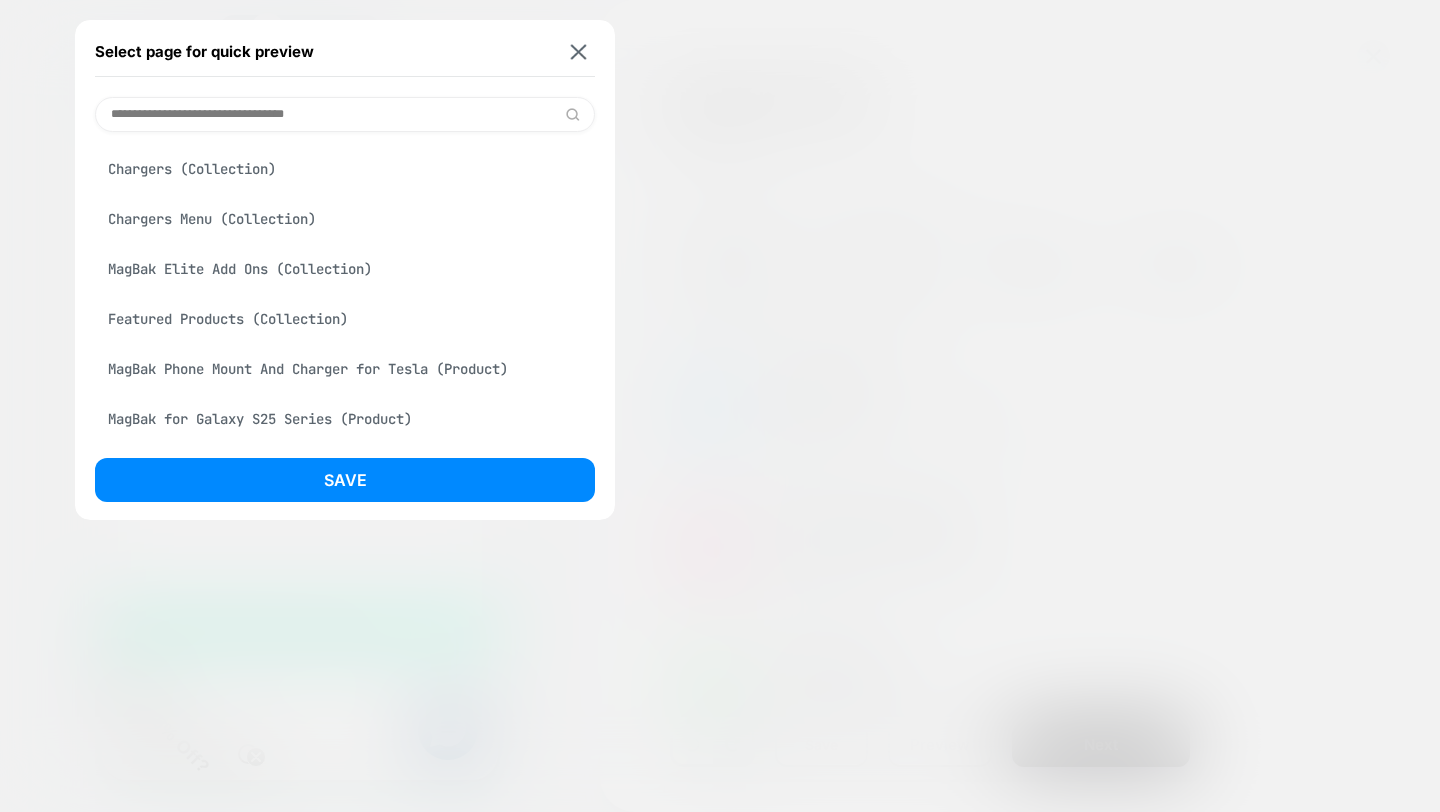 scroll, scrollTop: 445, scrollLeft: 0, axis: vertical 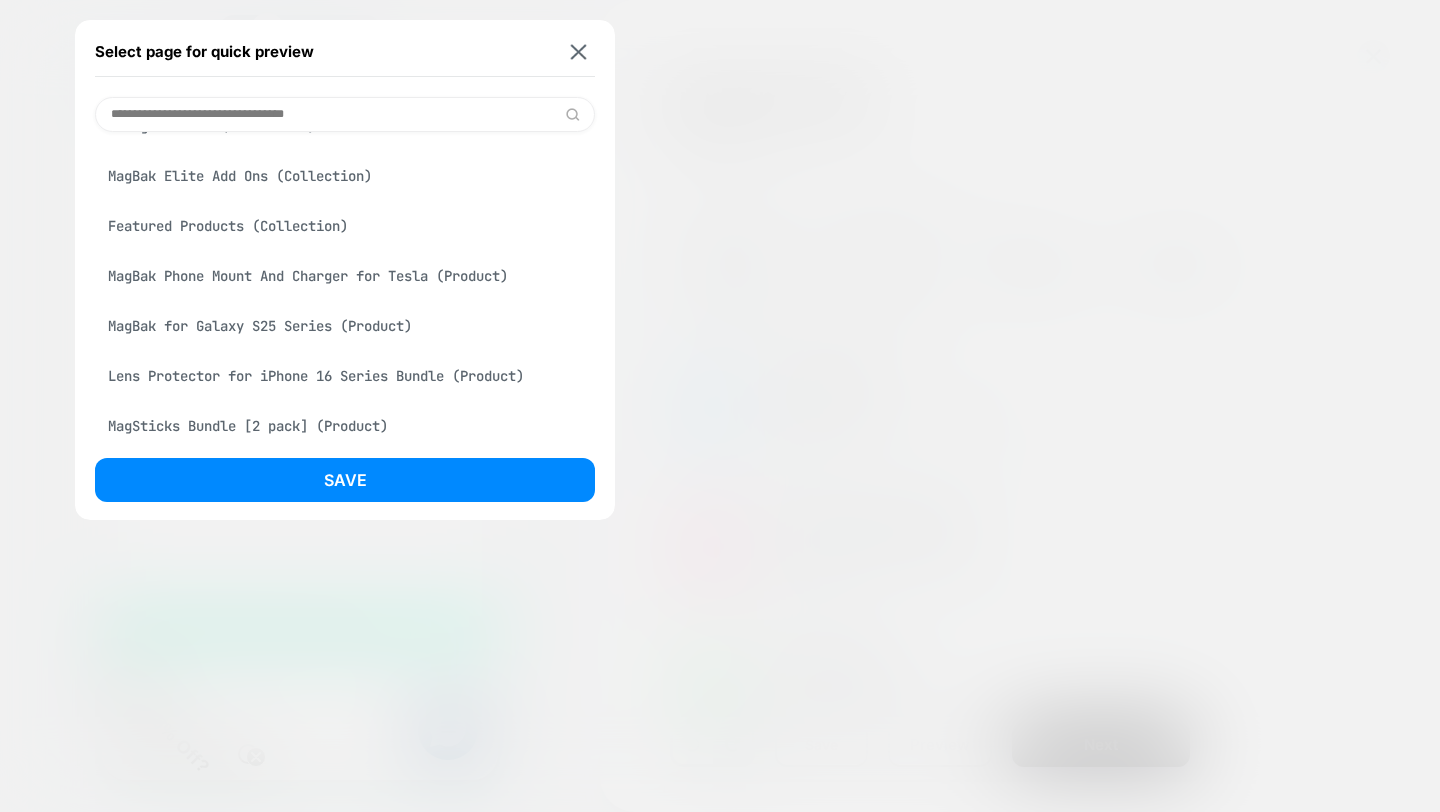 click on "MagBak Phone Mount And Charger for Tesla (Product)" at bounding box center [345, 276] 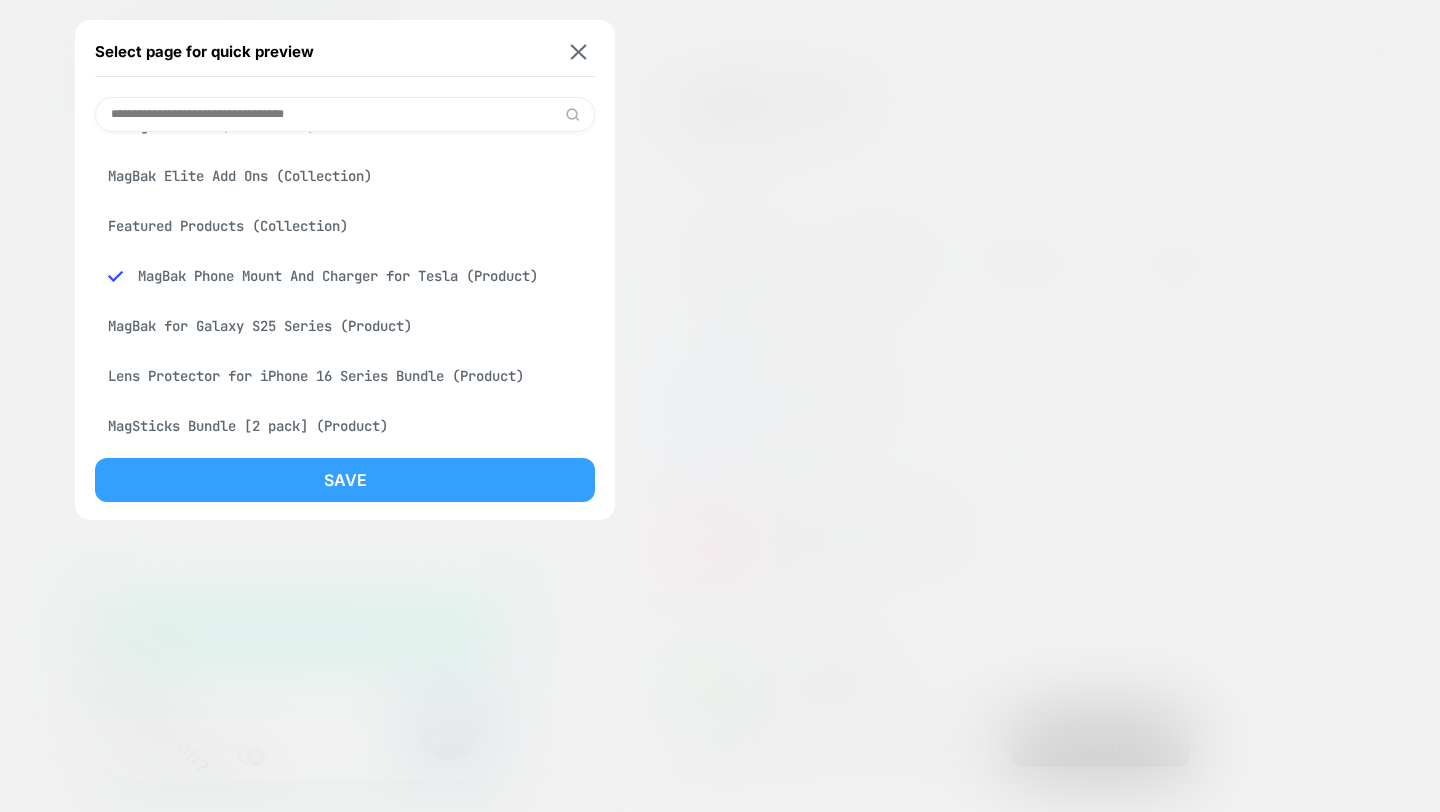 click on "Save" at bounding box center (345, 480) 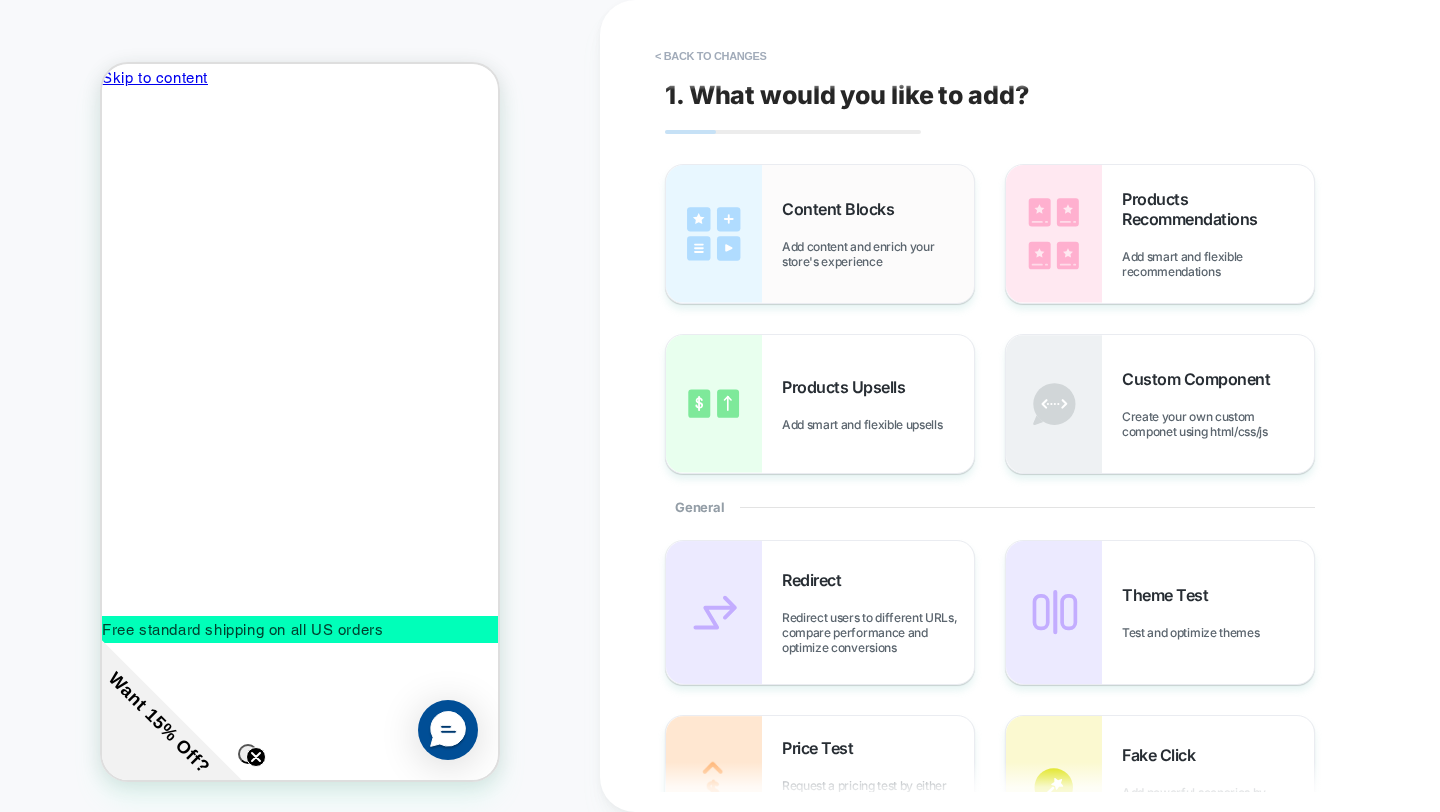 click on "Add content and enrich your store's experience" at bounding box center [878, 254] 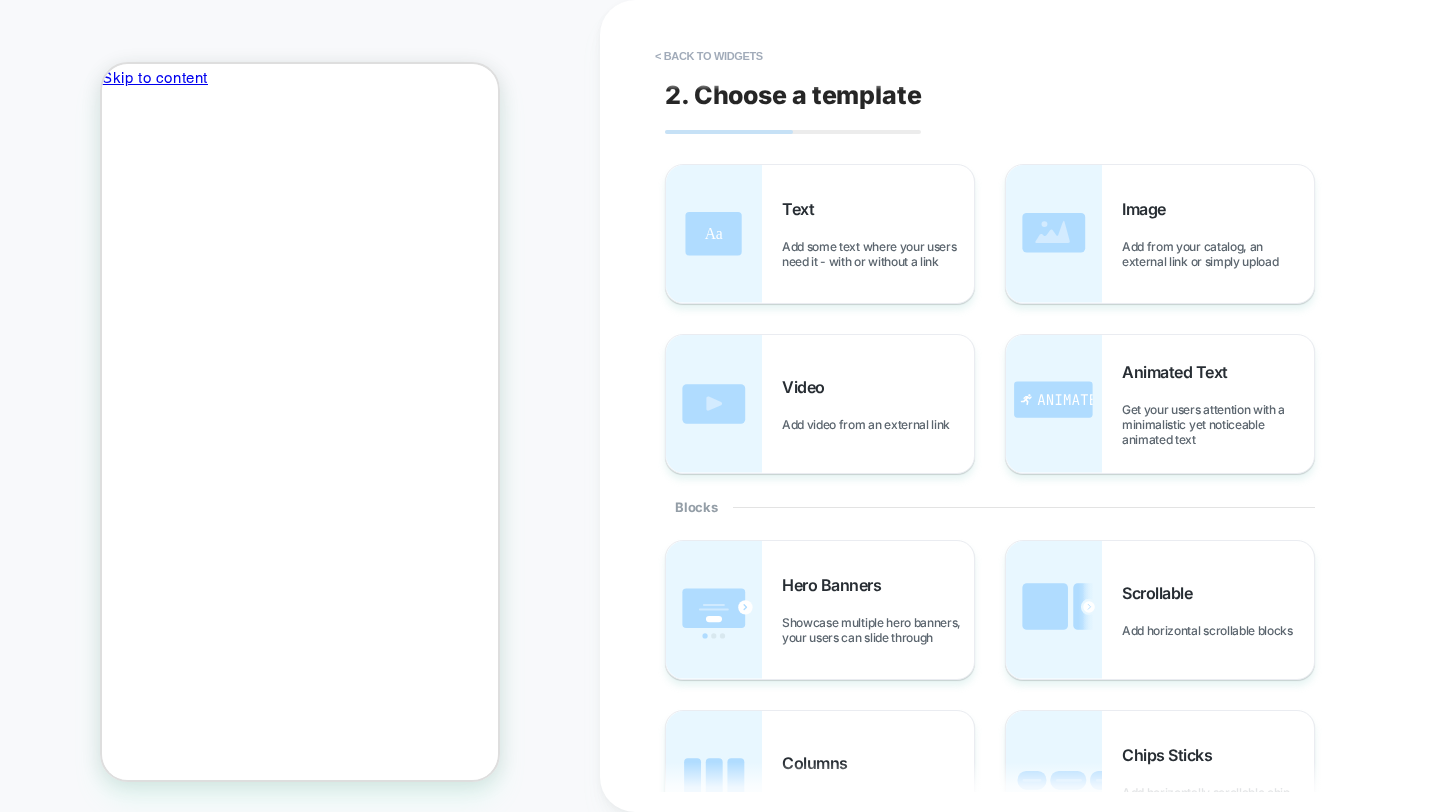 scroll, scrollTop: 881, scrollLeft: 0, axis: vertical 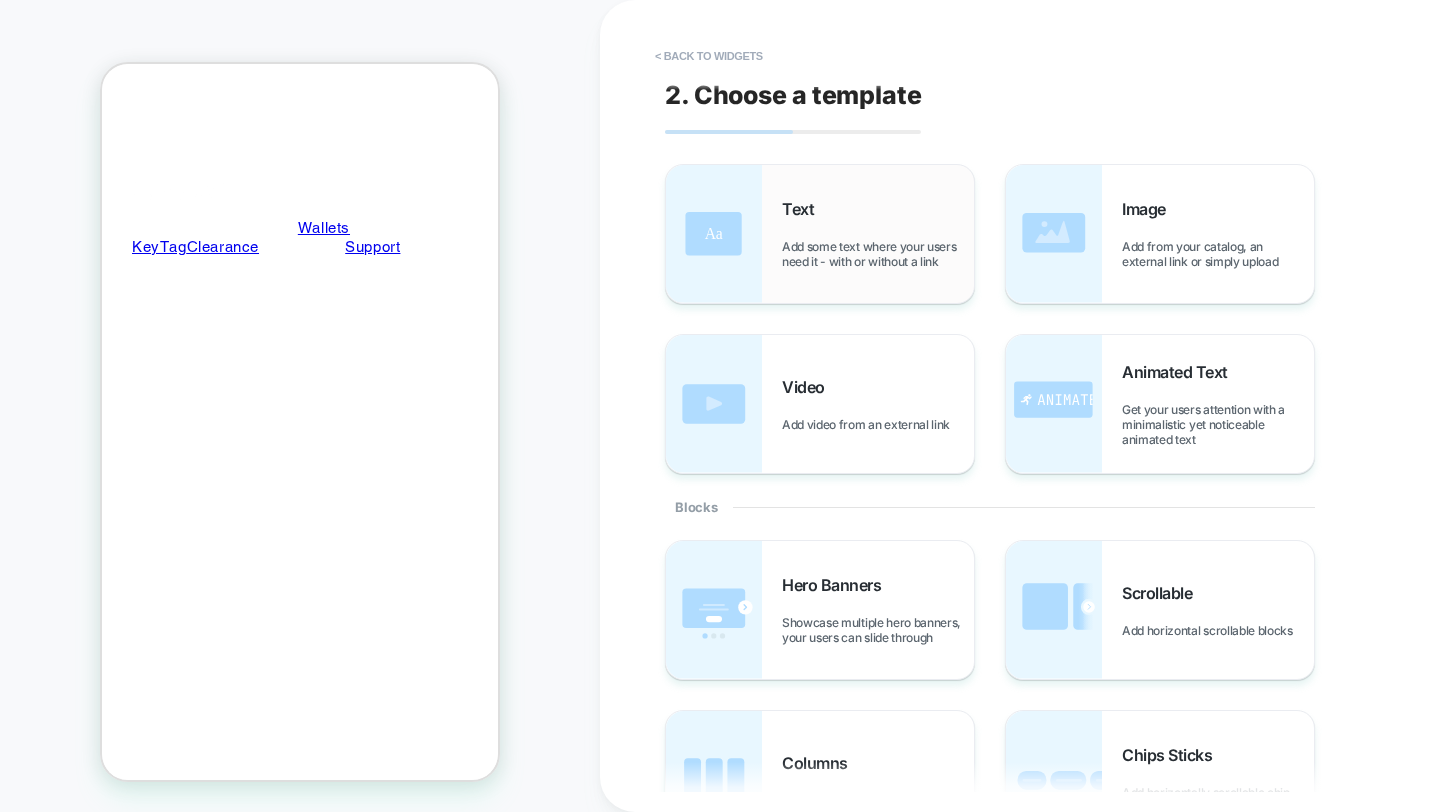 click on "Add some text where your users need it - with or without a link" at bounding box center [878, 254] 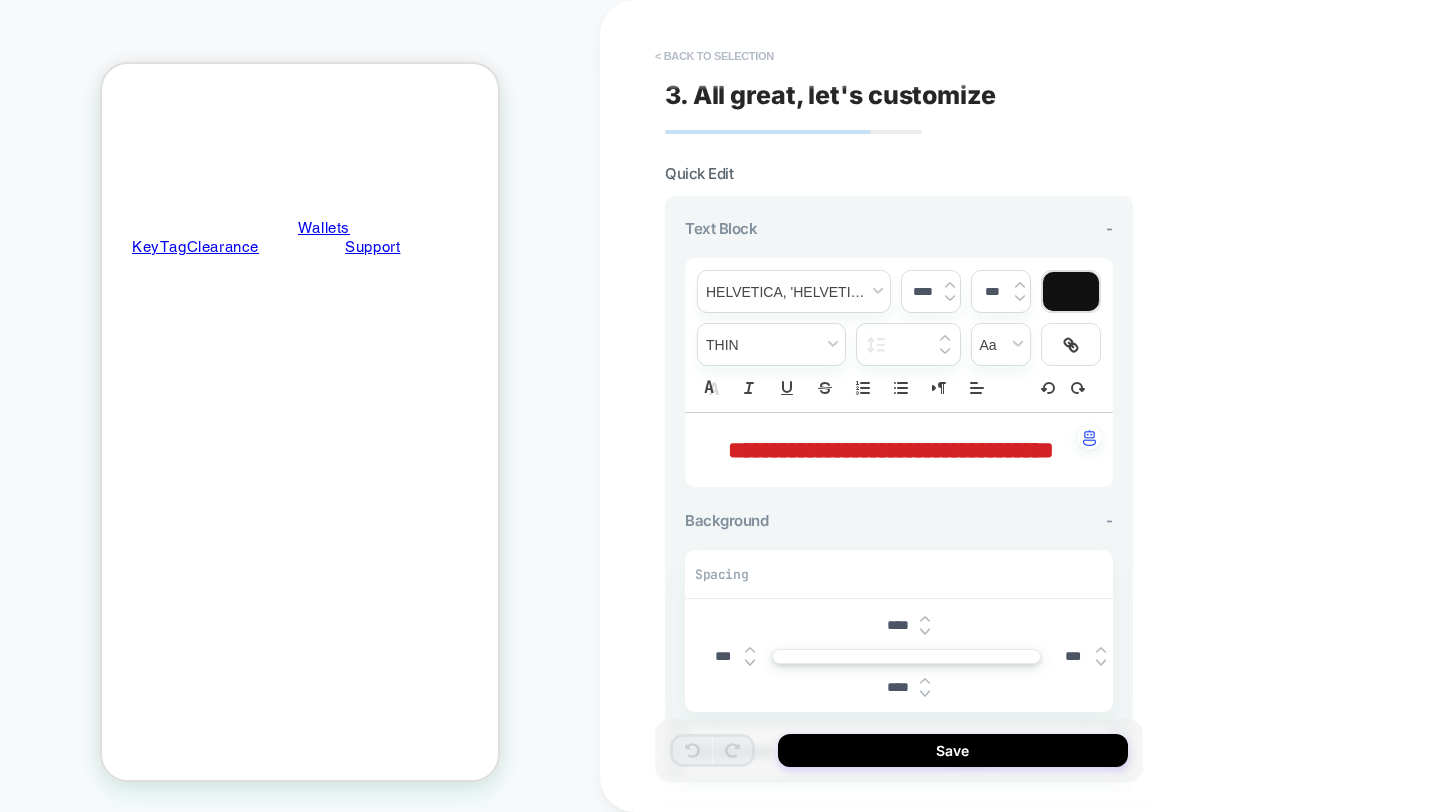 click on "< Back to selection" at bounding box center [714, 56] 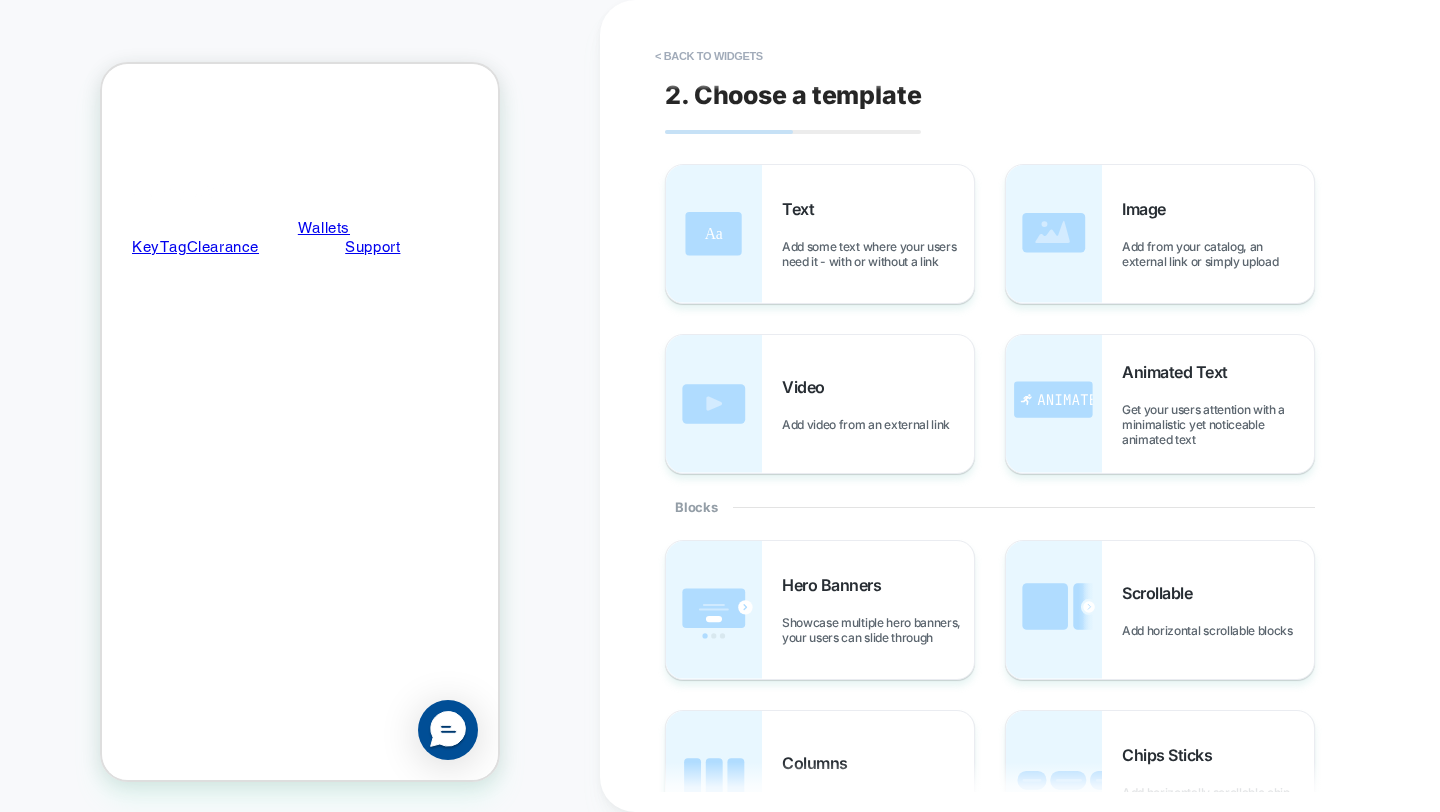 click on "< Back to widgets" at bounding box center (709, 56) 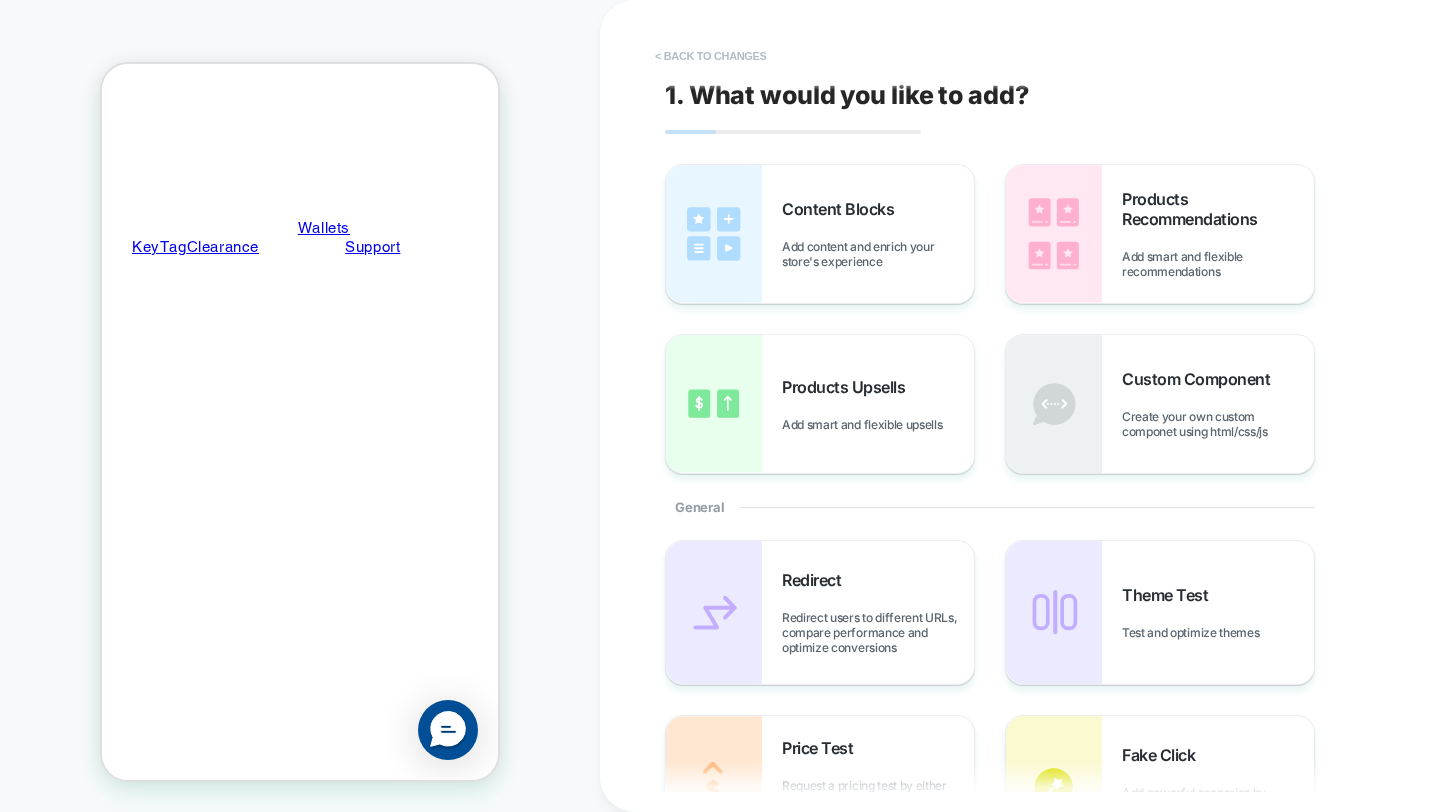 click on "< Back to changes" at bounding box center (711, 56) 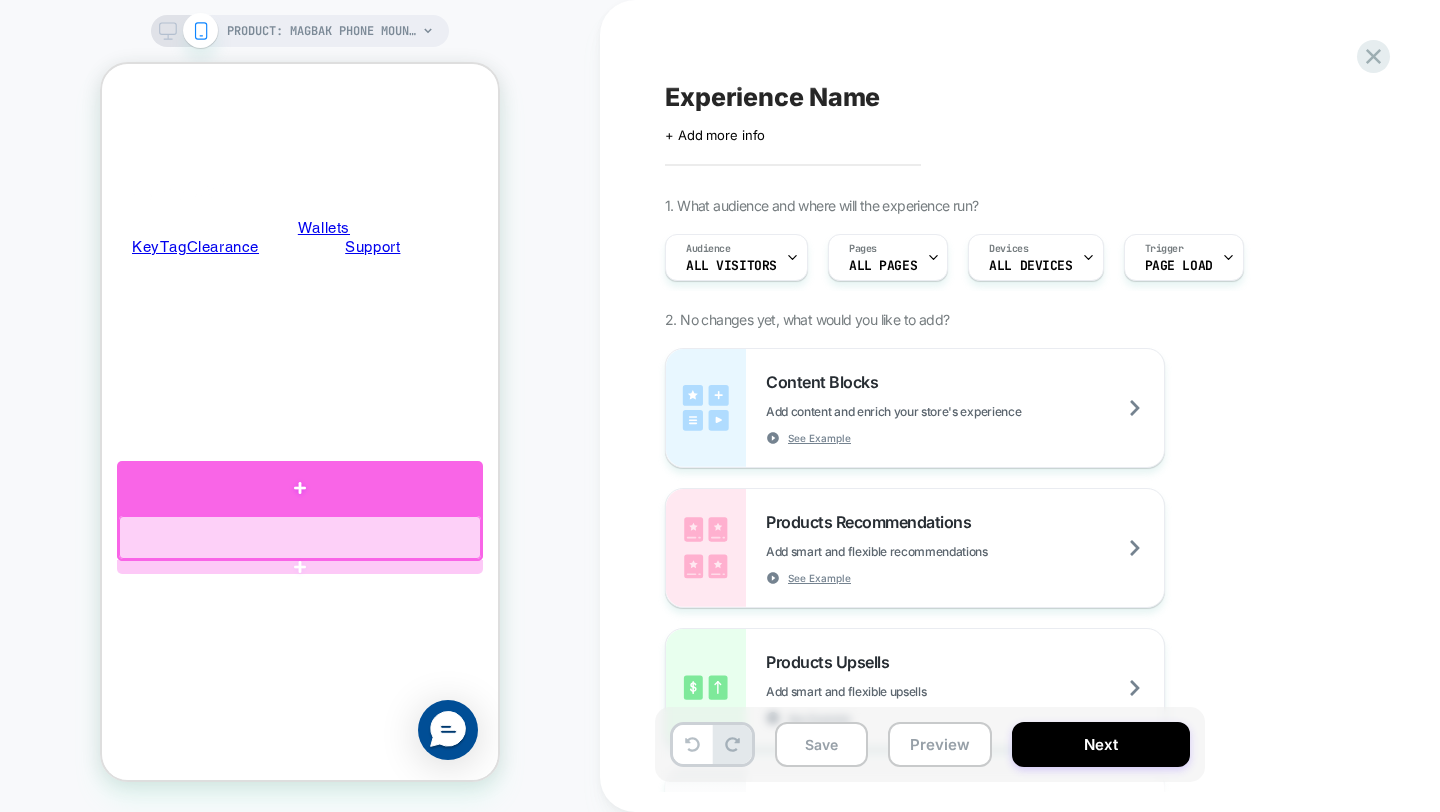 click at bounding box center (300, 487) 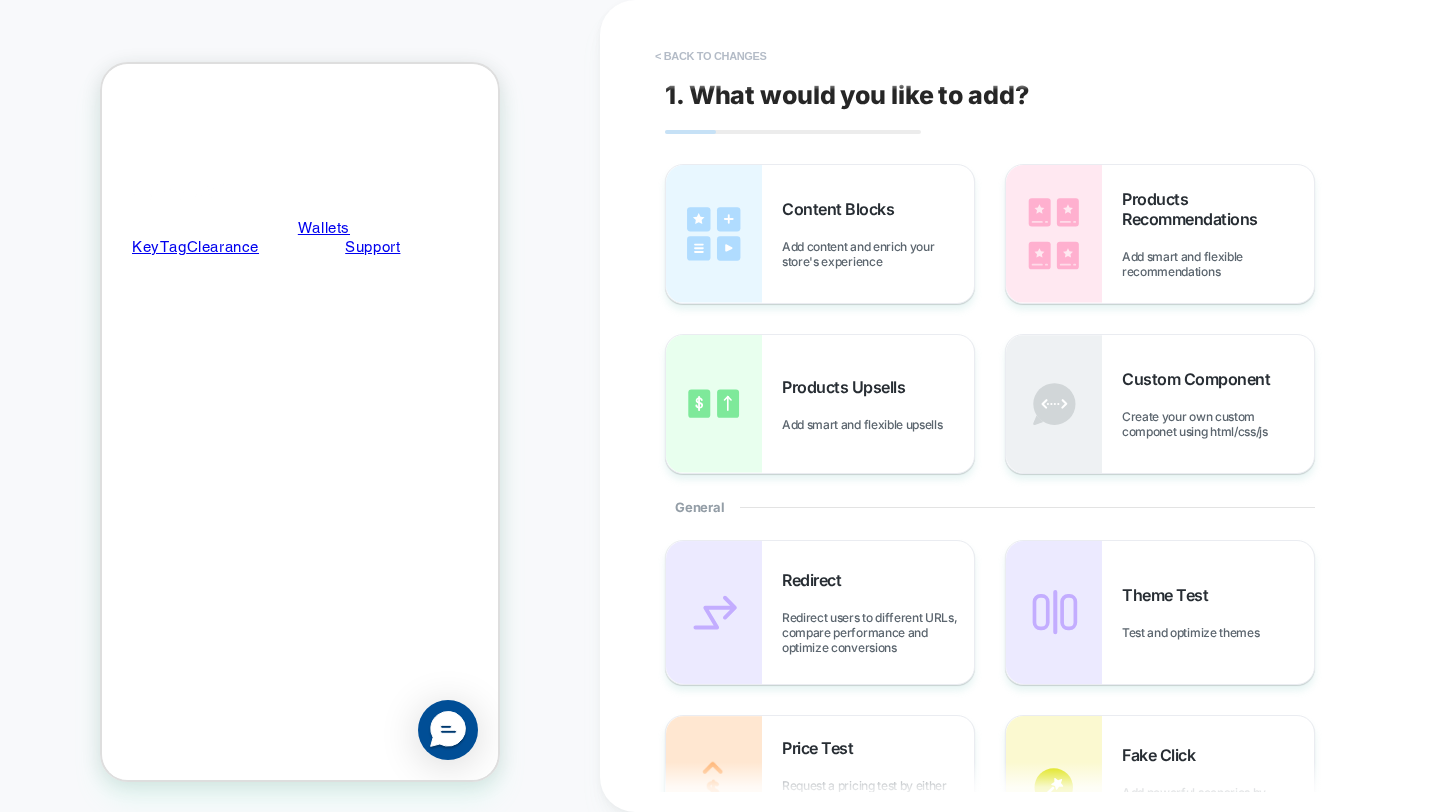 click on "< Back to changes" at bounding box center (711, 56) 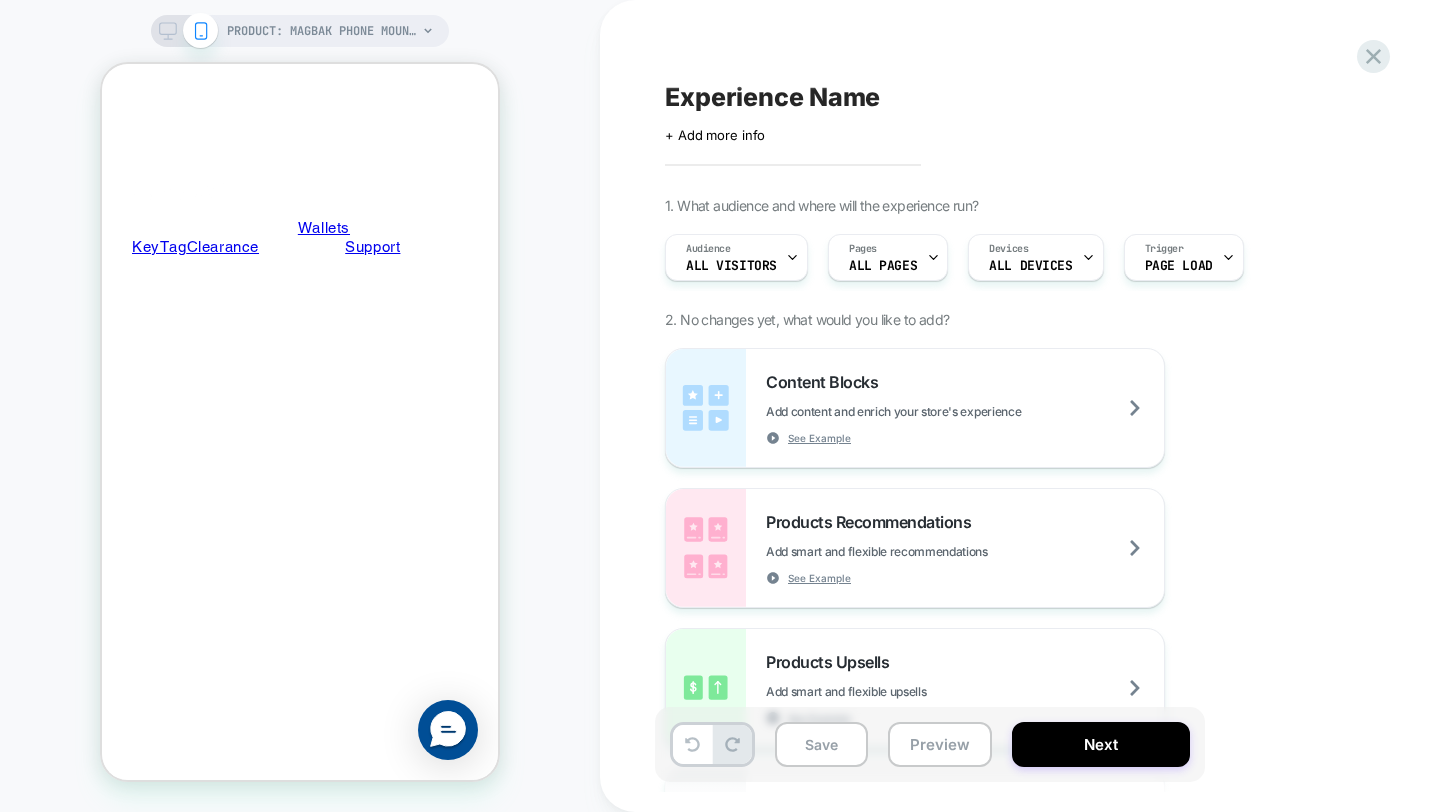 click on "Experience Name Click to edit experience details + Add more info 1. What audience and where will the experience run? Audience All Visitors Pages ALL PAGES Devices ALL DEVICES Trigger Page Load 2. No changes yet, what would you like to add? Content Blocks Add content and enrich your store's experience See Example Products Recommendations Add smart and flexible recommendations See Example Products Upsells Add smart and flexible upsells See Example Custom Component Create your own custom componet using html/css/js General Redirect Redirect users to different URLs, compare performance and optimize conversions Theme Test Test and optimize themes Price Test Request a pricing test by either manually selecting products or creating a matching rule to increase or decrease prices Fake Click Add powerful scenarios  by recording and automating your interactions See Example Global CSS Add a global css file Global Javascript Add a global javascript file New Pages Add Post Purchase Page" at bounding box center [1030, 406] 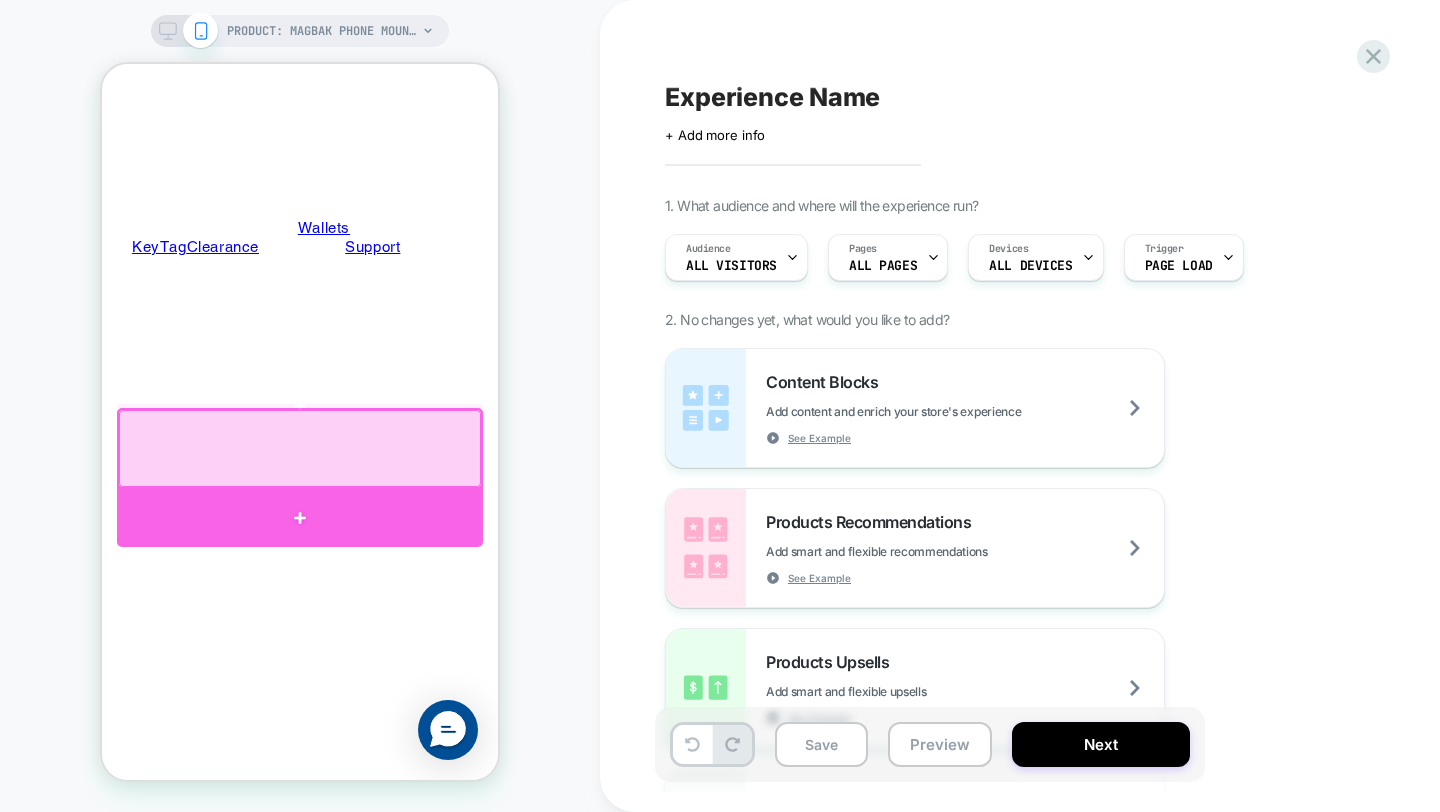 click at bounding box center (300, 518) 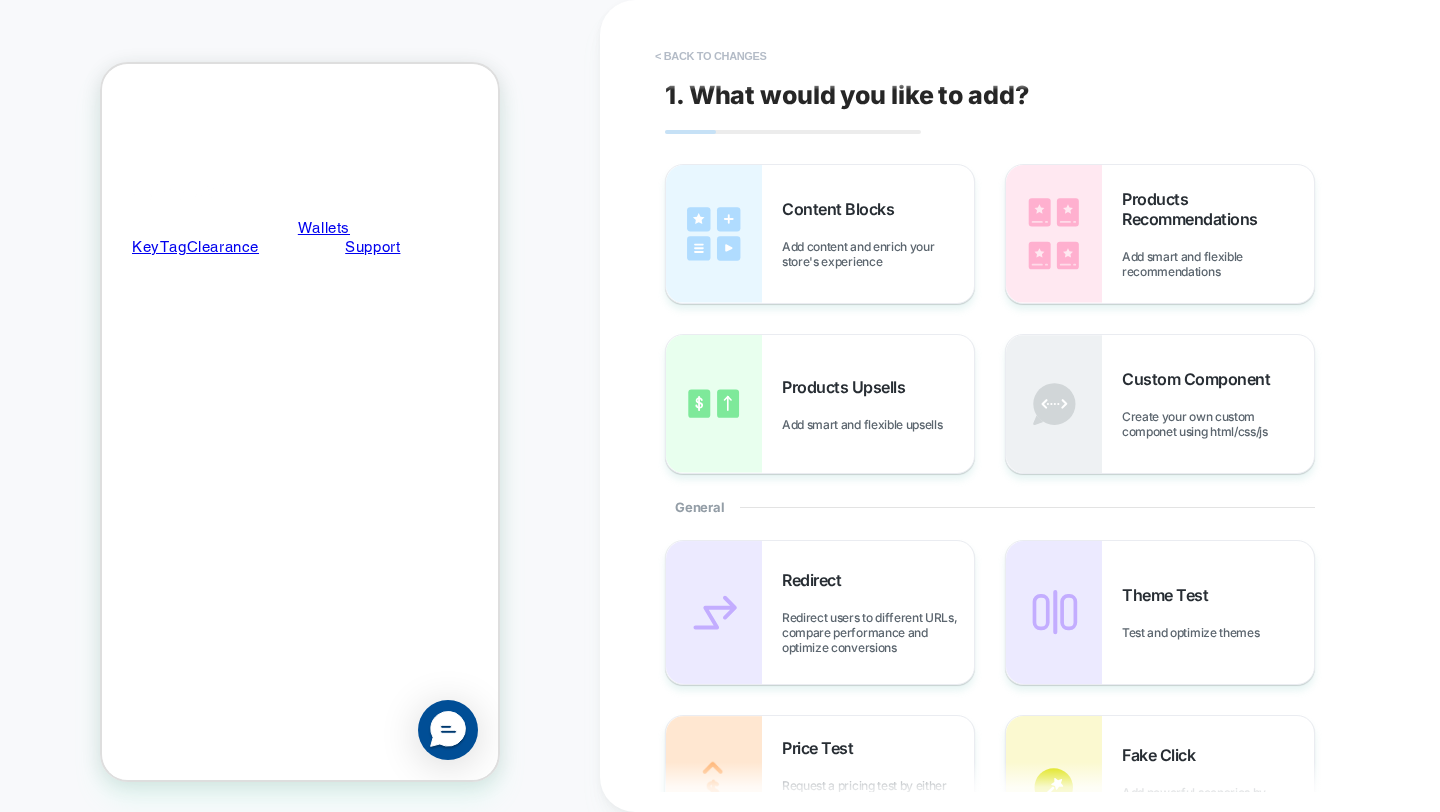 click on "< Back to changes" at bounding box center [711, 56] 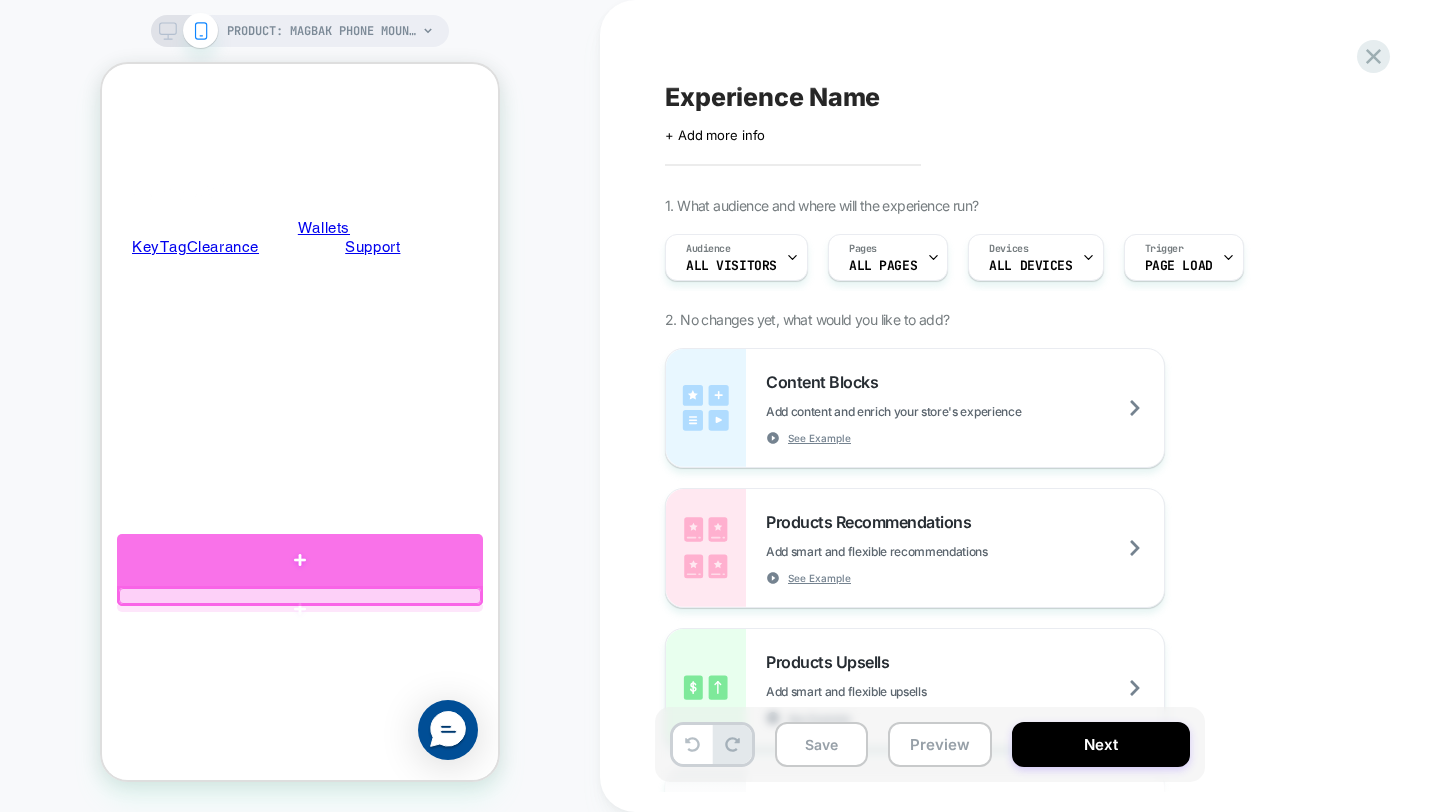 click at bounding box center [300, 559] 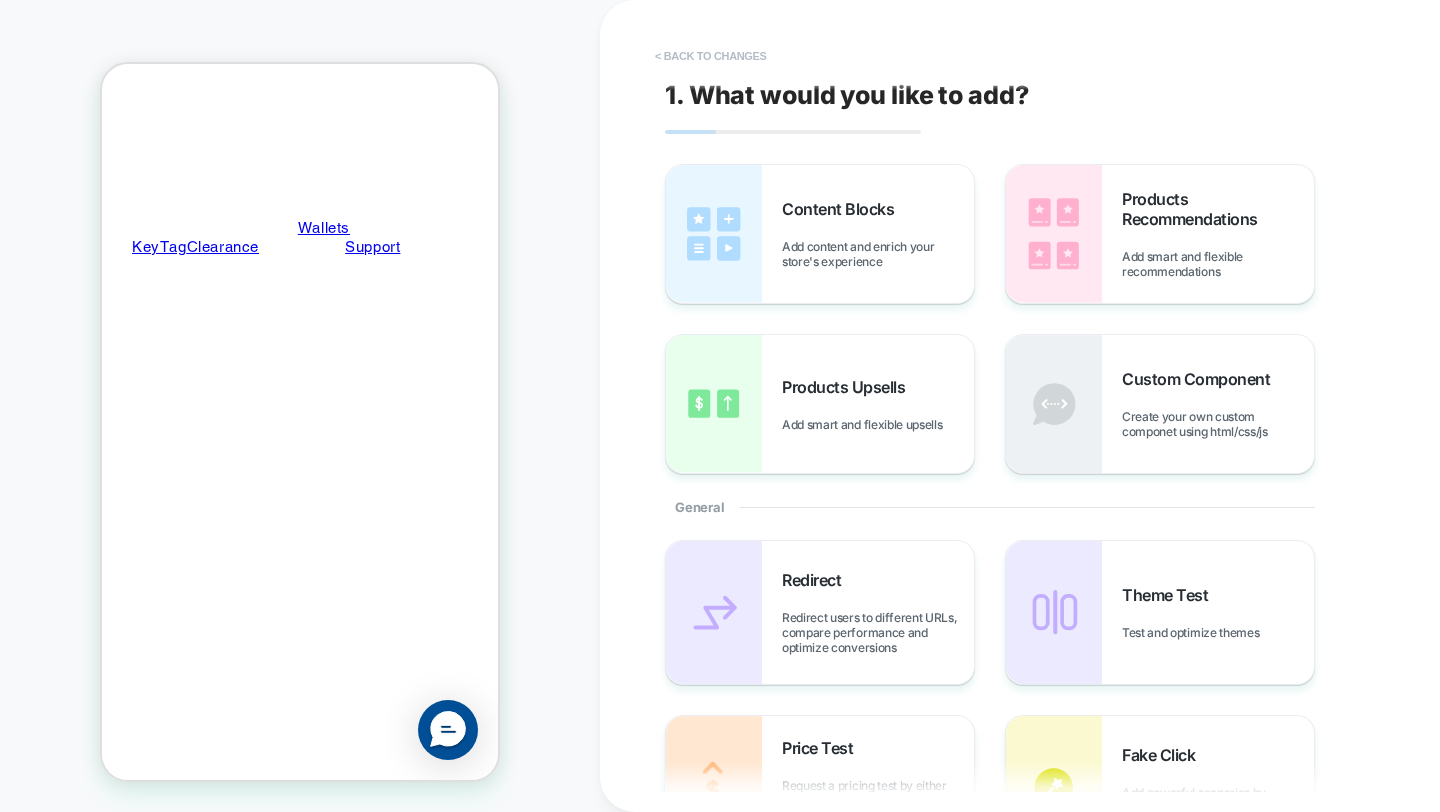 click on "< Back to changes" at bounding box center [711, 56] 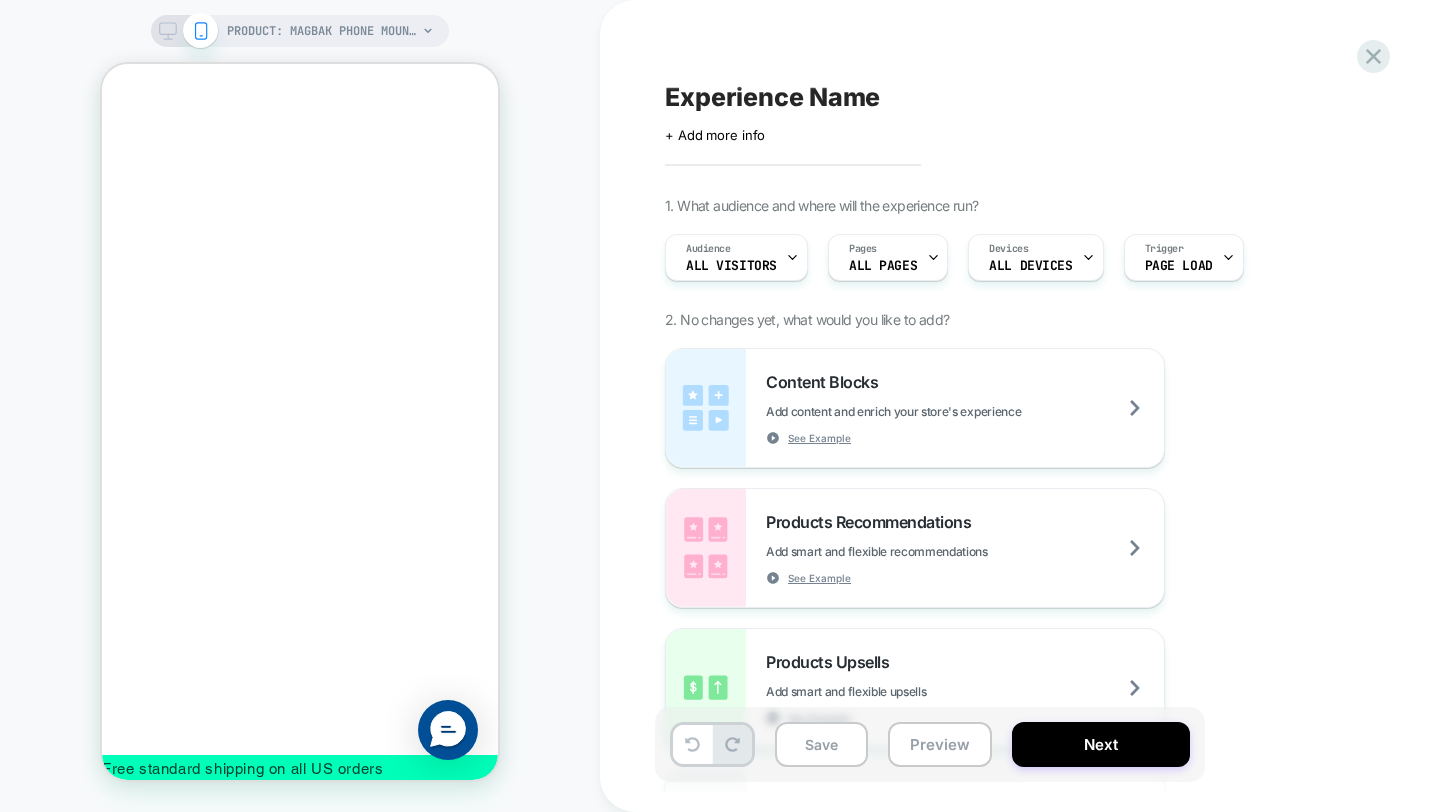 scroll, scrollTop: 134, scrollLeft: 0, axis: vertical 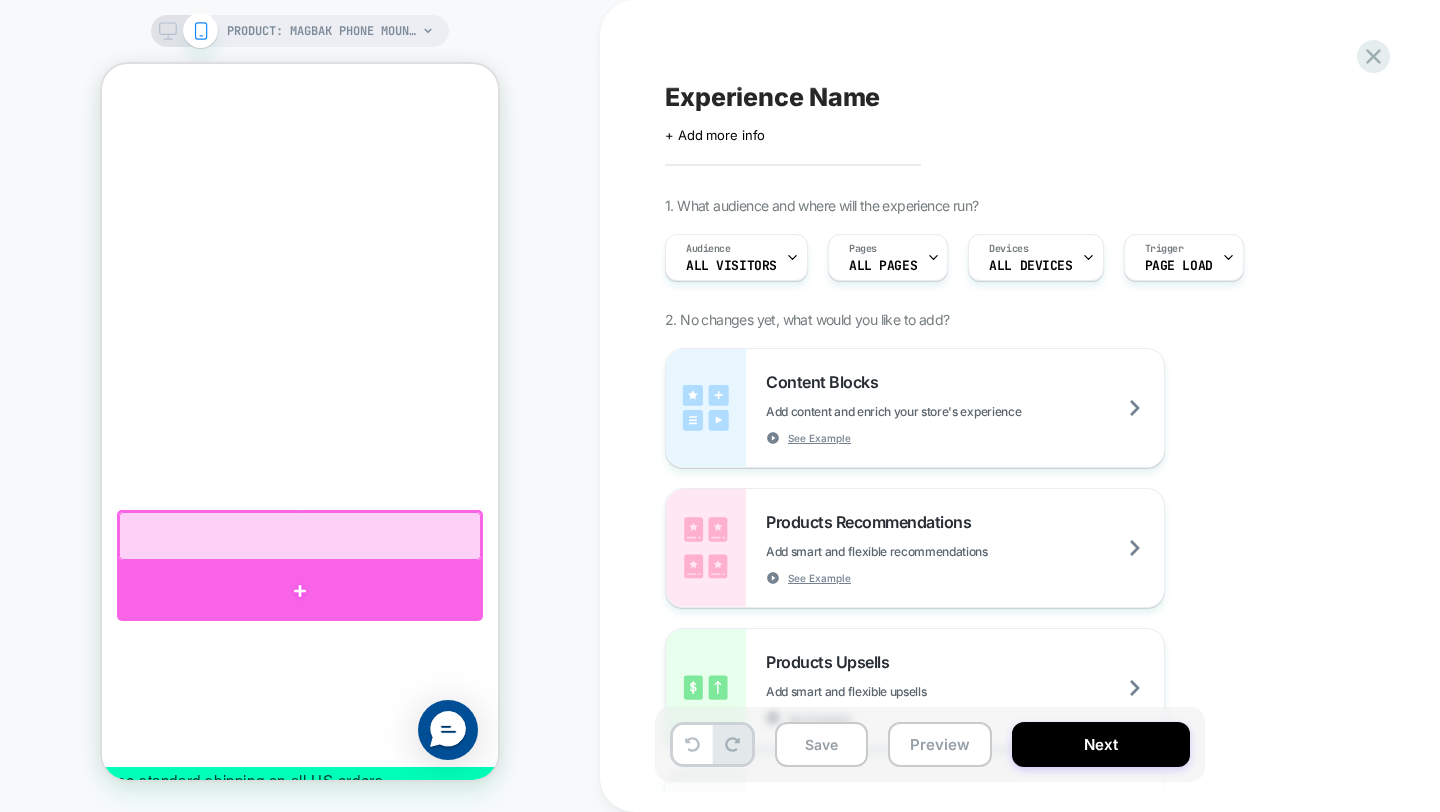 click at bounding box center (300, 591) 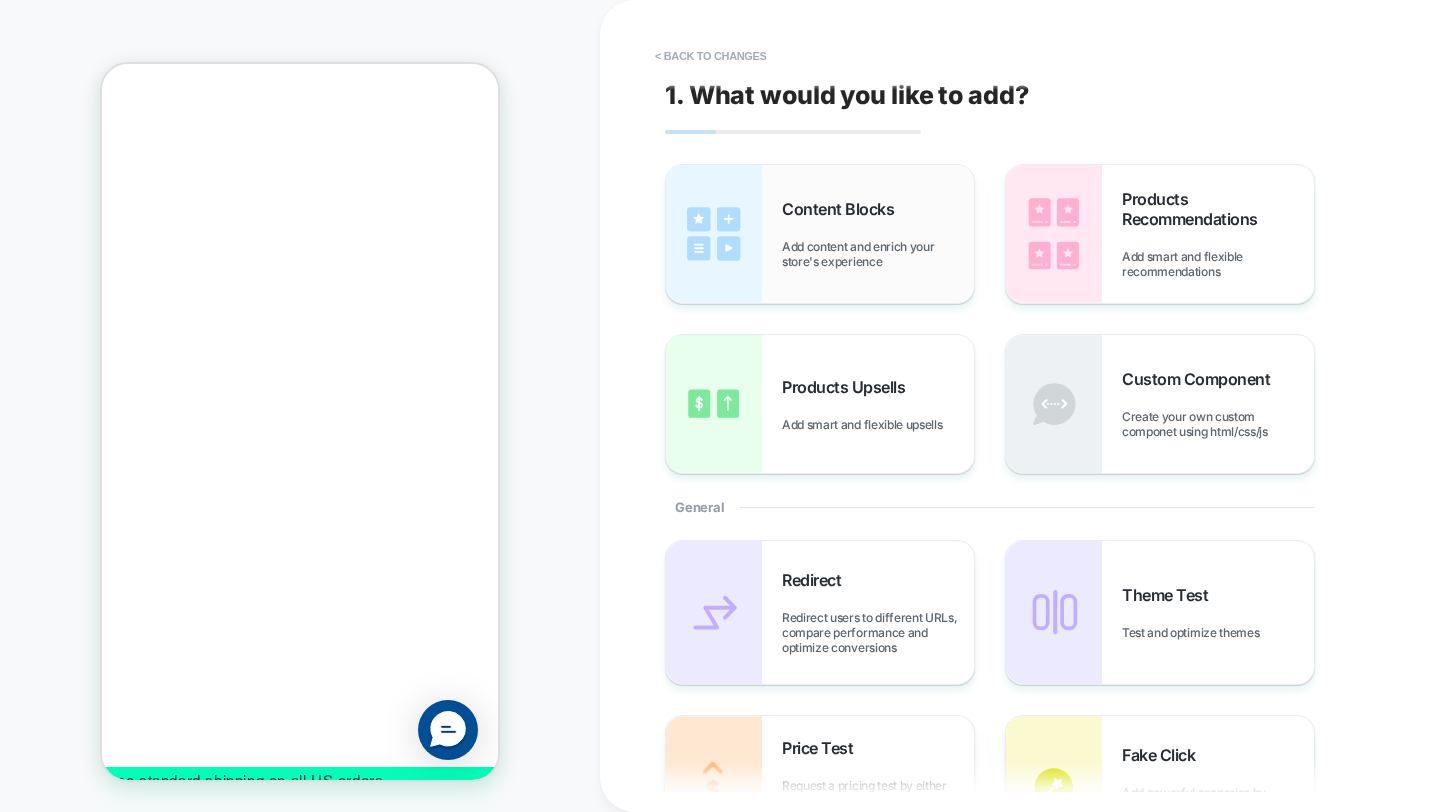 click on "Content Blocks" at bounding box center [843, 209] 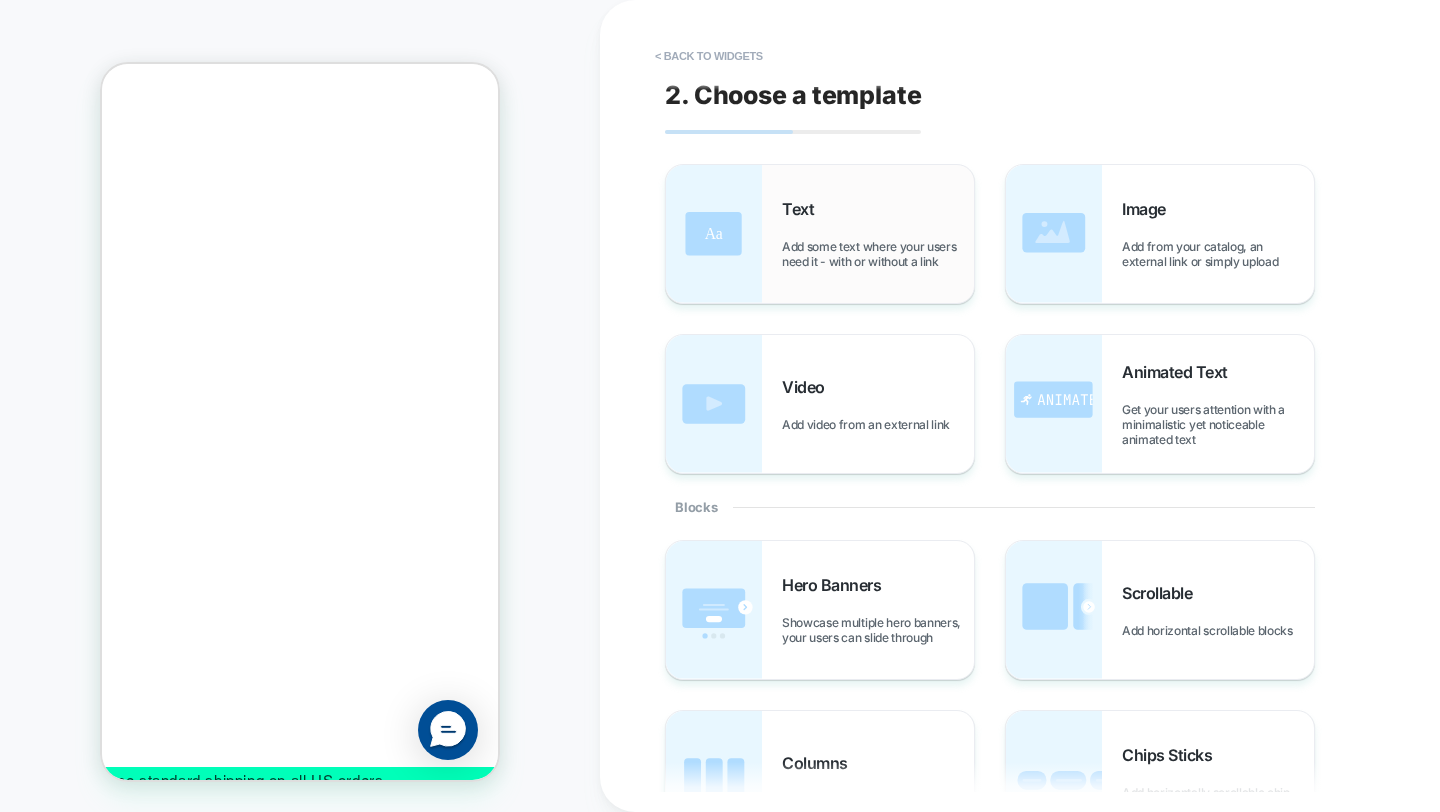click on "Text Add some text where your users need it - with or without a link" at bounding box center (878, 234) 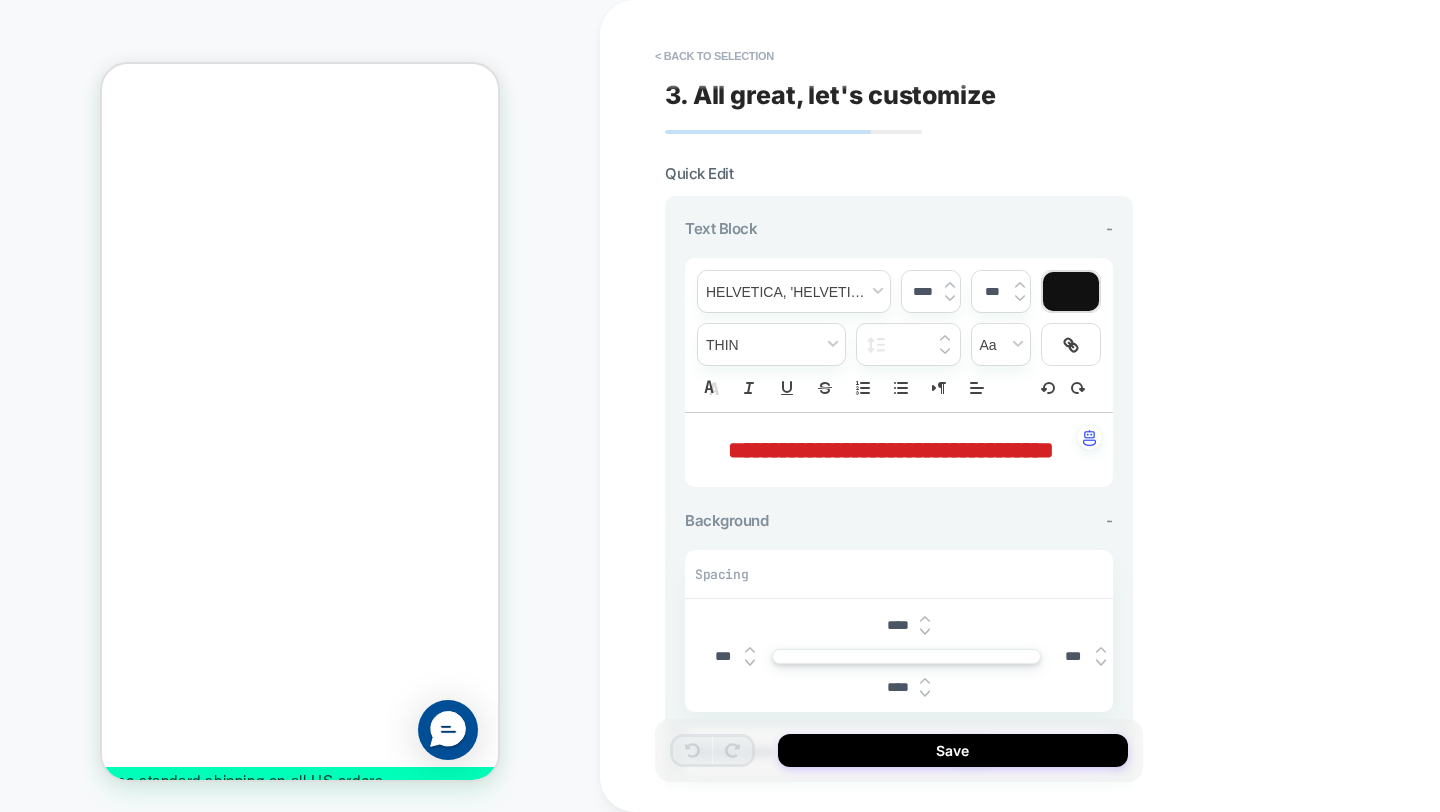 click on "**********" at bounding box center (891, 450) 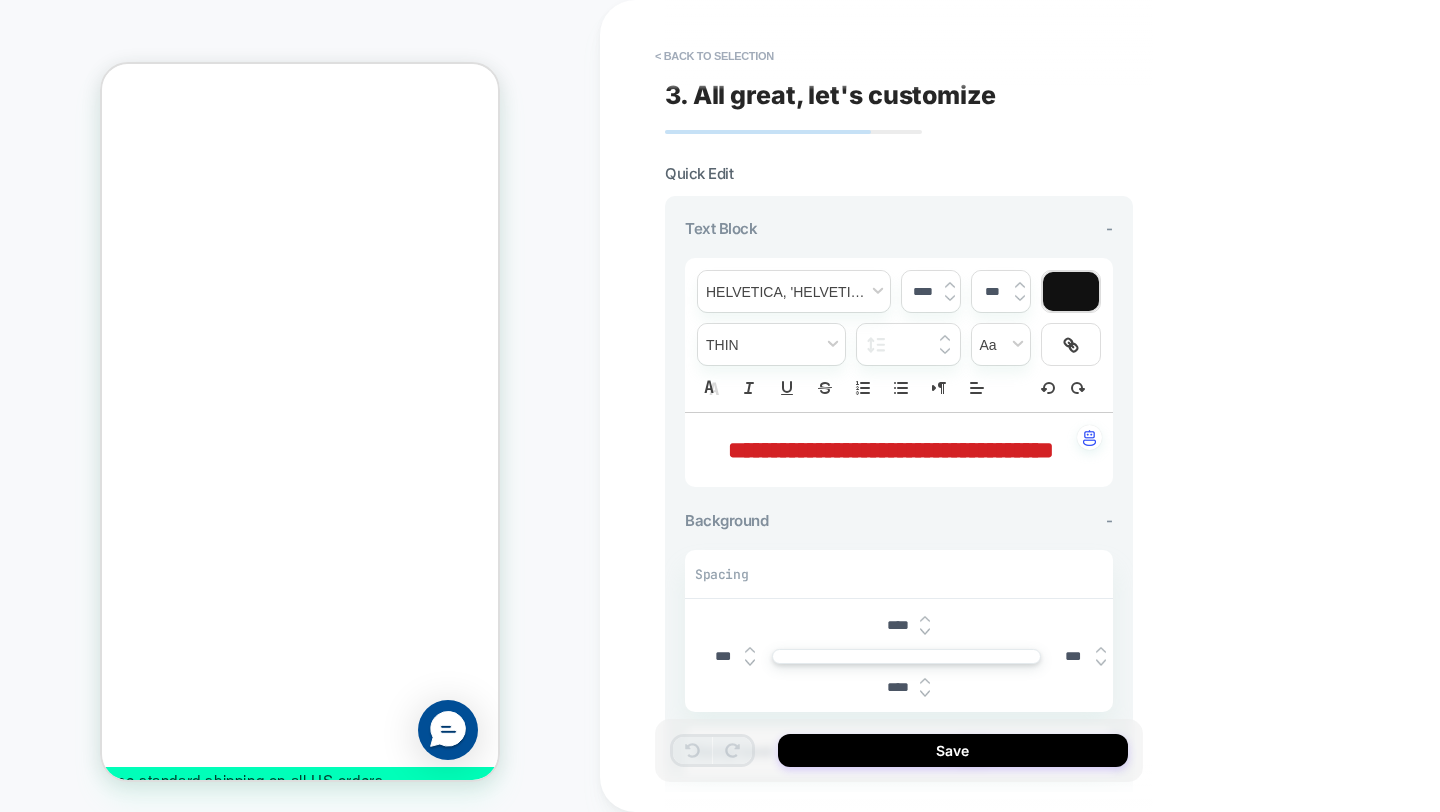 click on "**********" at bounding box center [891, 450] 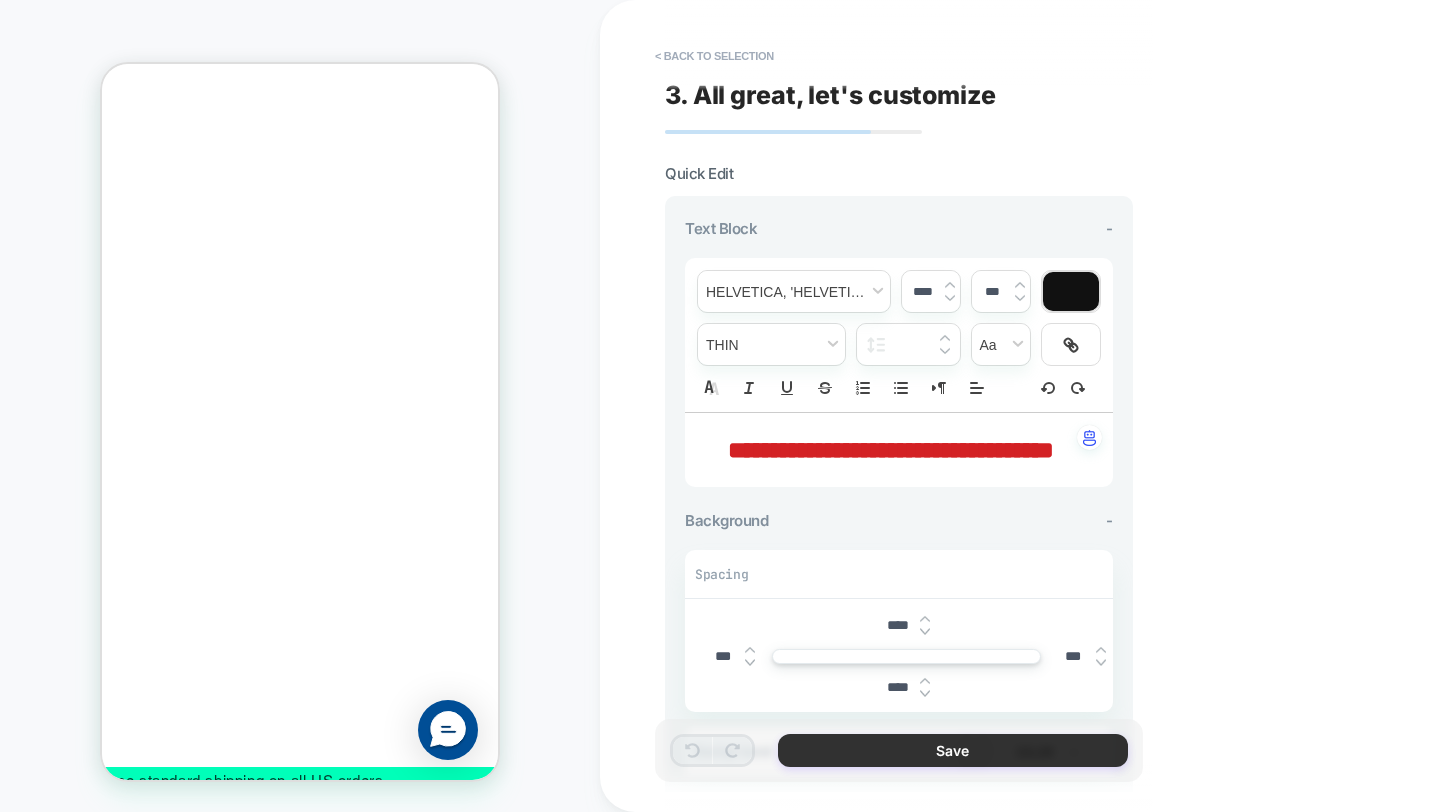 click on "Save" at bounding box center [953, 750] 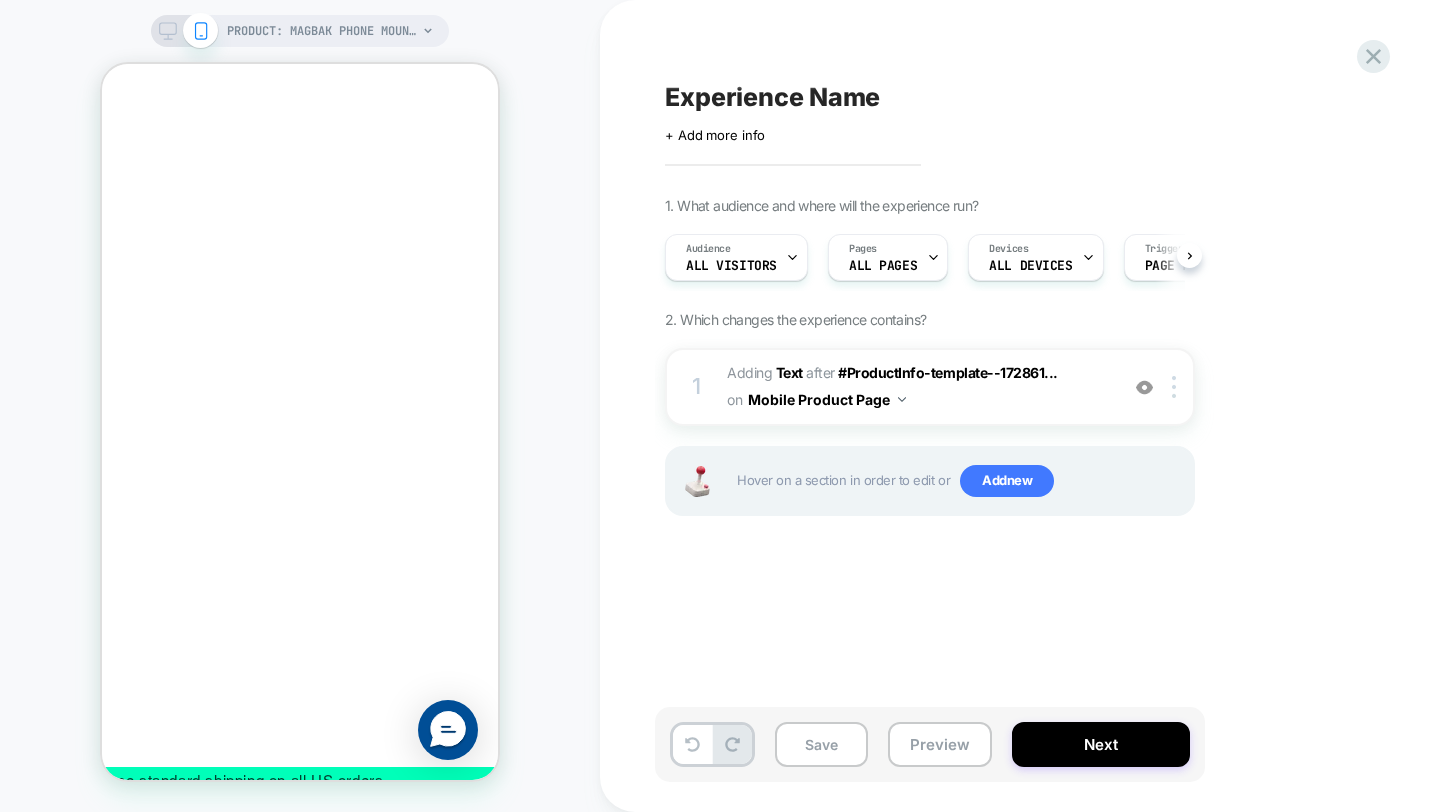 scroll, scrollTop: 0, scrollLeft: 1, axis: horizontal 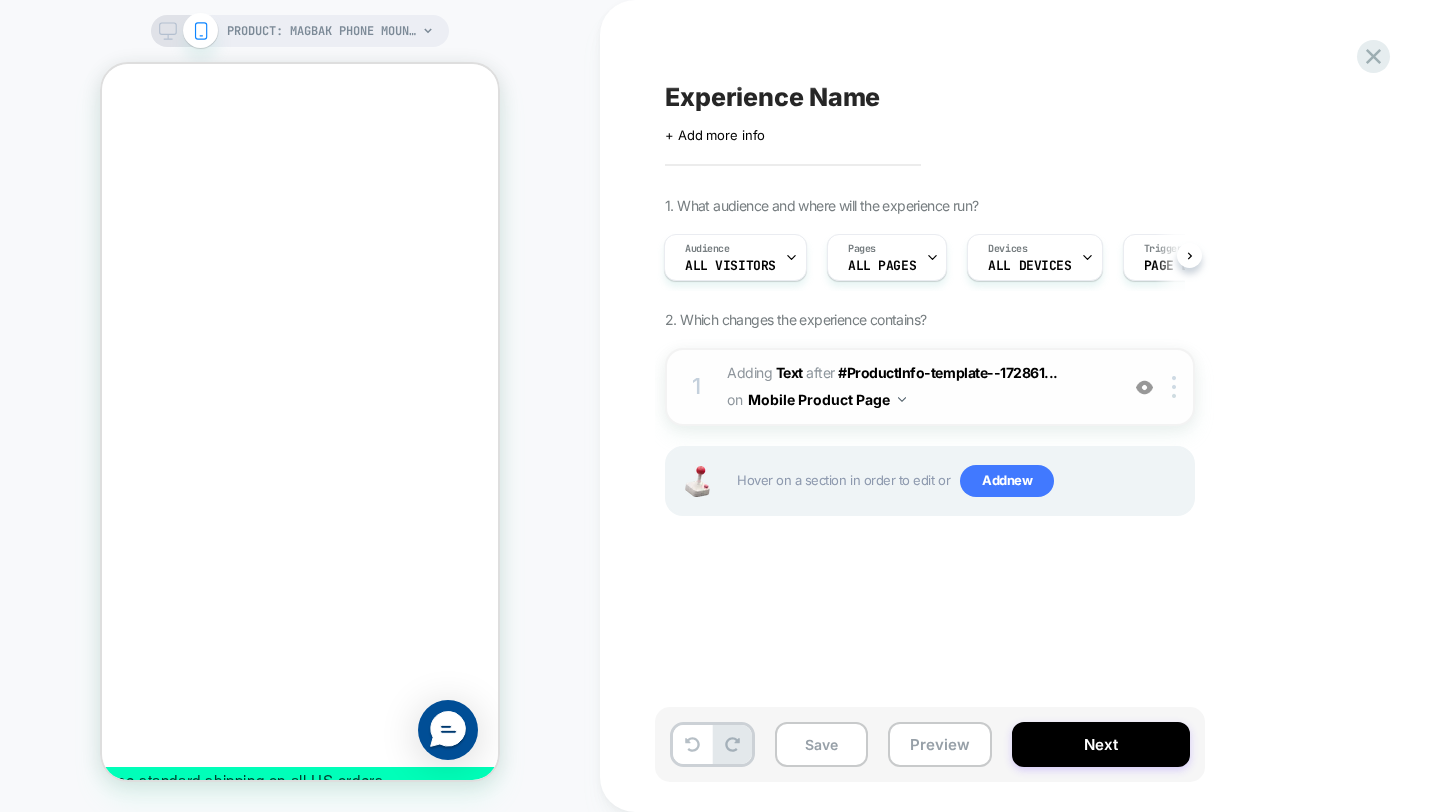 click on "1 #_loomi_addon_1753822439383 Adding   Text   AFTER #ProductInfo-template--172861... #ProductInfo-template--17286127648849__main > .product__title   on Mobile Product Page Copy CSS Selector Copy Widget Id Rename Copy to   Desktop Target   All Devices Delete Upgrade to latest" at bounding box center (930, 387) 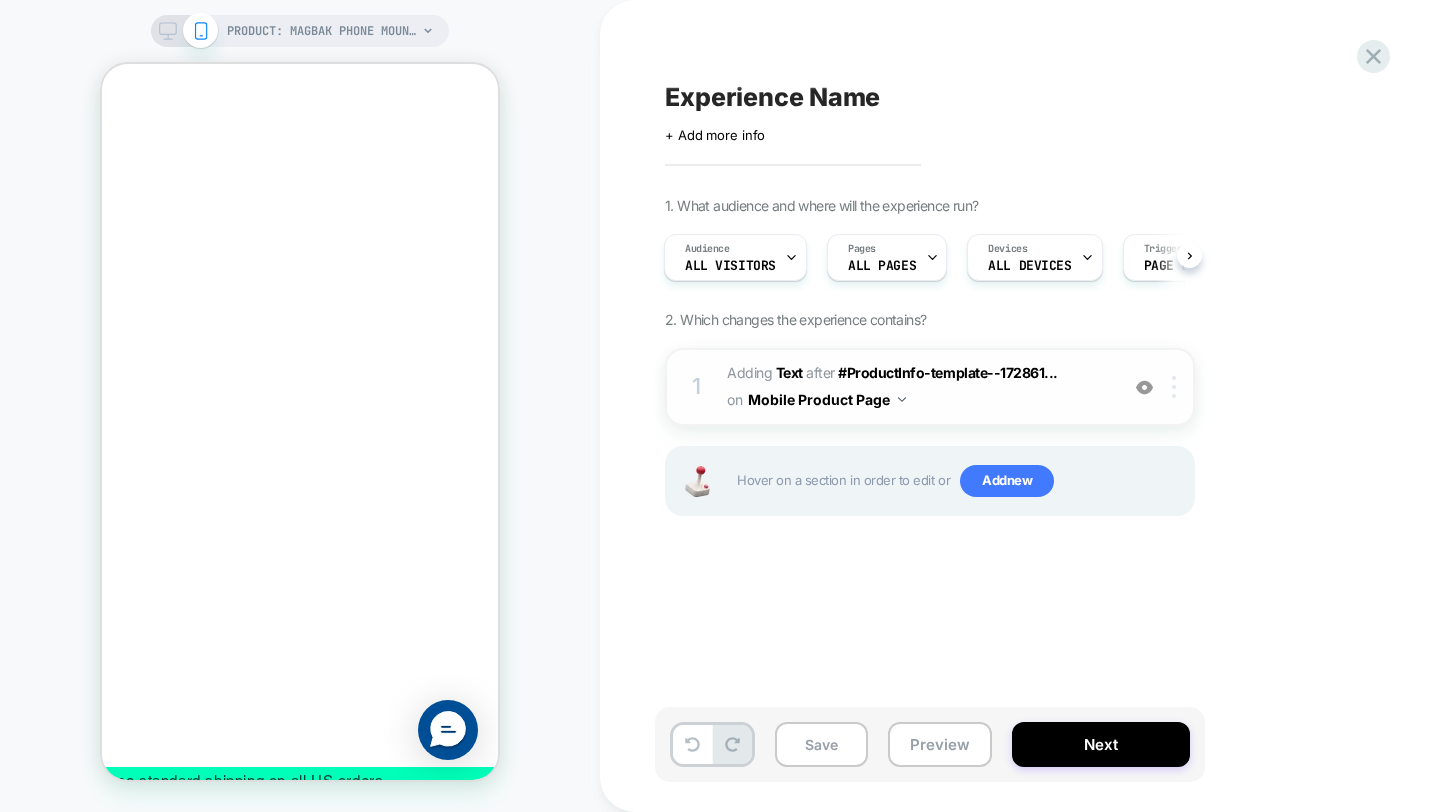 click at bounding box center (1177, 387) 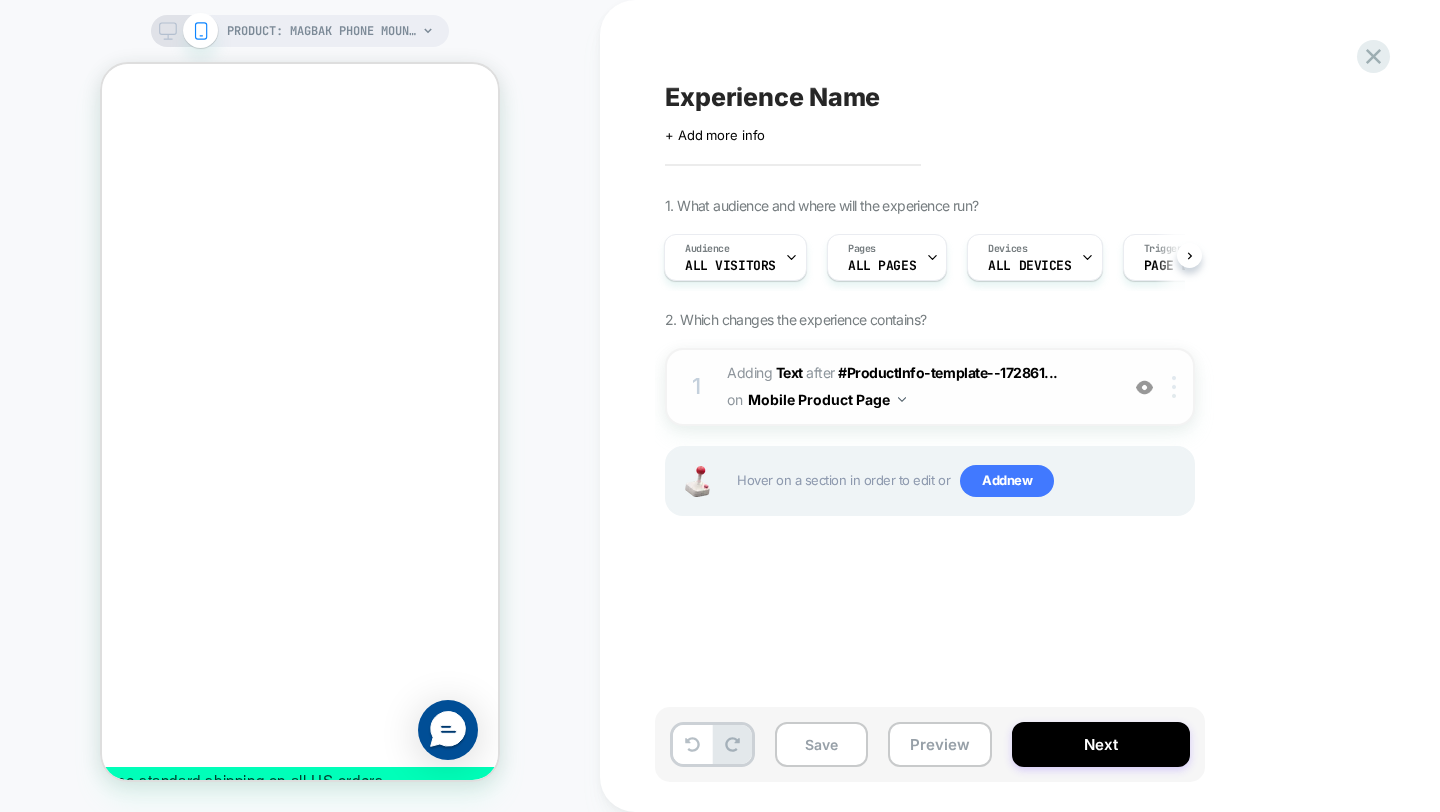 click at bounding box center (1174, 387) 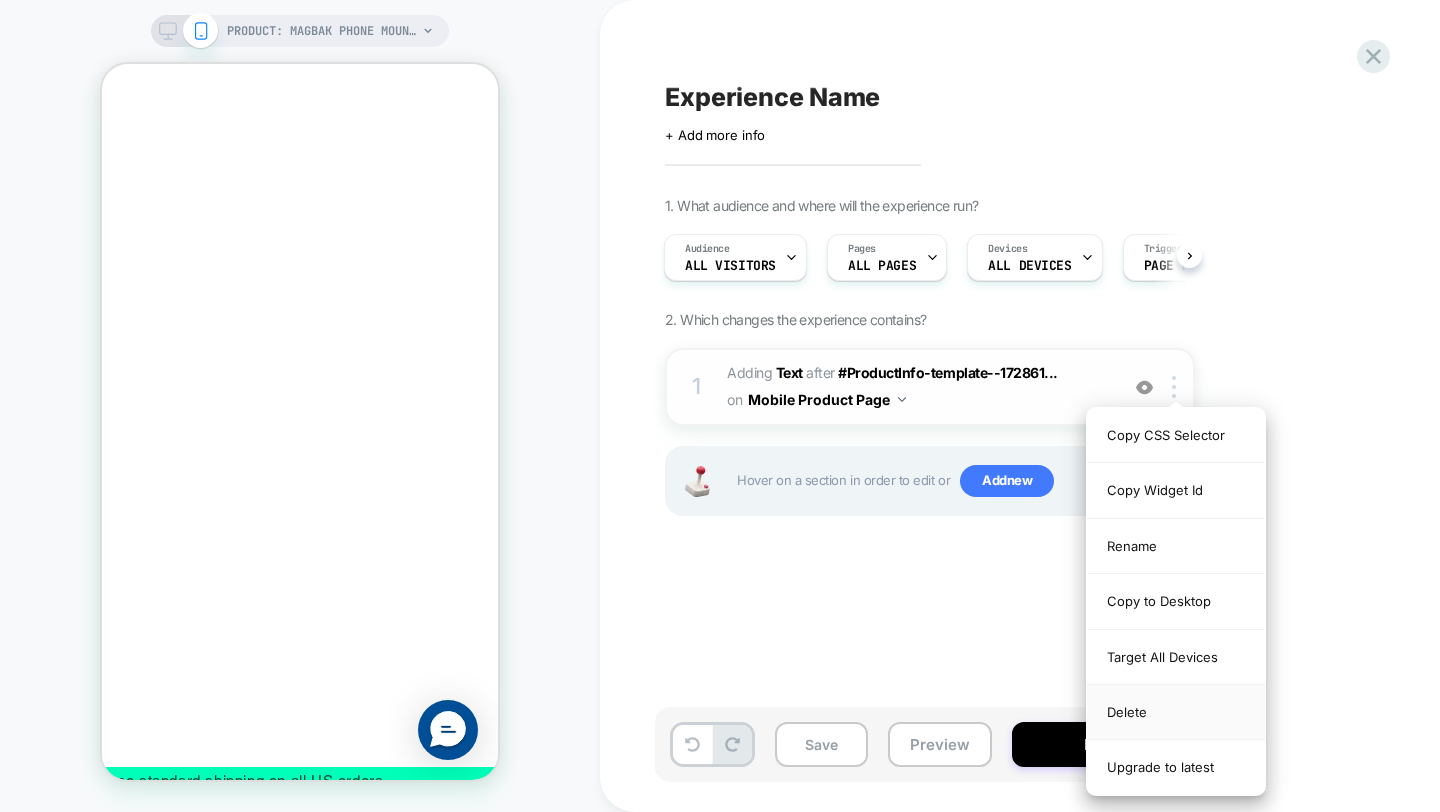 click on "Delete" at bounding box center (1176, 712) 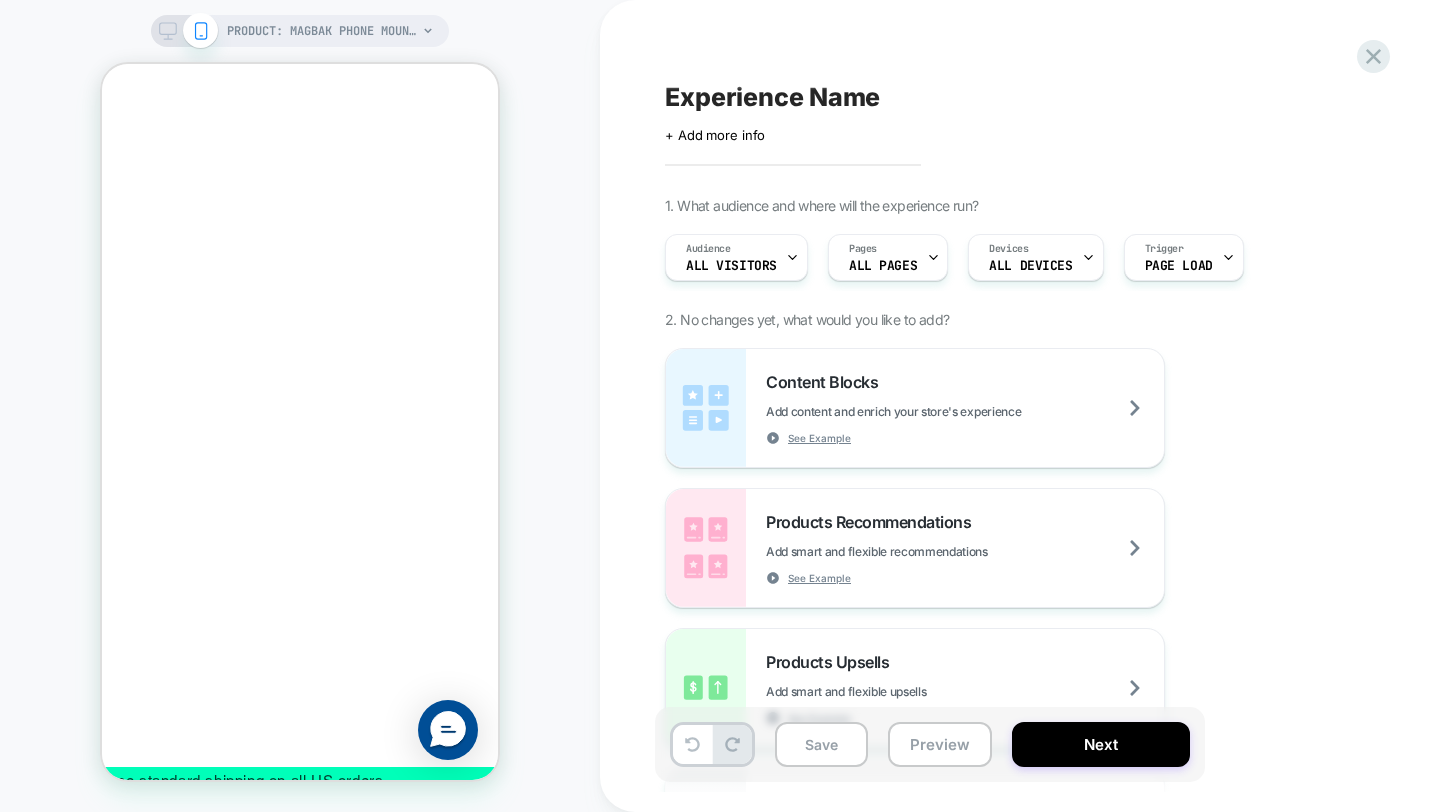 scroll, scrollTop: 0, scrollLeft: 0, axis: both 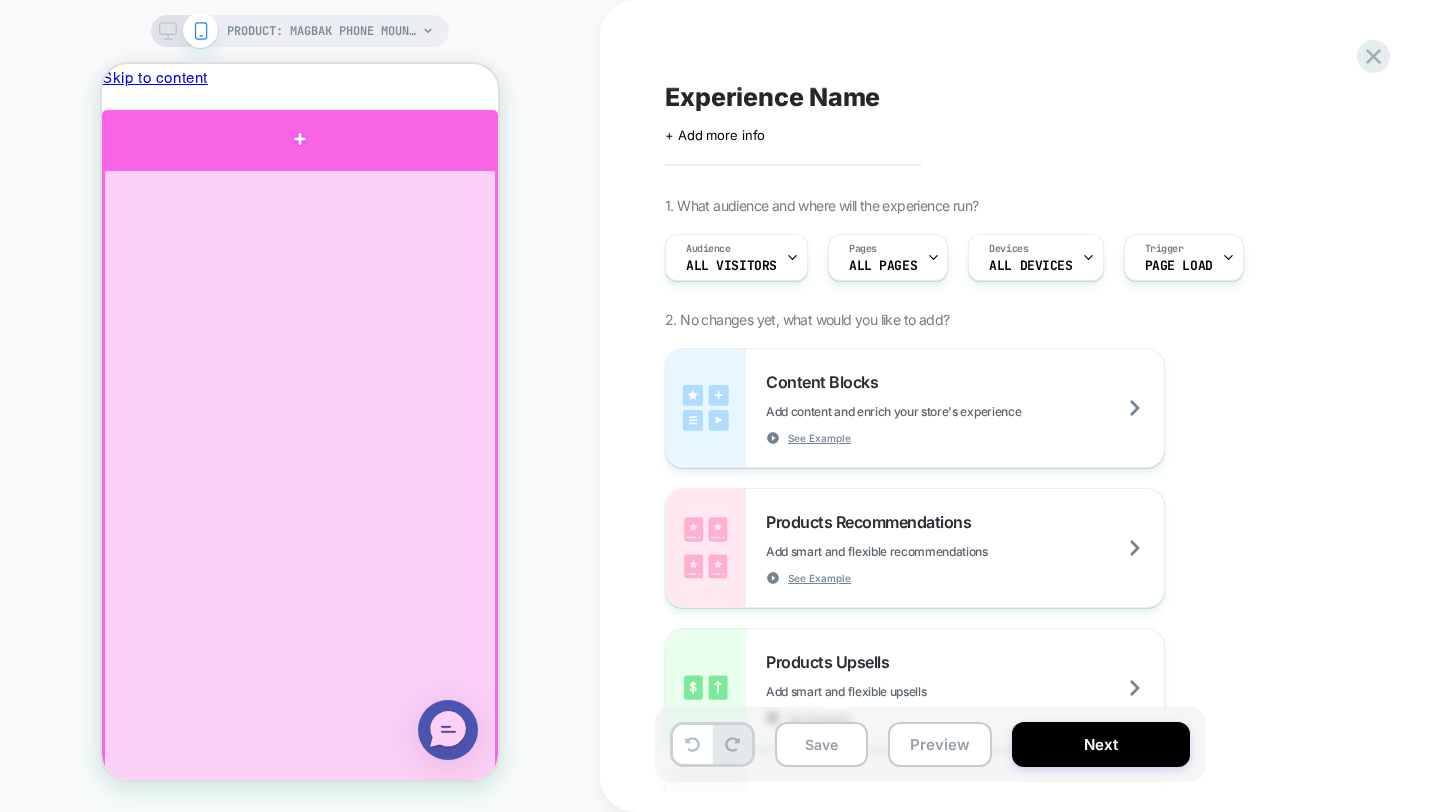 click at bounding box center [300, 139] 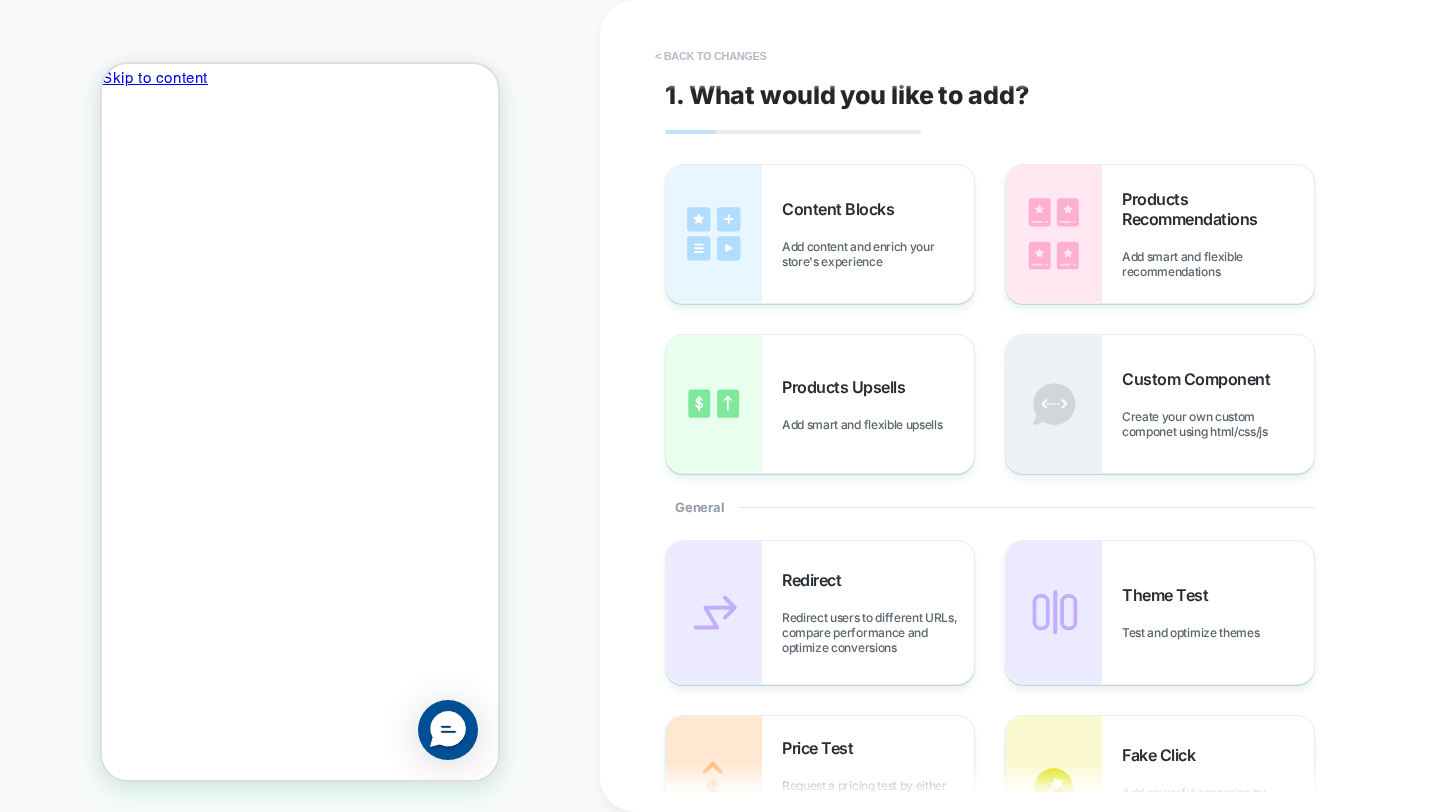 click on "< Back to changes" at bounding box center [711, 56] 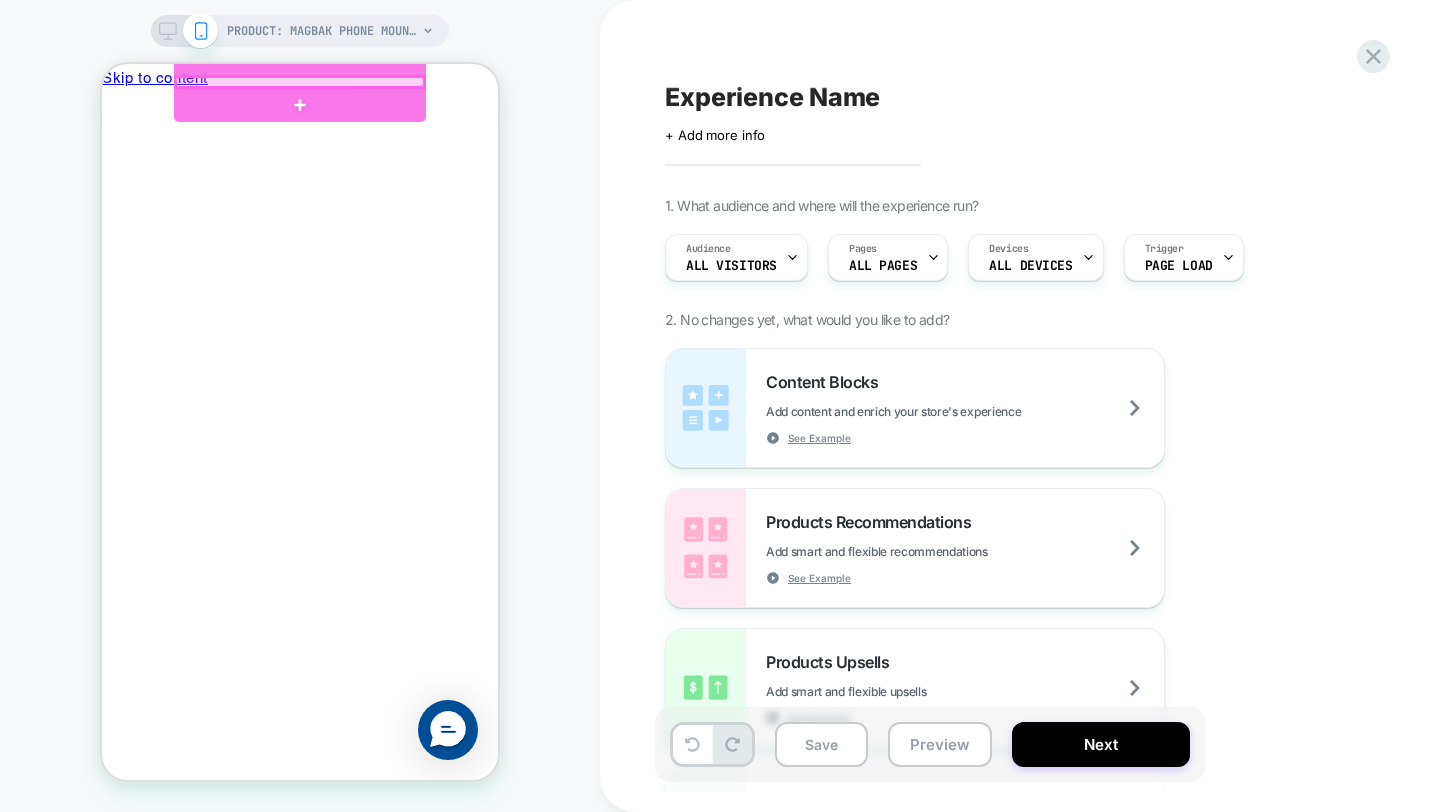 click at bounding box center [299, 82] 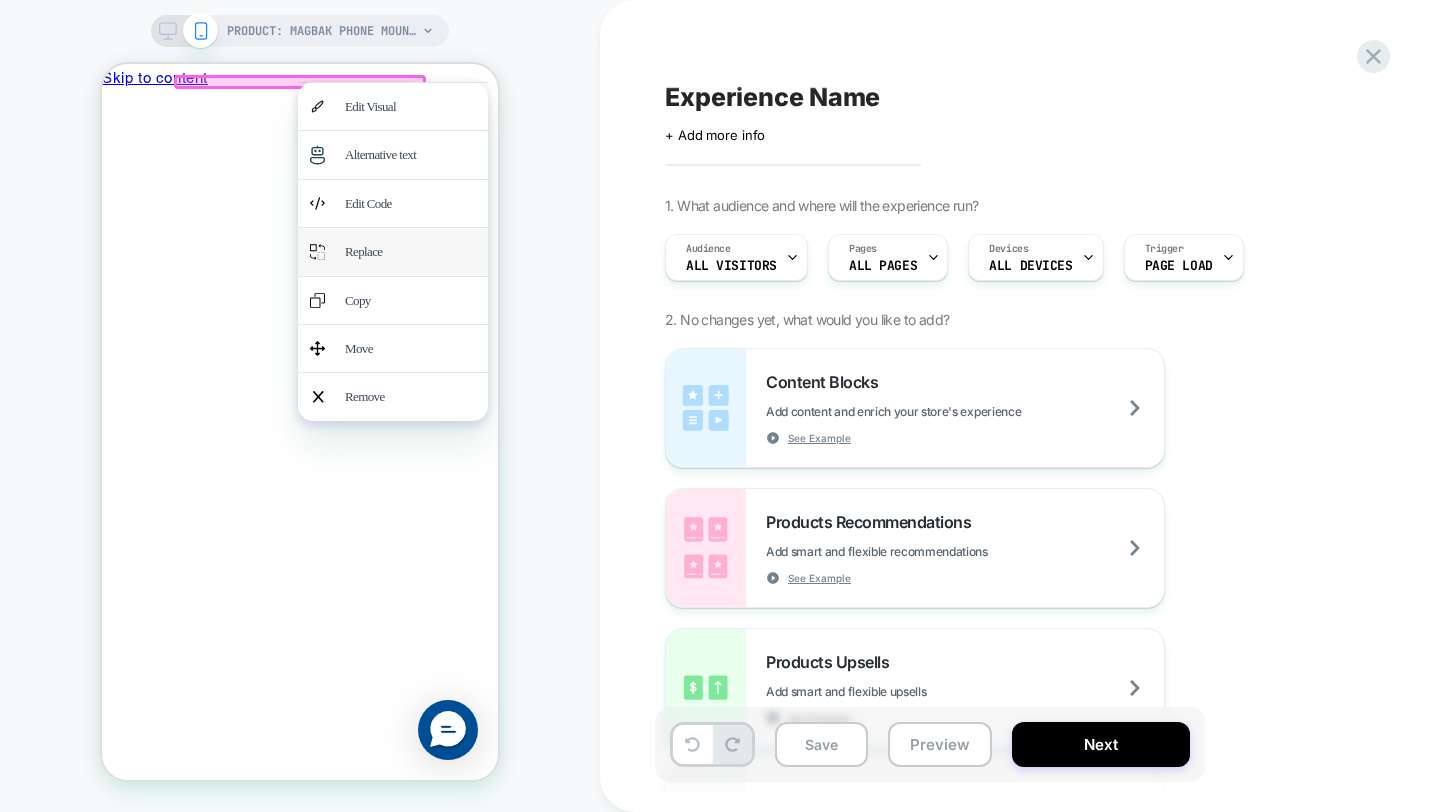 click on "Replace" at bounding box center [410, 251] 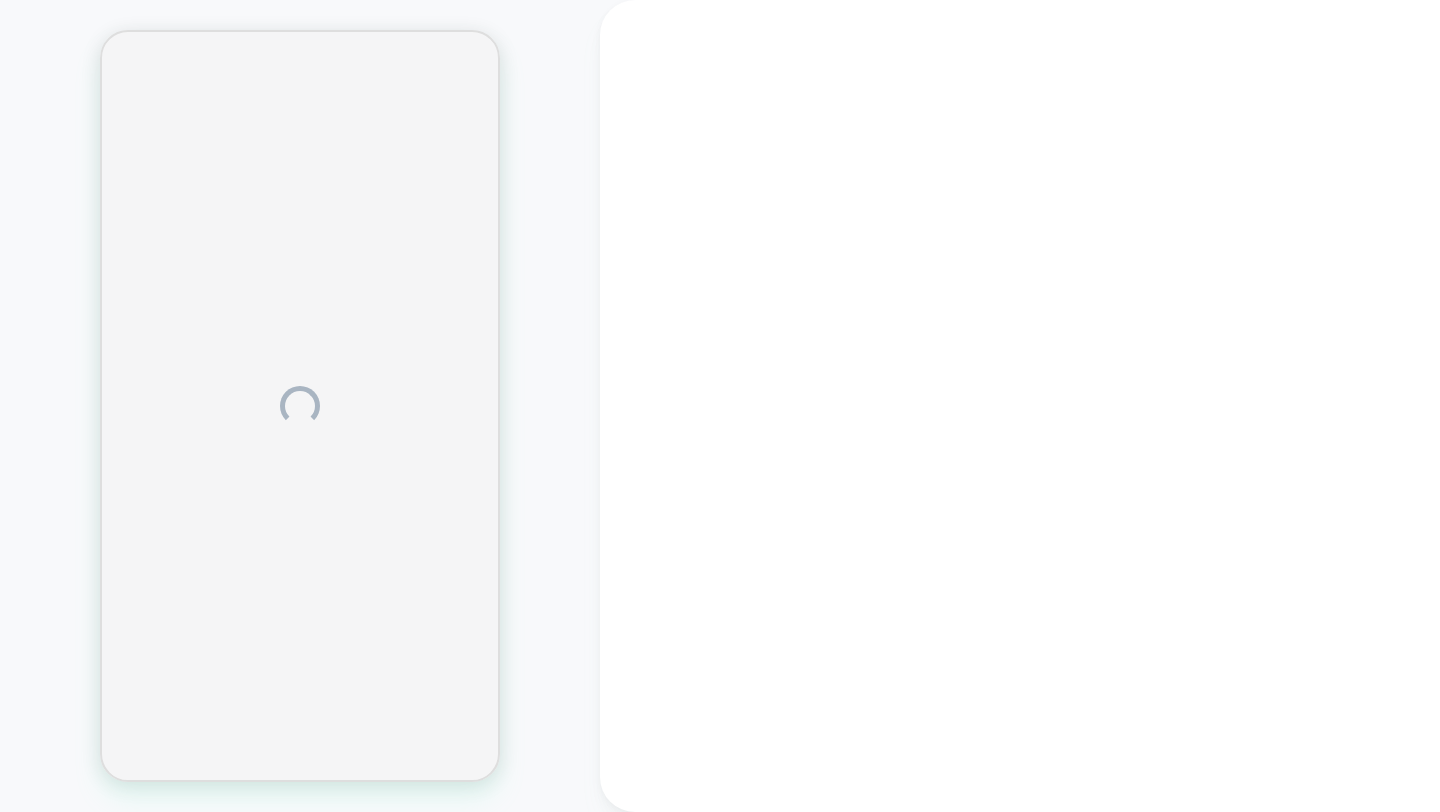 scroll, scrollTop: 0, scrollLeft: 0, axis: both 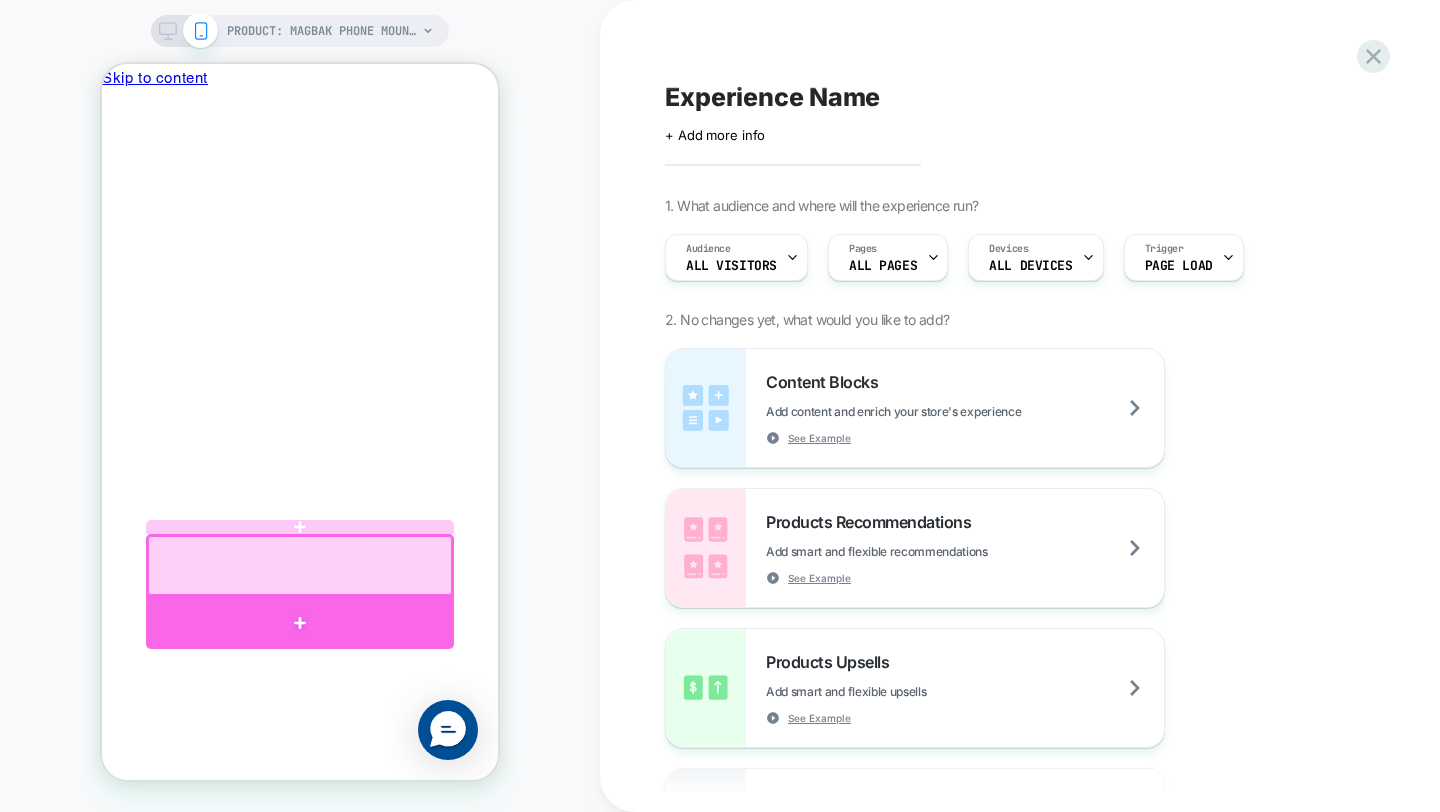 click at bounding box center (300, 623) 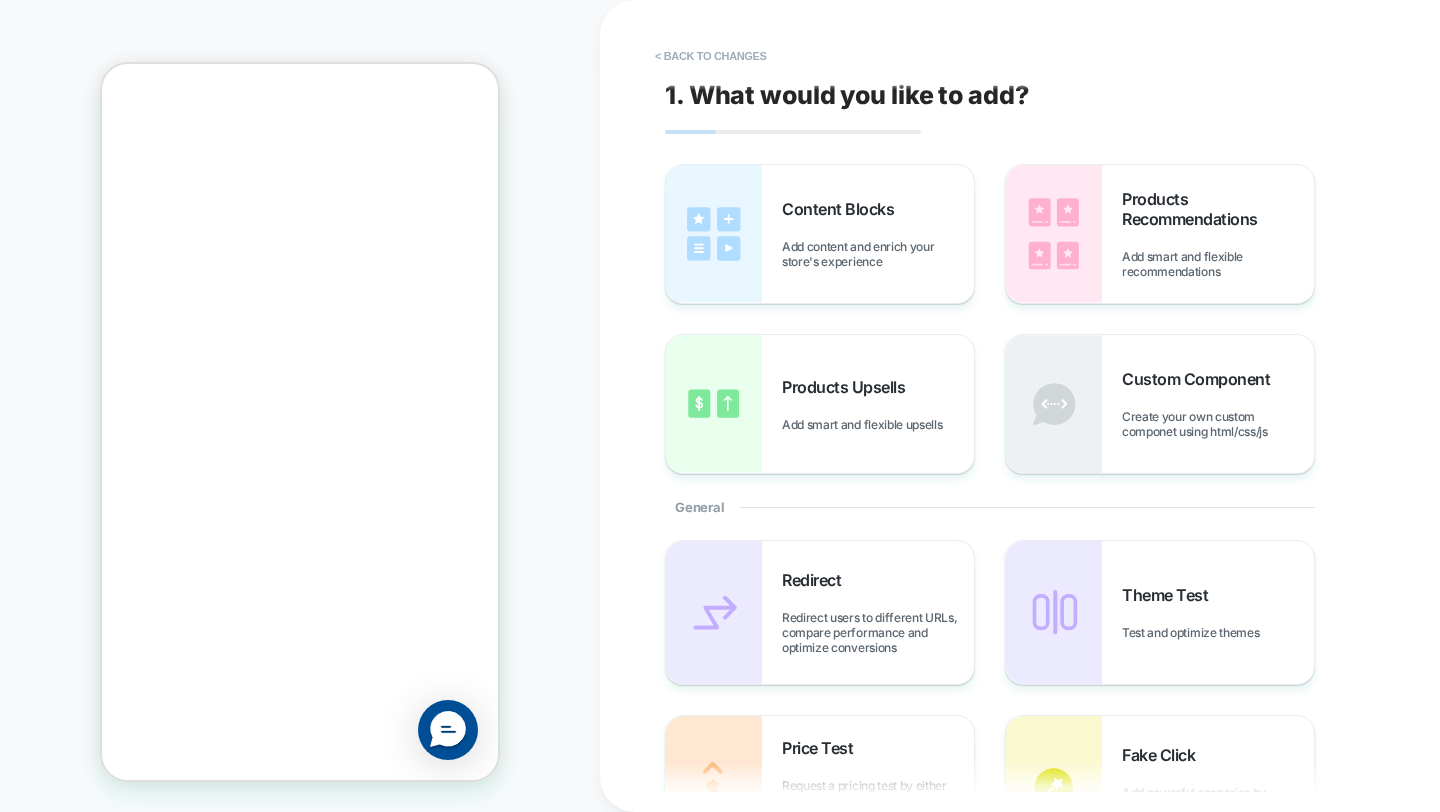 scroll, scrollTop: 134, scrollLeft: 0, axis: vertical 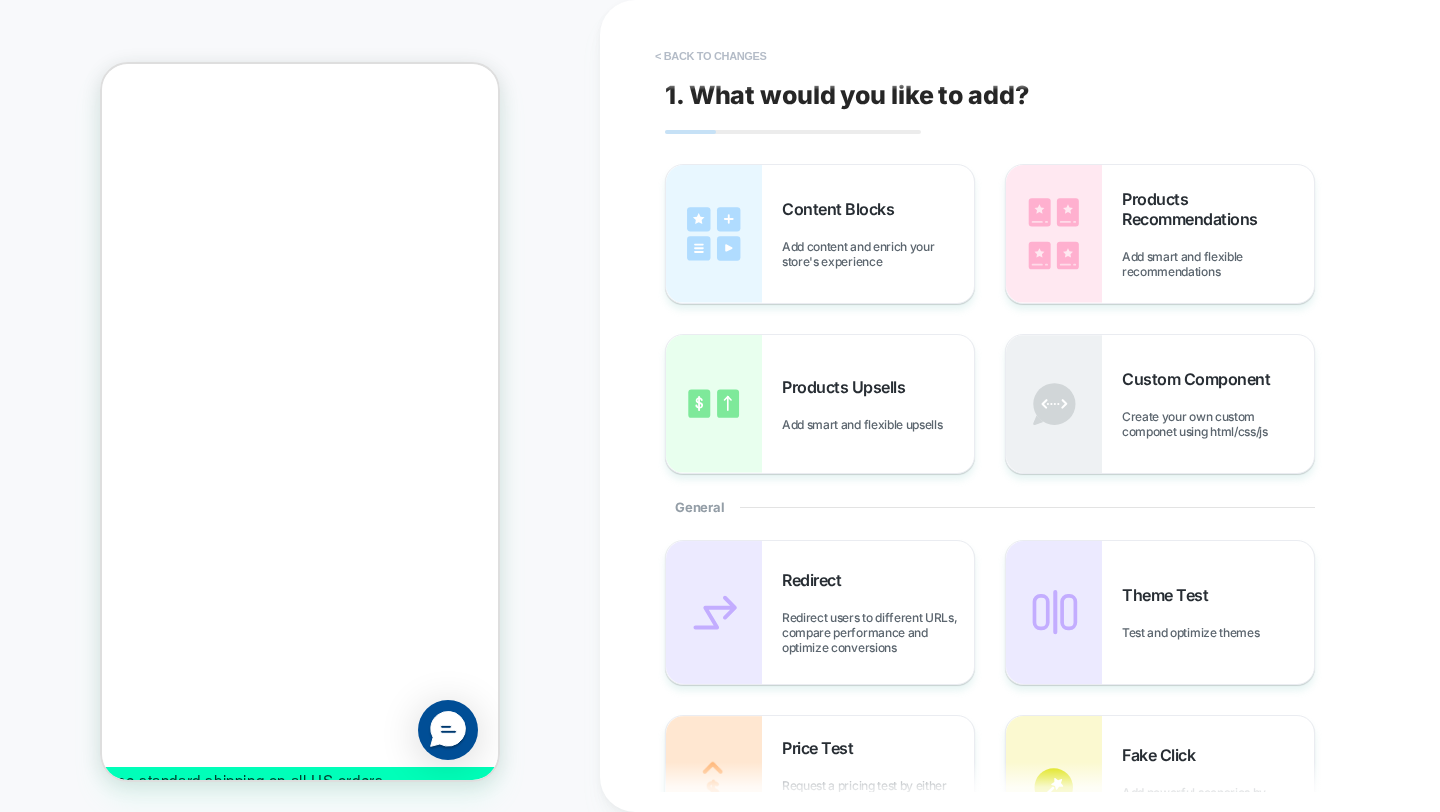 click on "< Back to changes" at bounding box center (711, 56) 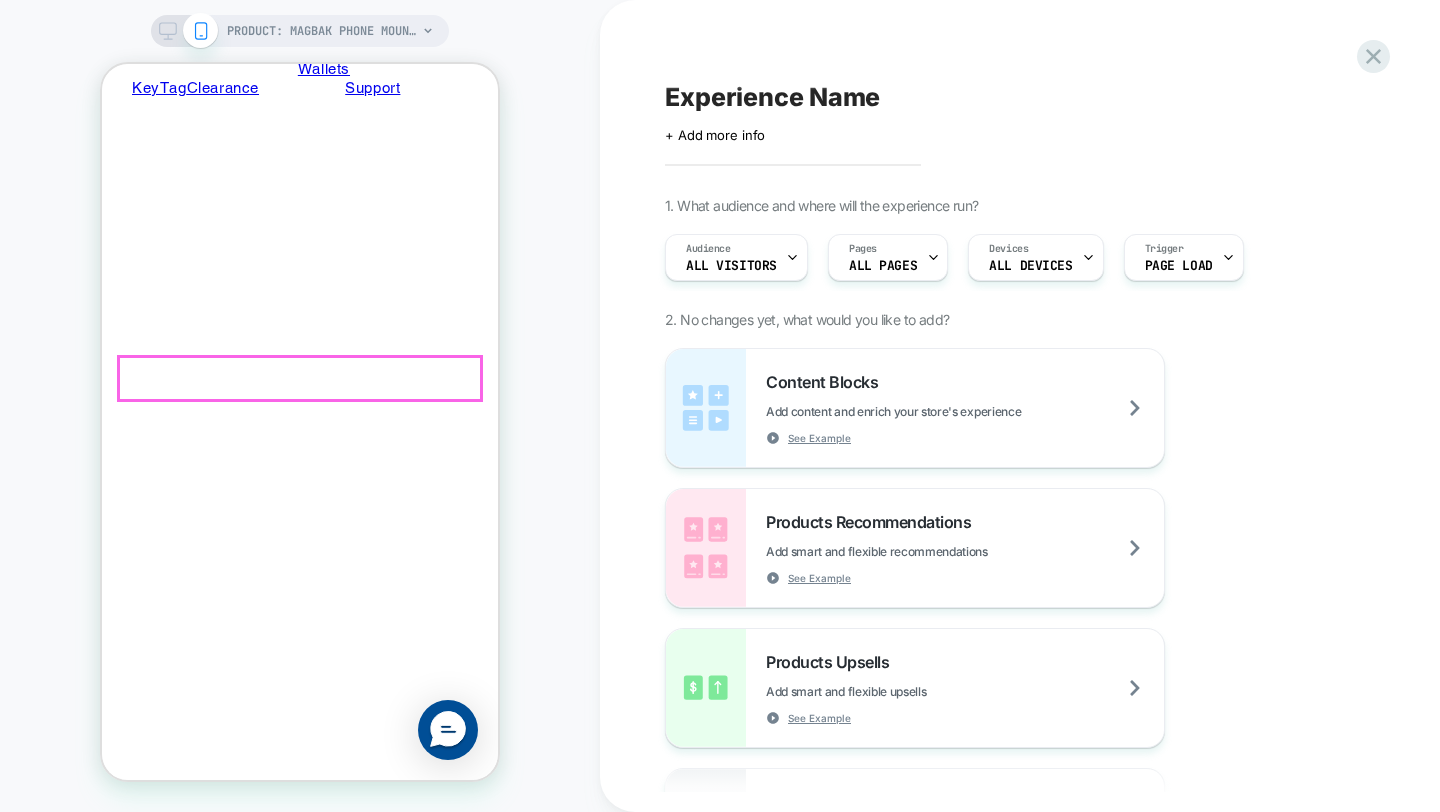 scroll, scrollTop: 1015, scrollLeft: 0, axis: vertical 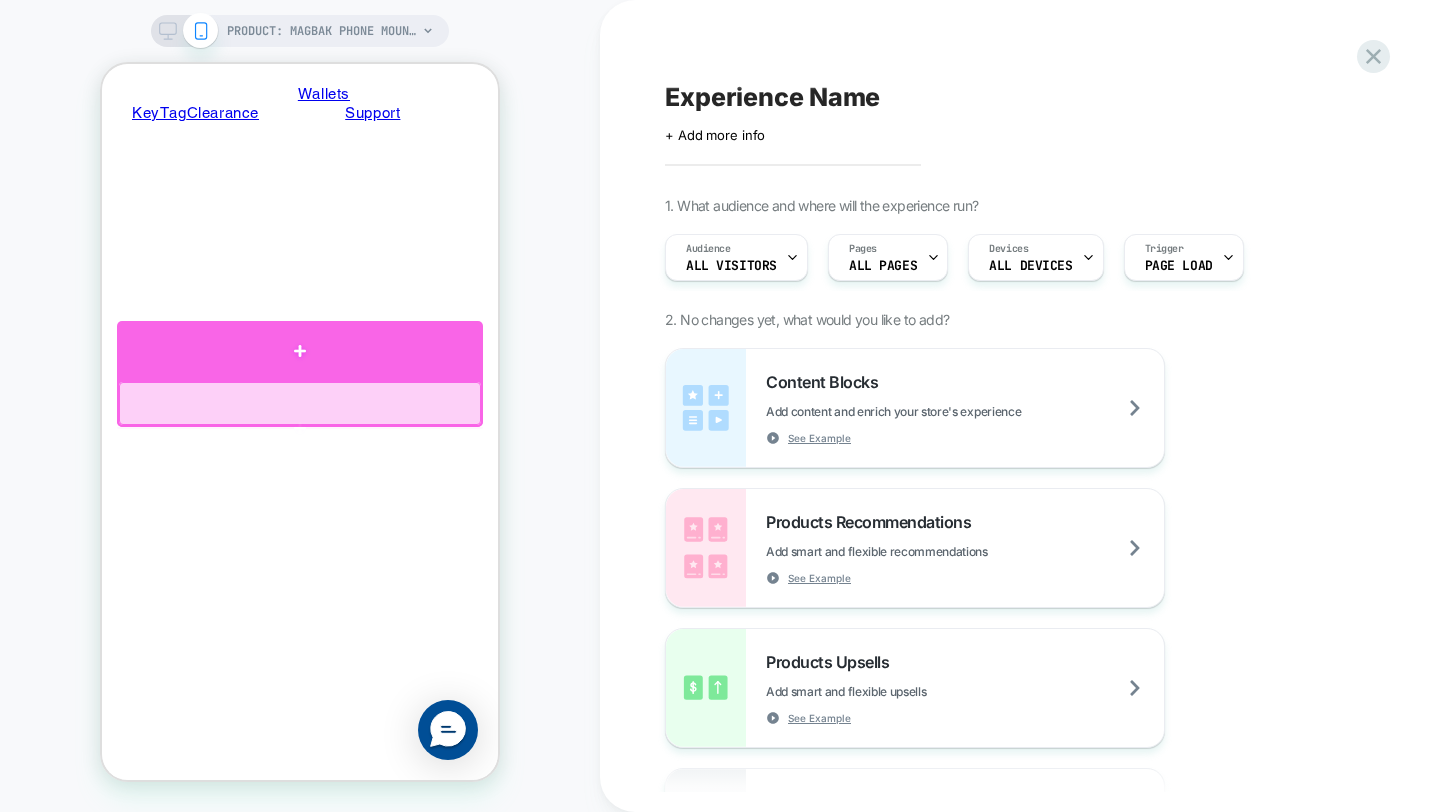 click at bounding box center [300, 350] 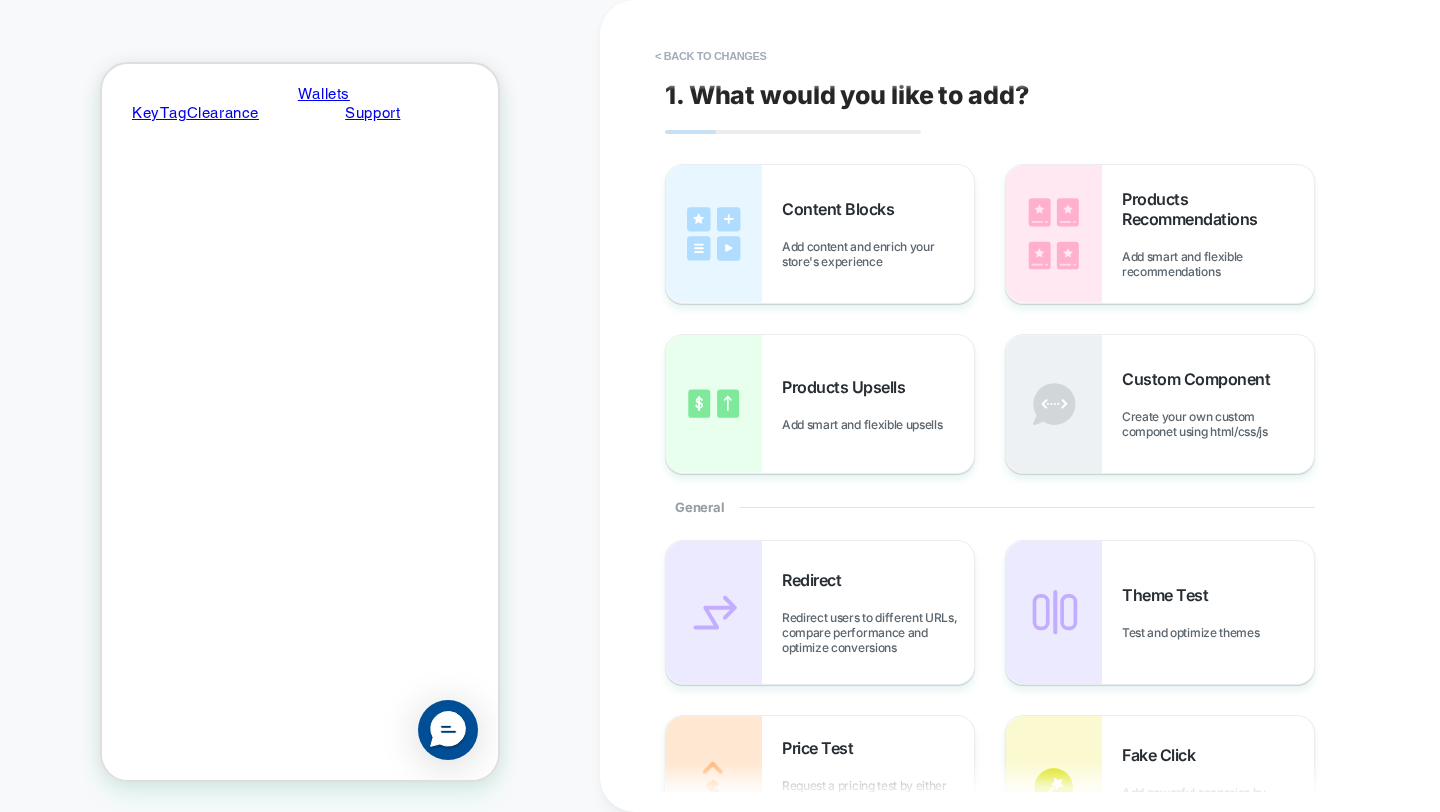 scroll, scrollTop: 975, scrollLeft: 0, axis: vertical 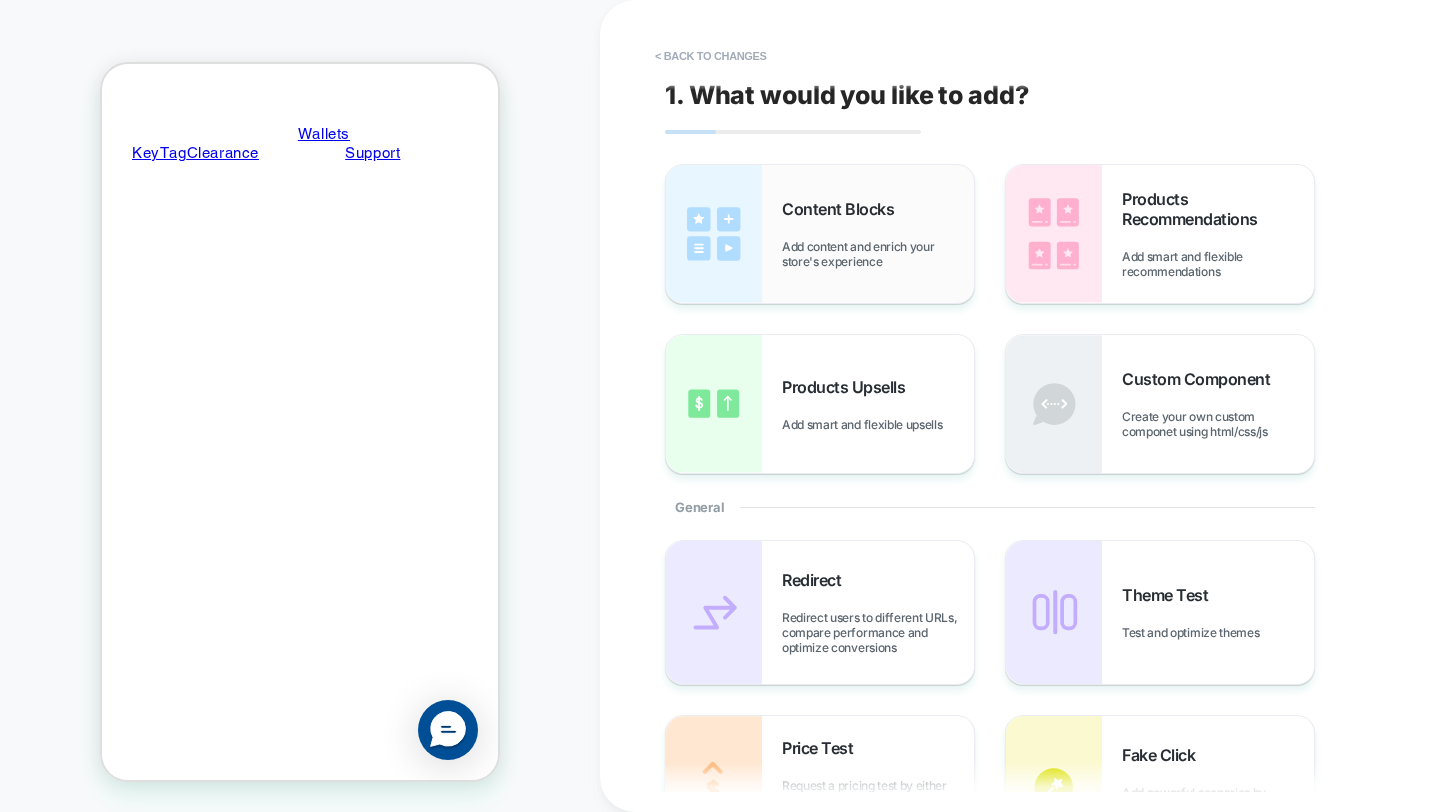 click on "Add content and enrich your store's experience" at bounding box center (878, 254) 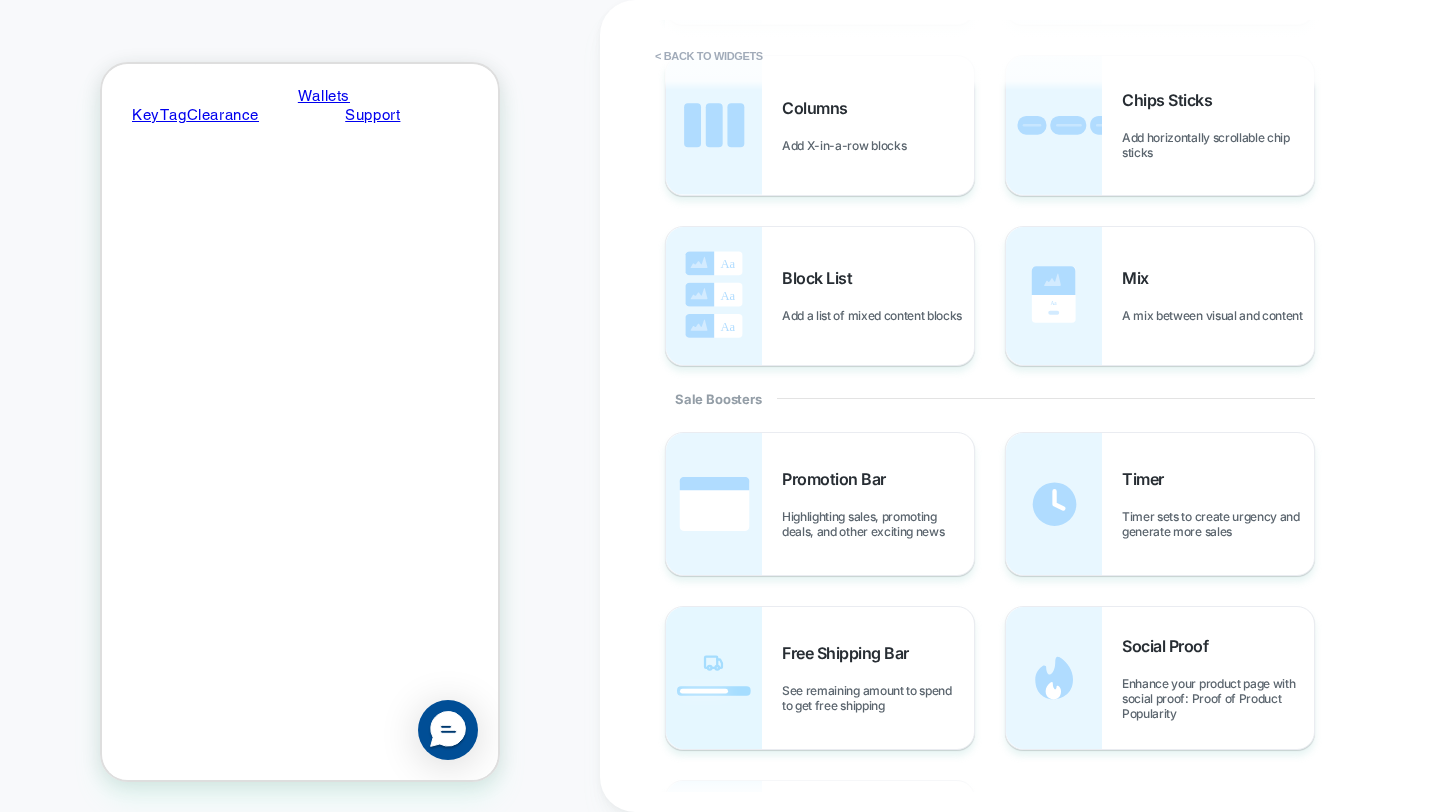 scroll, scrollTop: 661, scrollLeft: 0, axis: vertical 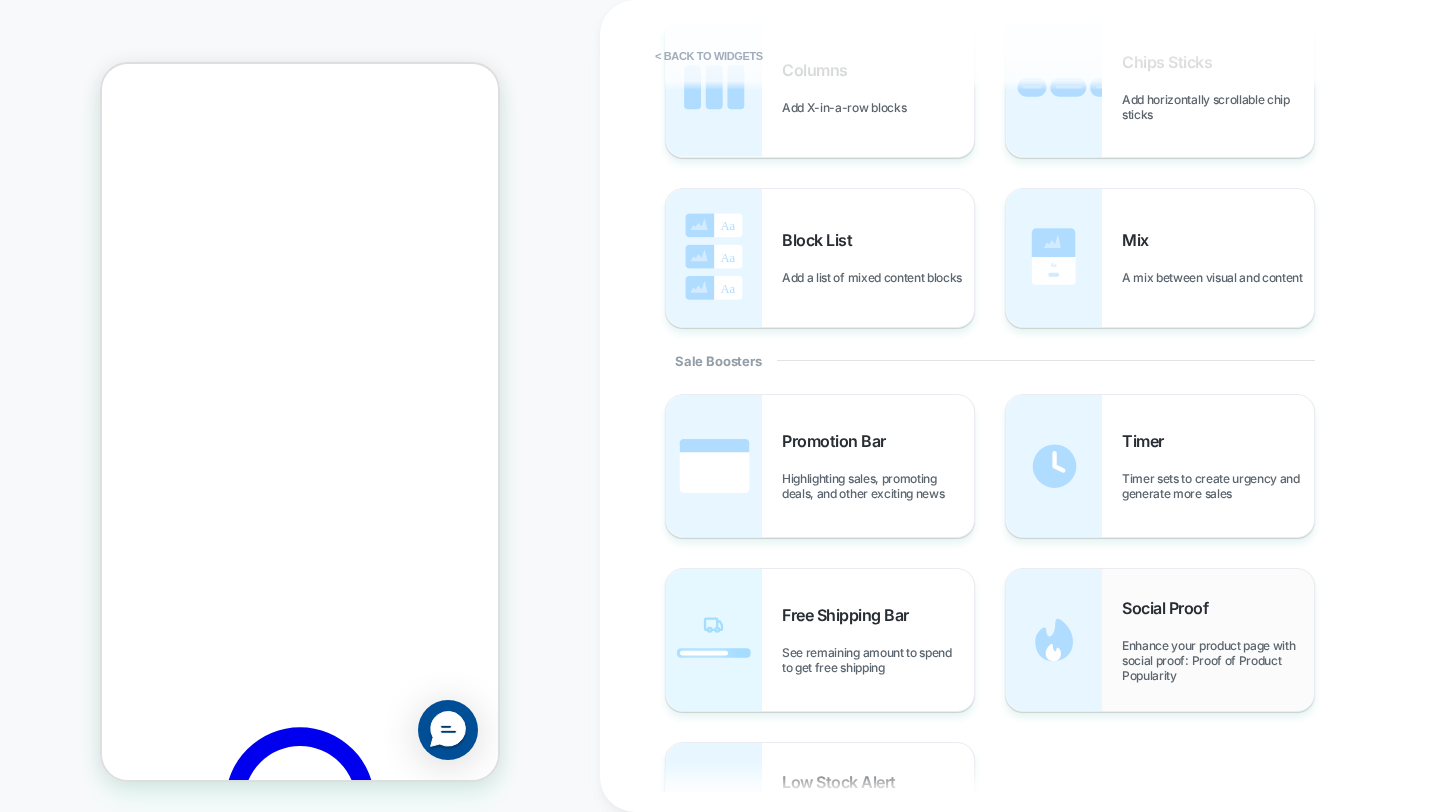 click at bounding box center [1054, 640] 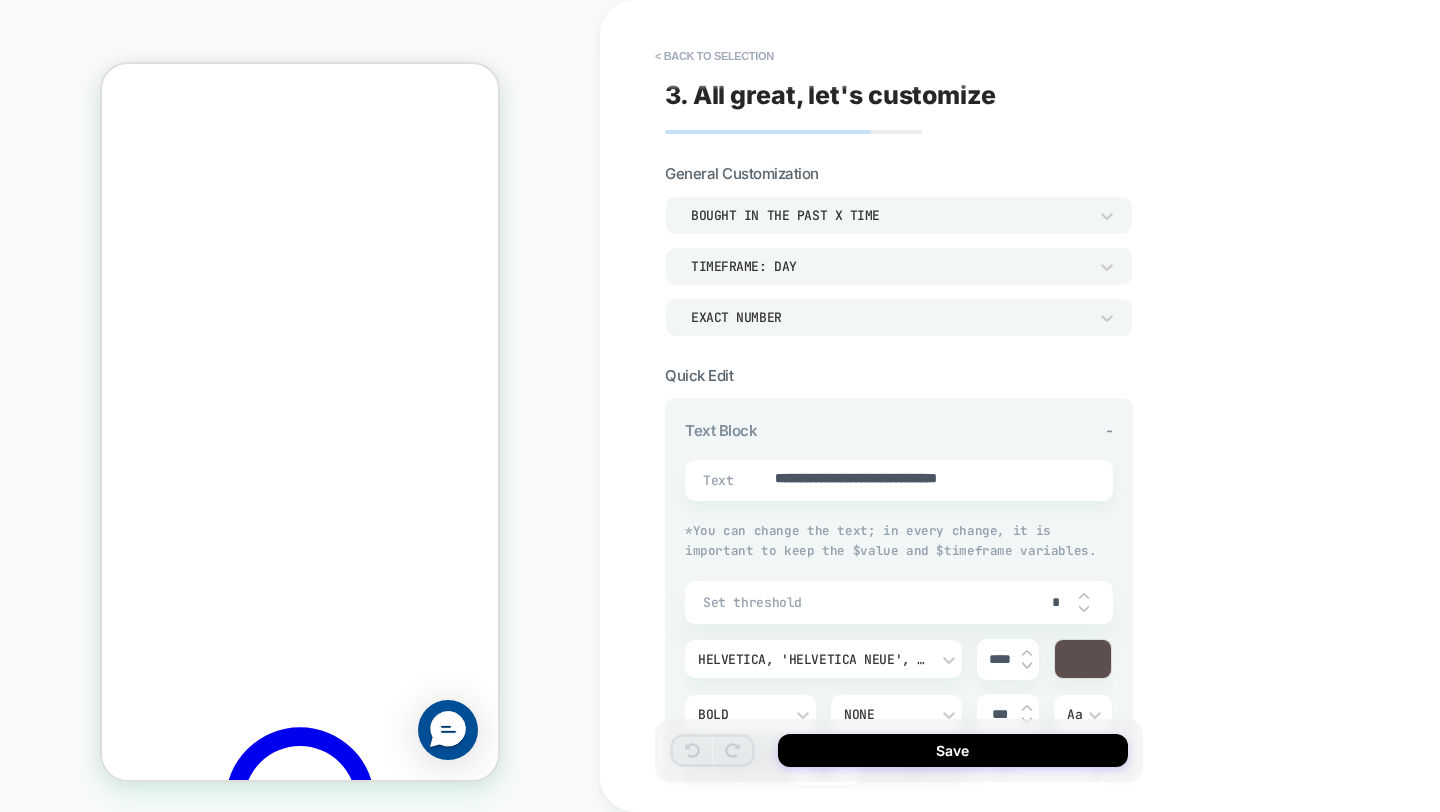 click at bounding box center (1083, 659) 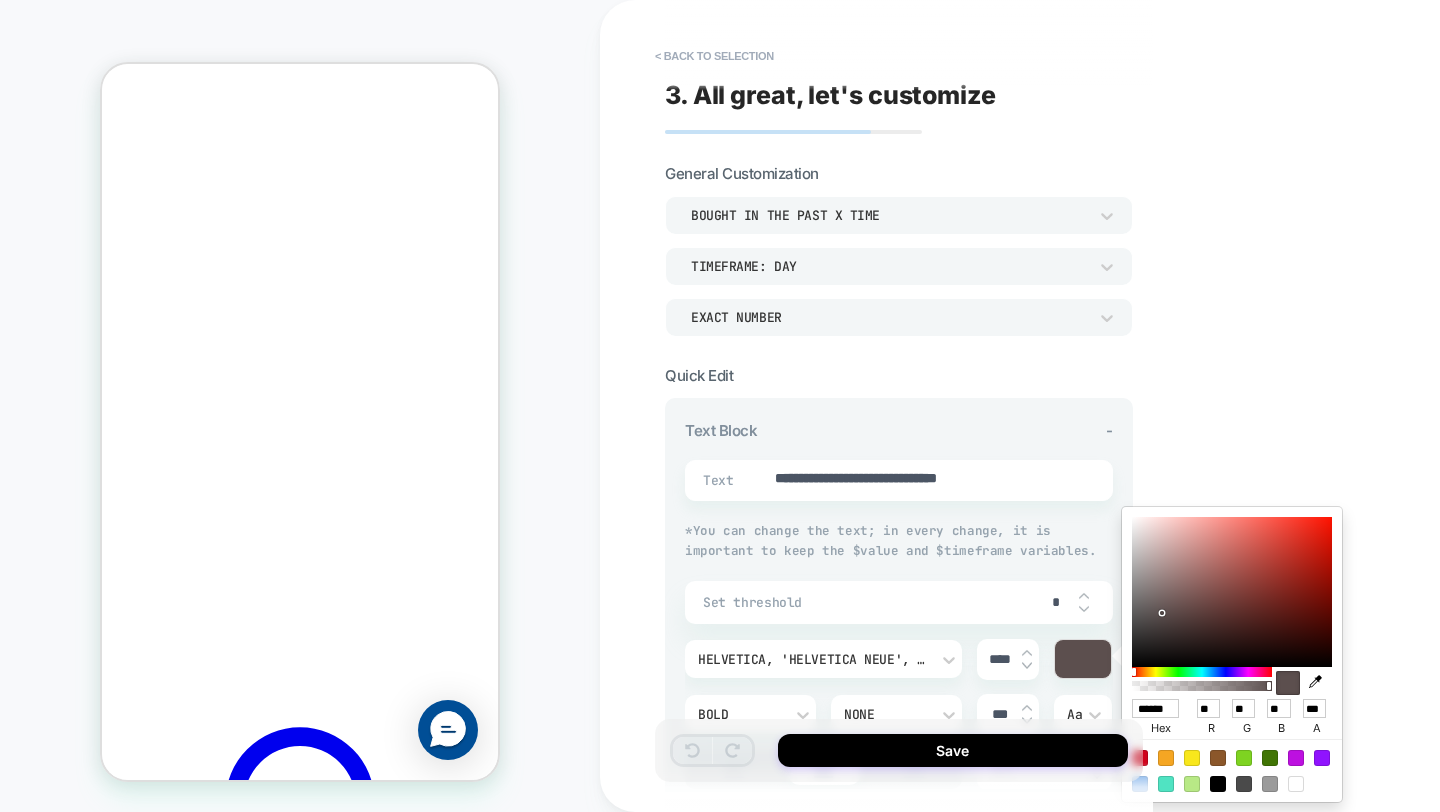 type on "*" 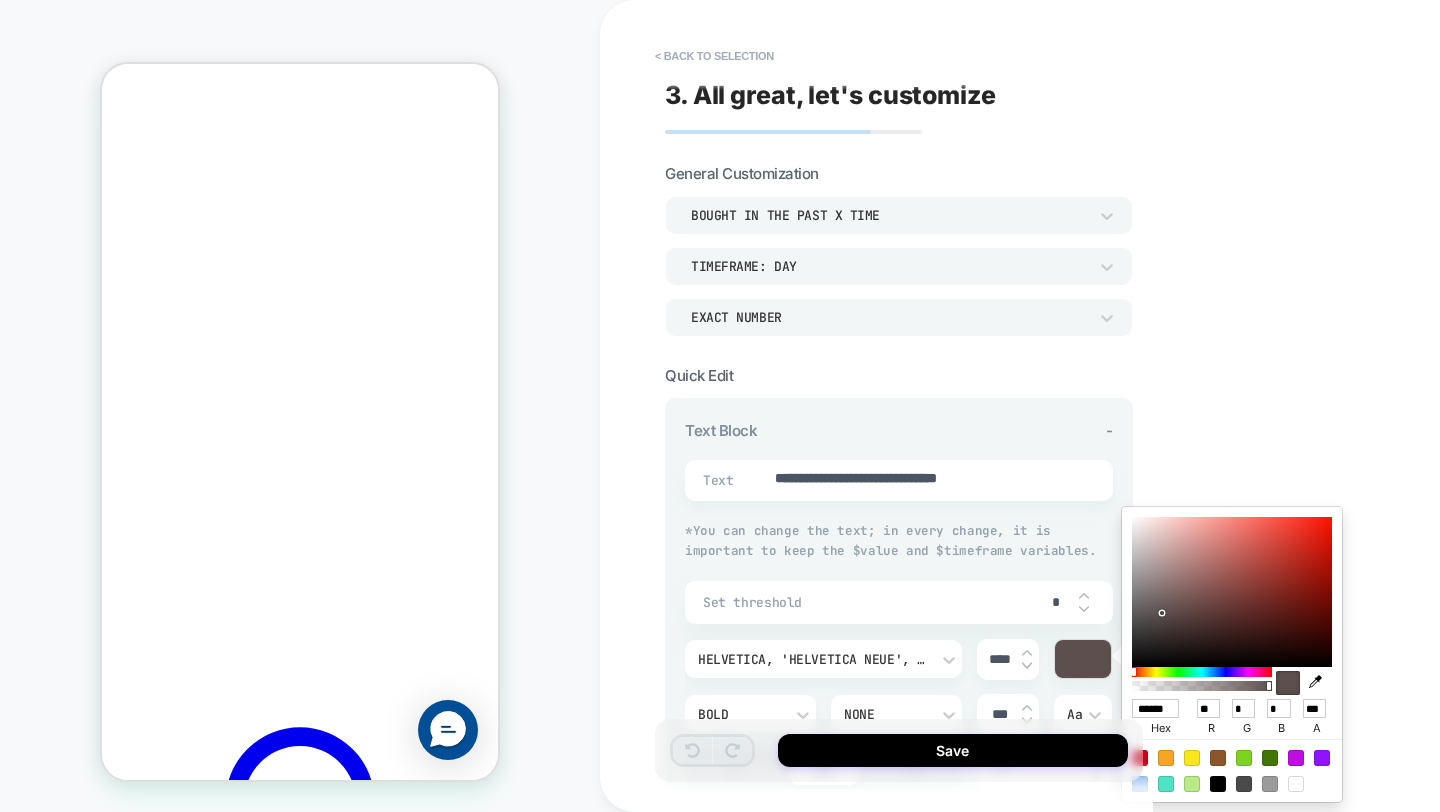 click at bounding box center [1232, 592] 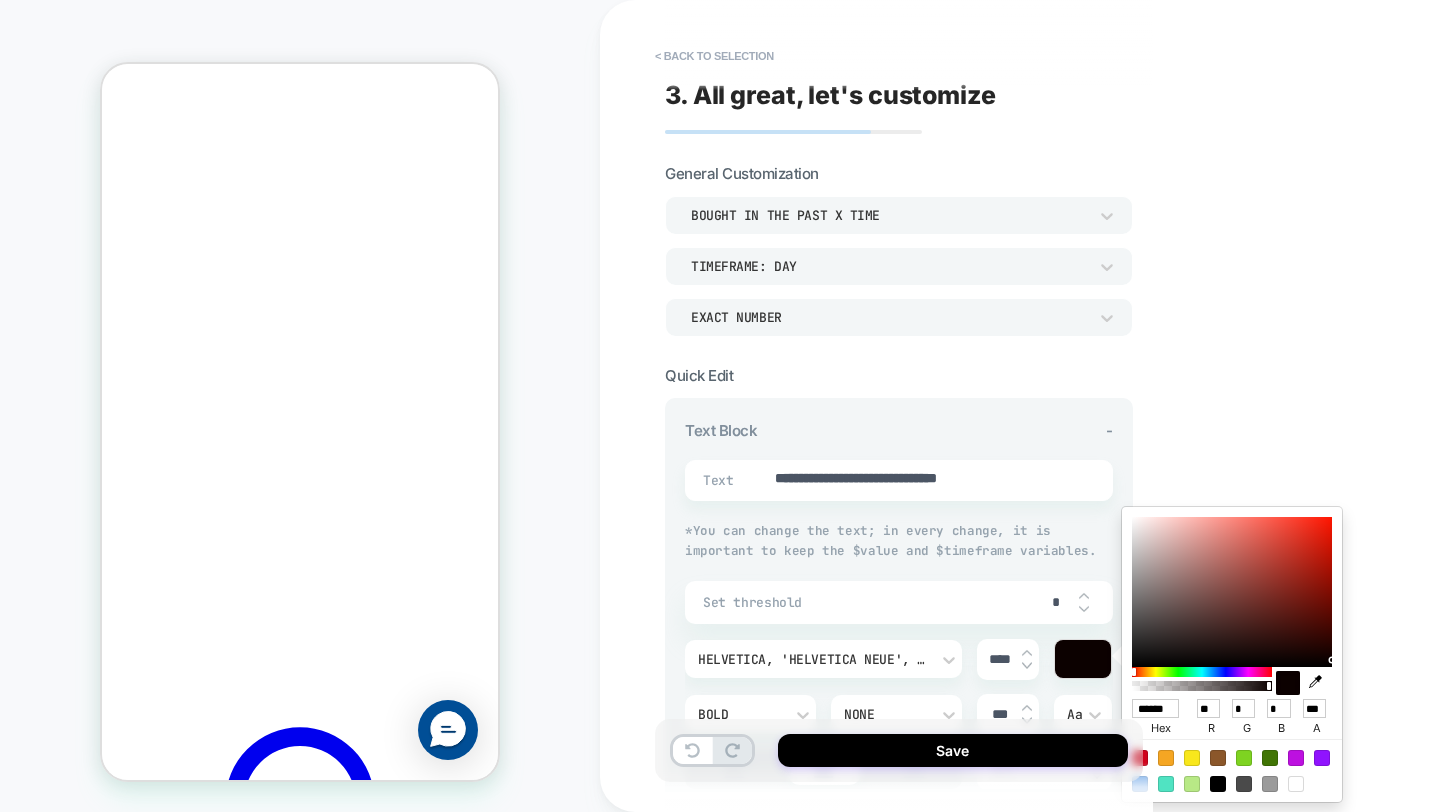 click on "**********" at bounding box center [1040, 406] 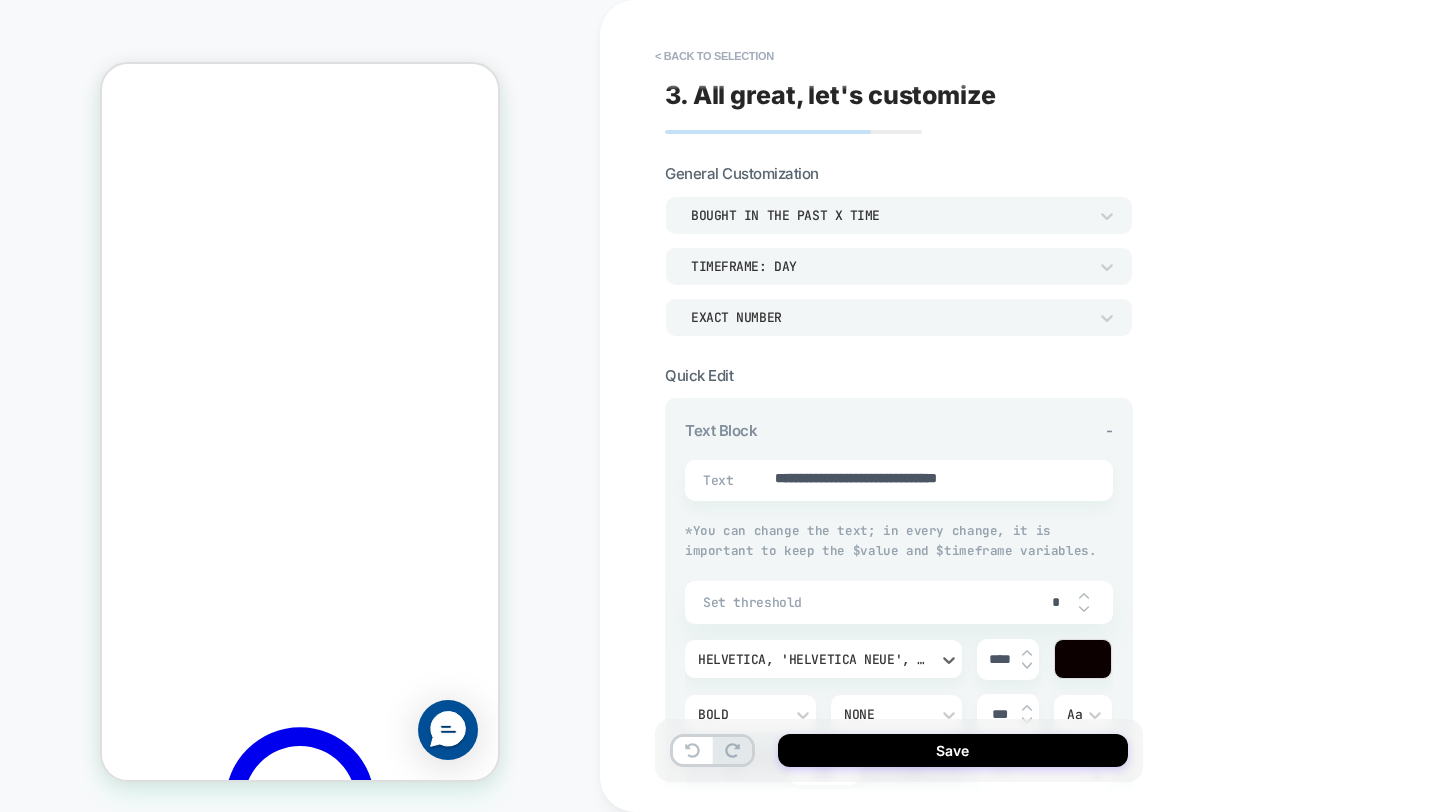 click on "Helvetica, 'Helvetica Neue', Arial, '[PERSON_NAME]', sans-serif" at bounding box center [813, 659] 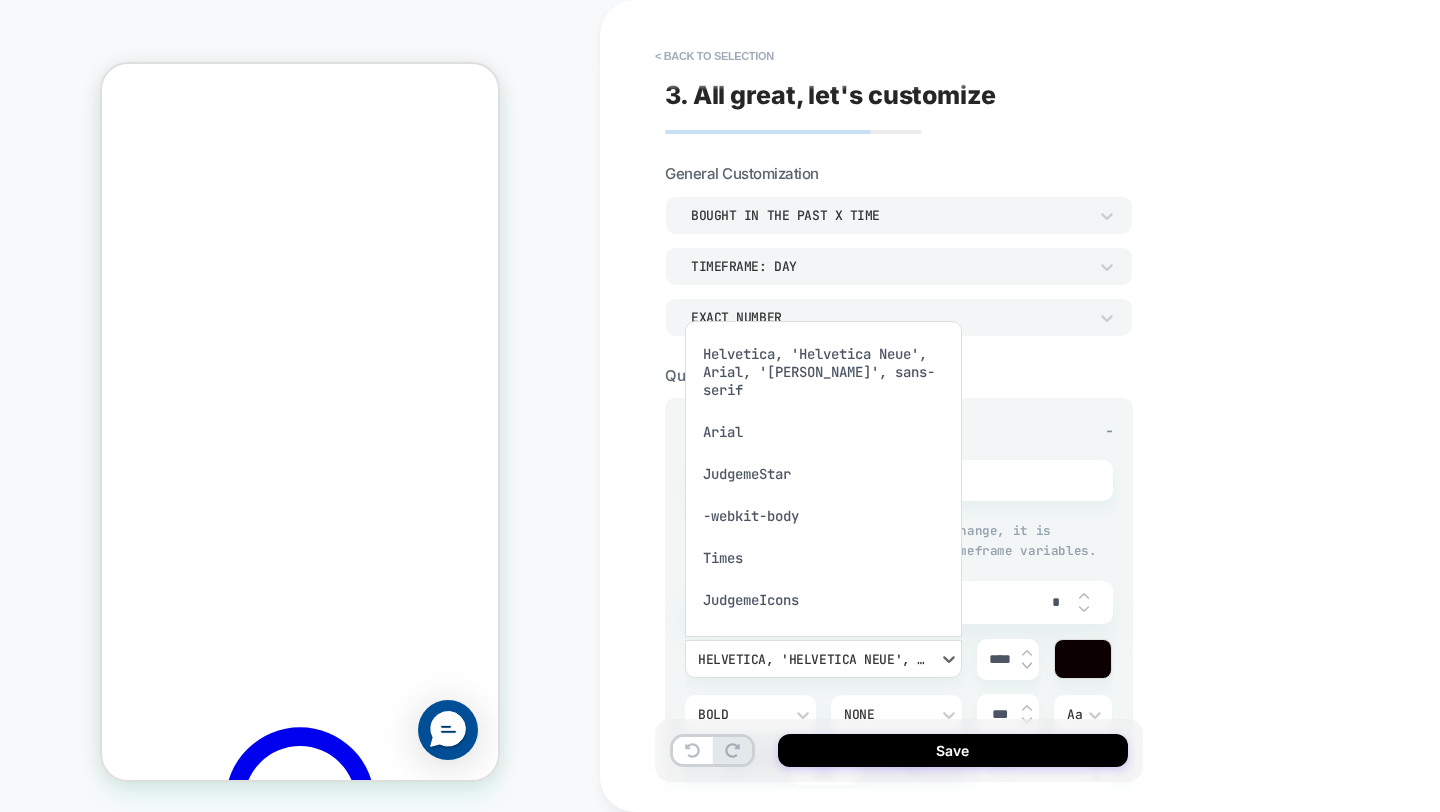 scroll, scrollTop: 11, scrollLeft: 0, axis: vertical 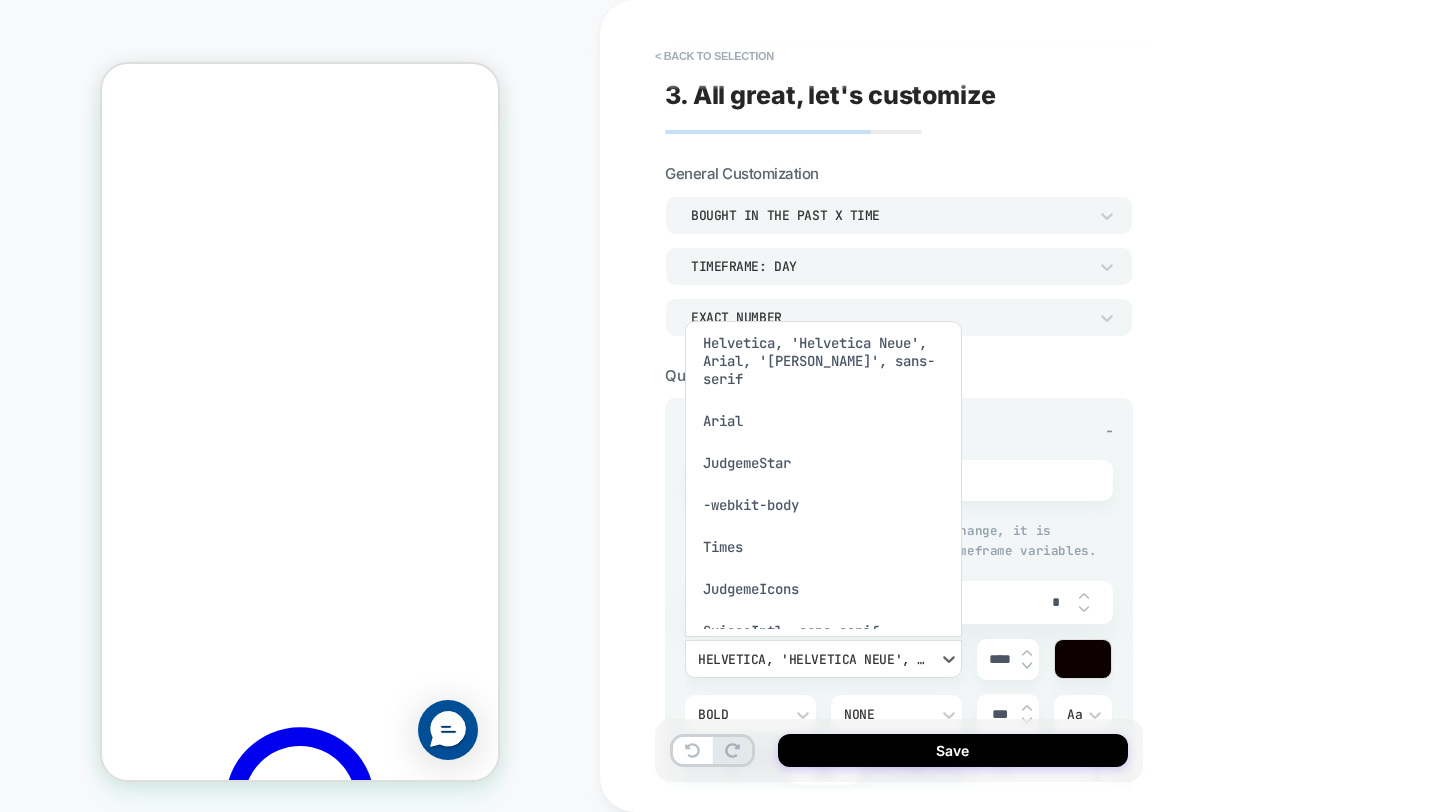 click on "Helvetica, 'Helvetica Neue', Arial, '[PERSON_NAME]', sans-serif" at bounding box center [823, 361] 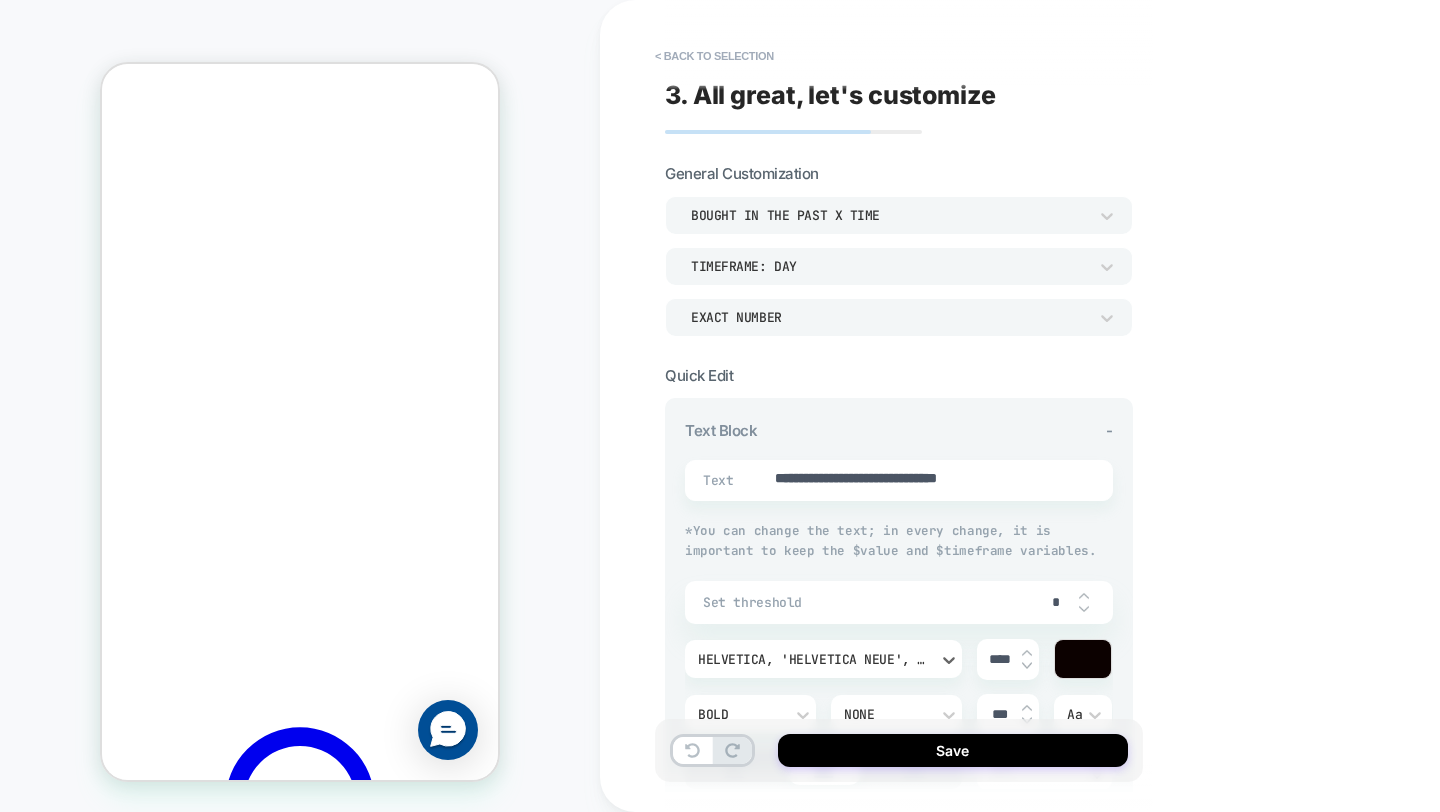 scroll, scrollTop: 61, scrollLeft: 0, axis: vertical 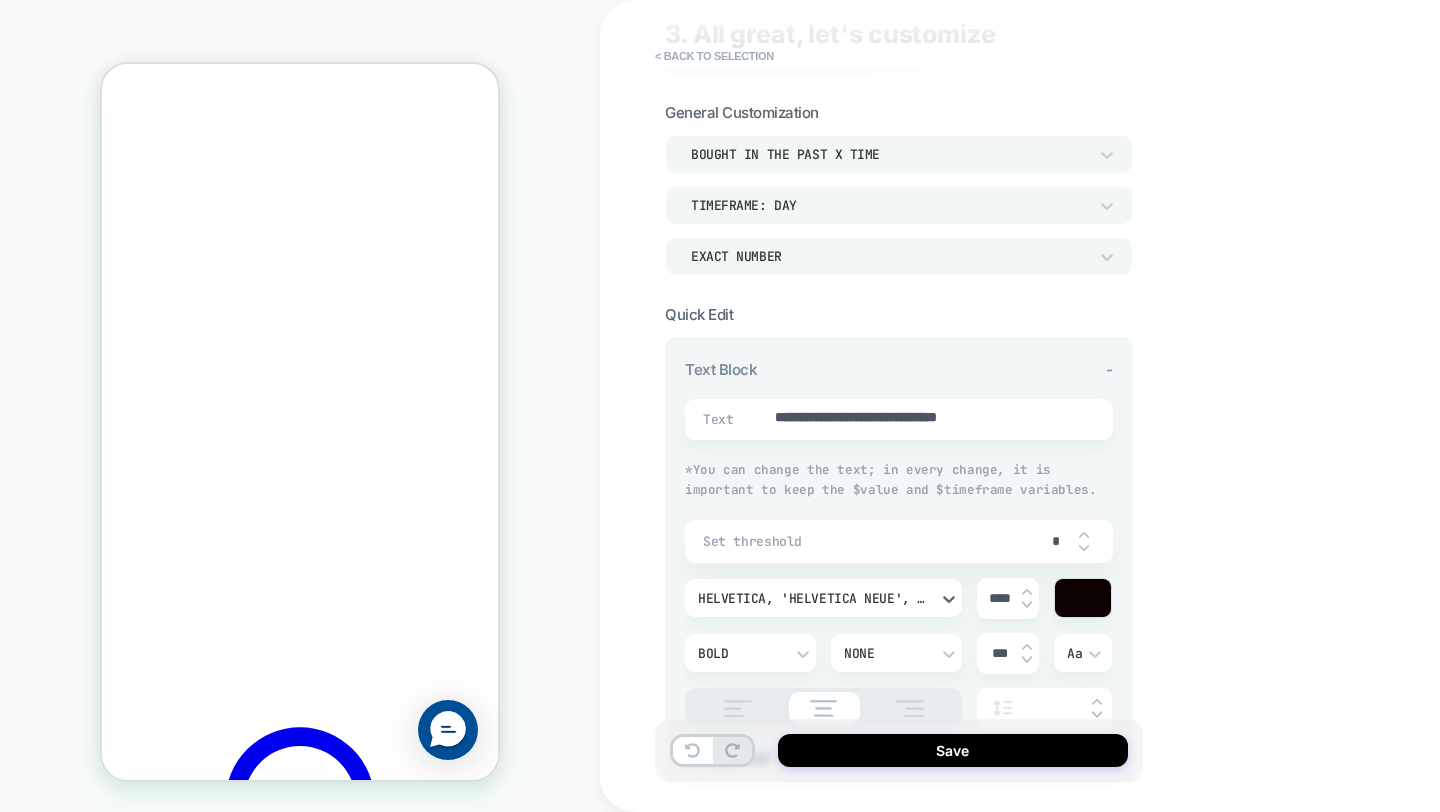 click on "Bold" at bounding box center (740, 653) 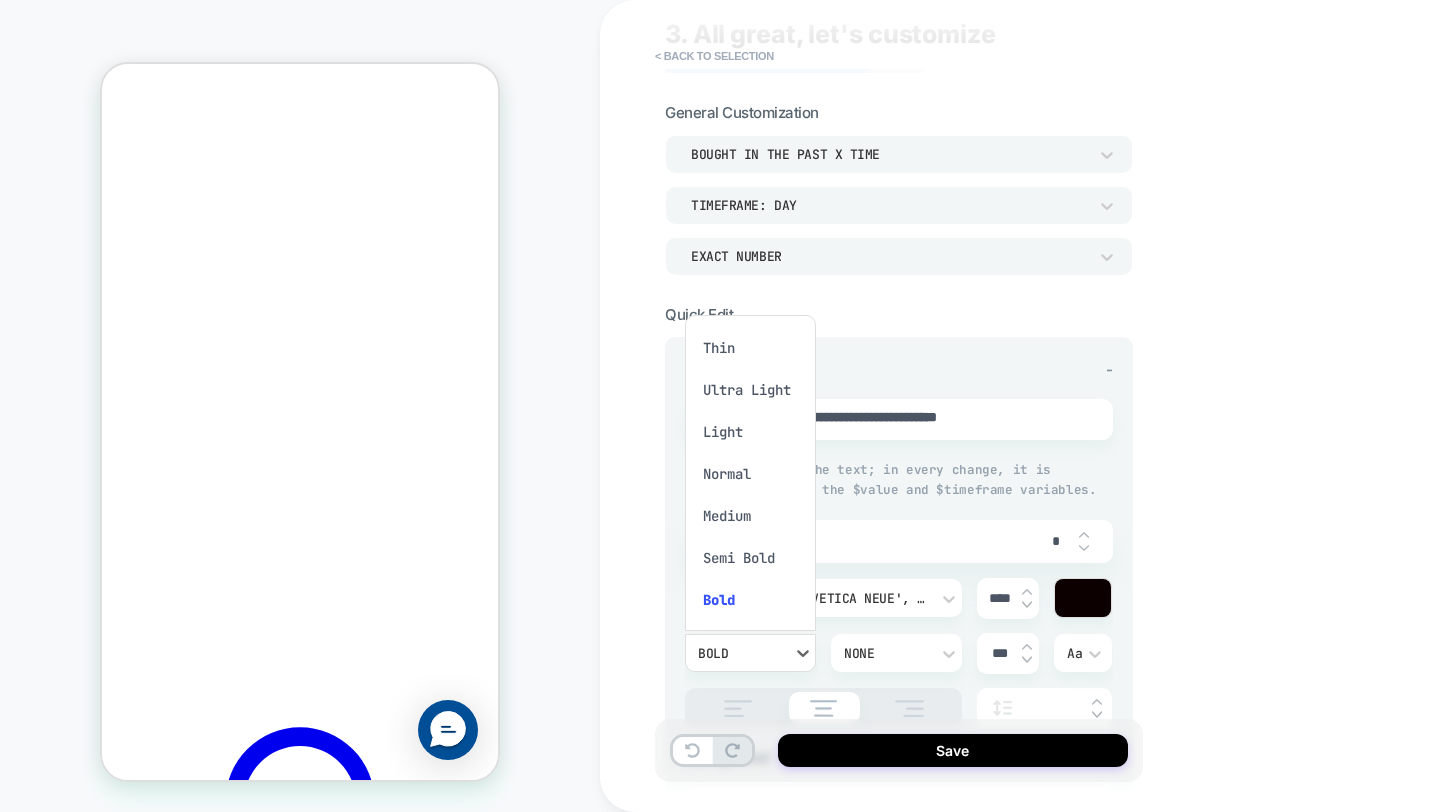 scroll, scrollTop: 16, scrollLeft: 0, axis: vertical 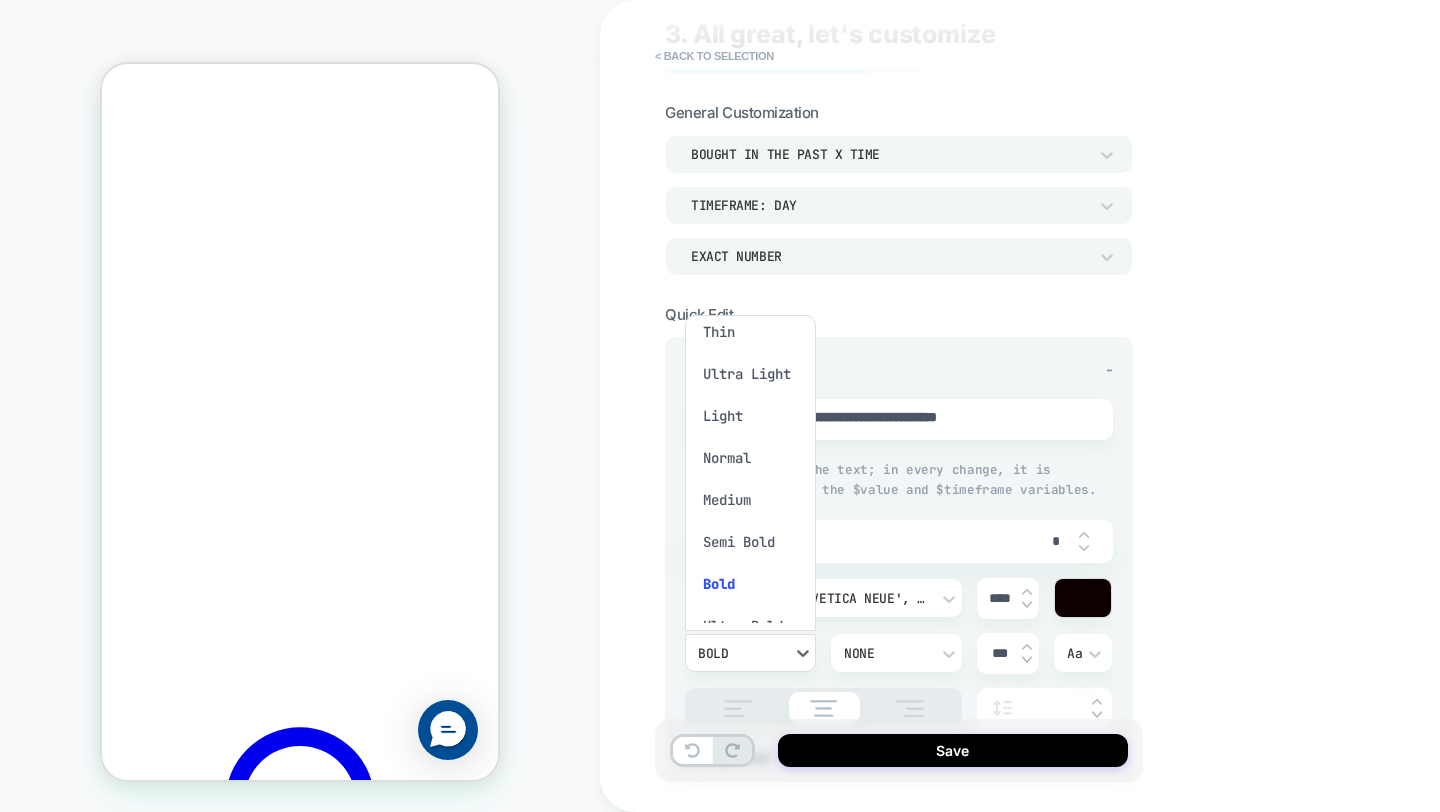 click on "Normal" at bounding box center (750, 458) 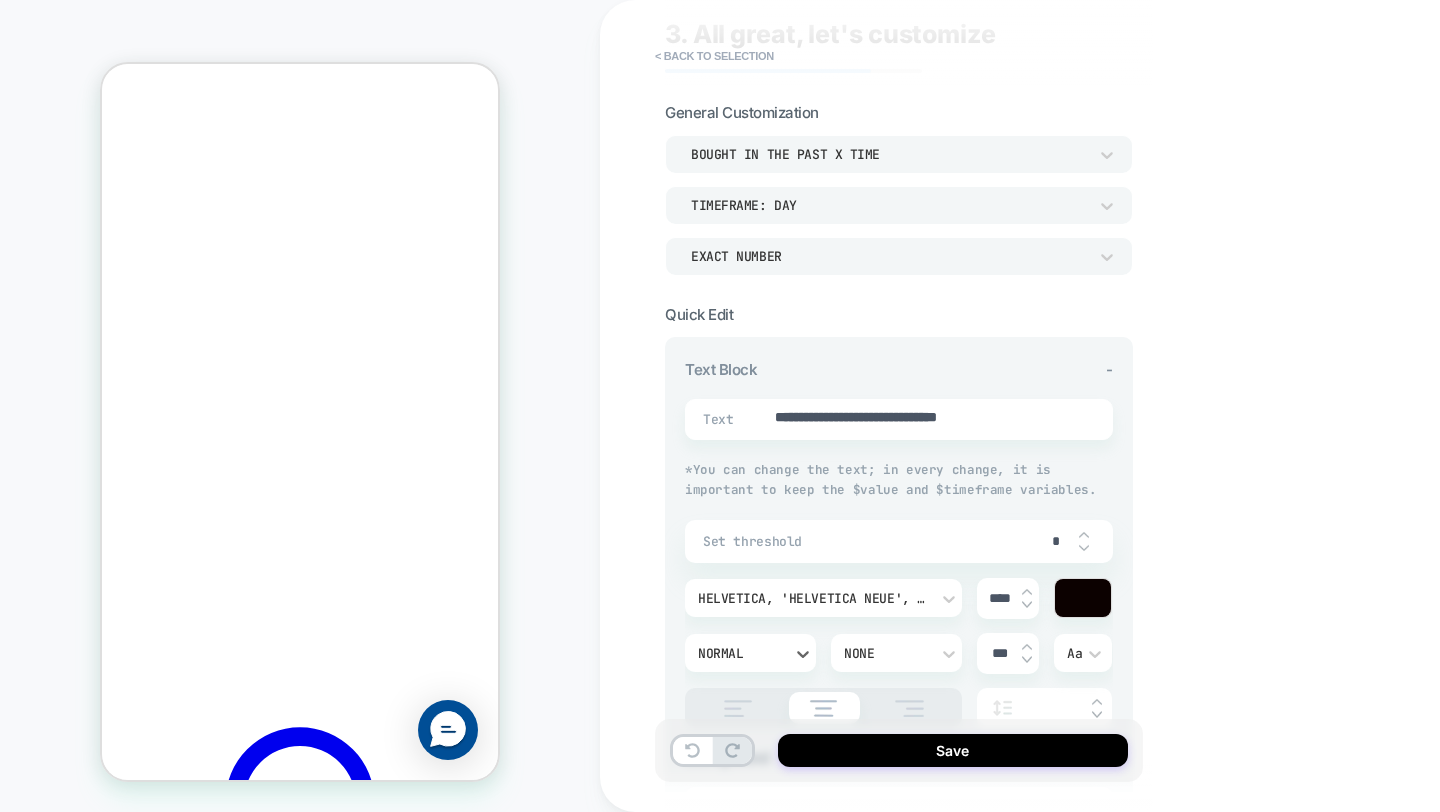 click at bounding box center [1083, 598] 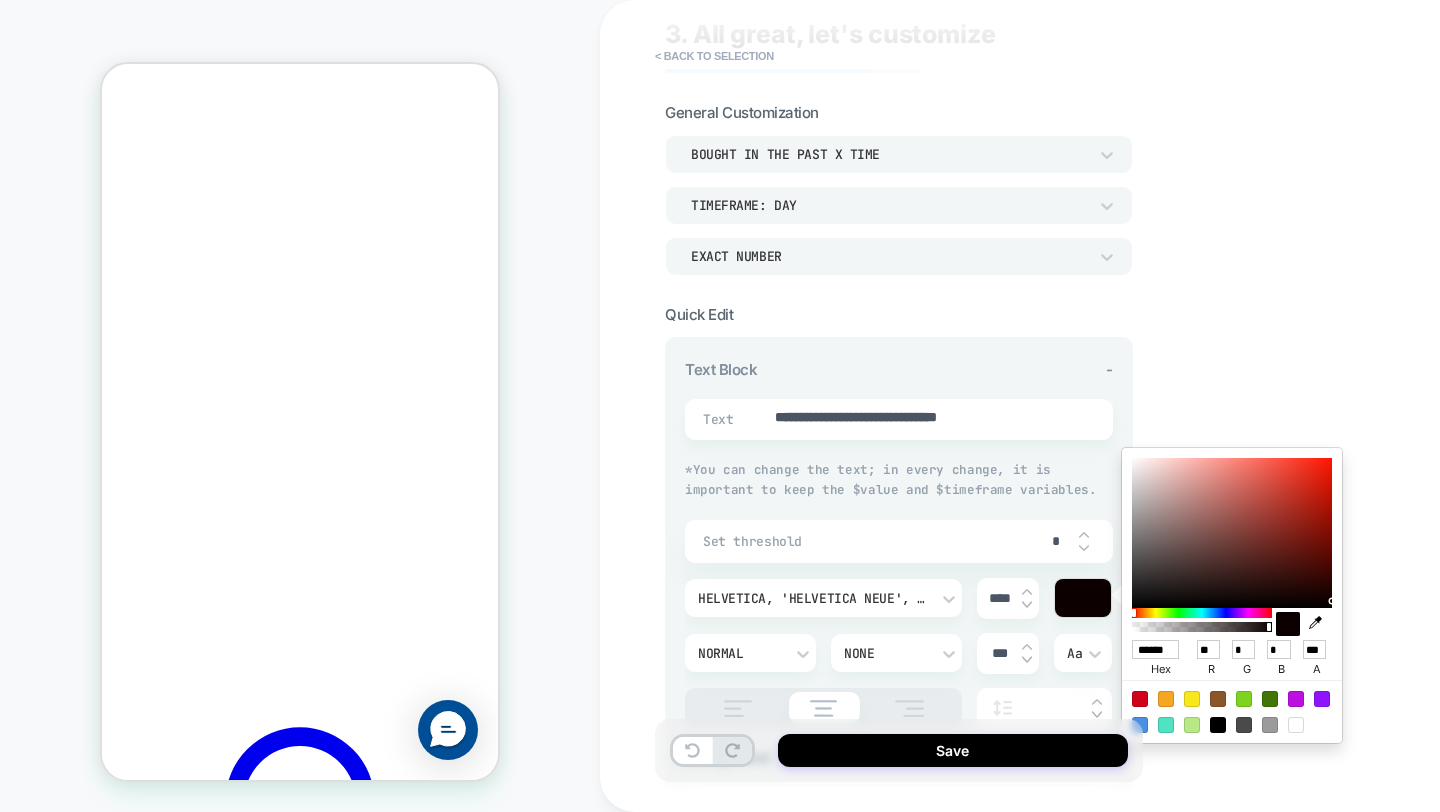 type on "*" 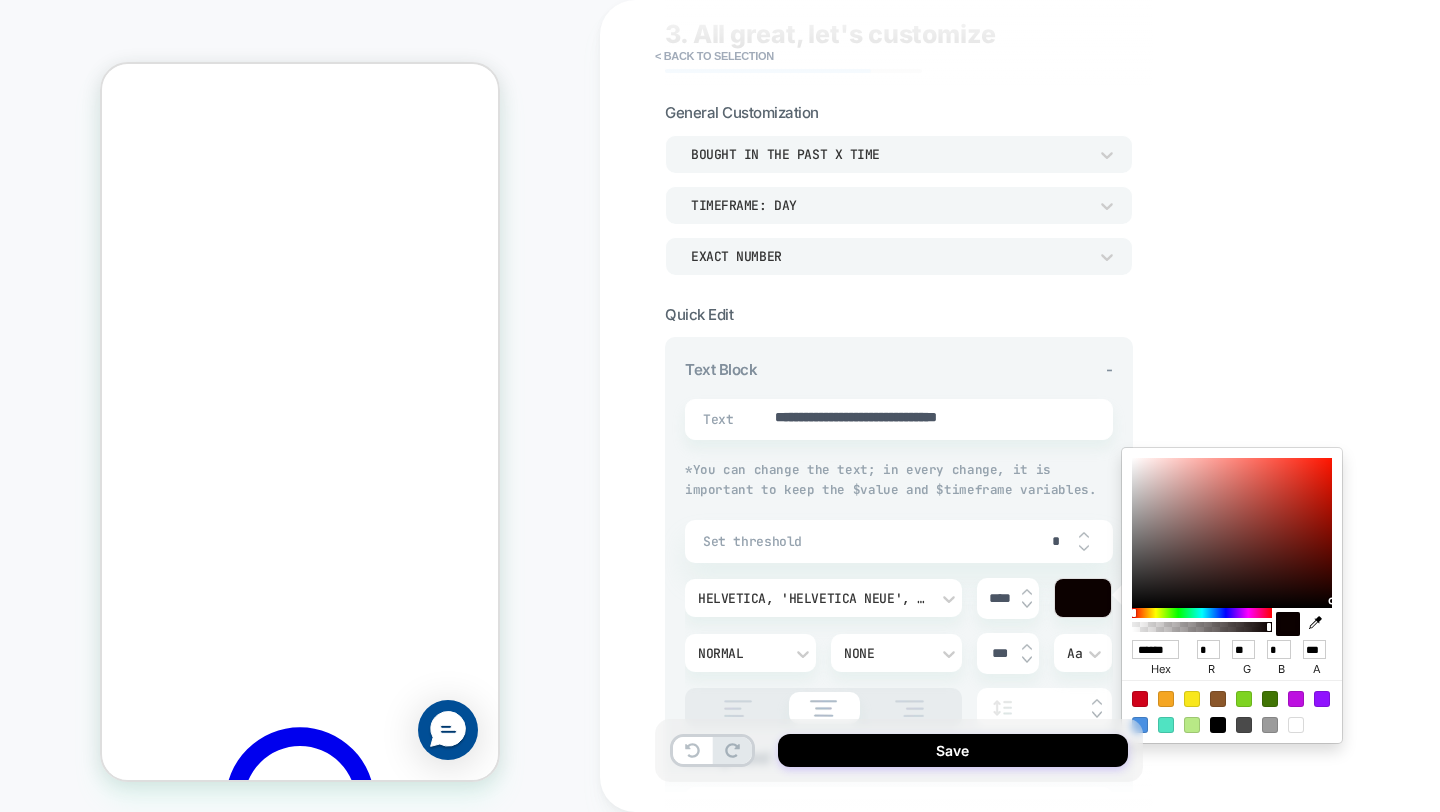 click at bounding box center [1202, 613] 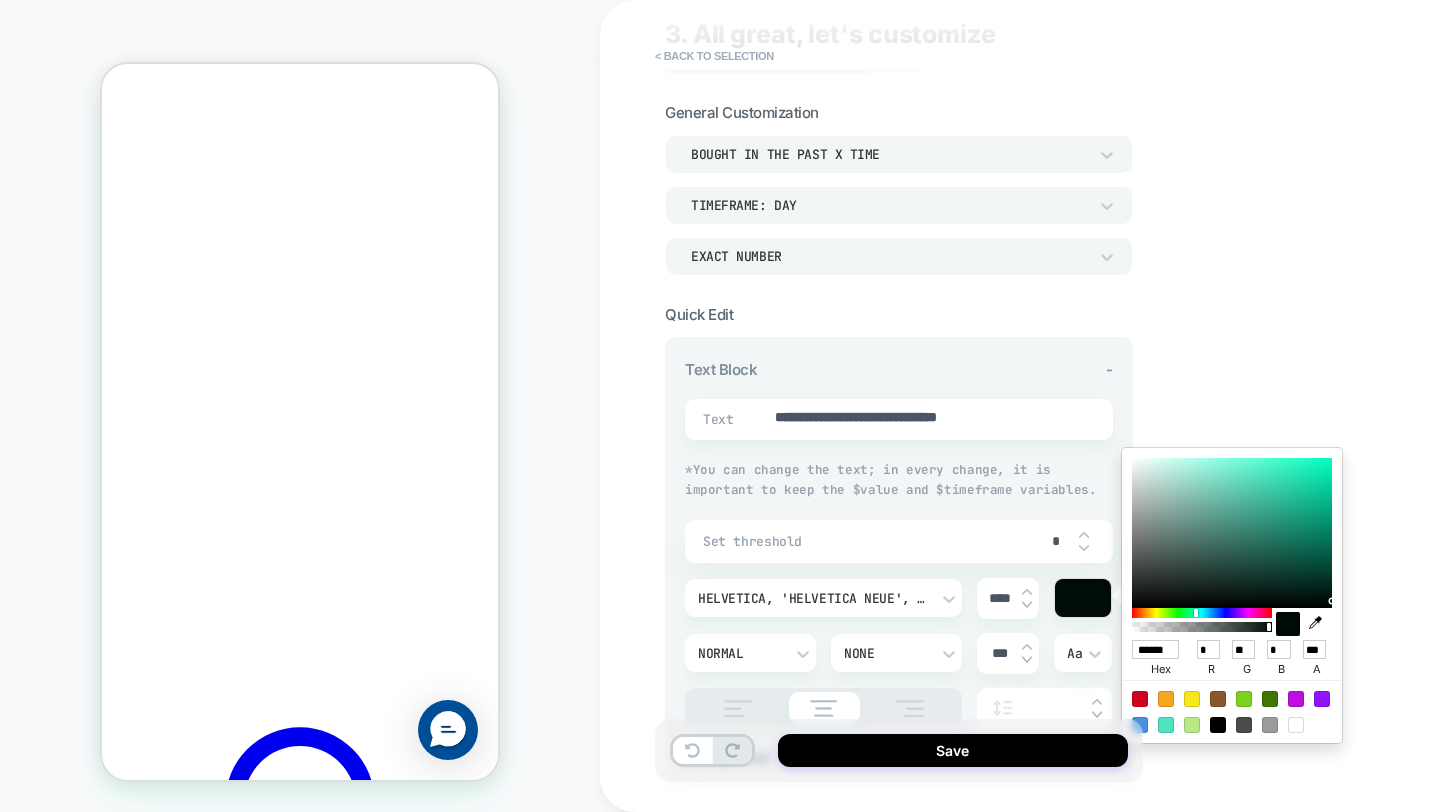 type on "*" 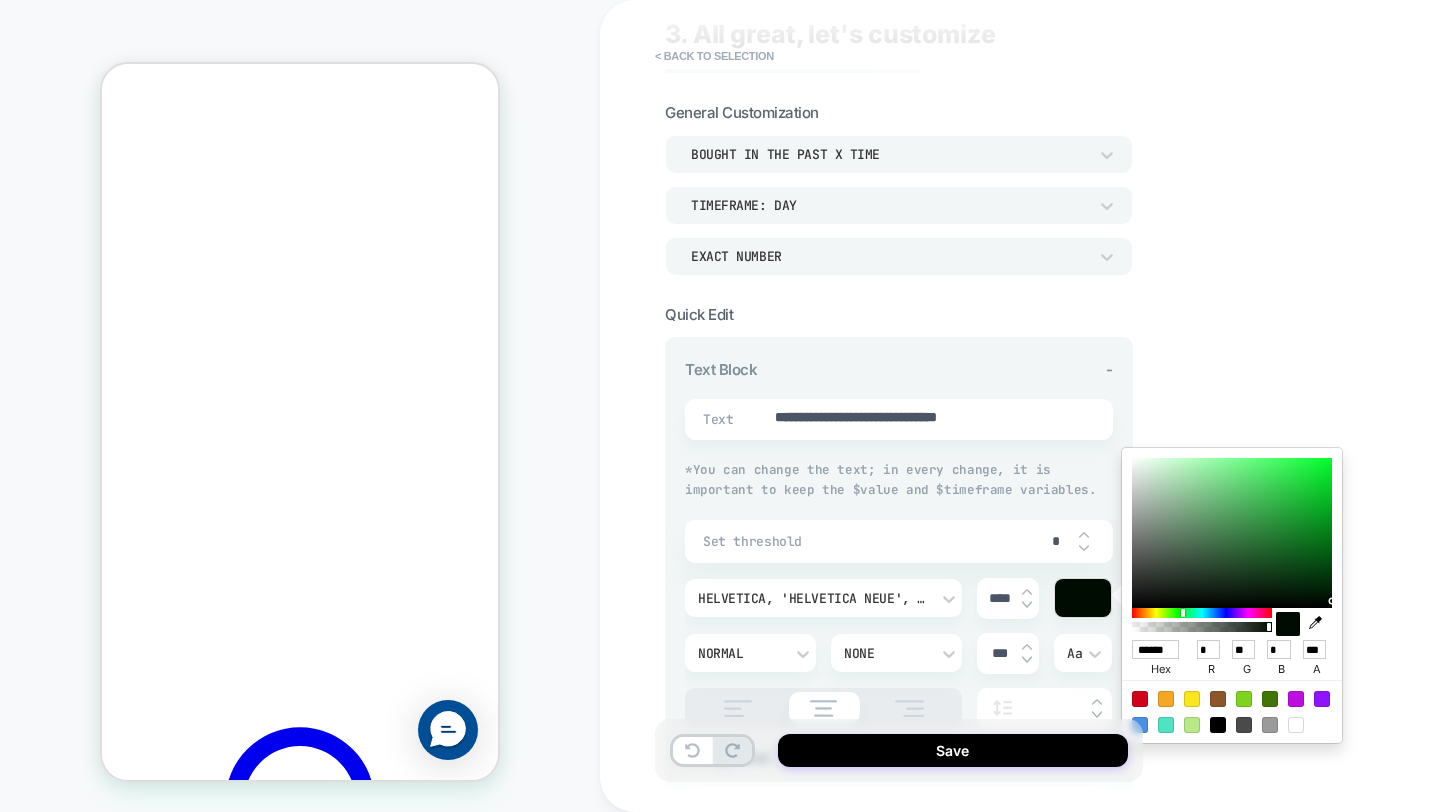 type on "*" 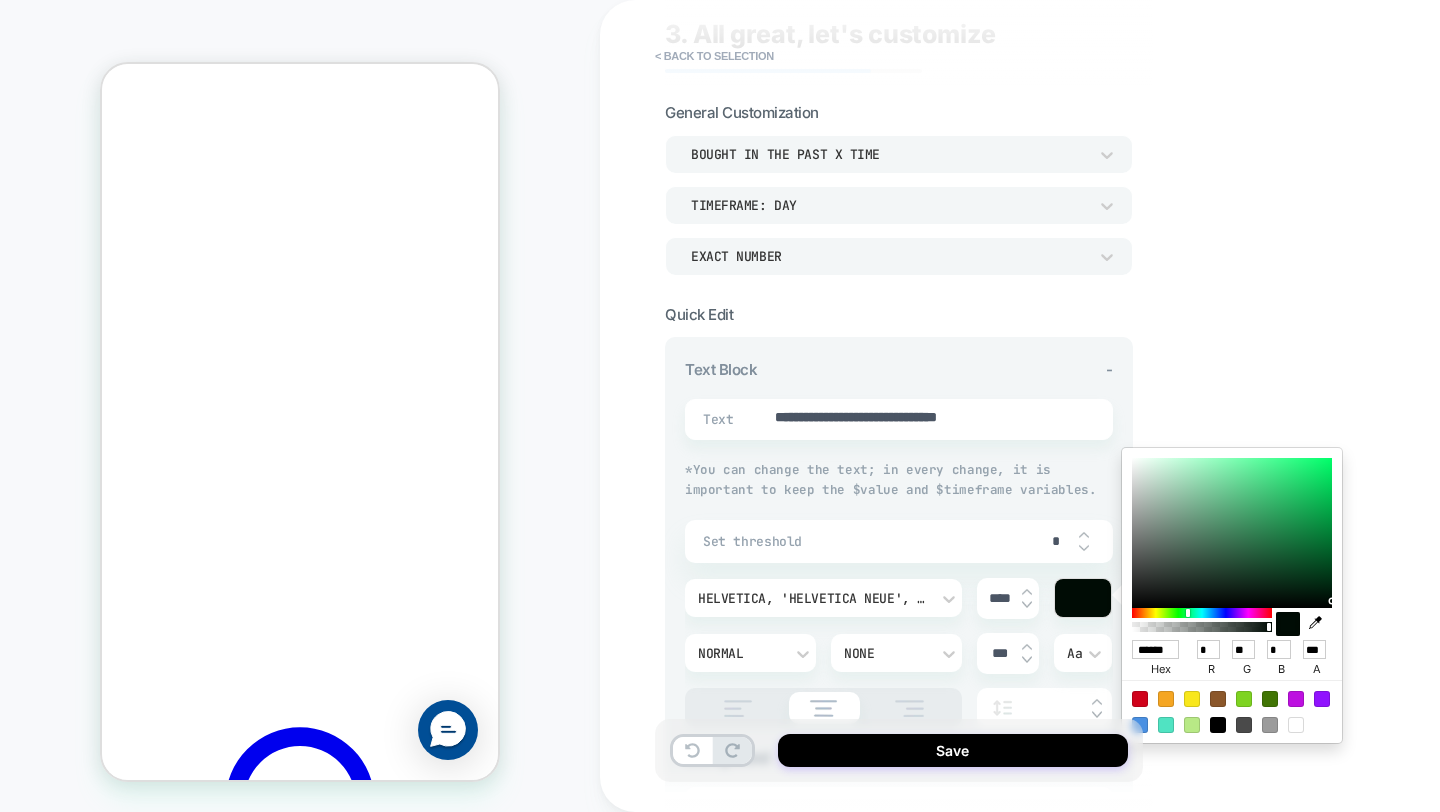 click at bounding box center [1202, 613] 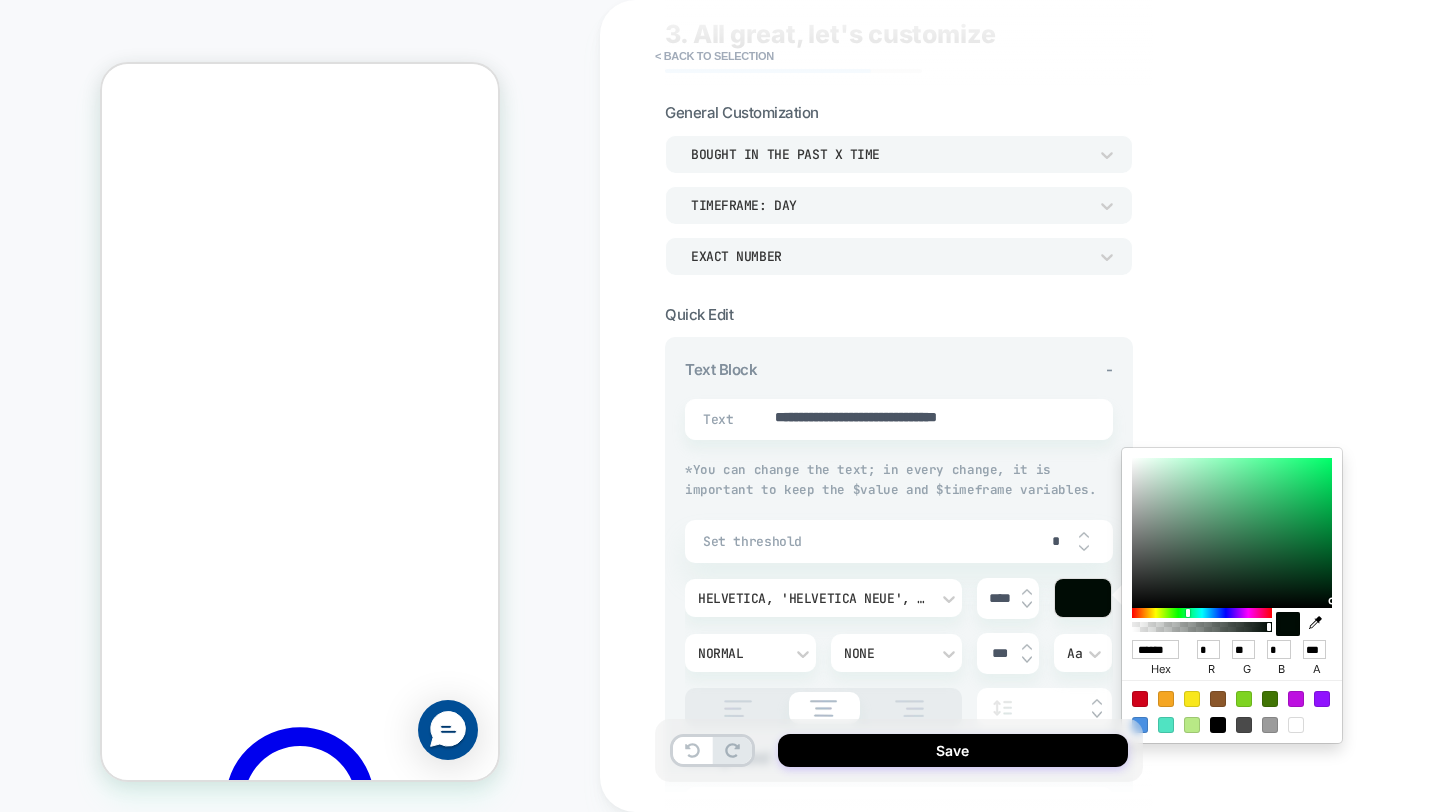 type on "*" 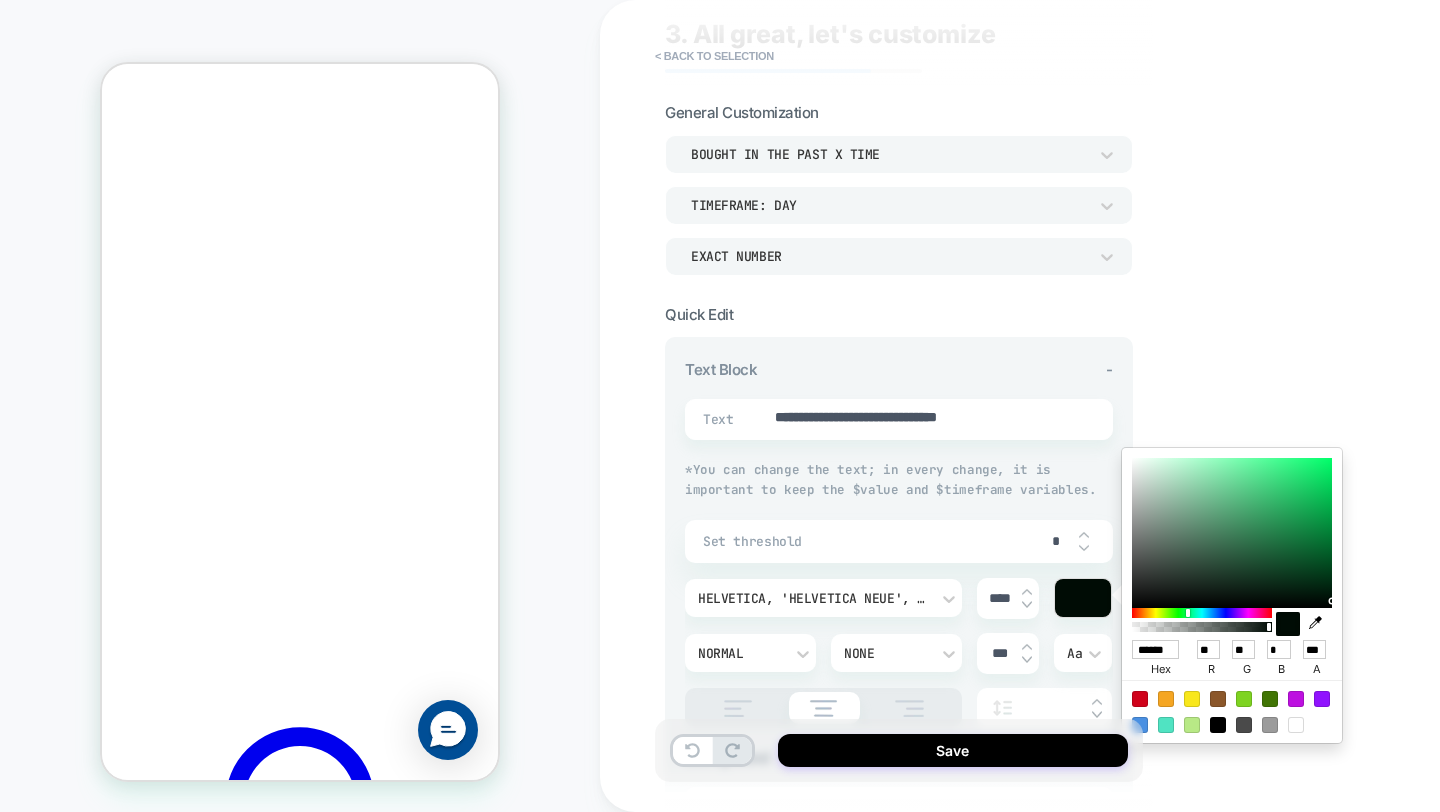 click at bounding box center (1202, 613) 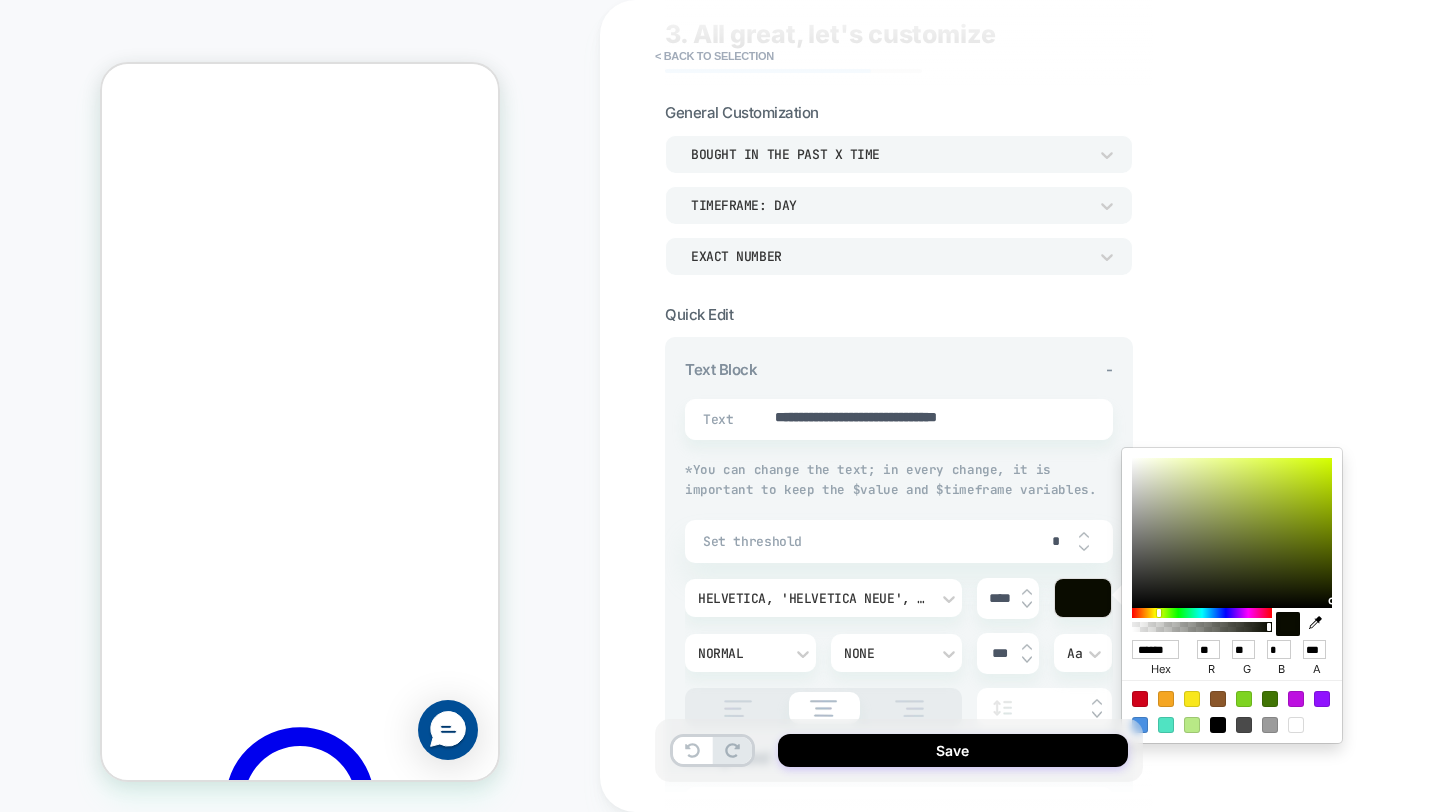 type on "*" 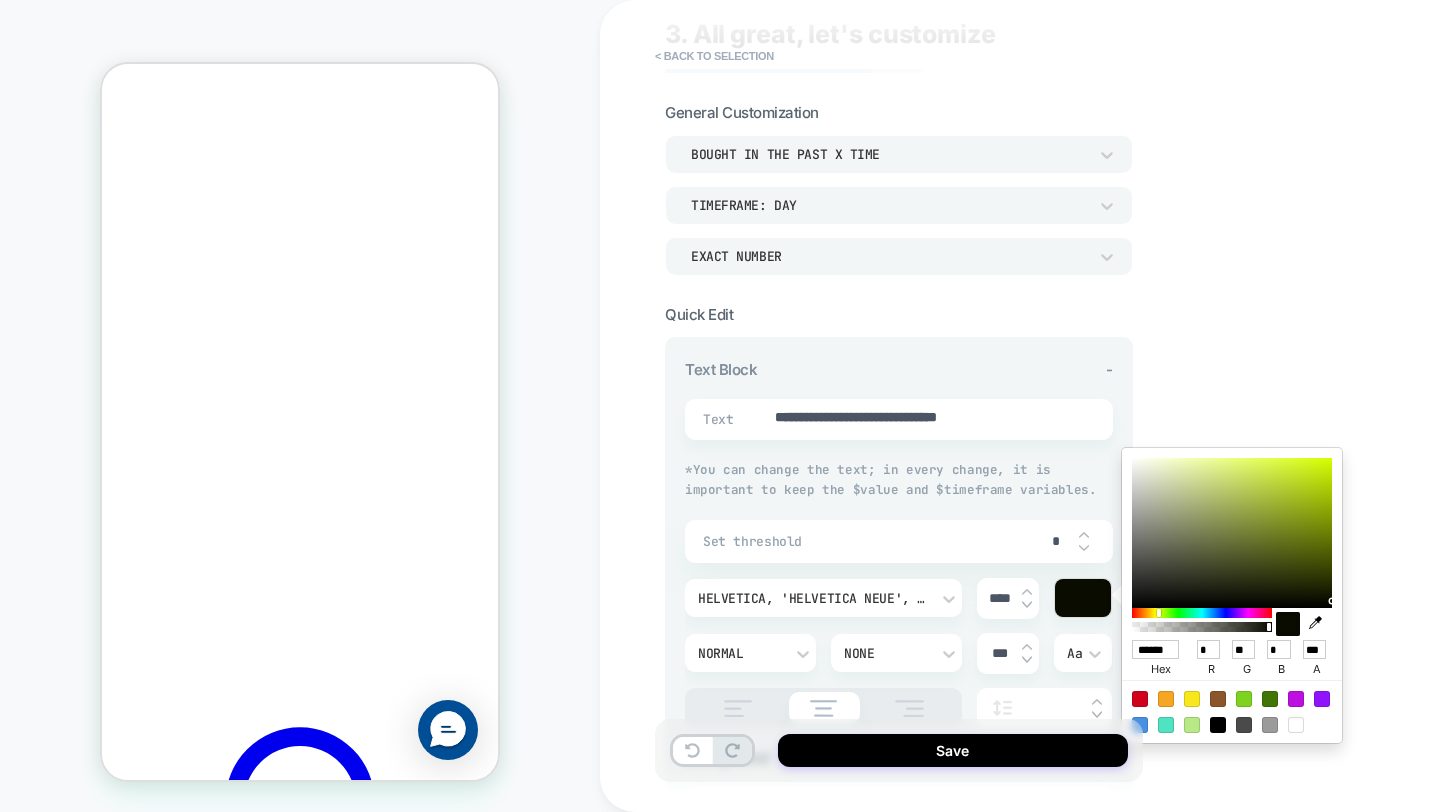 click at bounding box center (1202, 613) 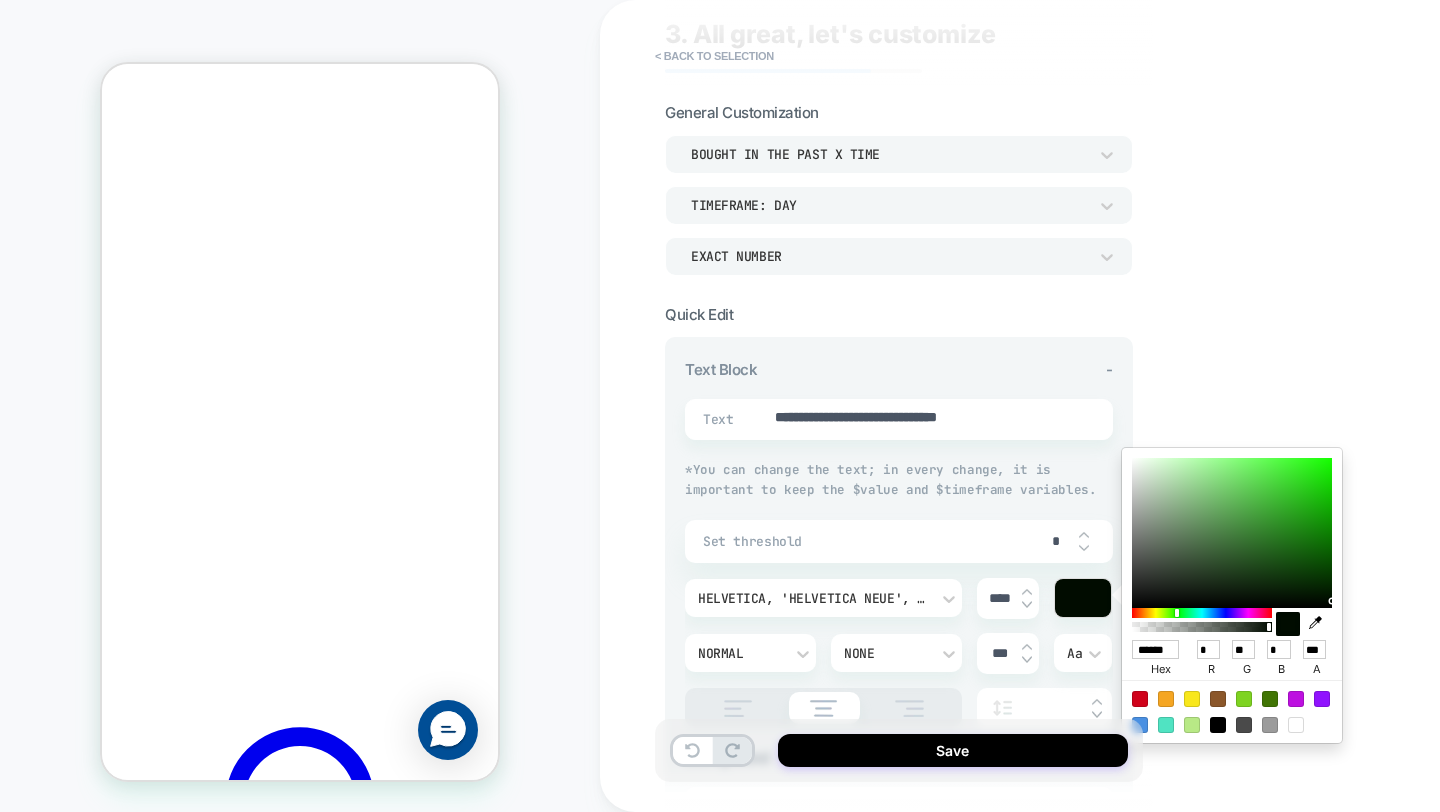 type on "*" 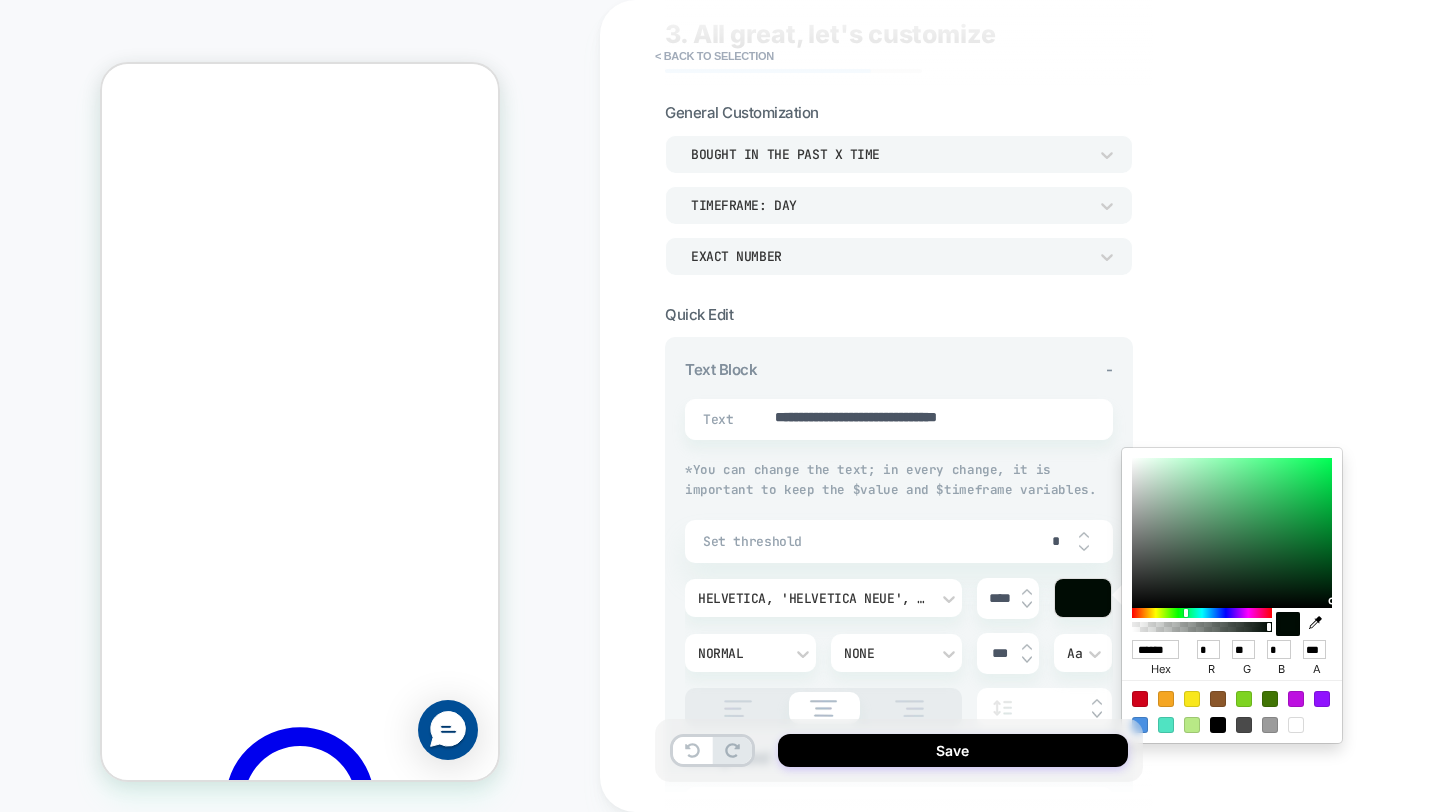 type on "*" 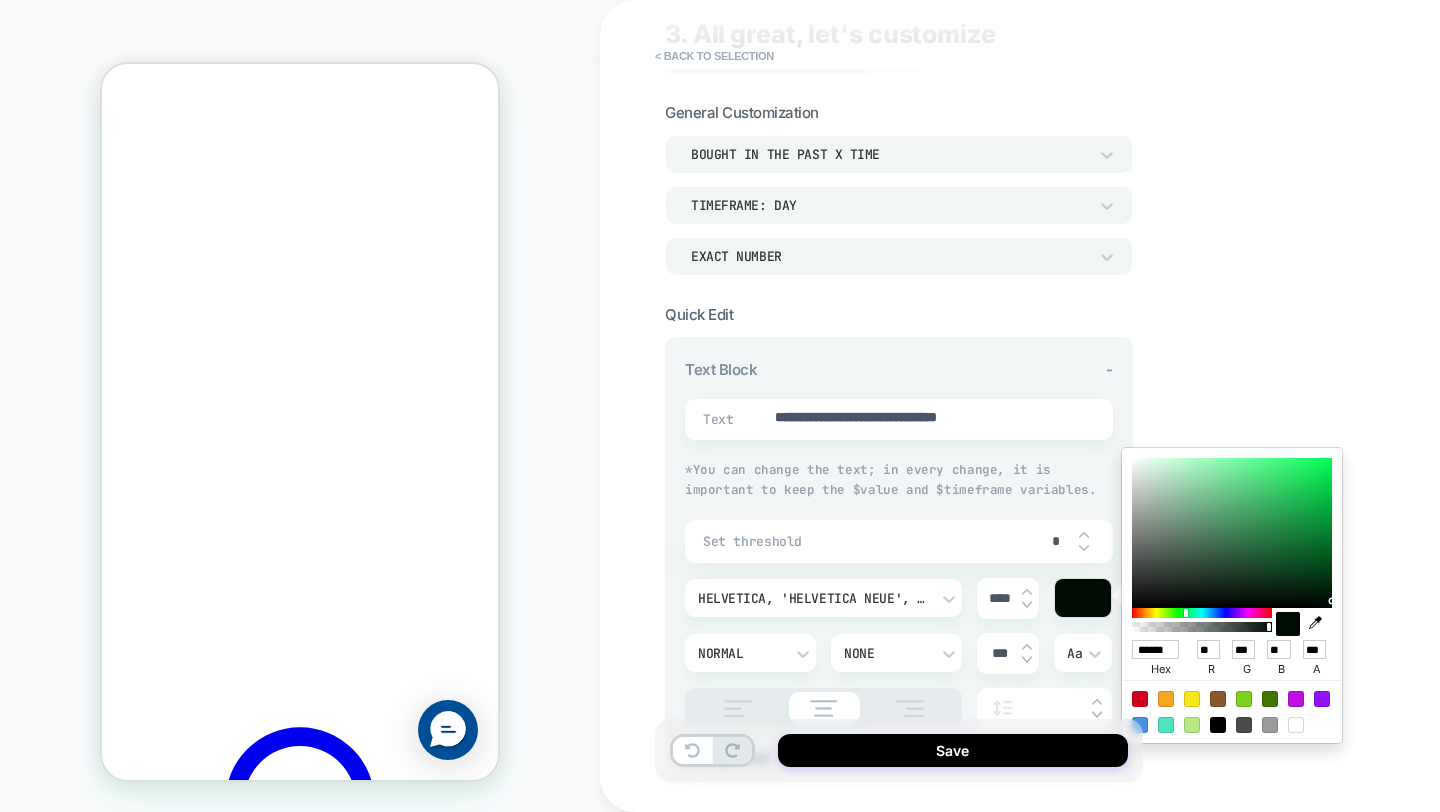 type on "*" 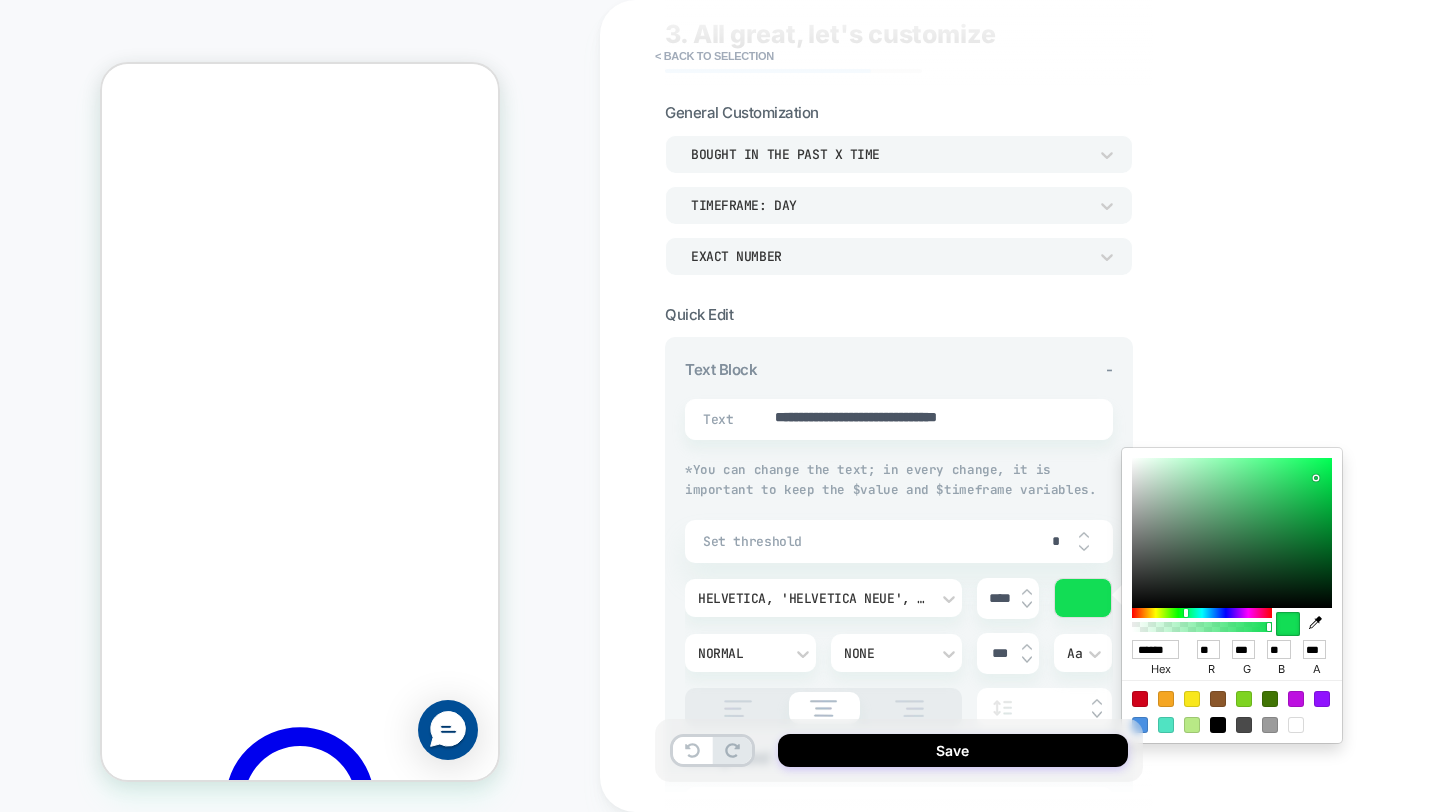 click on "**********" at bounding box center [1040, 406] 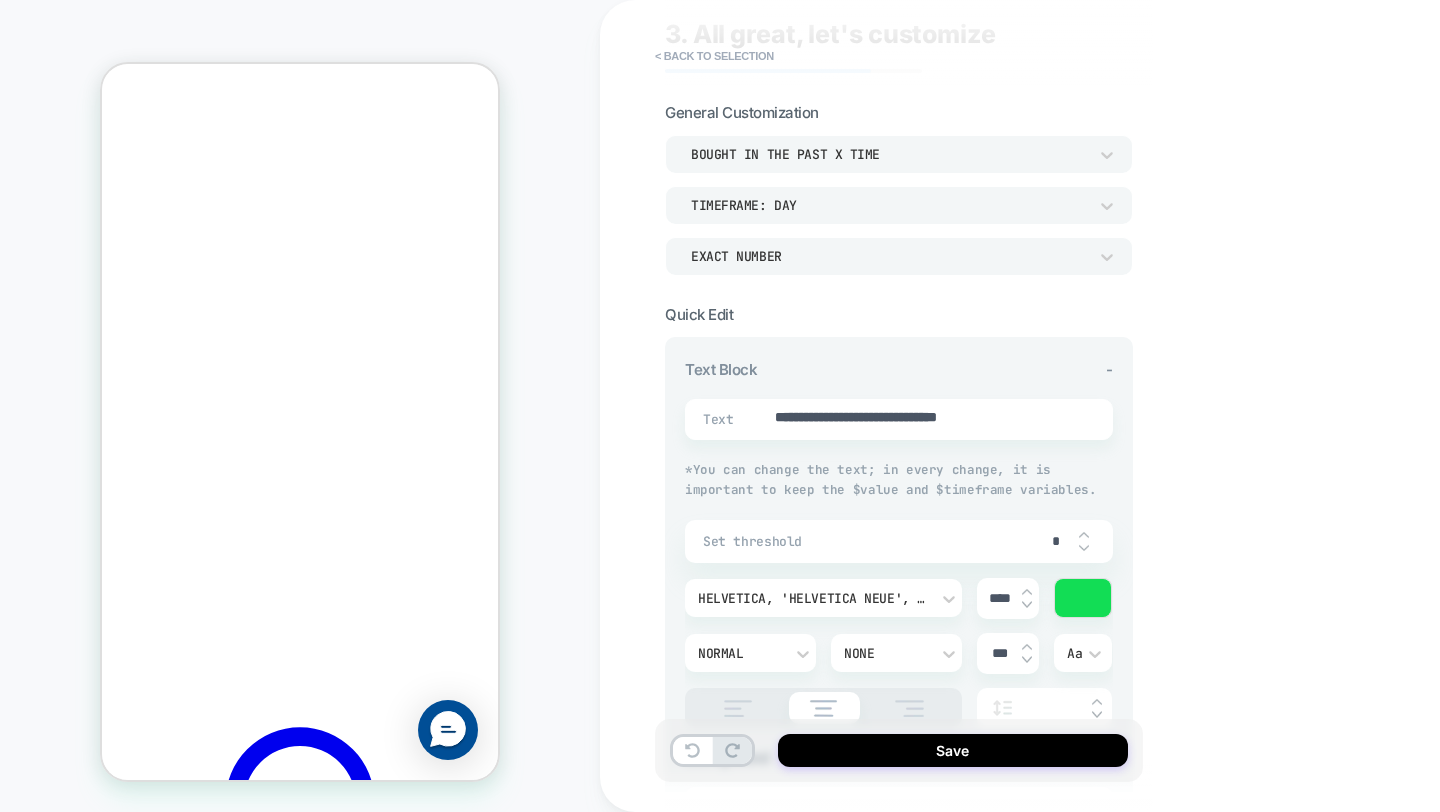 click at bounding box center [1083, 598] 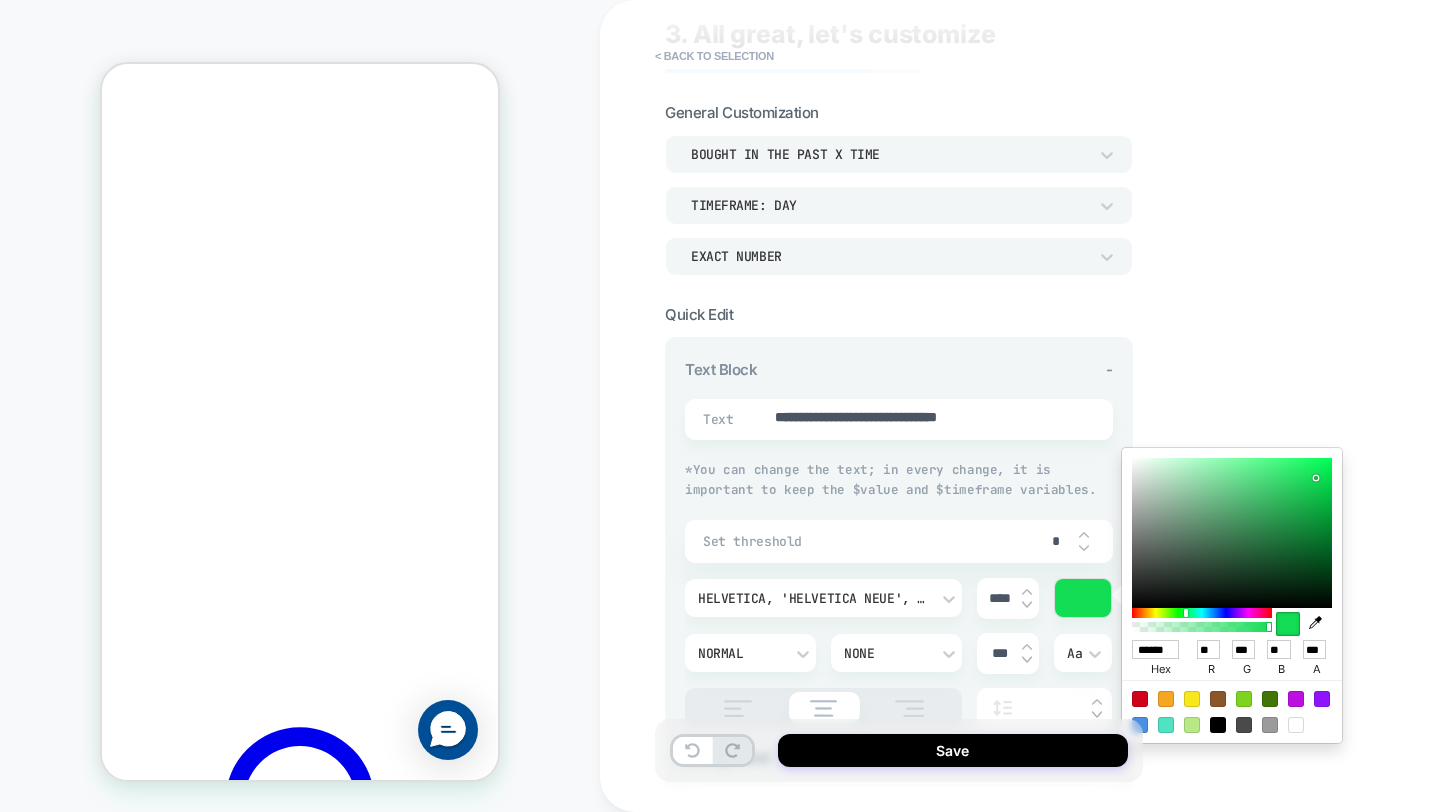 type on "*" 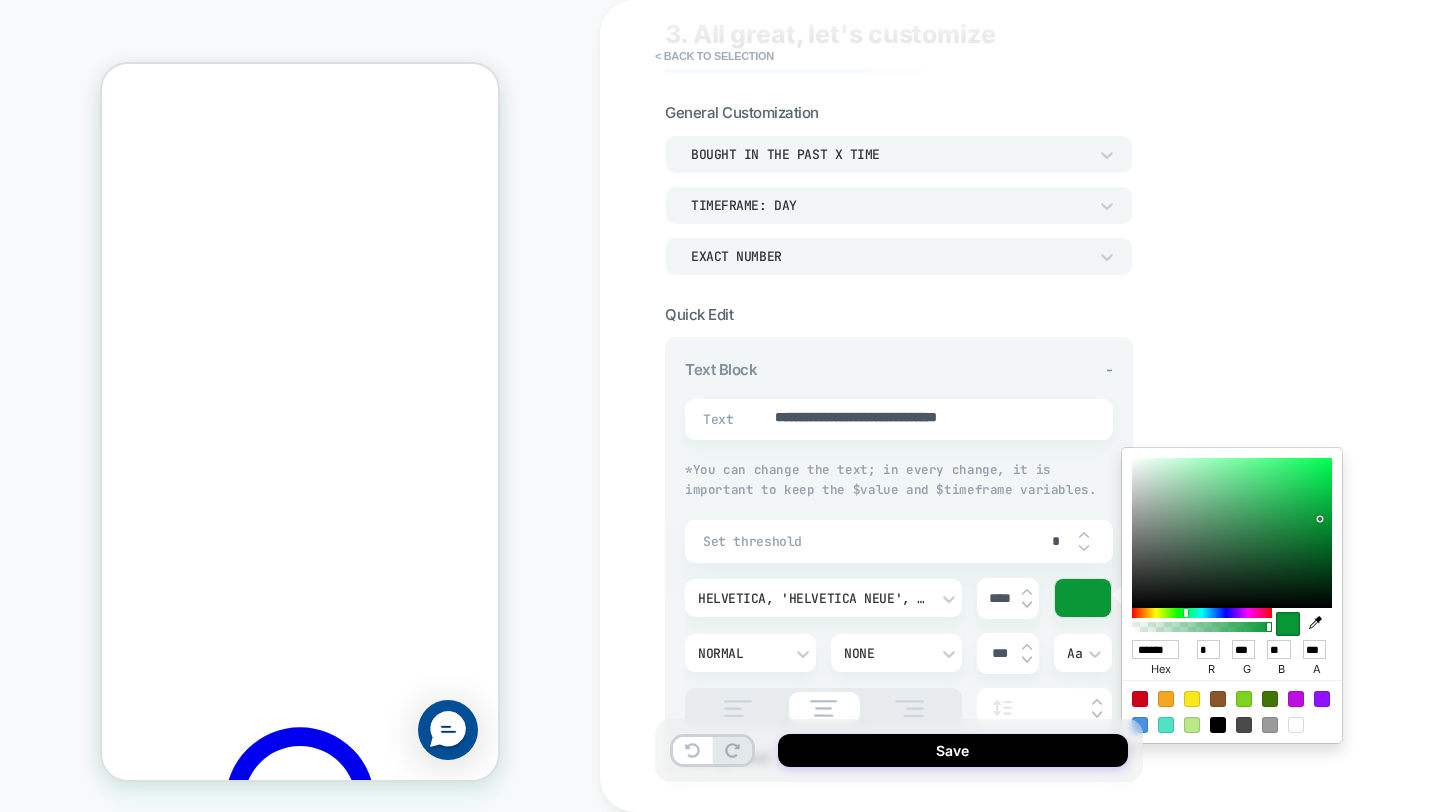 click at bounding box center [1232, 533] 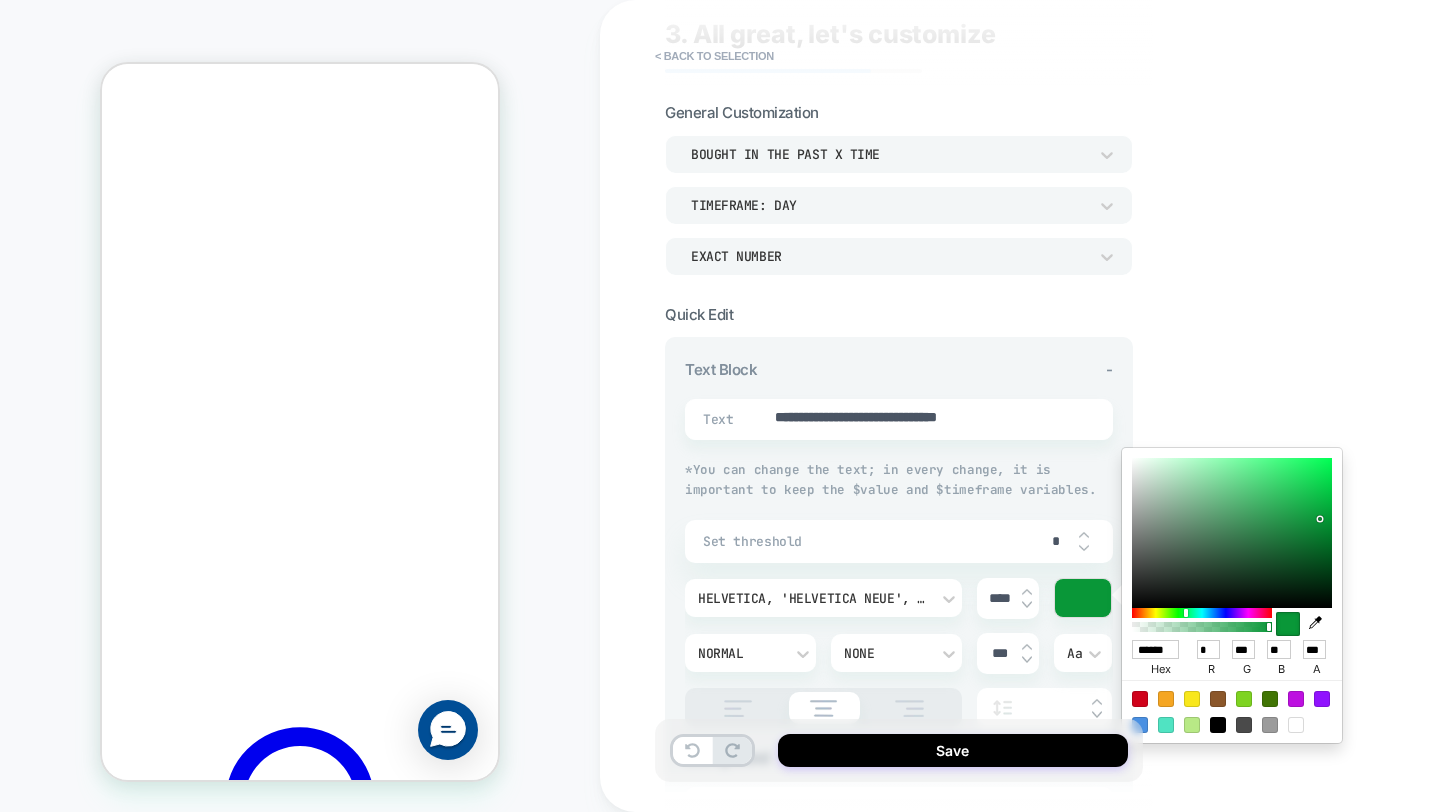 type on "*" 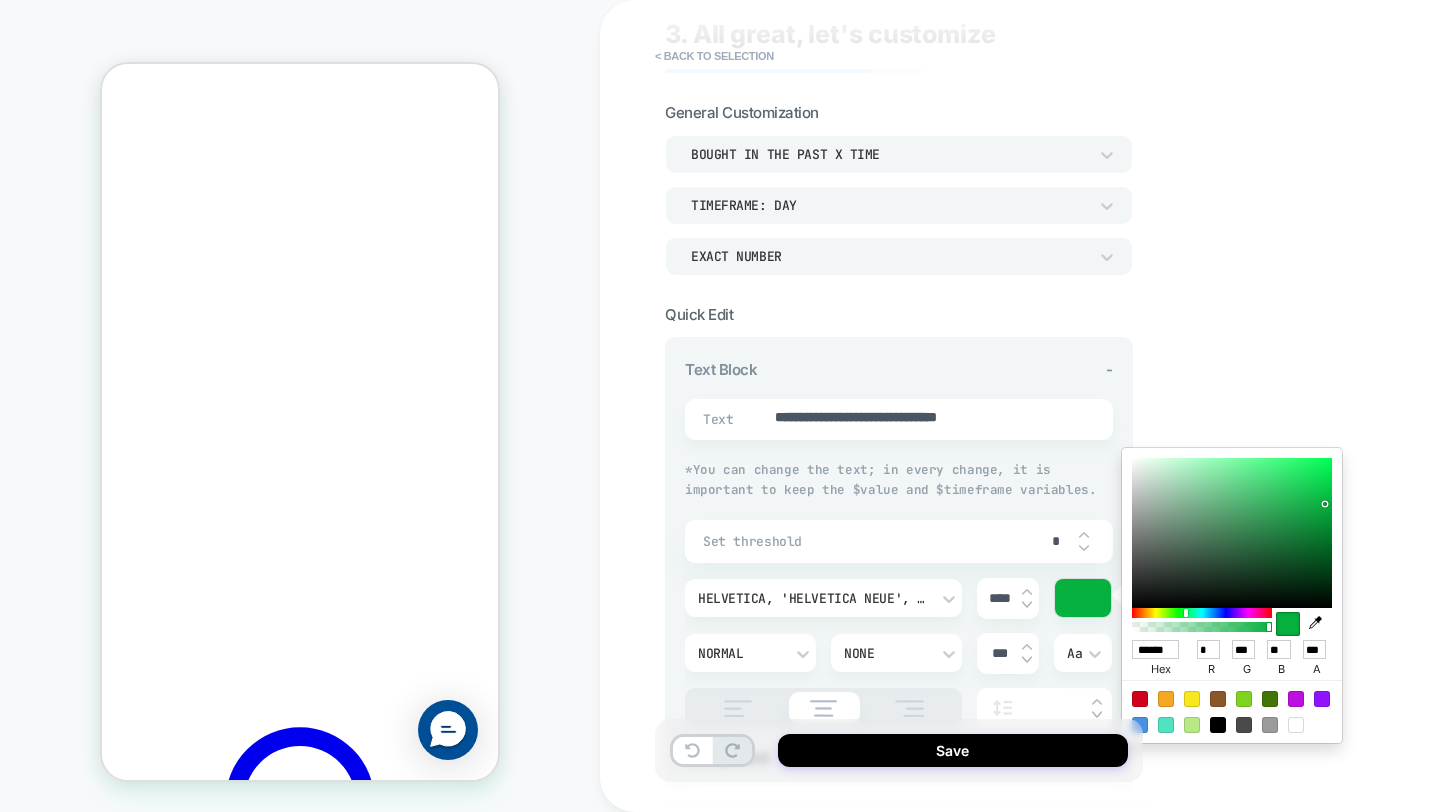 type on "*" 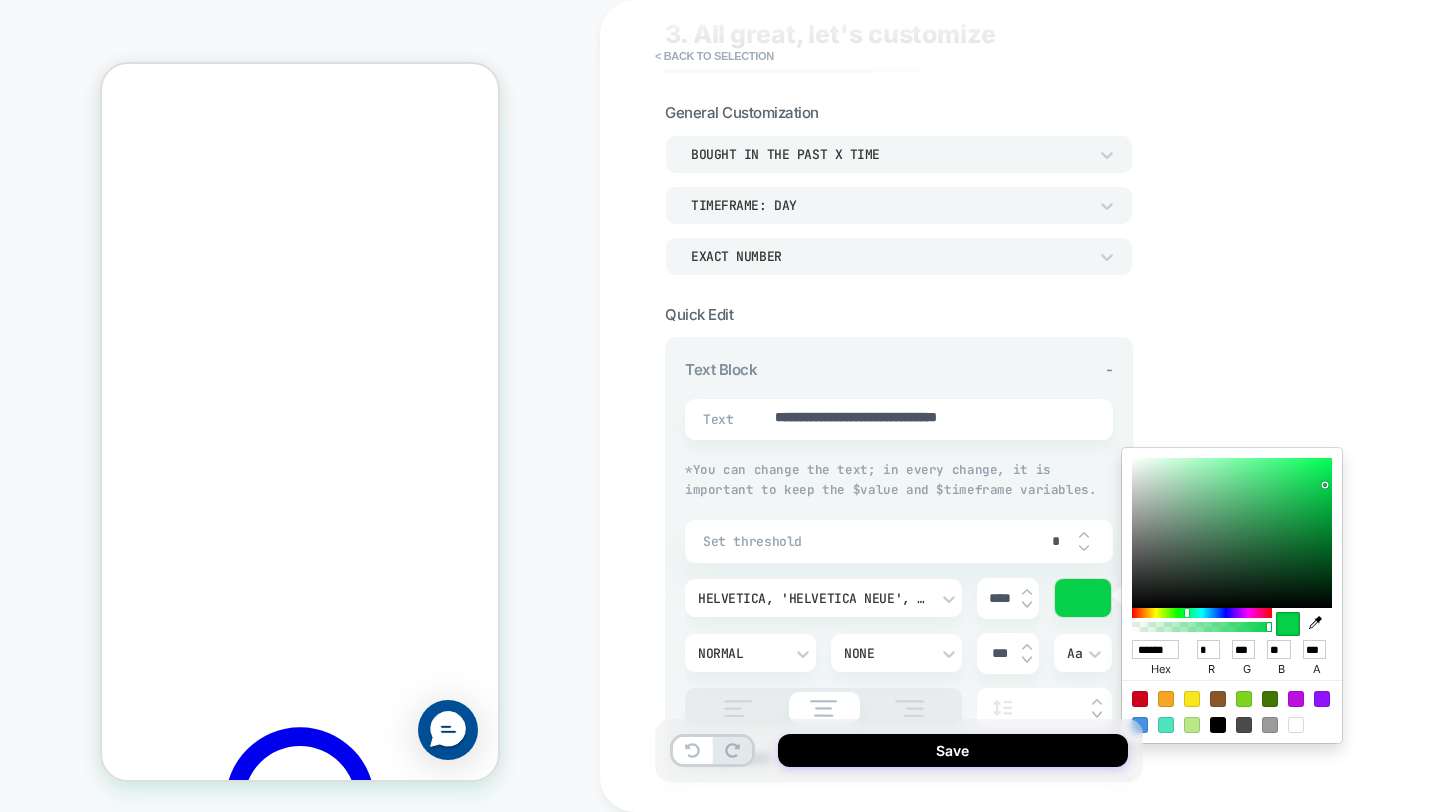click on "**********" at bounding box center (1040, 406) 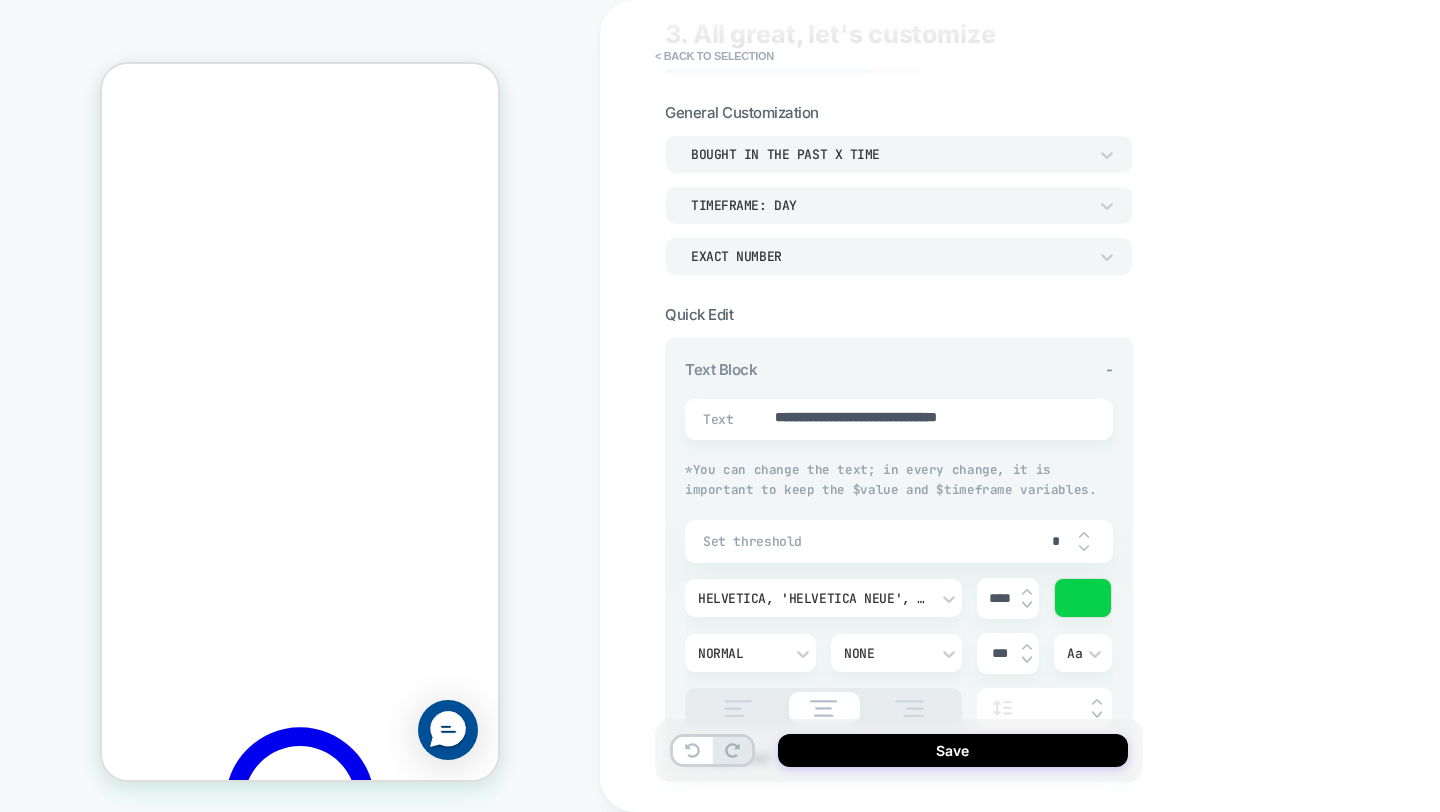 click on "Helvetica, 'Helvetica Neue', Arial, '[PERSON_NAME]', sans-serif **** Normal None *** Aa" at bounding box center [899, 653] 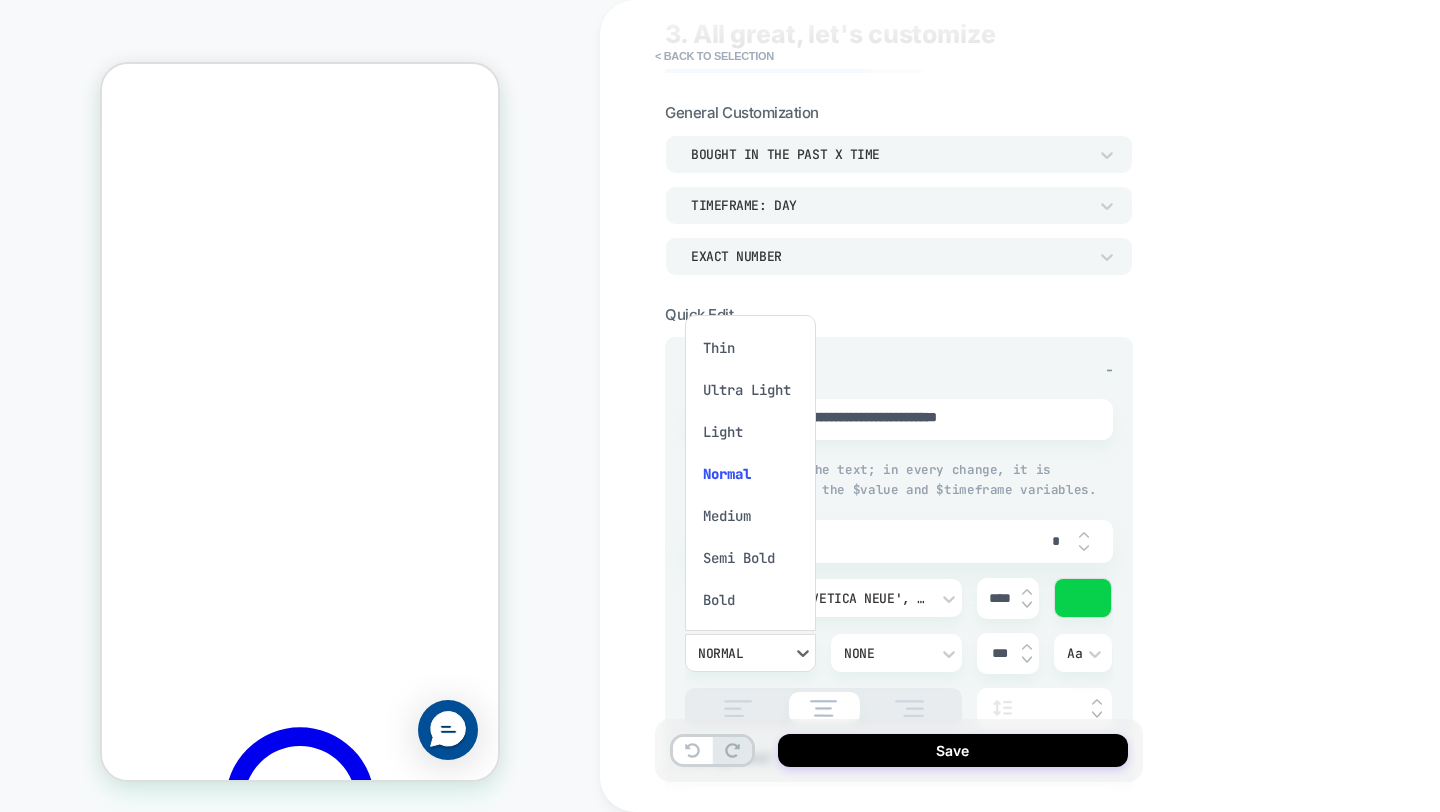 scroll, scrollTop: 16, scrollLeft: 0, axis: vertical 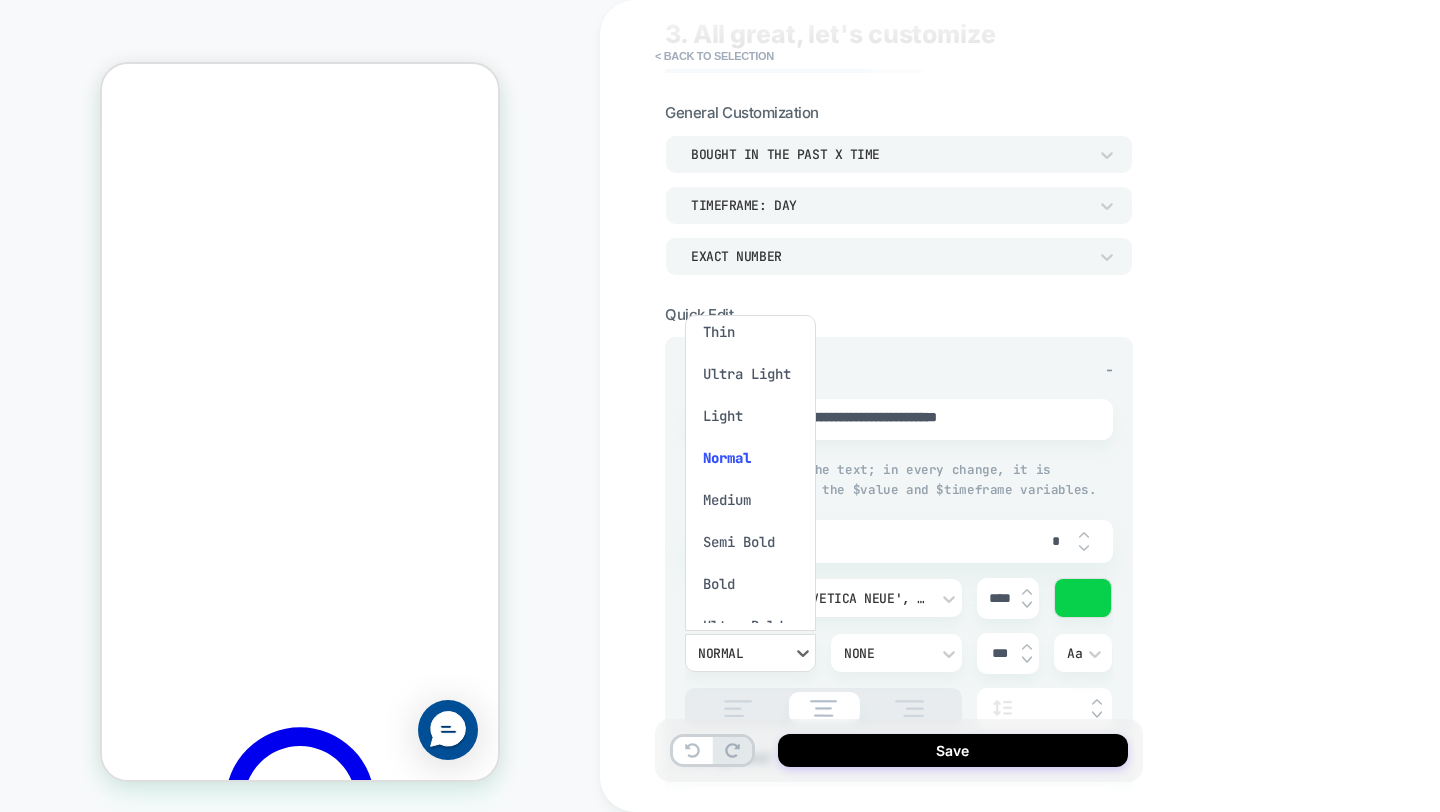 click on "Medium" at bounding box center [750, 500] 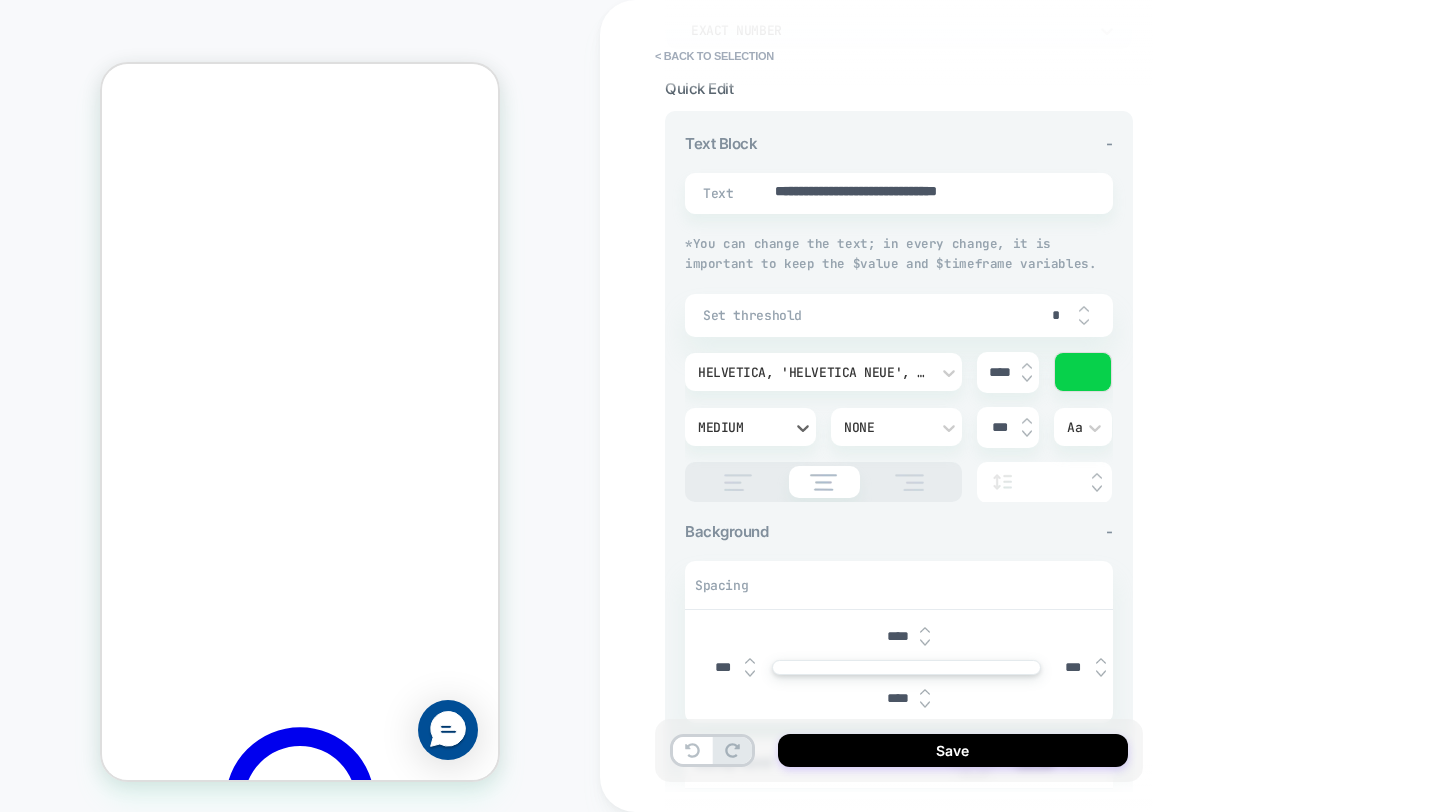scroll, scrollTop: 360, scrollLeft: 0, axis: vertical 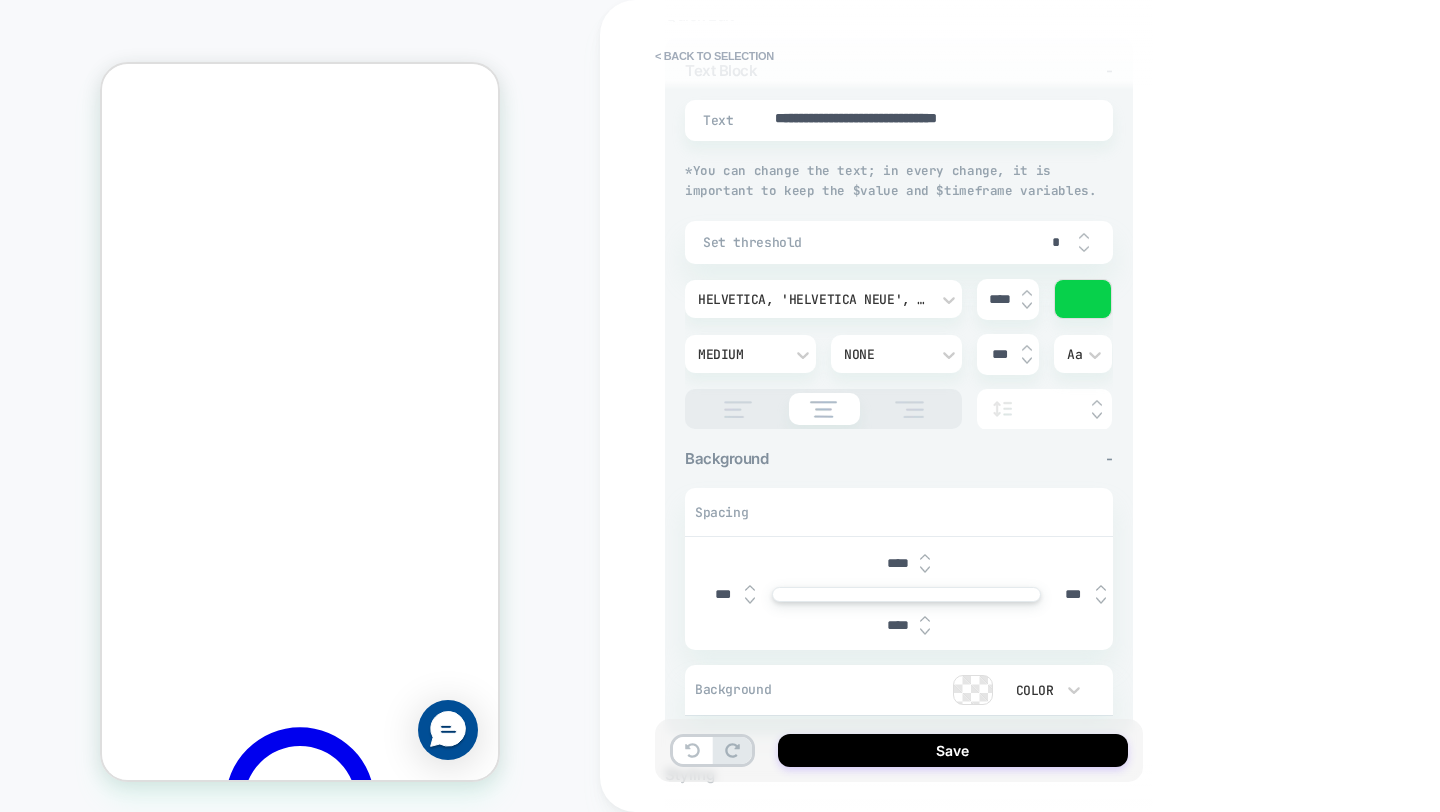 click on "****" at bounding box center [897, 625] 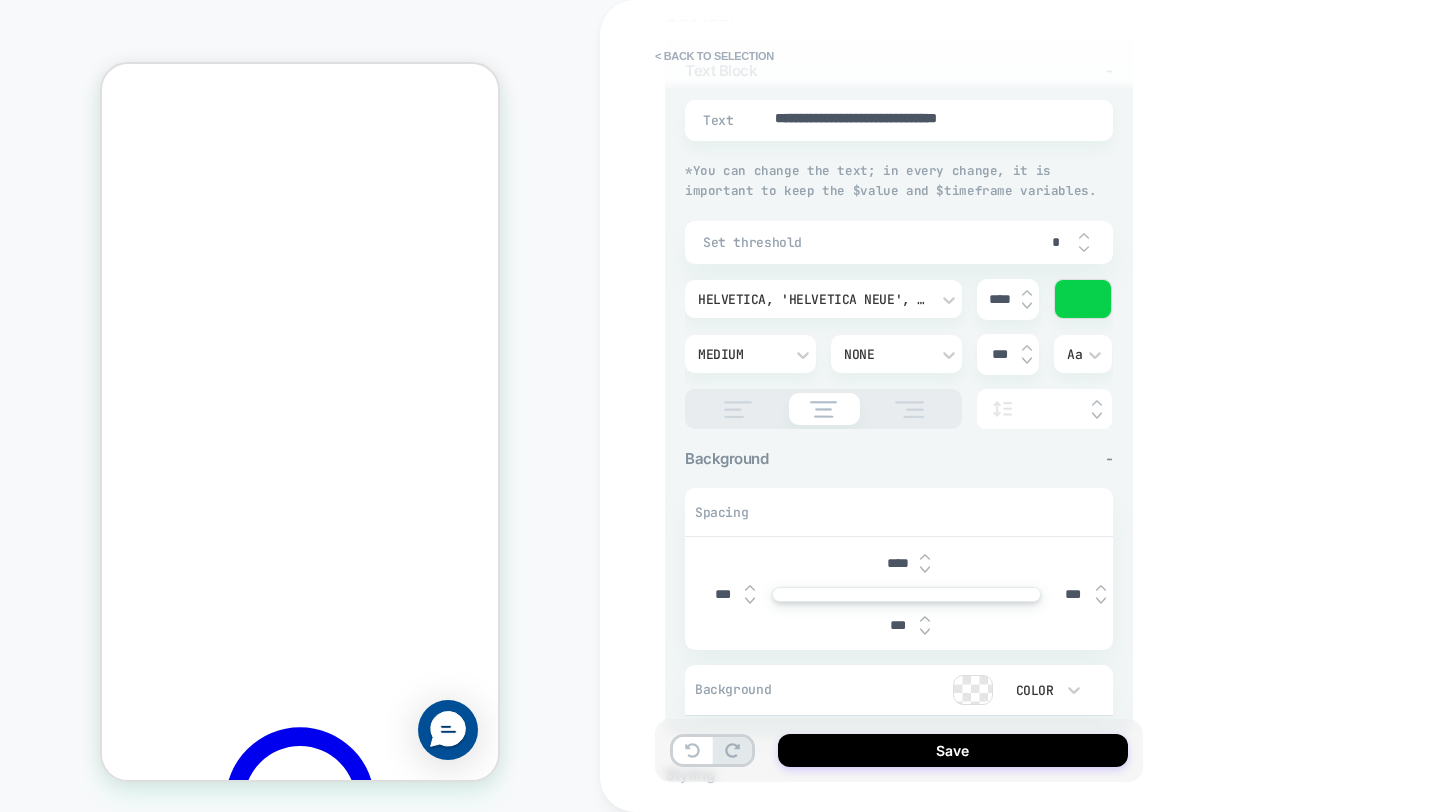 type on "*" 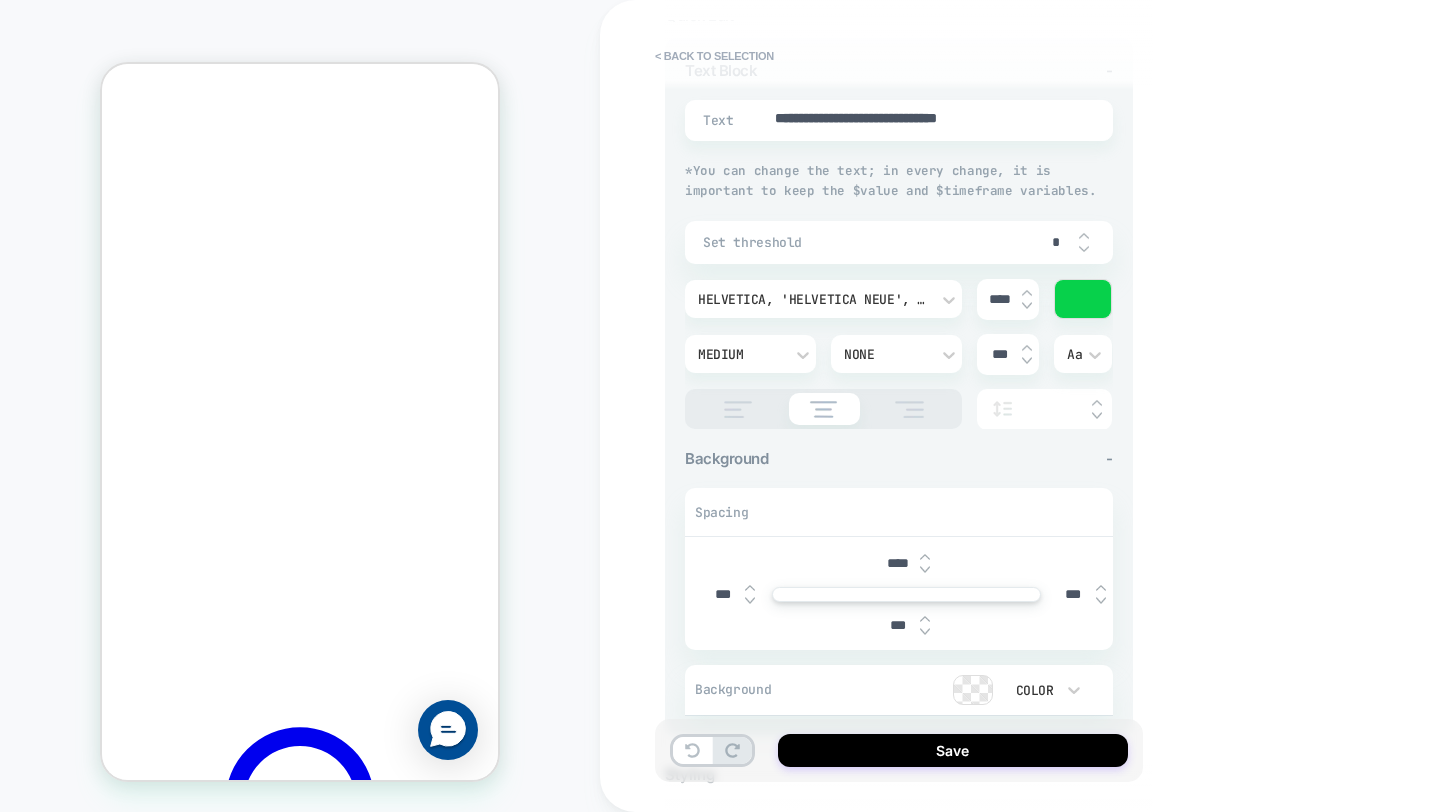 type on "***" 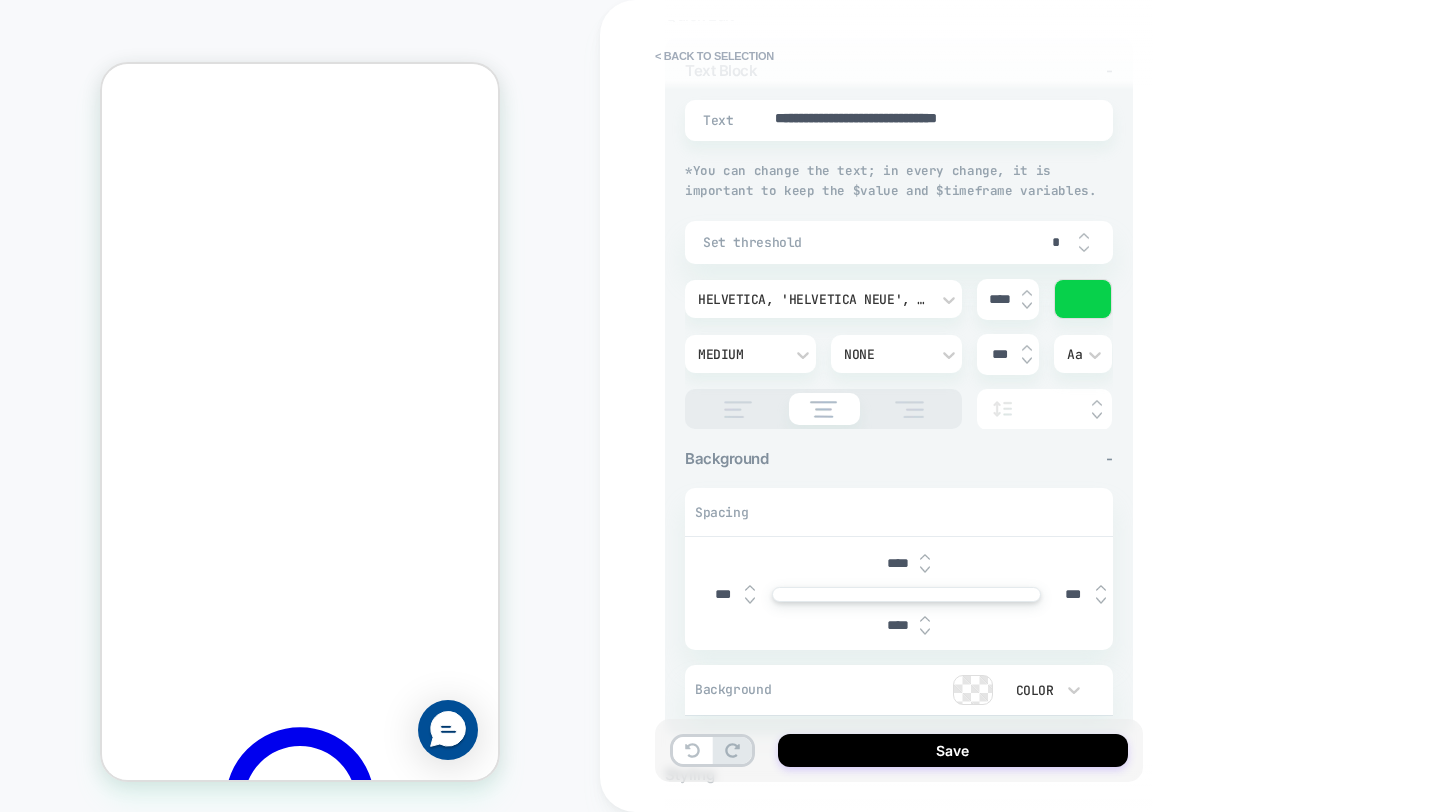 type on "****" 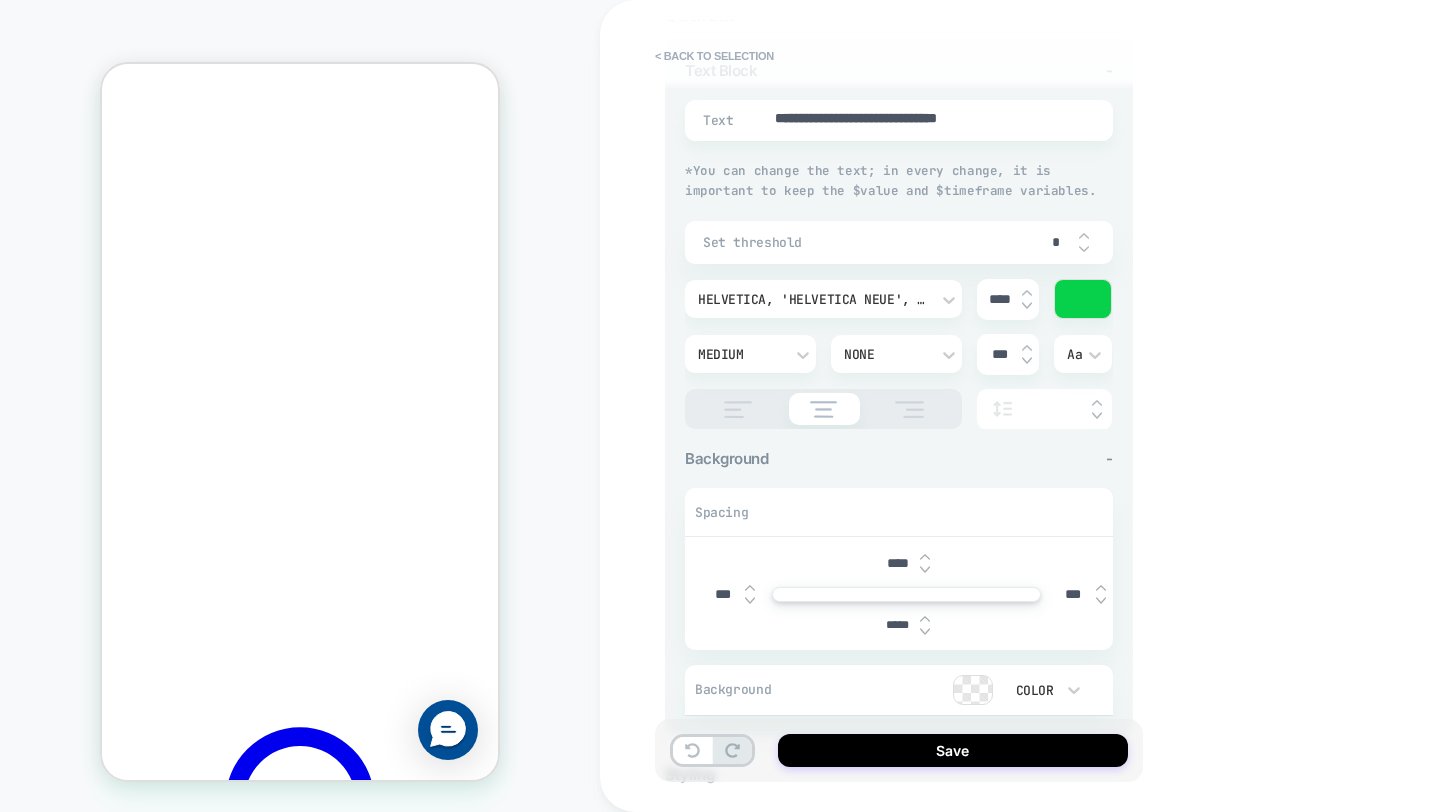 type on "*" 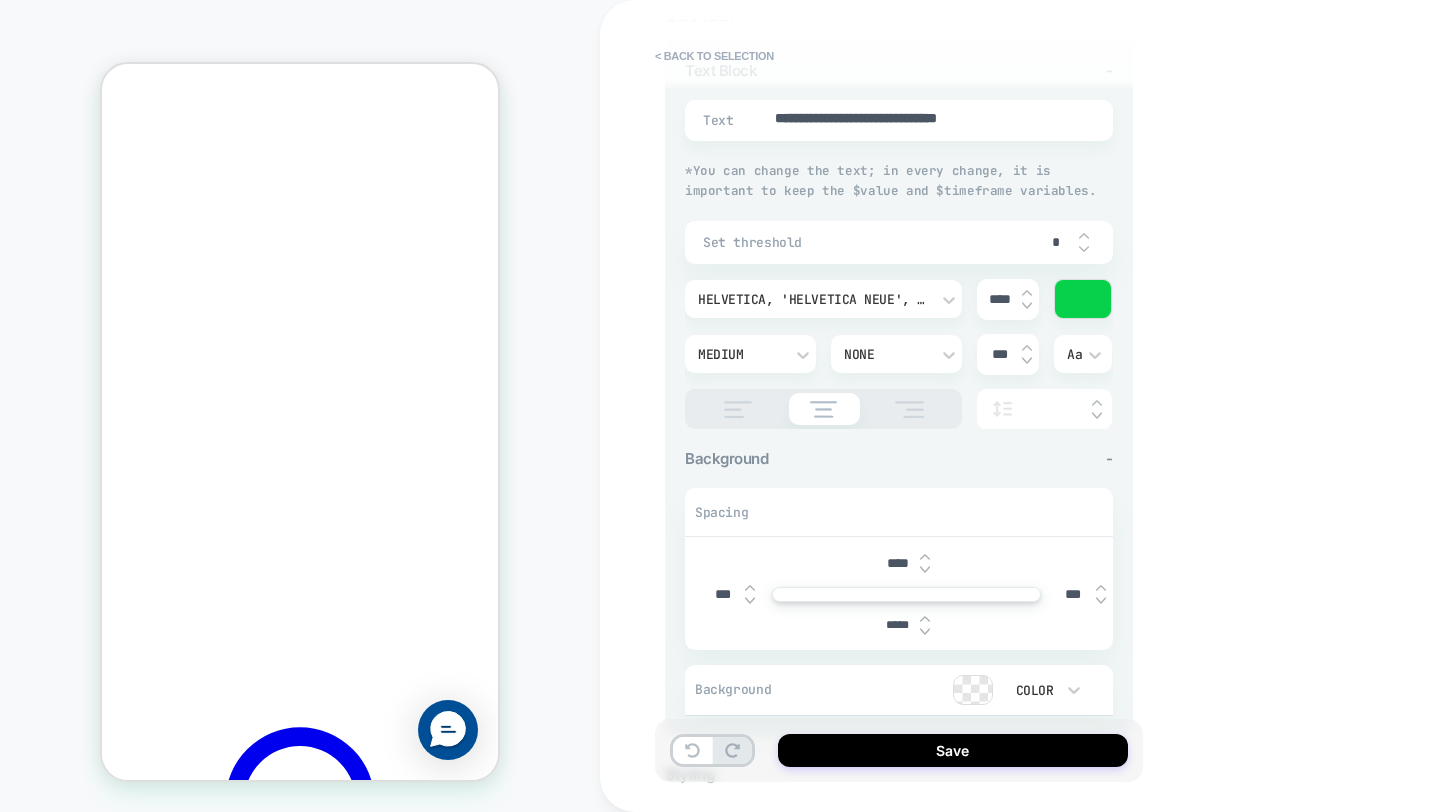 type on "*****" 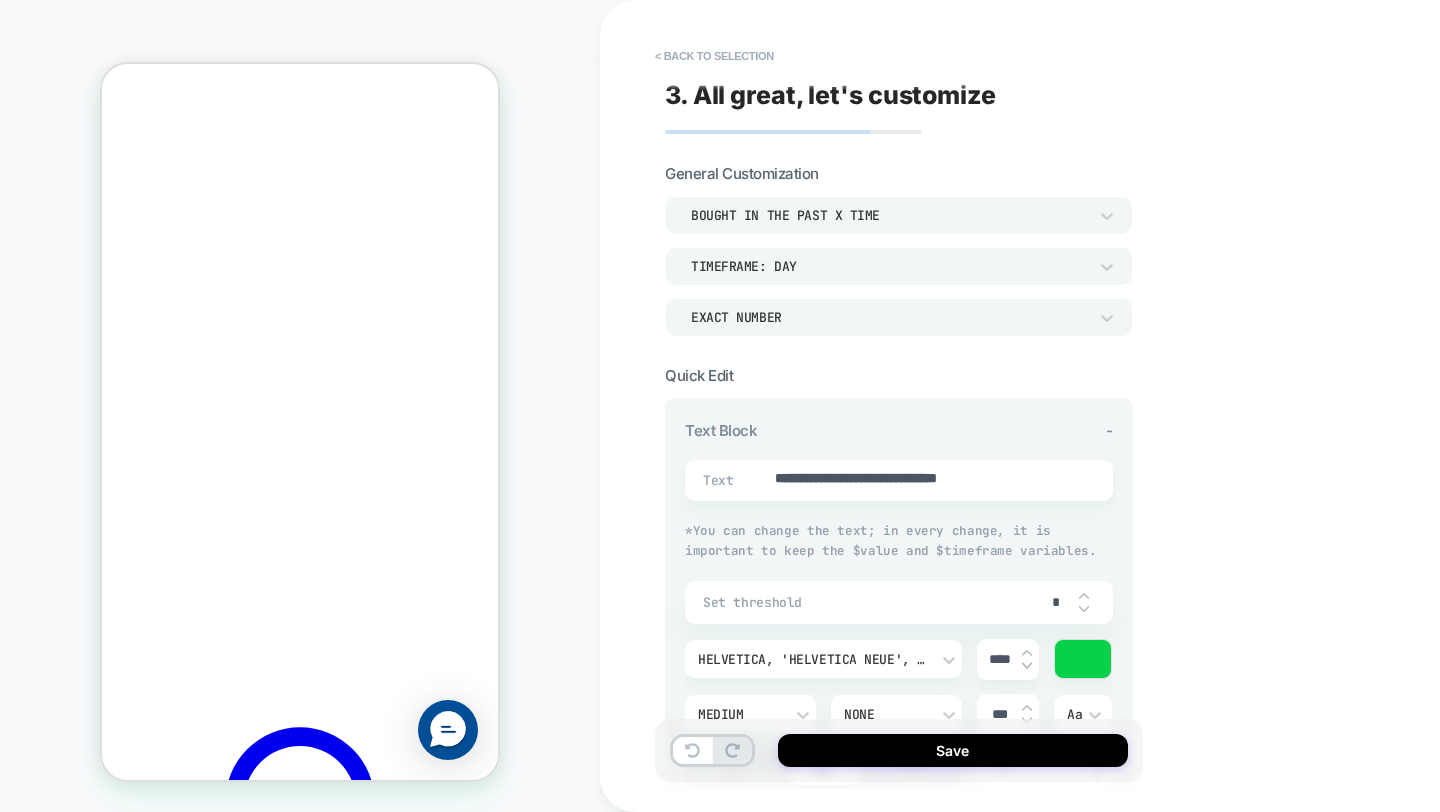 click on "bought in the past x time" at bounding box center (889, 215) 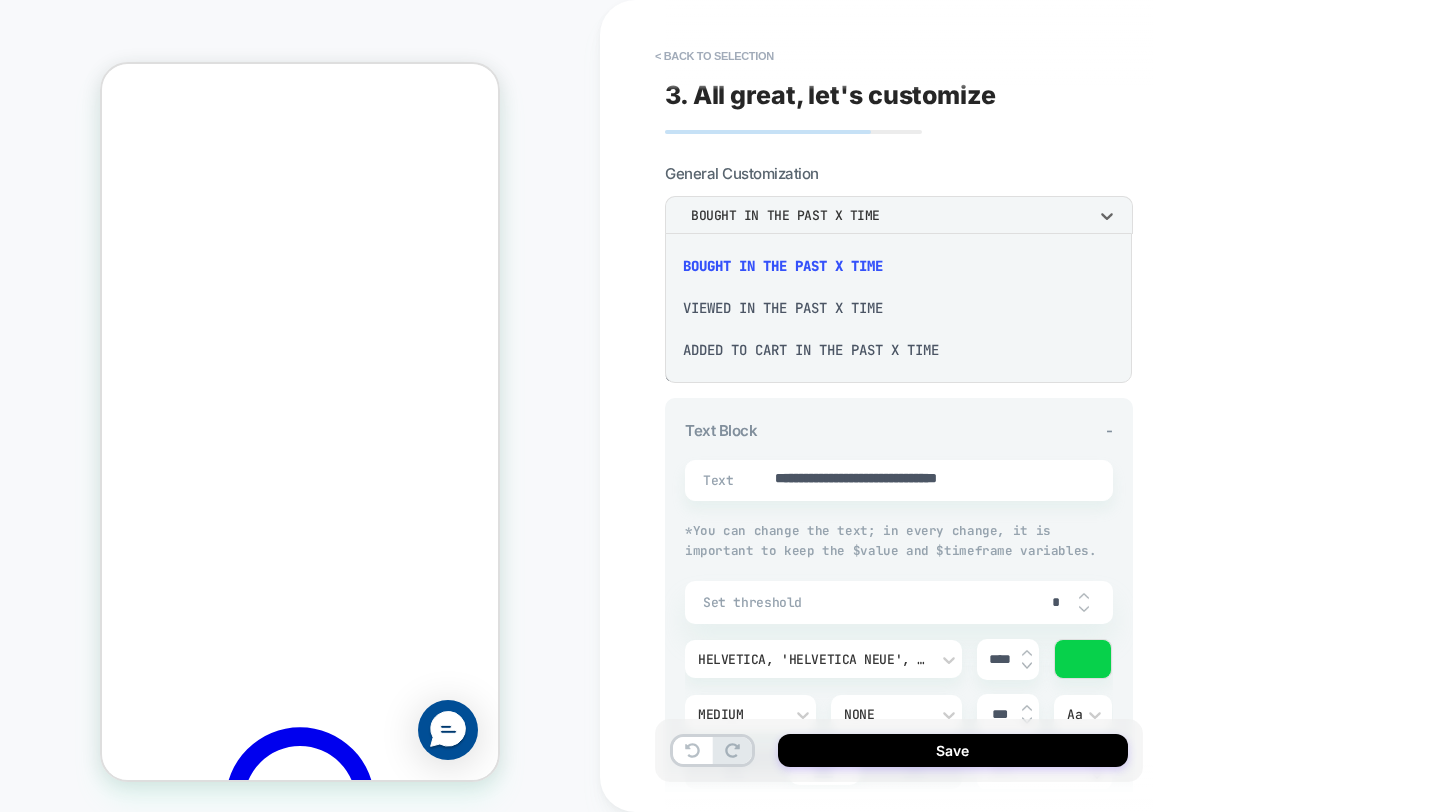 click on "Added to cart in the past x time" at bounding box center [898, 350] 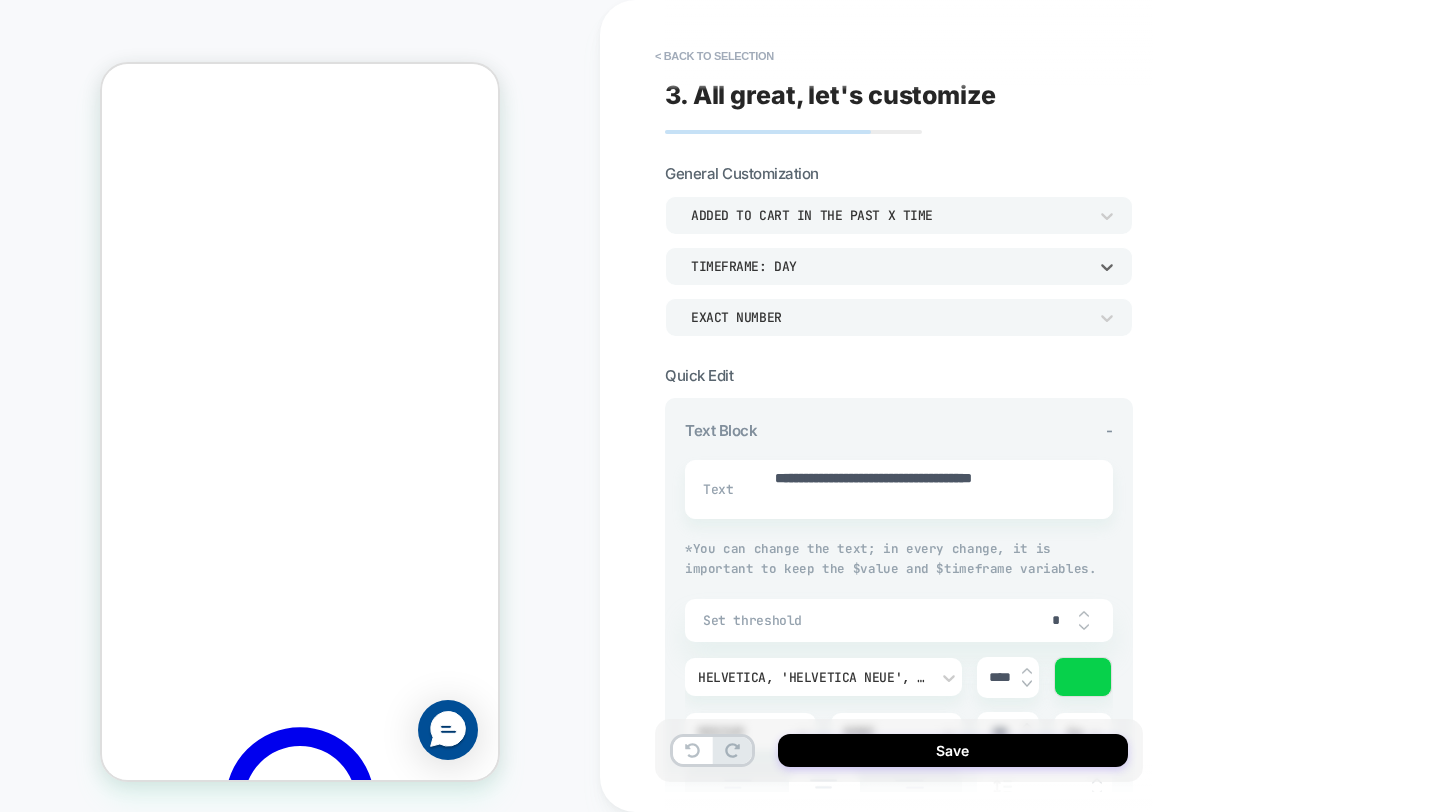 click on "TIMEFRAME: day" at bounding box center [889, 266] 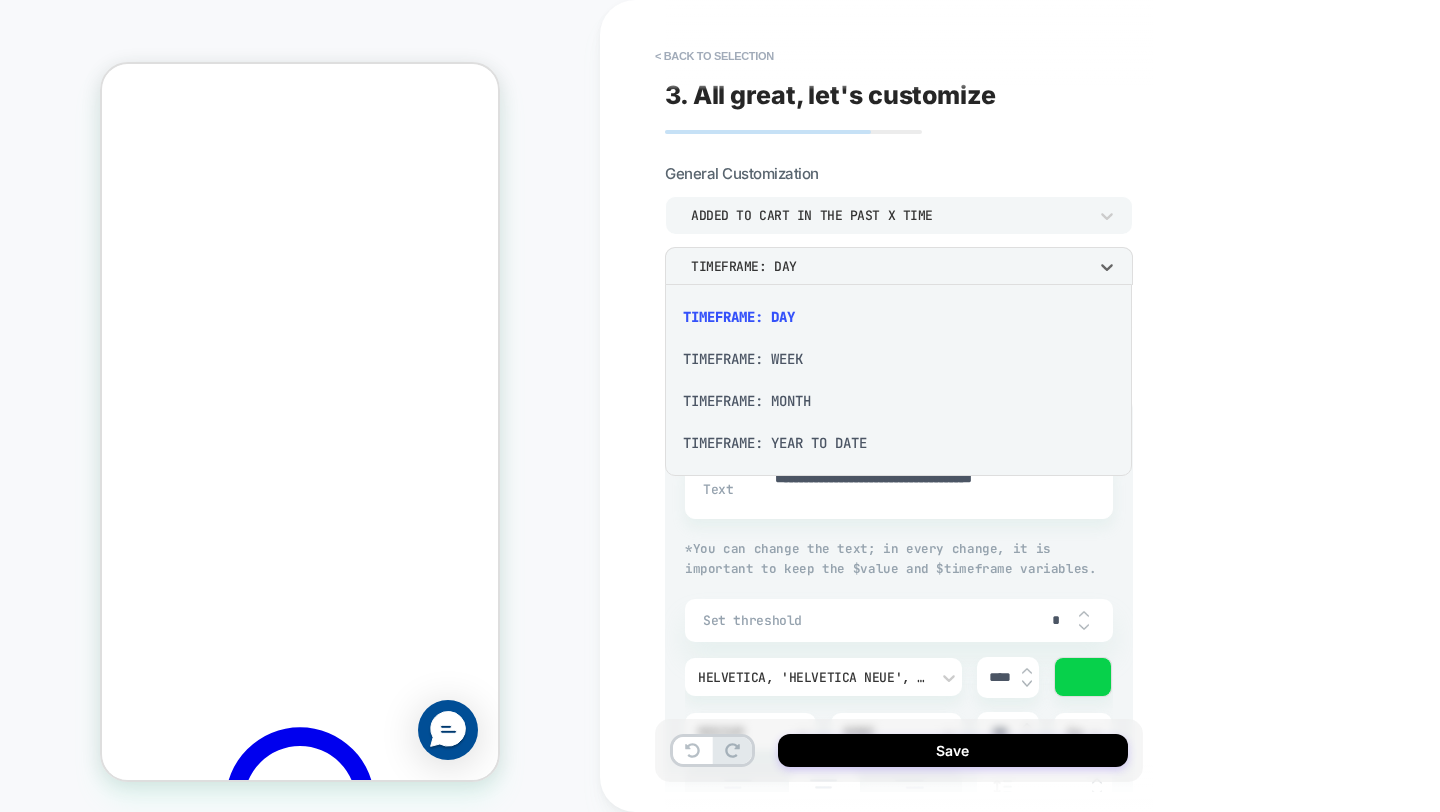 click on "TIMEFRAME: MONTH" at bounding box center [898, 401] 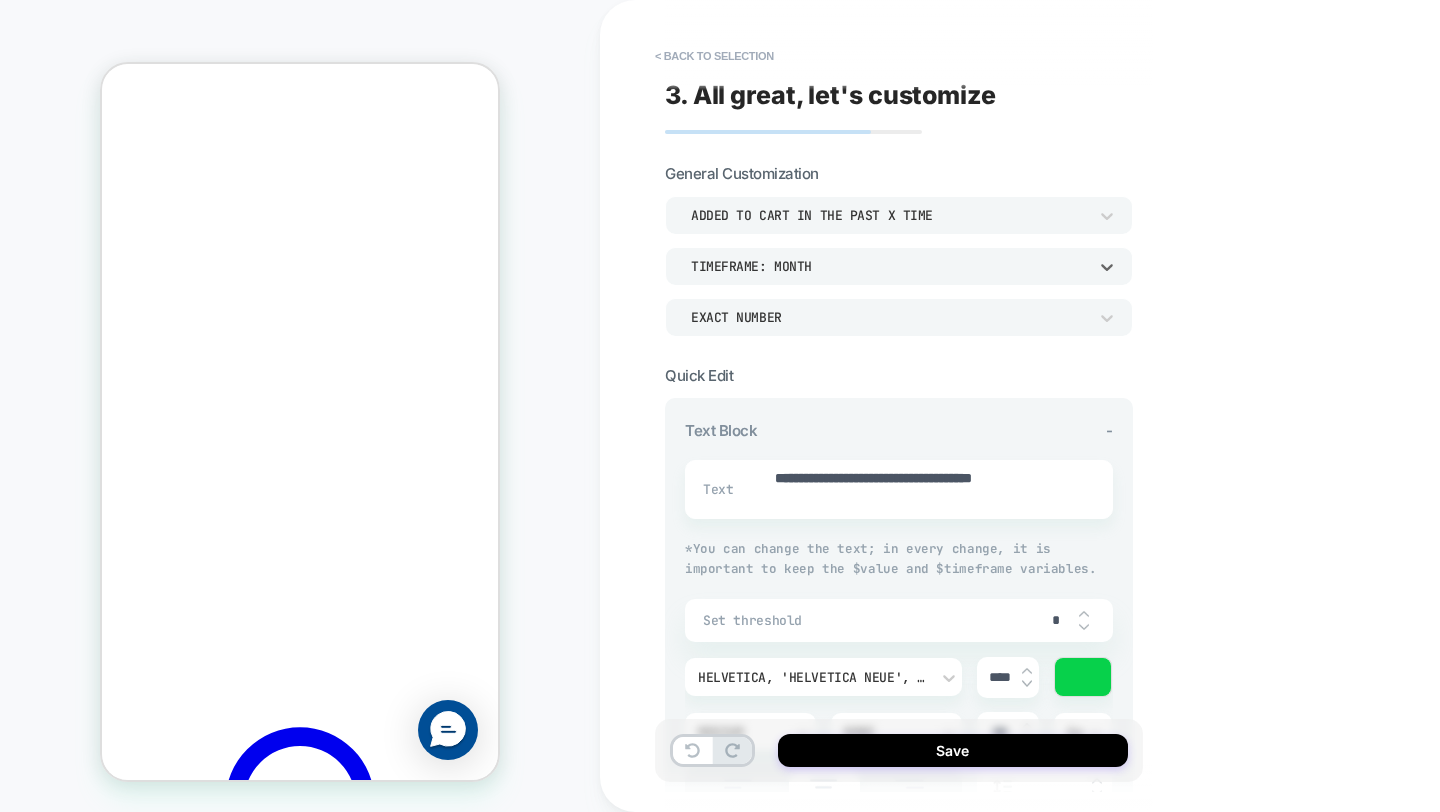 click at bounding box center (1083, 677) 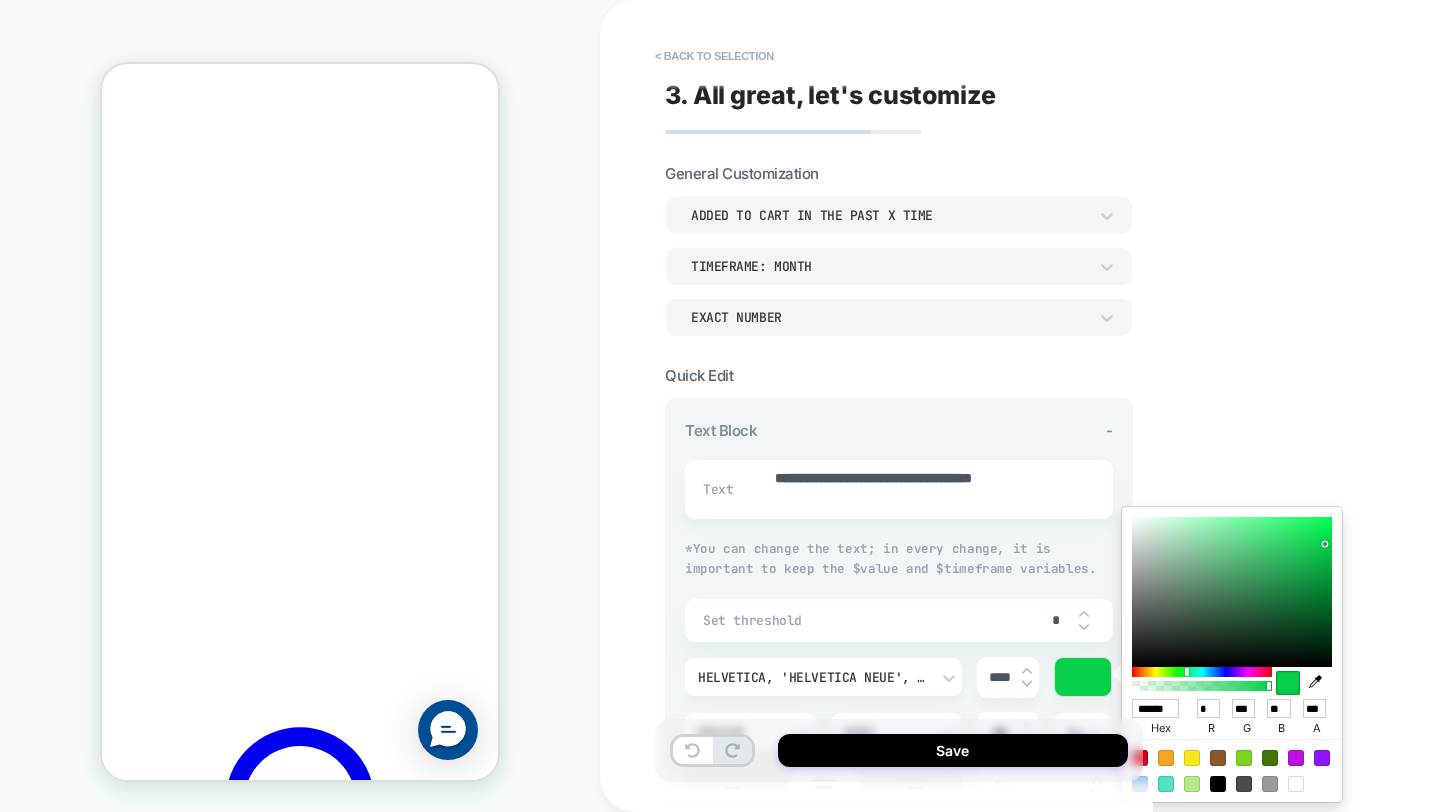 type on "*" 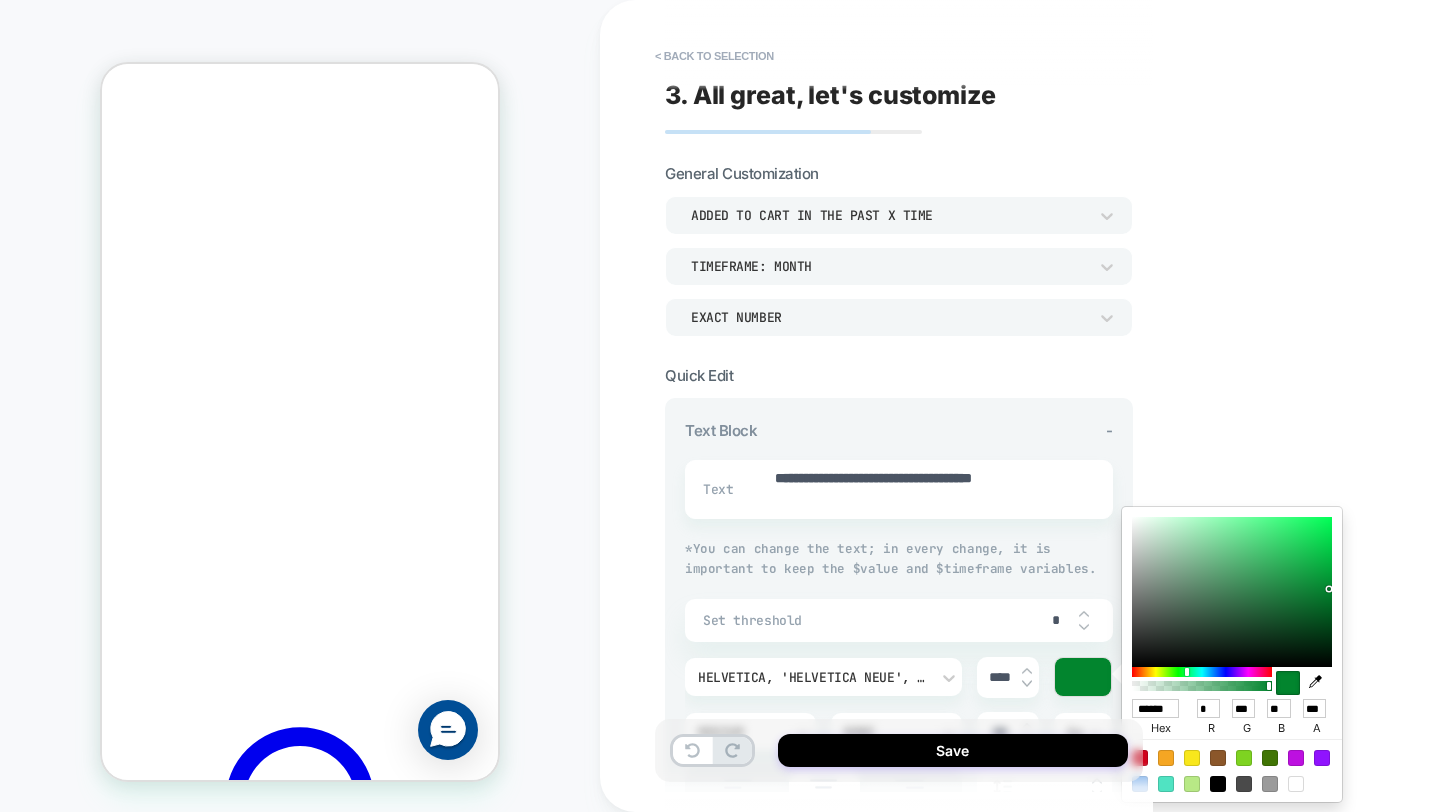 type on "*" 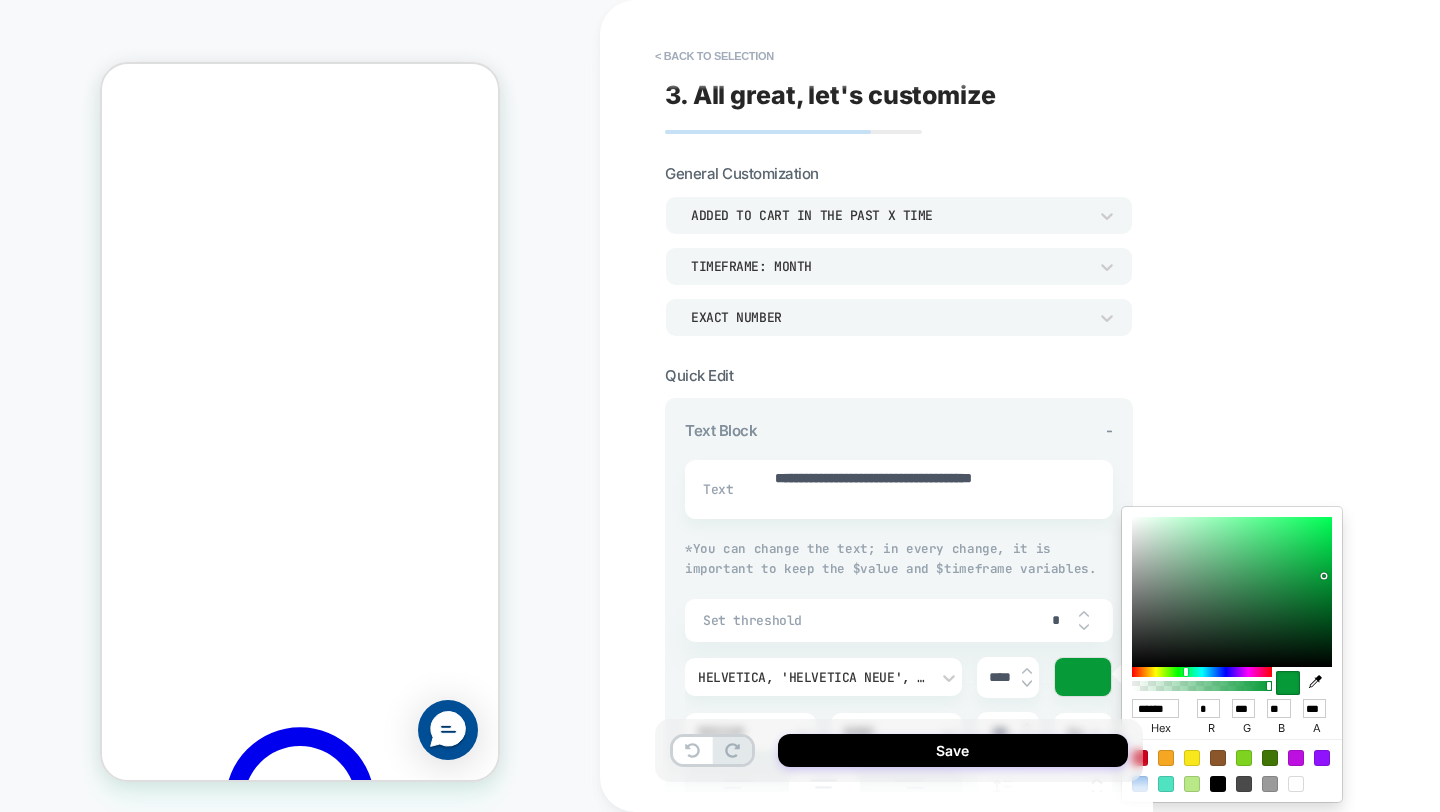 click at bounding box center [1232, 592] 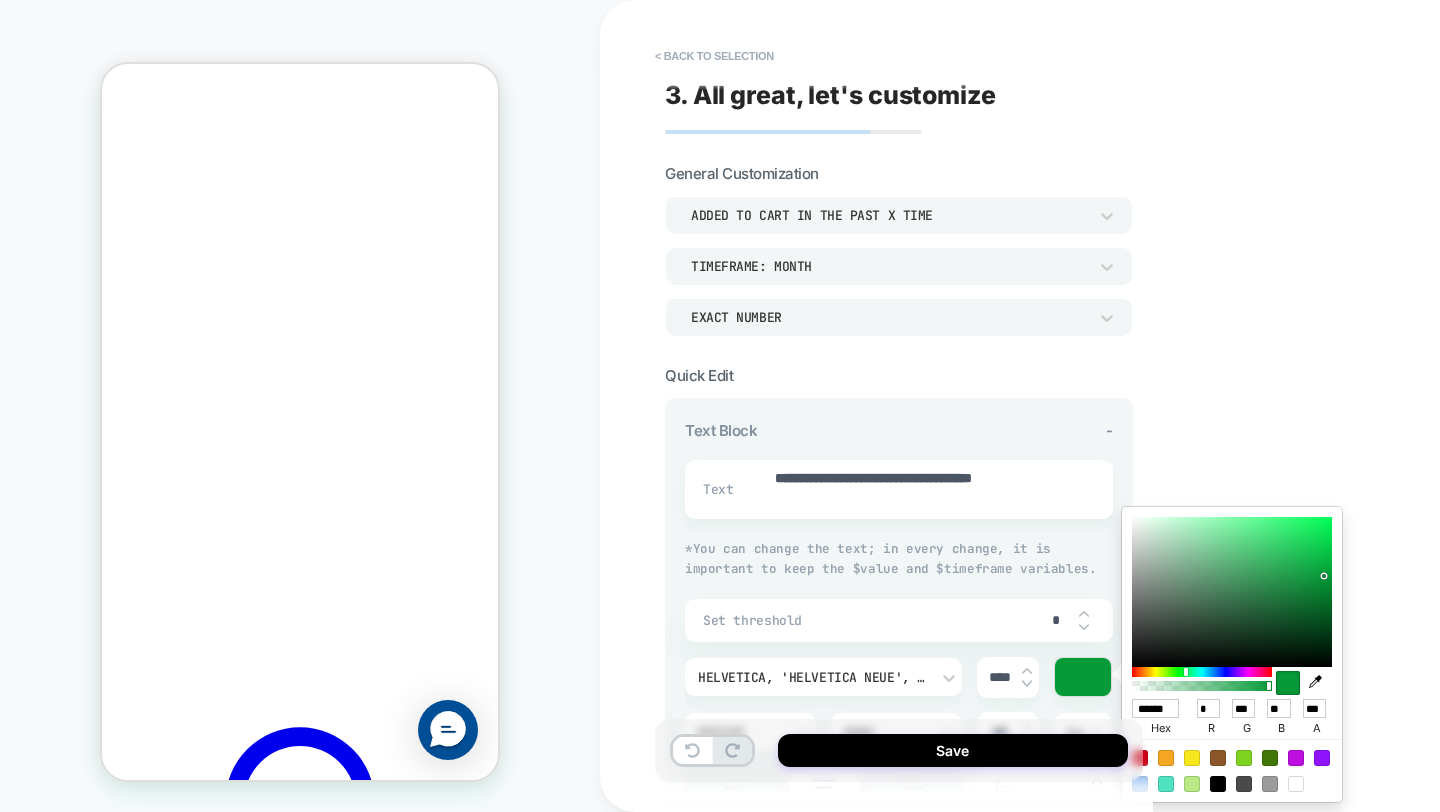type on "*" 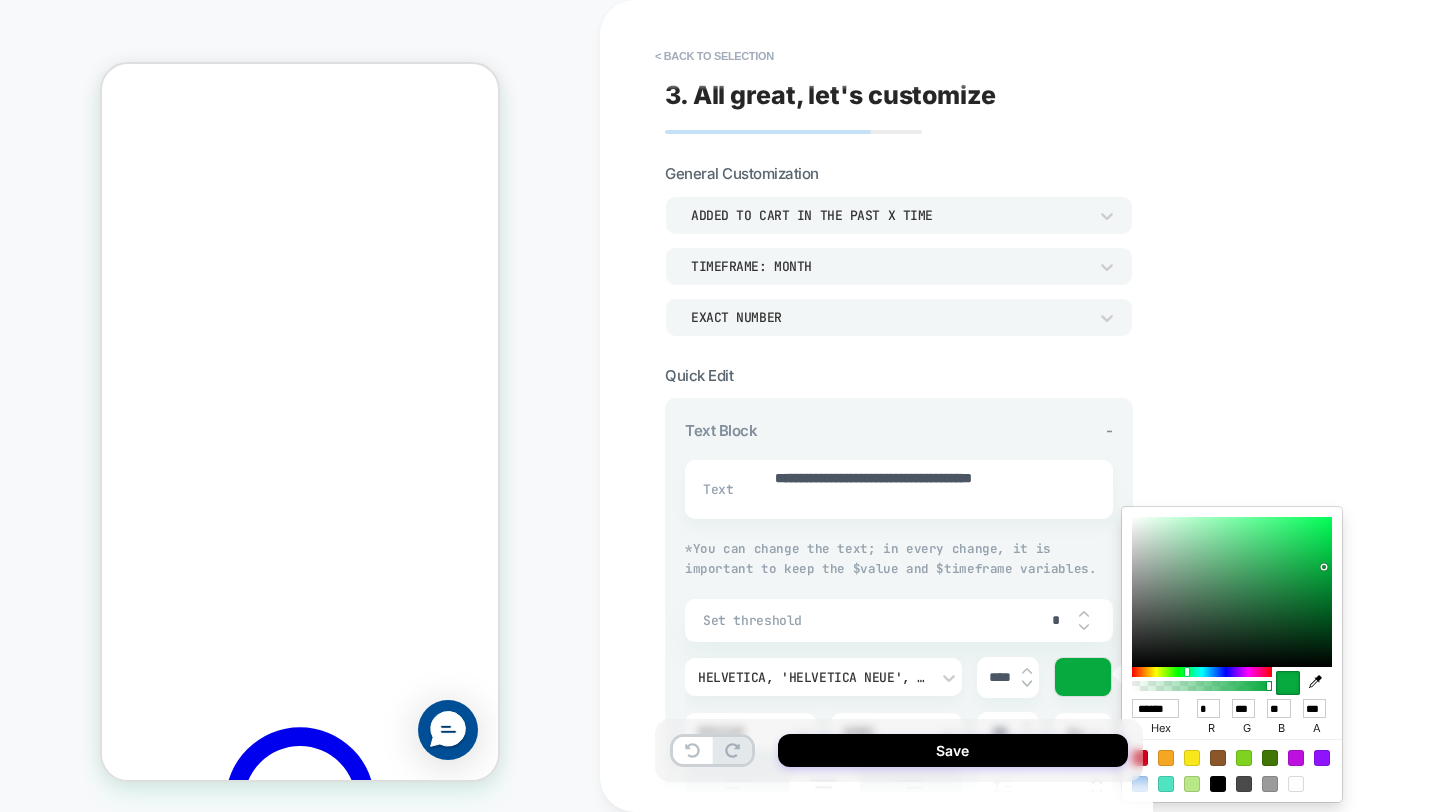 click on "**********" at bounding box center [1040, 406] 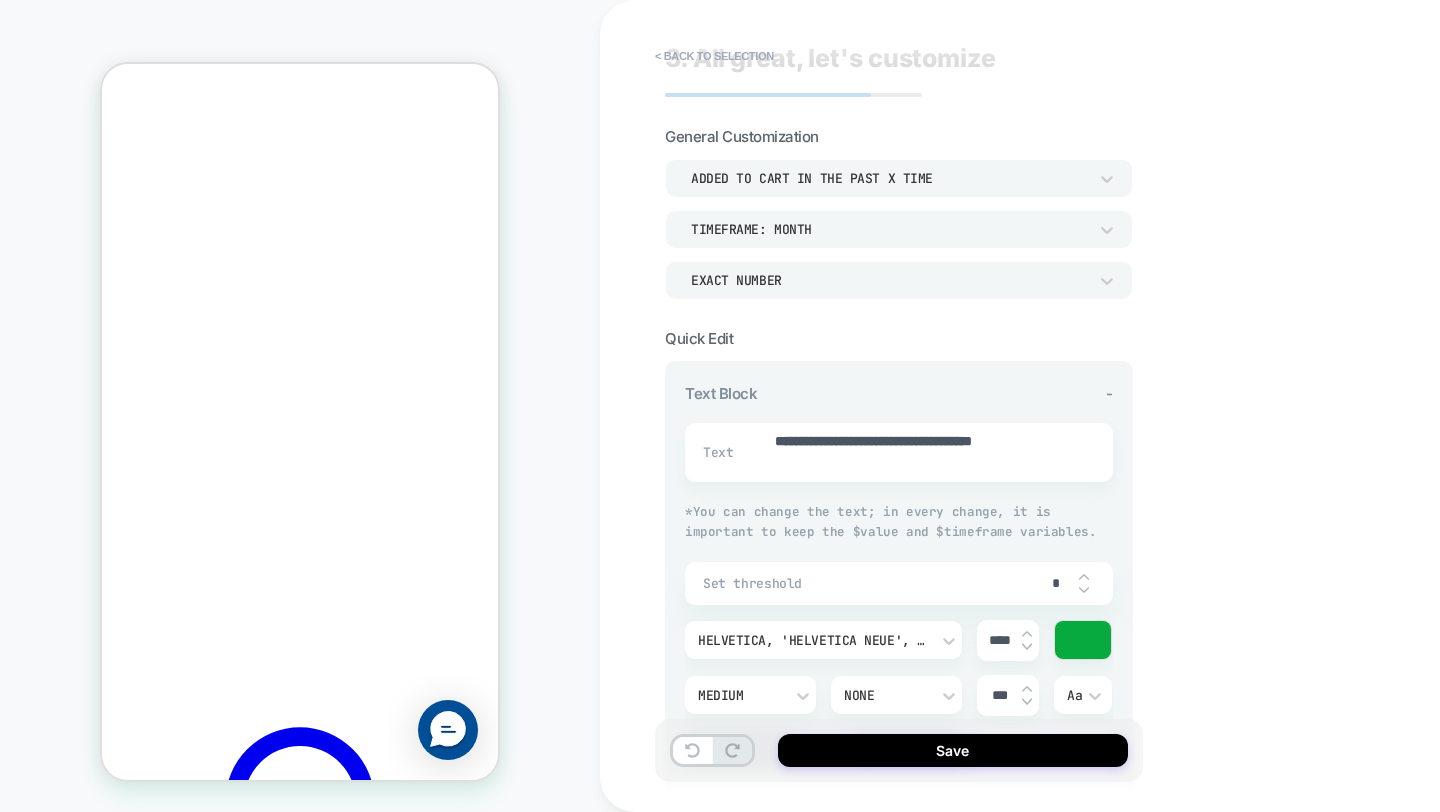 scroll, scrollTop: 48, scrollLeft: 0, axis: vertical 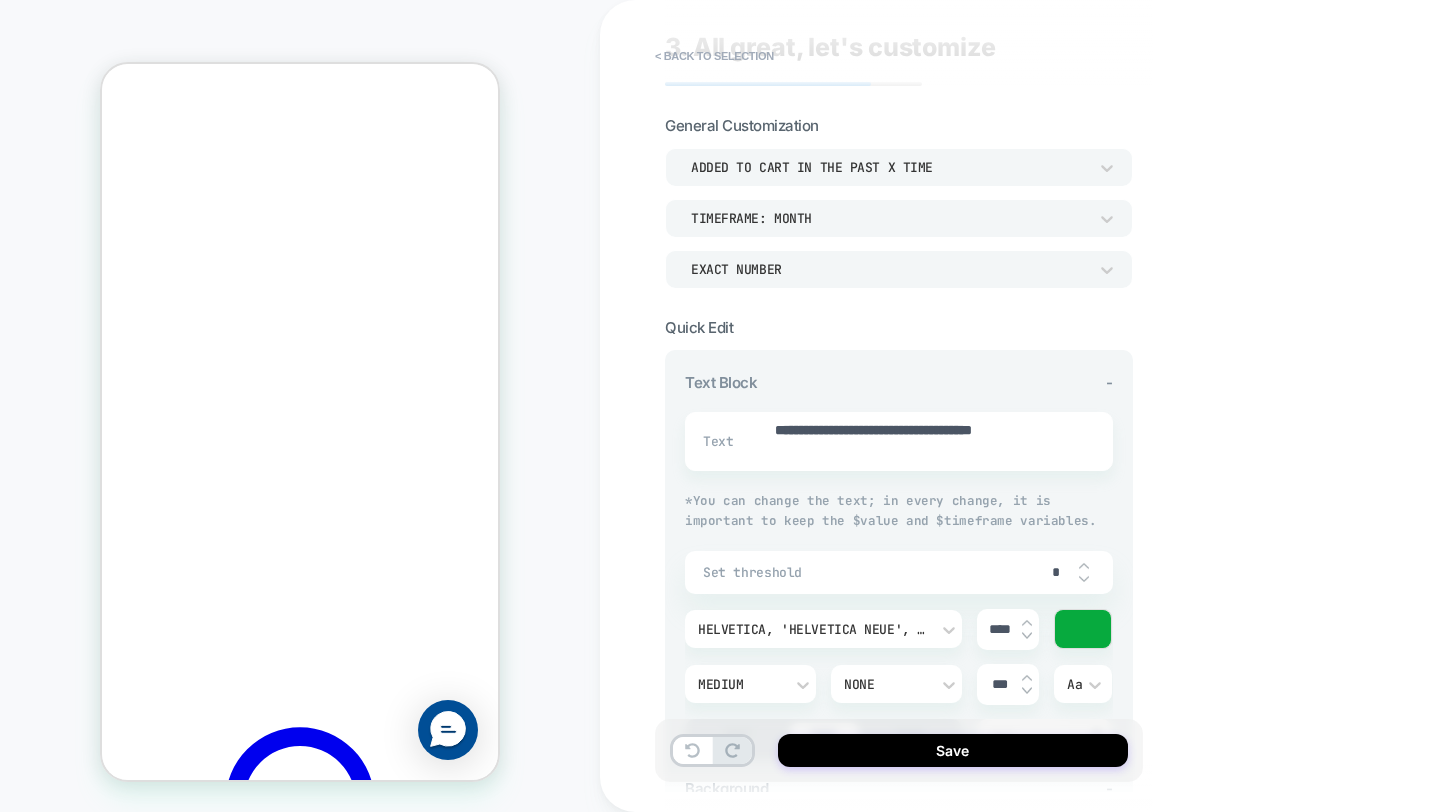 click at bounding box center (1027, 636) 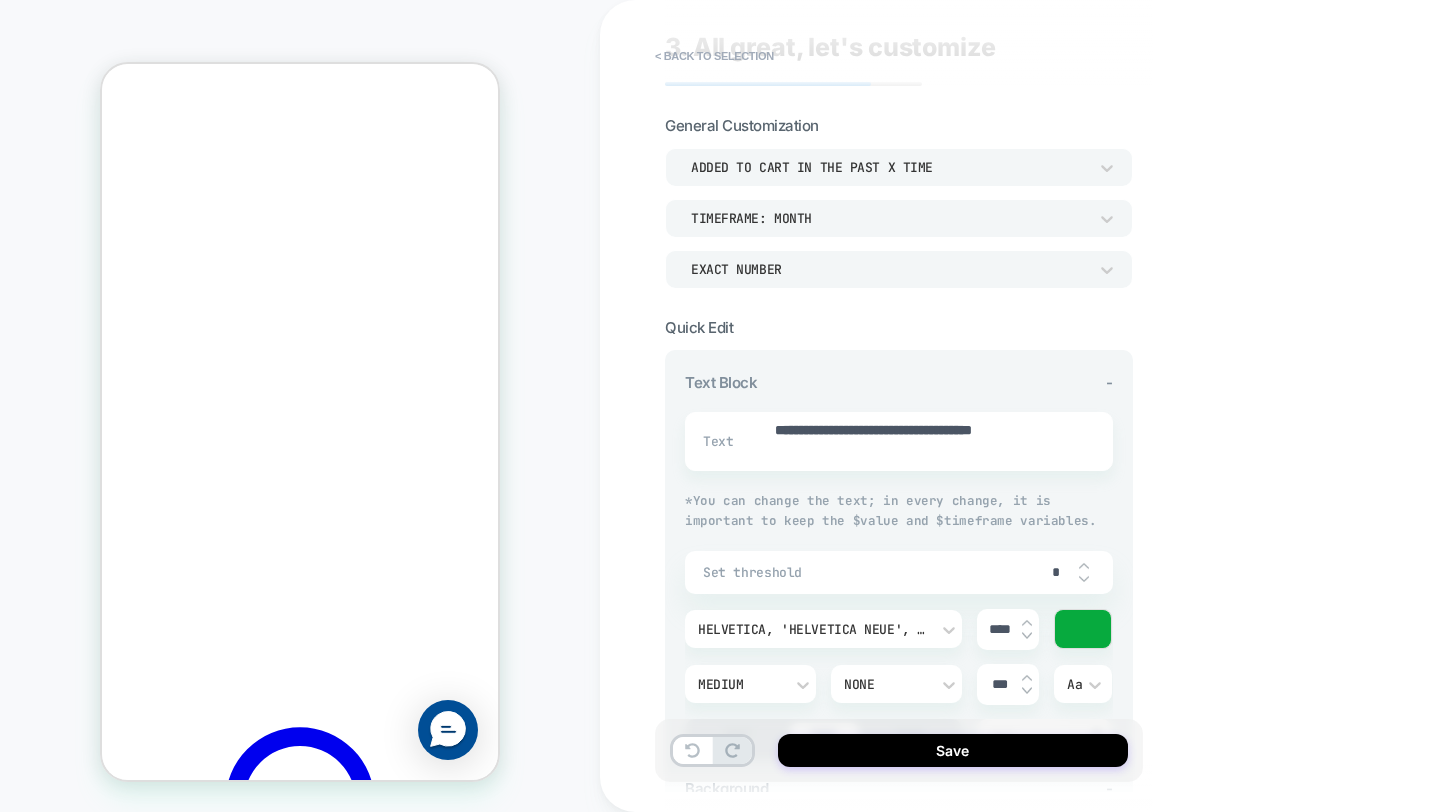 type on "*" 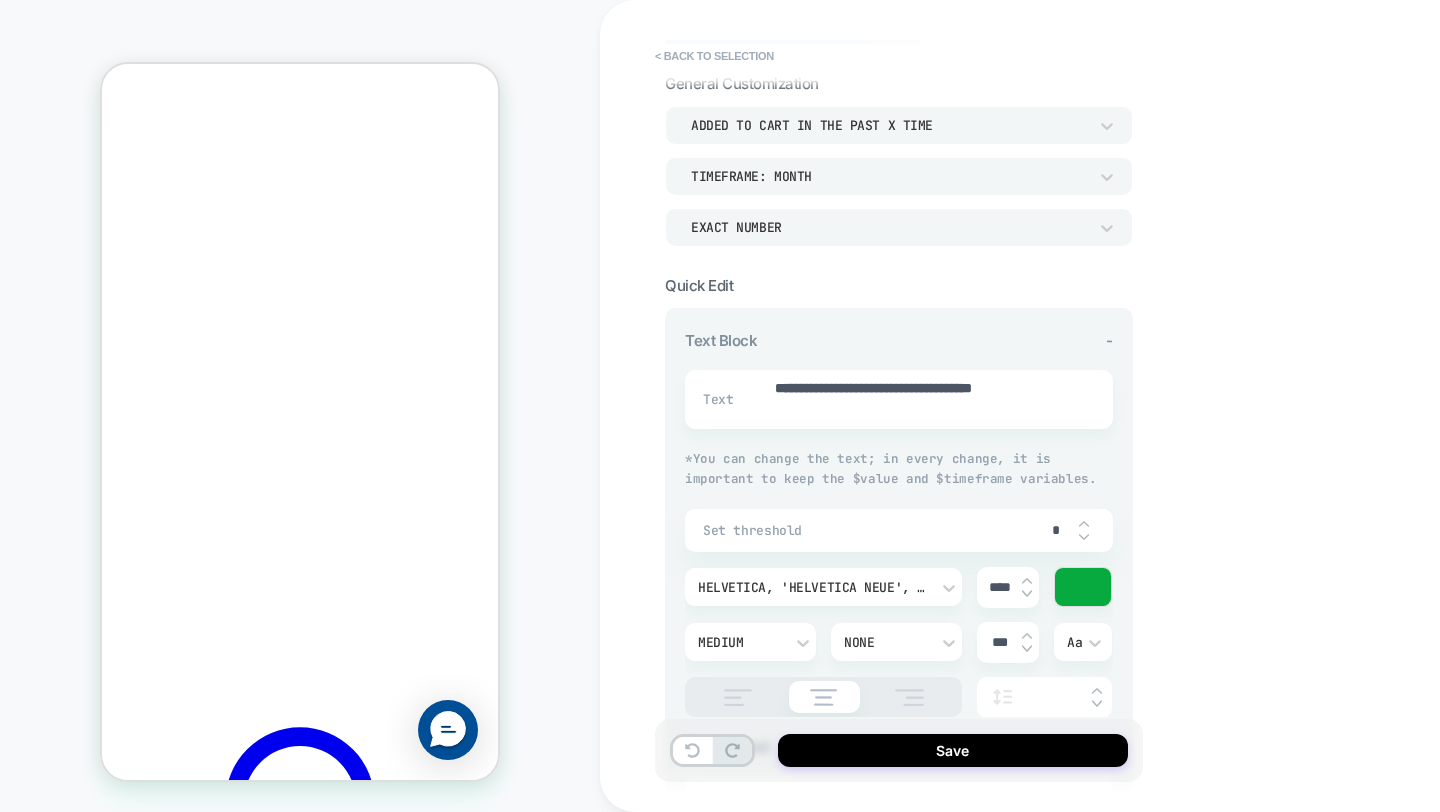 scroll, scrollTop: 0, scrollLeft: 0, axis: both 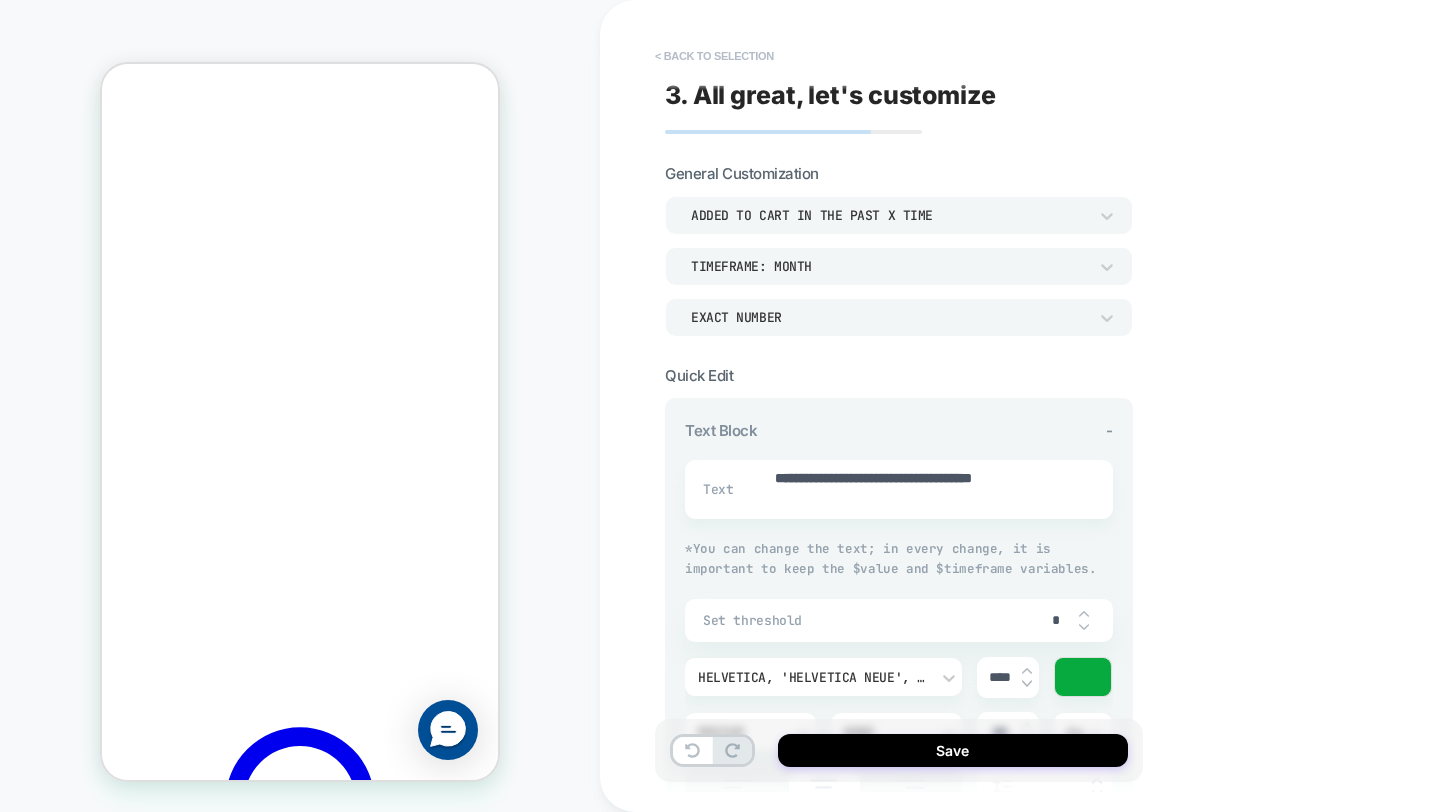 click on "< Back to selection" at bounding box center (714, 56) 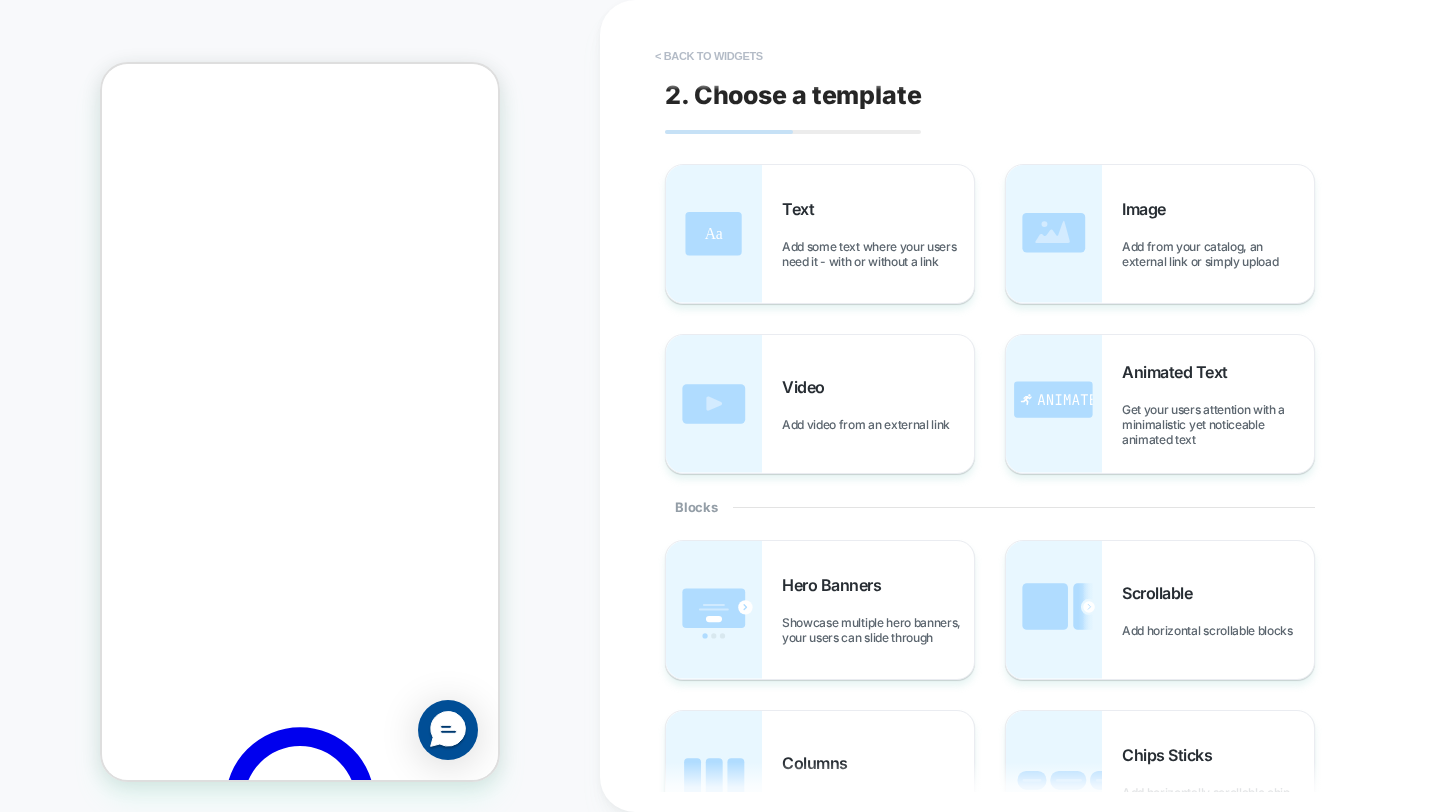 click on "< Back to widgets" at bounding box center [709, 56] 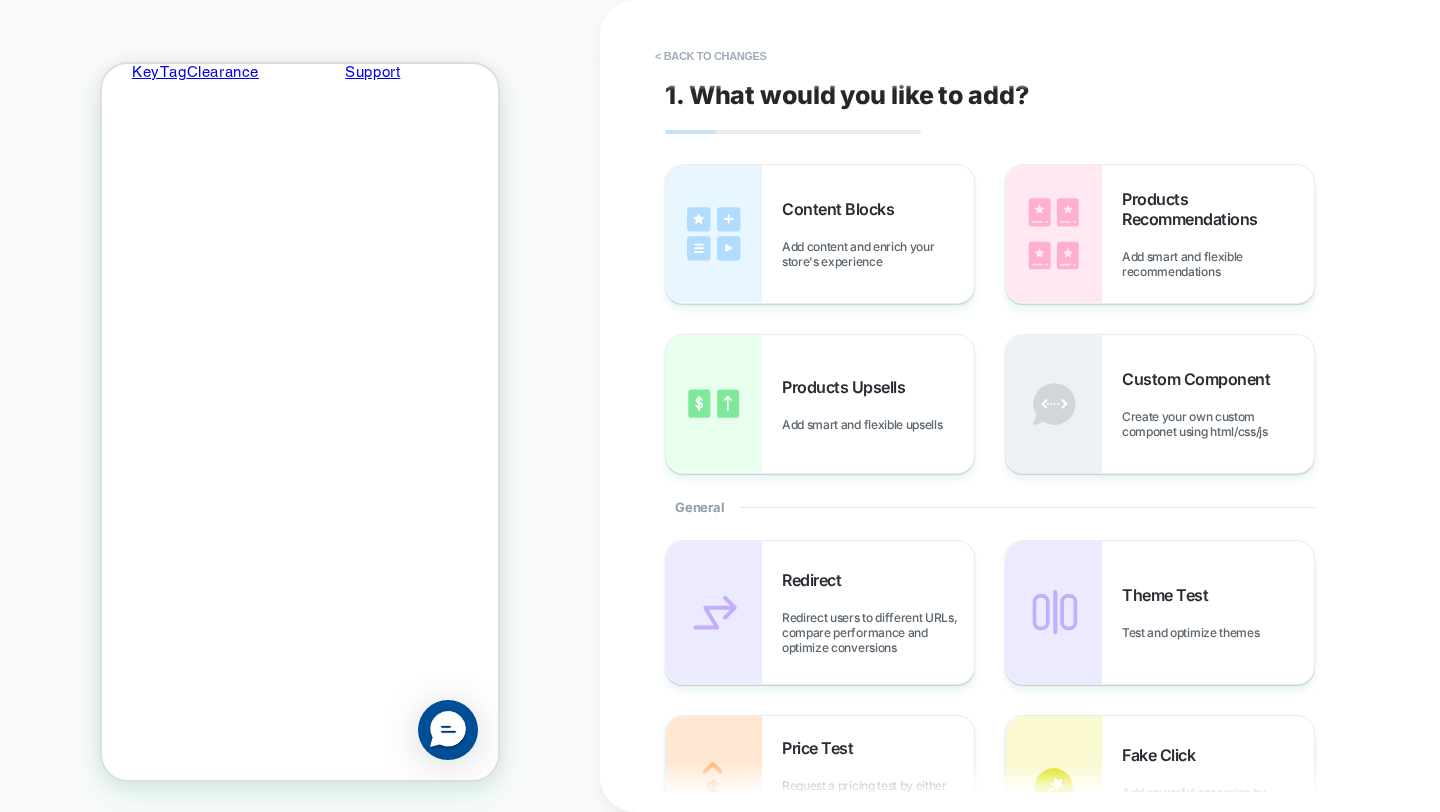 click on "< Back to changes" at bounding box center (711, 56) 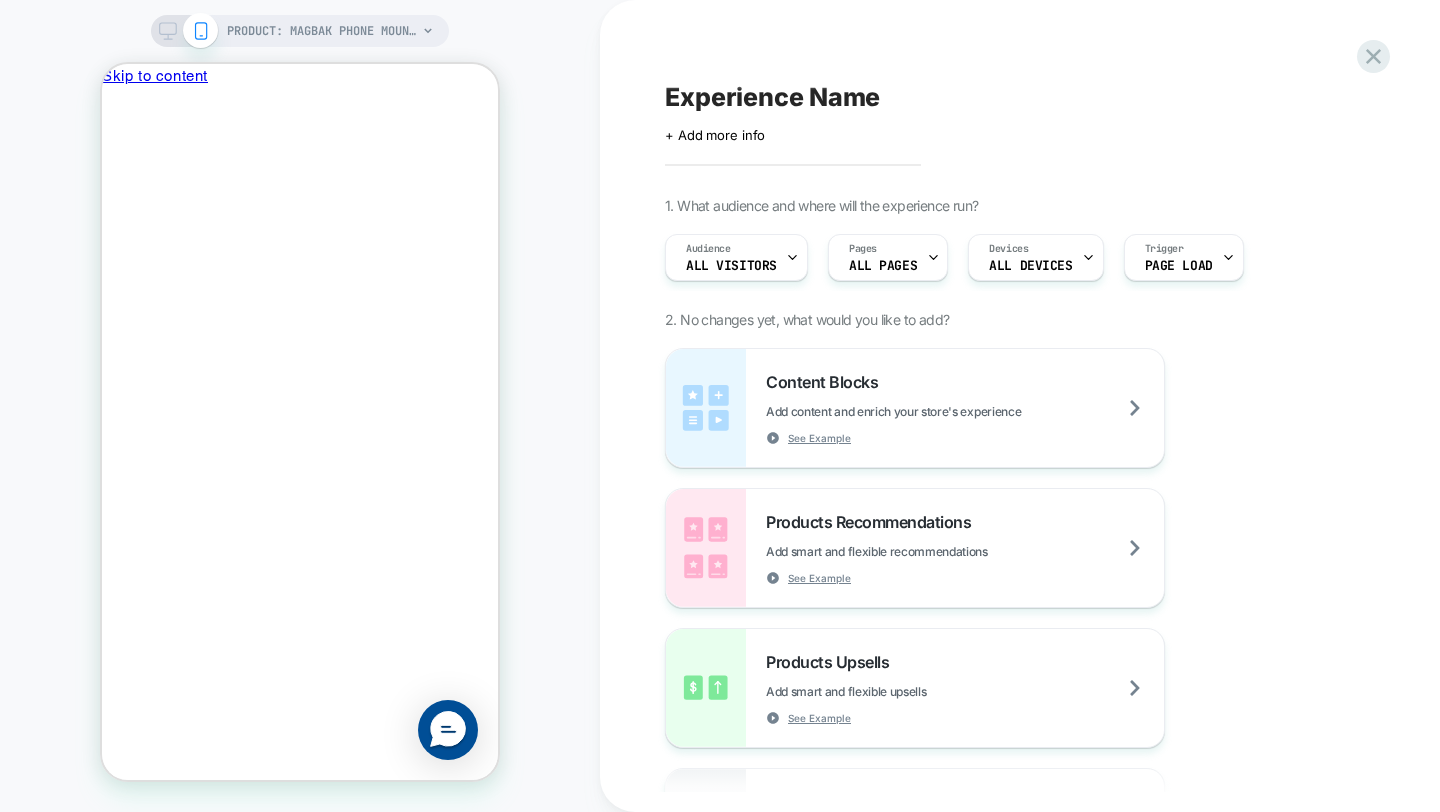 scroll, scrollTop: 0, scrollLeft: 0, axis: both 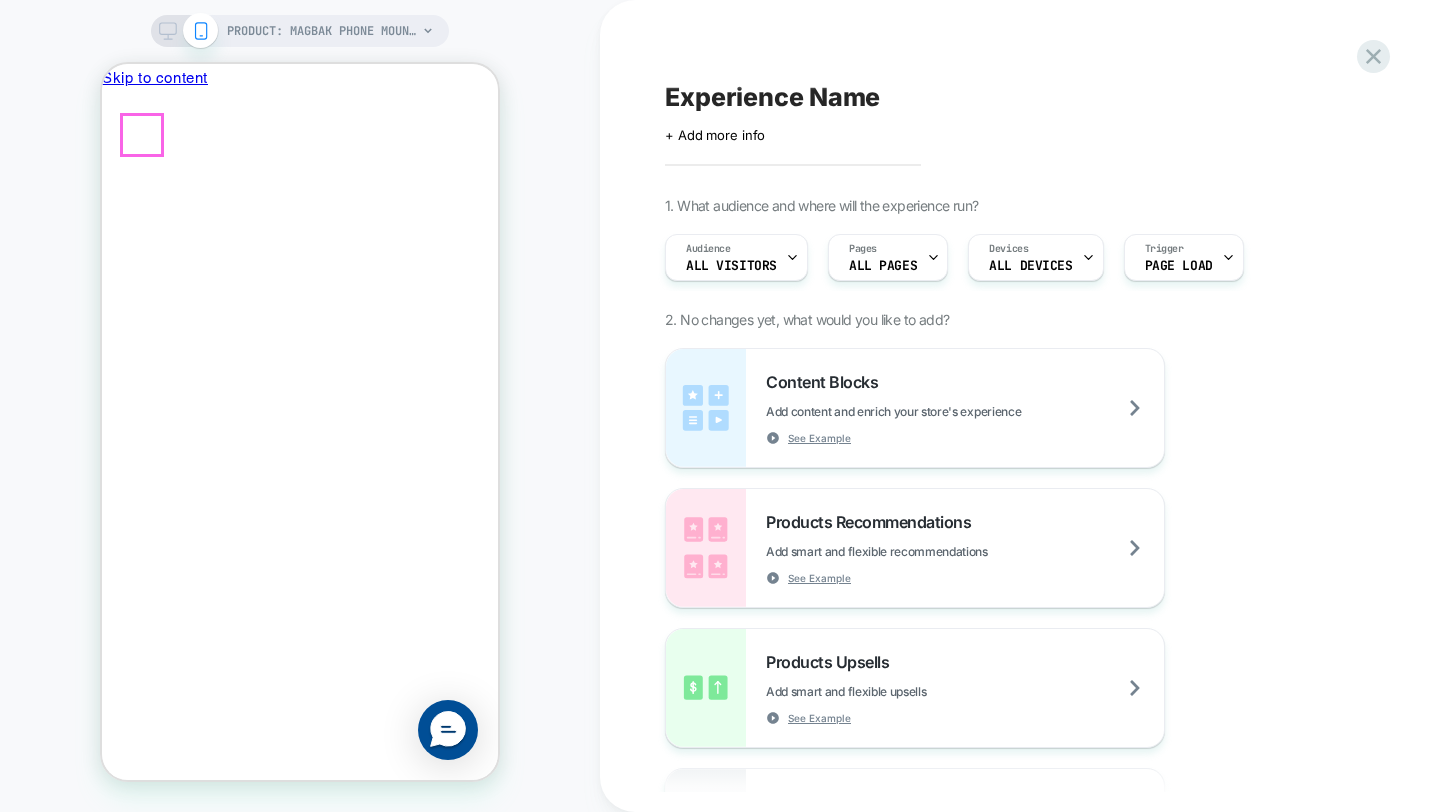 click 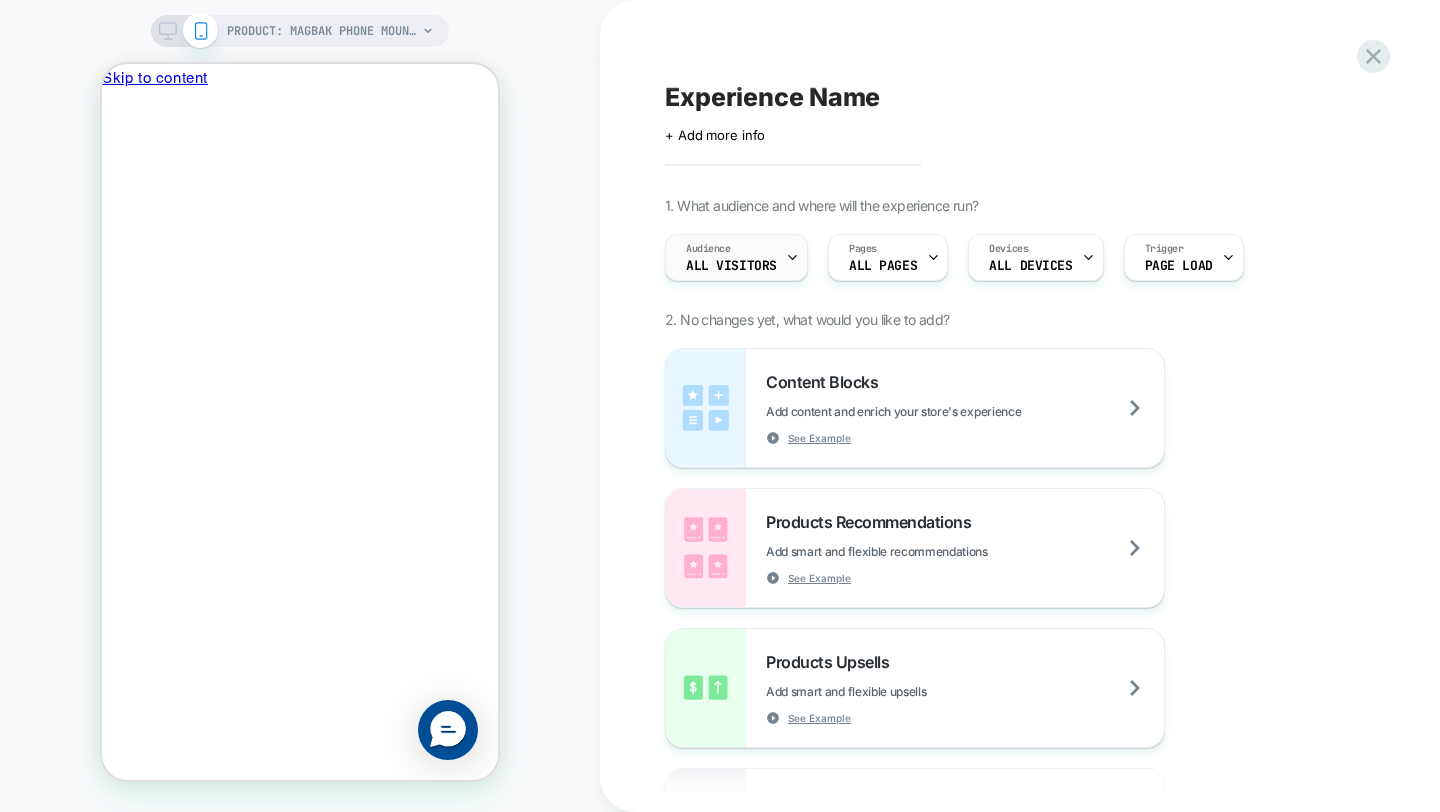 click on "Audience All Visitors" at bounding box center (731, 257) 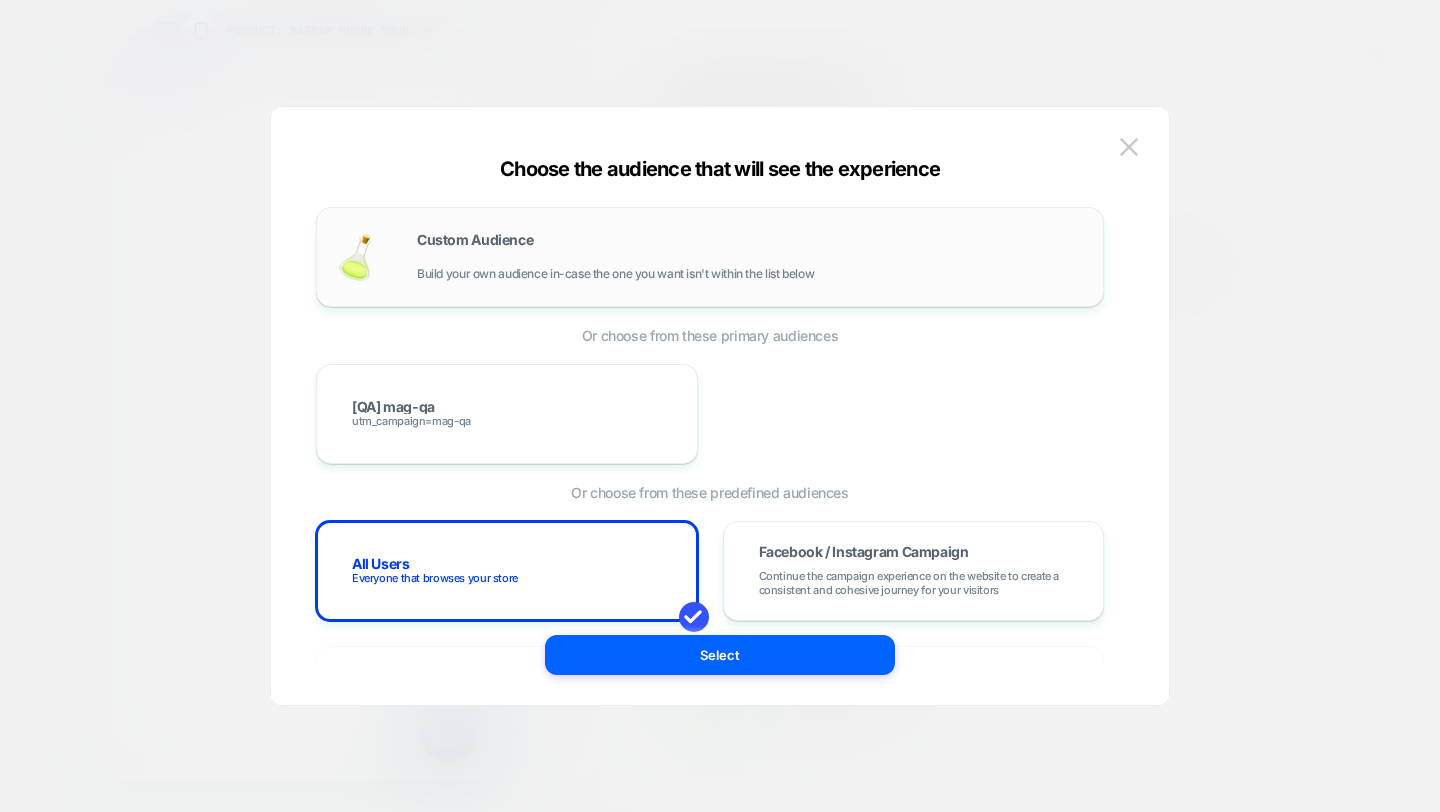 click on "Custom Audience Build your own audience in-case the one you want isn't within the list below" at bounding box center [750, 257] 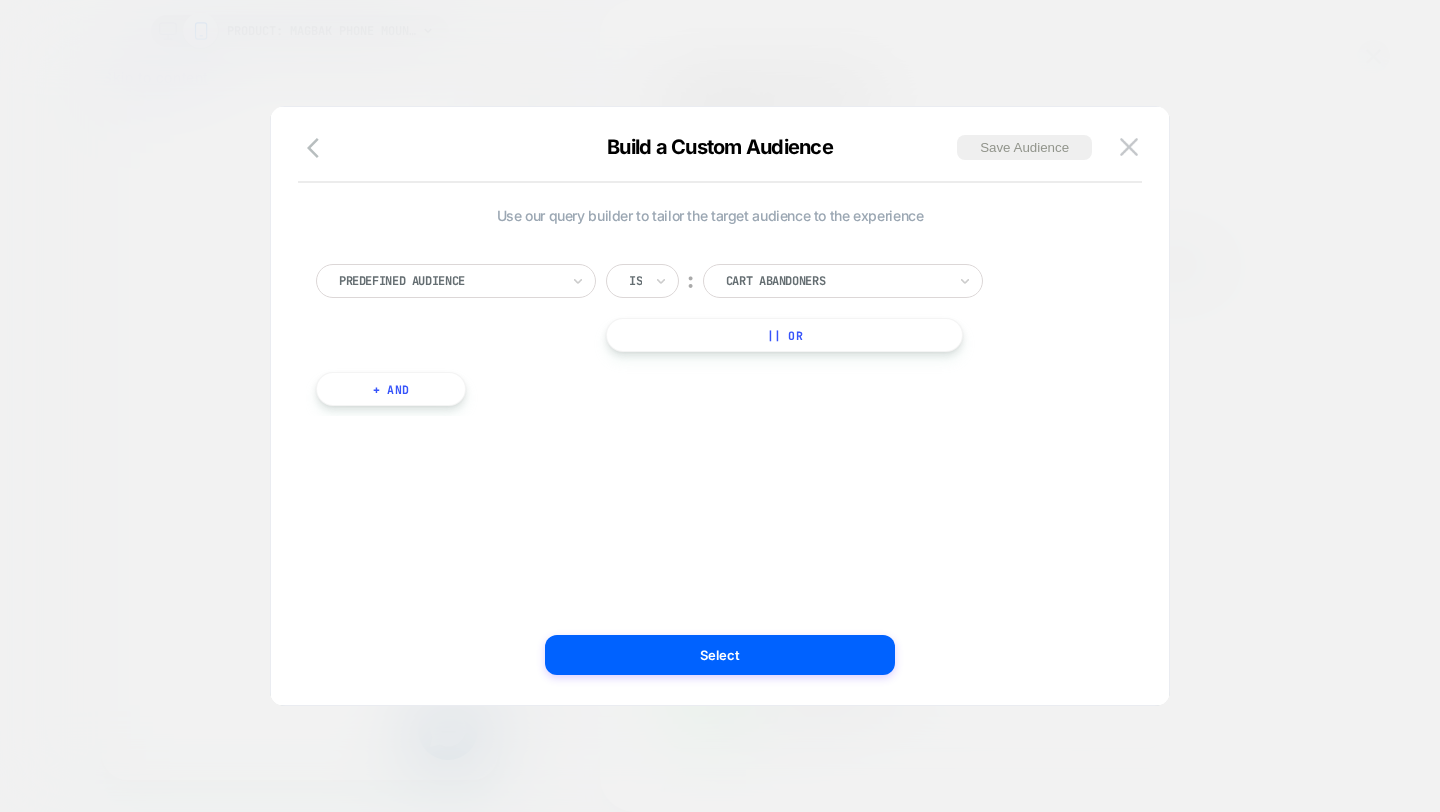 click on "Predefined Audience" at bounding box center (449, 281) 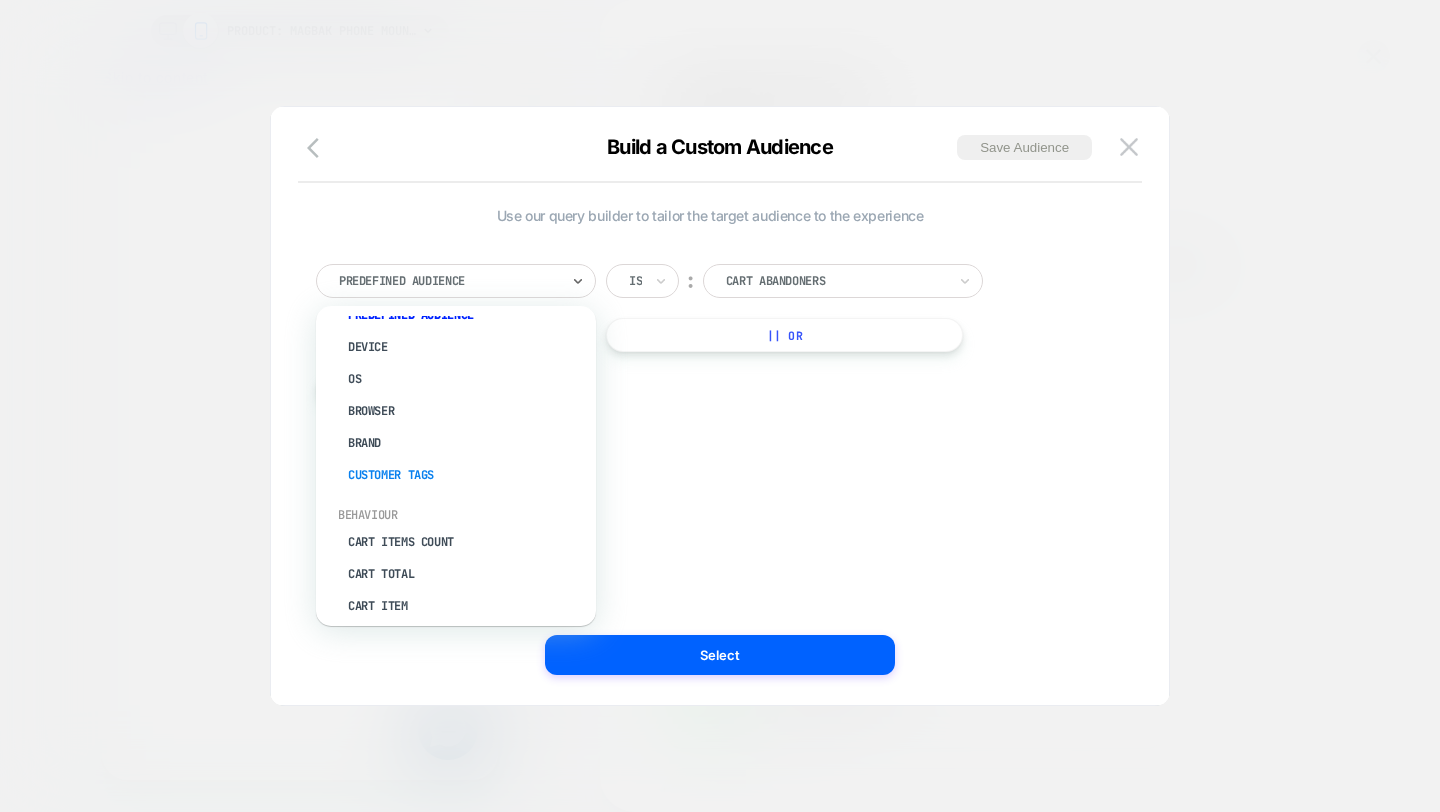 scroll, scrollTop: 44, scrollLeft: 0, axis: vertical 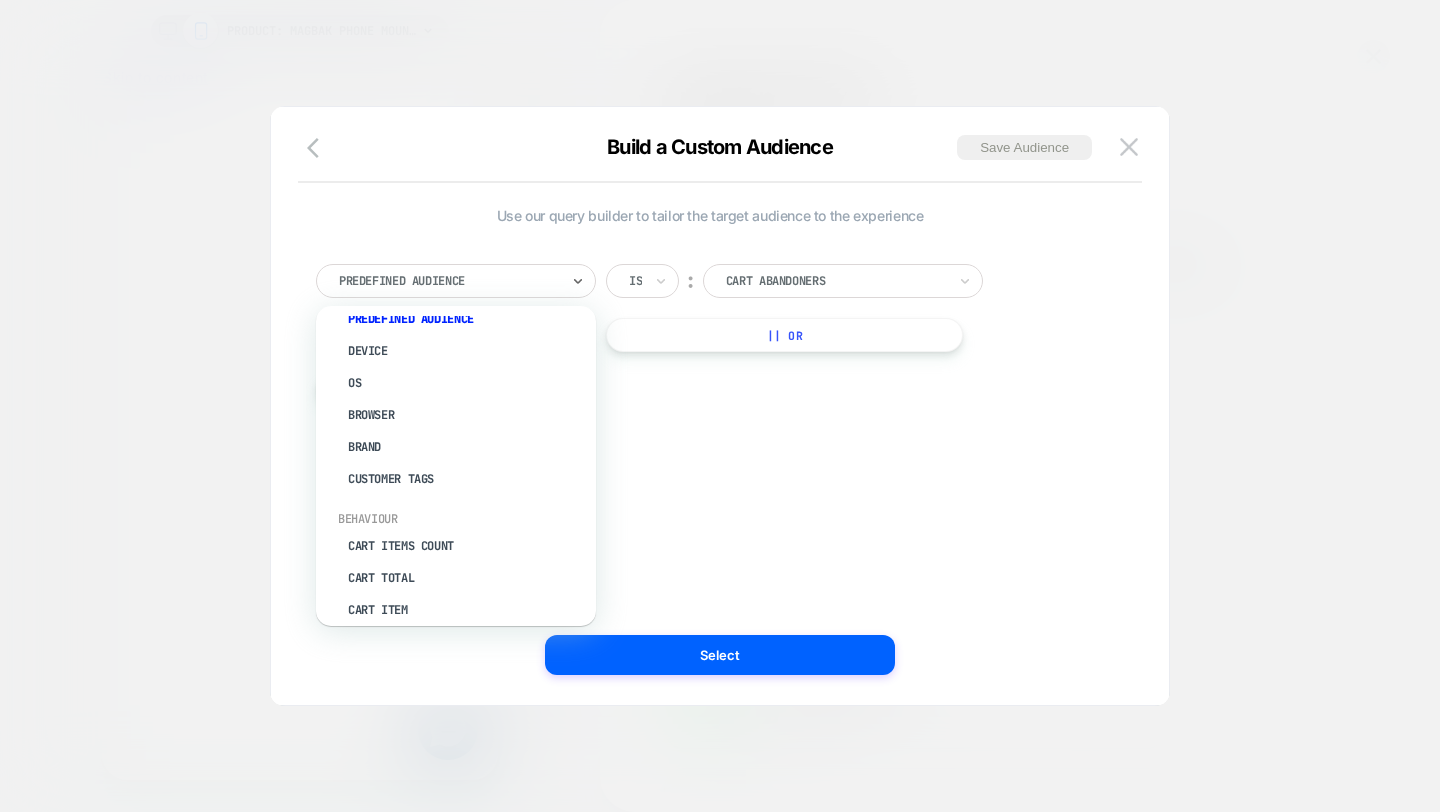 click on "OS" at bounding box center (466, 383) 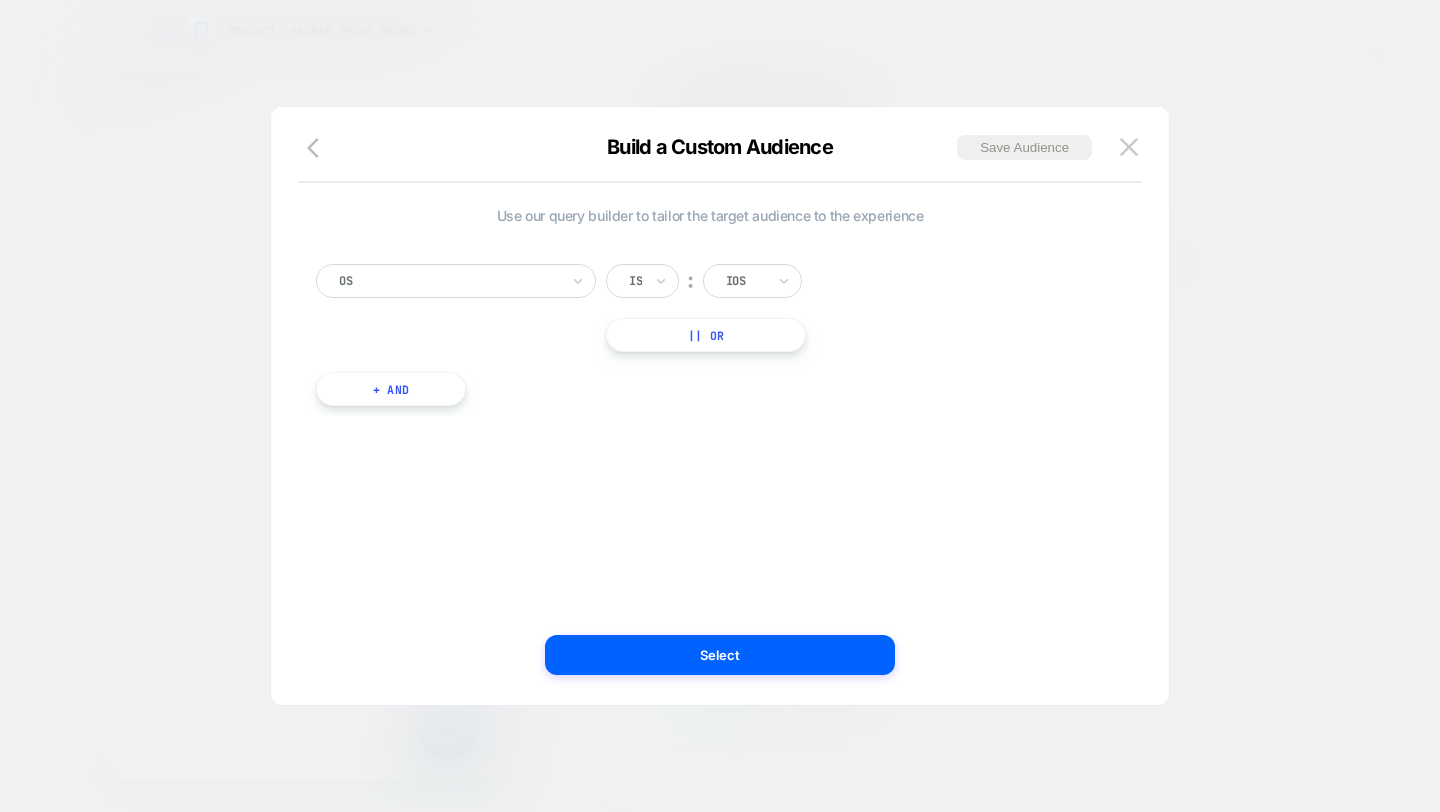 click on "Is ︰ IOS || Or" at bounding box center [721, 308] 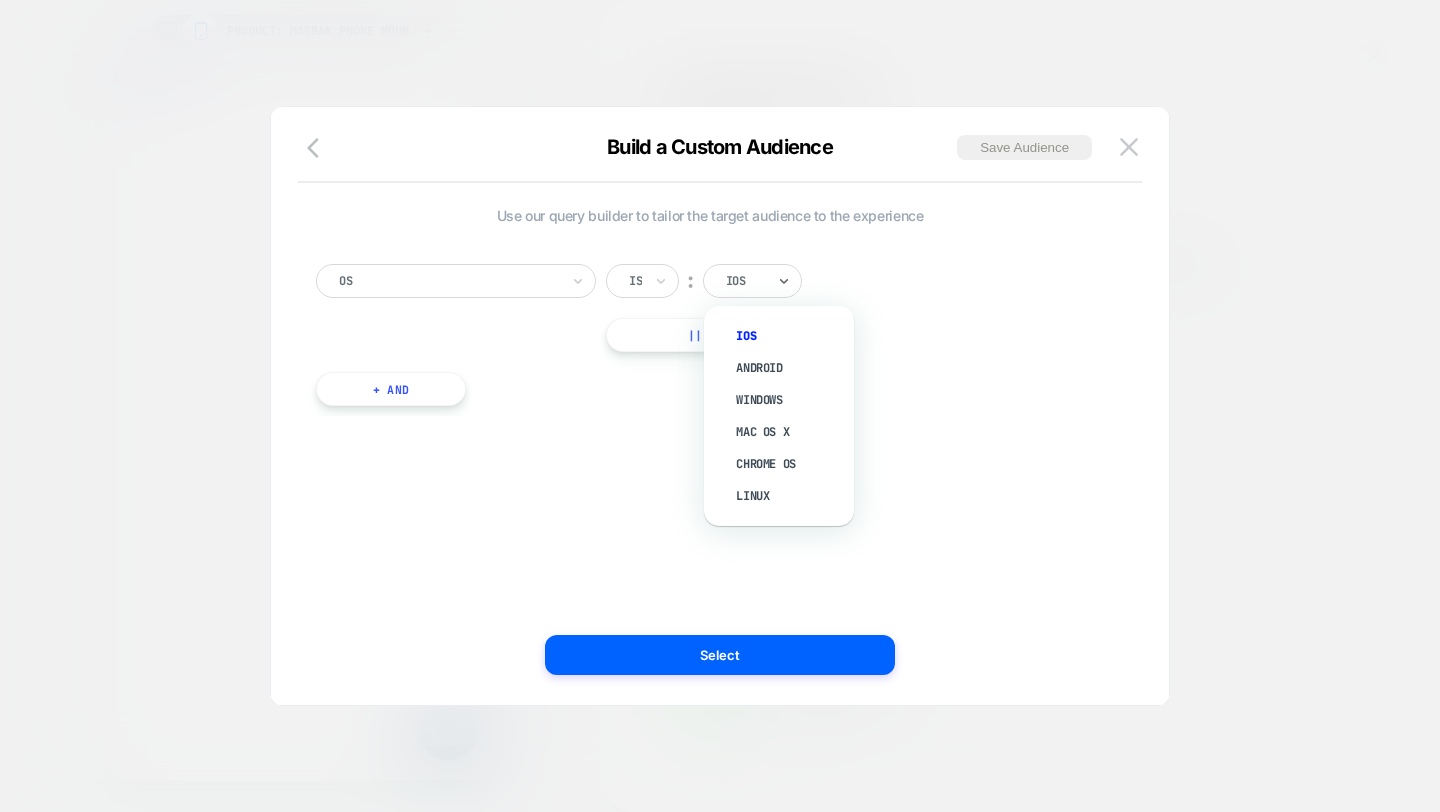 click at bounding box center [720, 406] 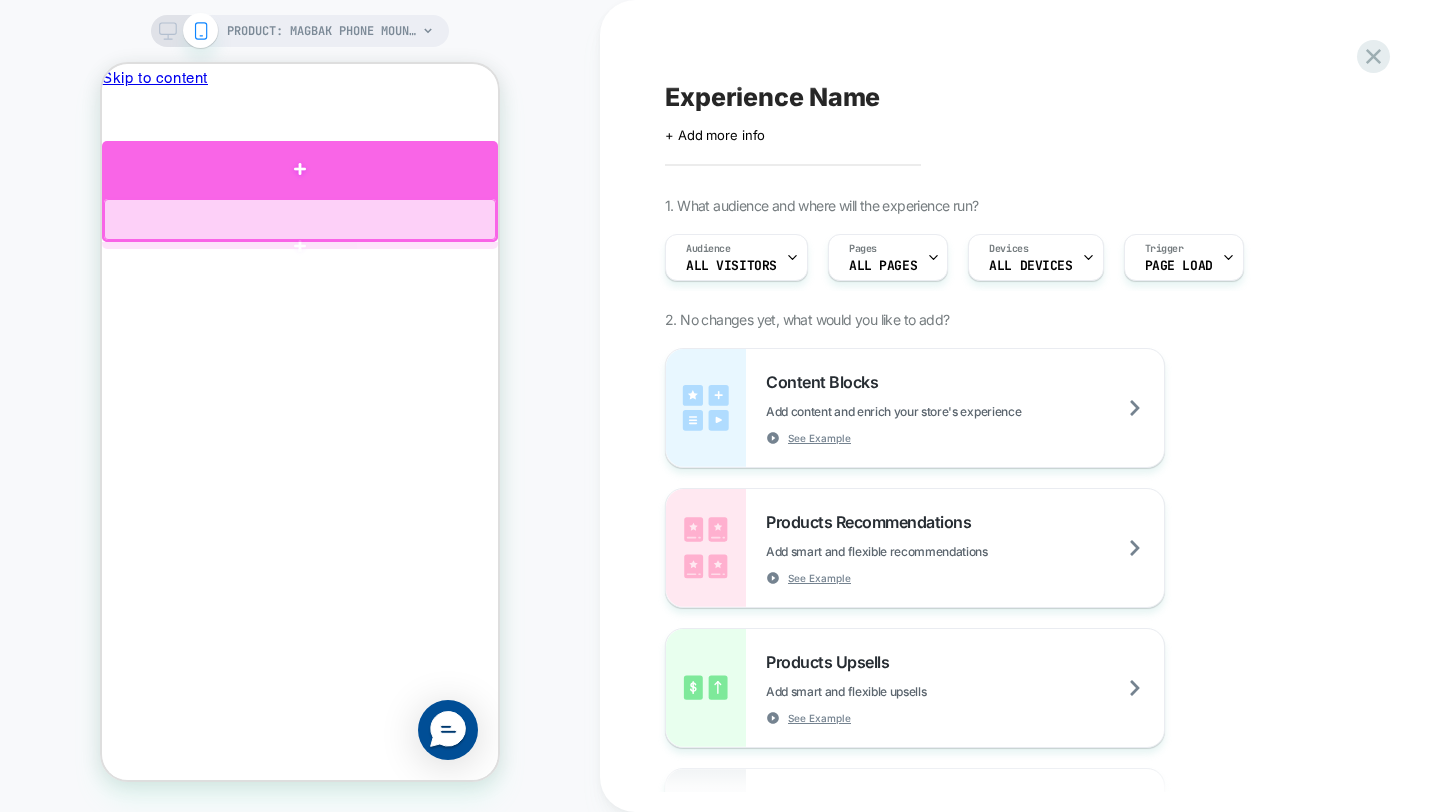 click at bounding box center [300, 169] 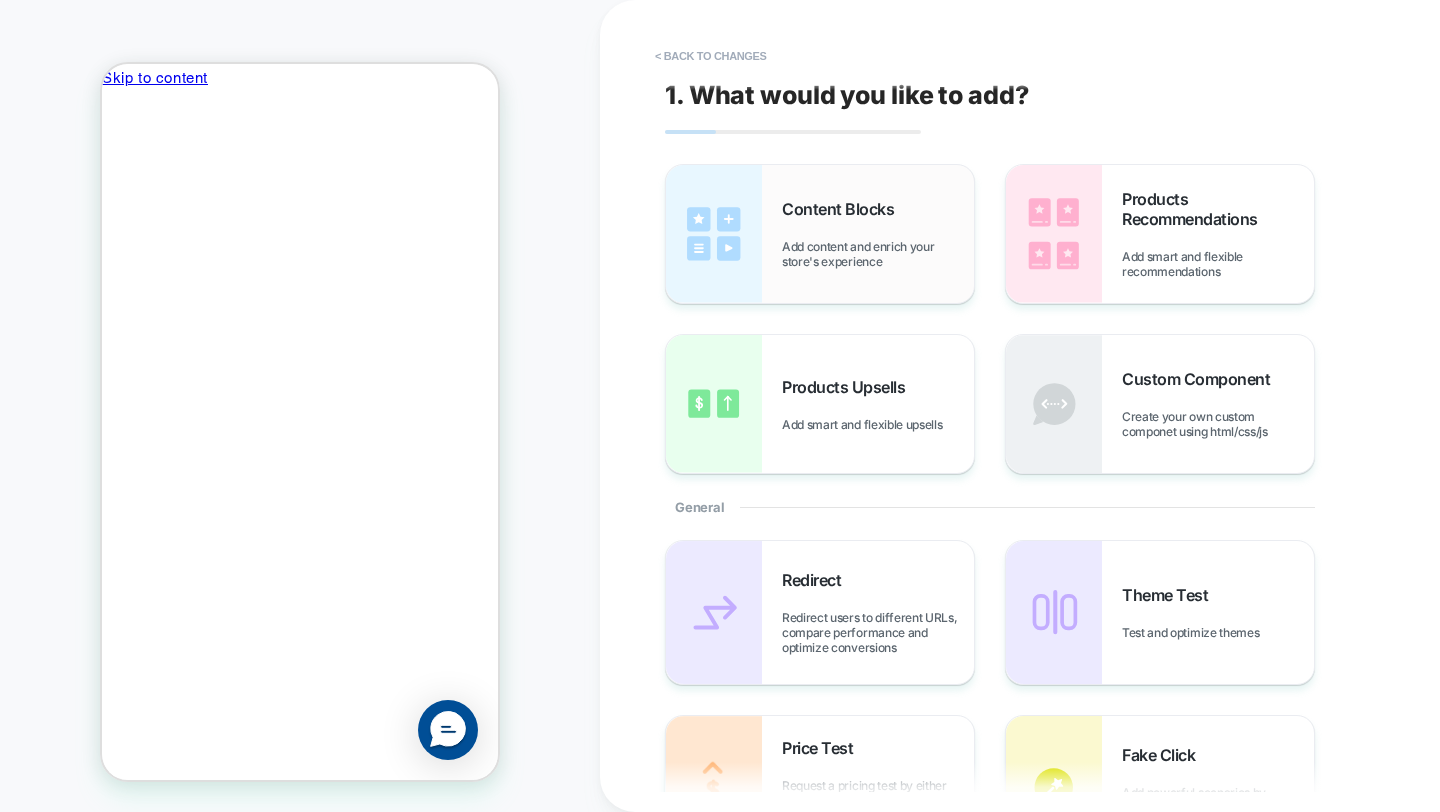 click on "Content Blocks Add content and enrich your store's experience" at bounding box center [820, 234] 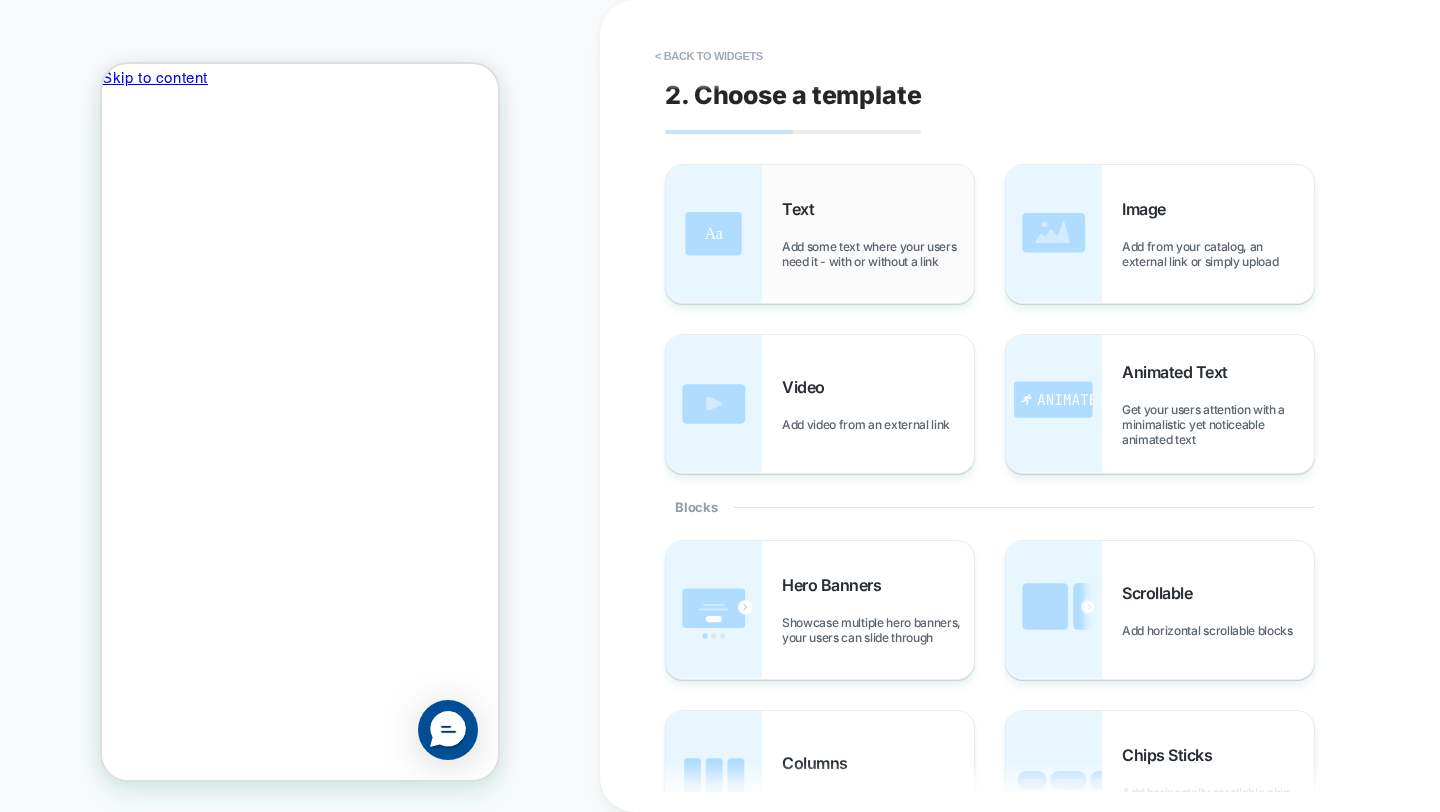 click on "Text" at bounding box center (803, 209) 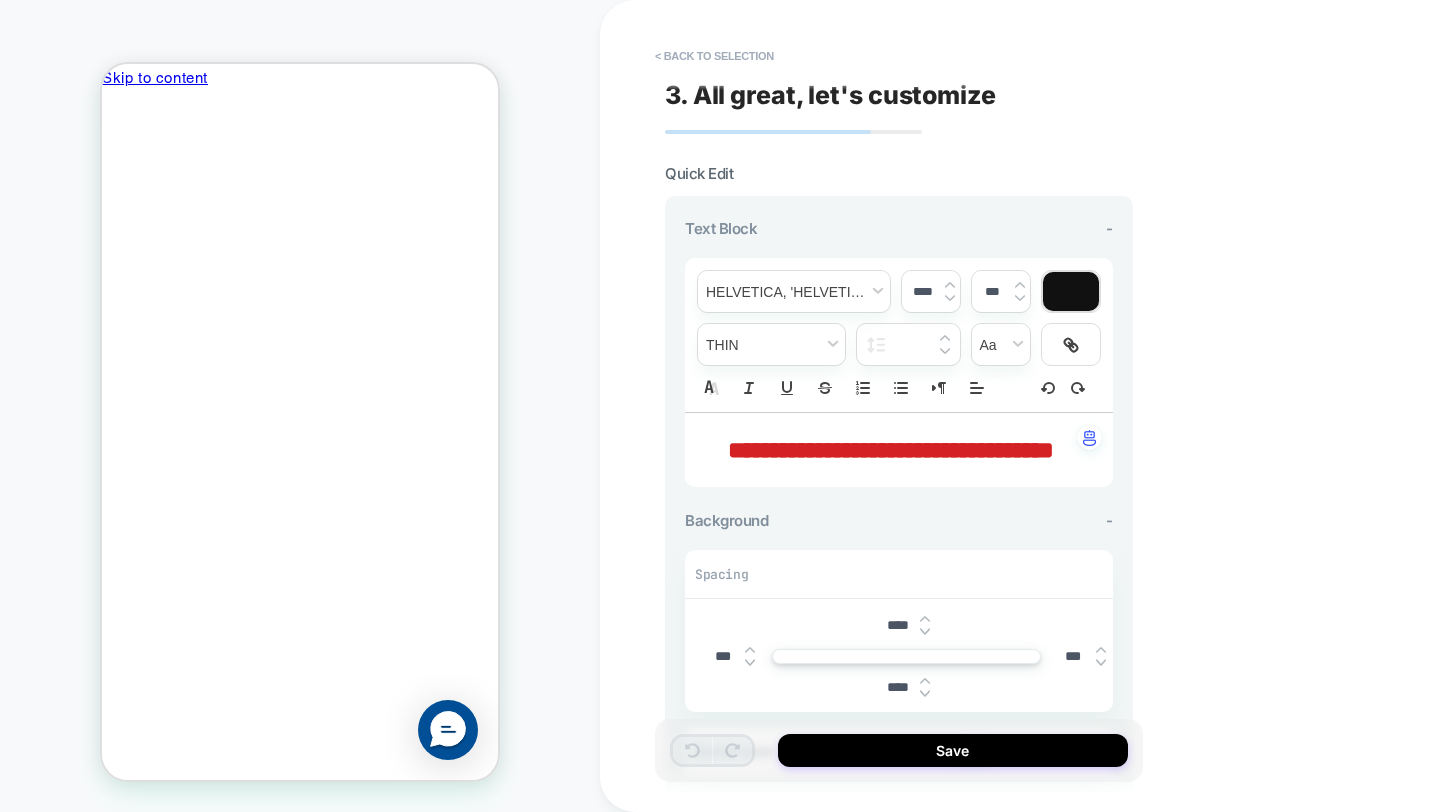 click on "**********" at bounding box center (891, 450) 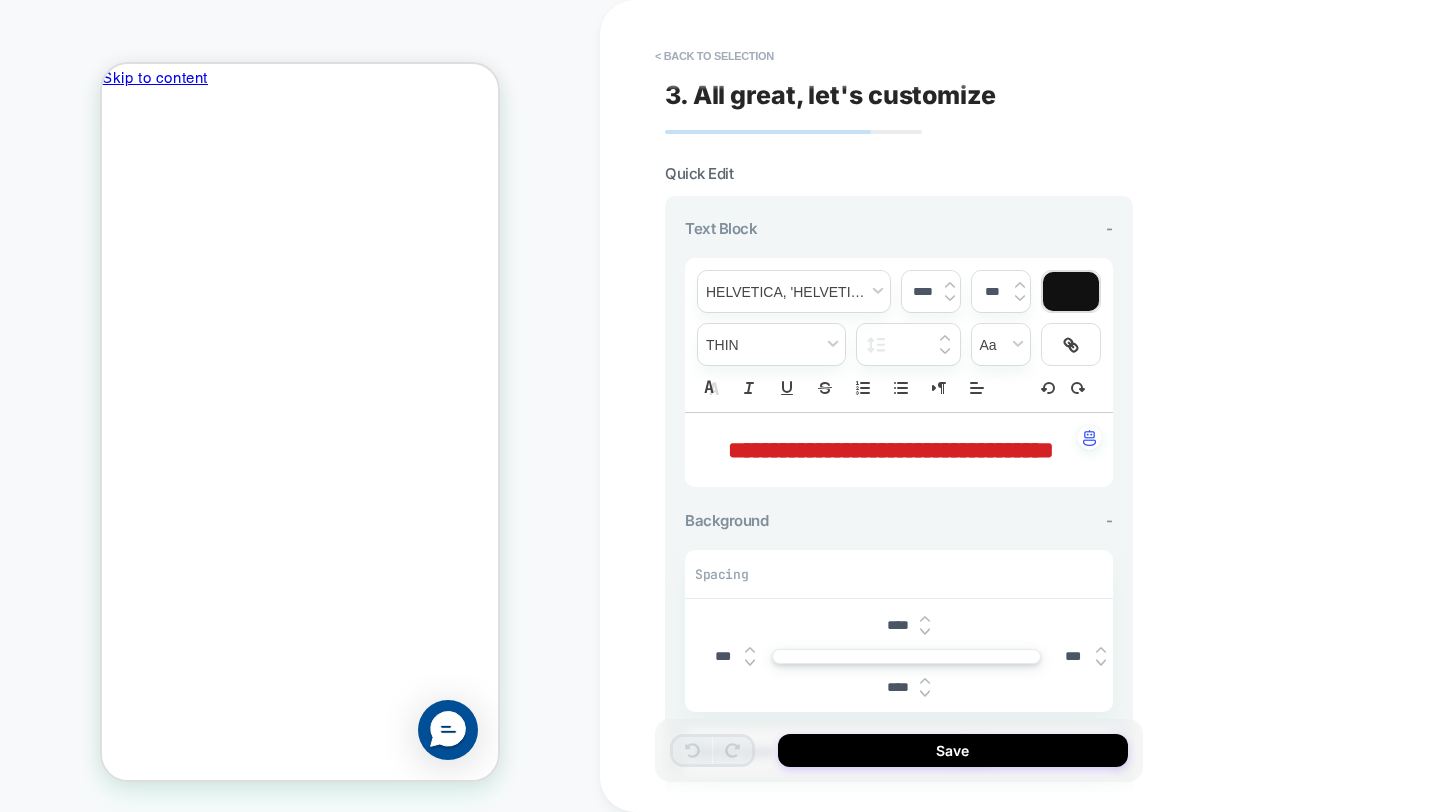 click on "**********" at bounding box center (891, 450) 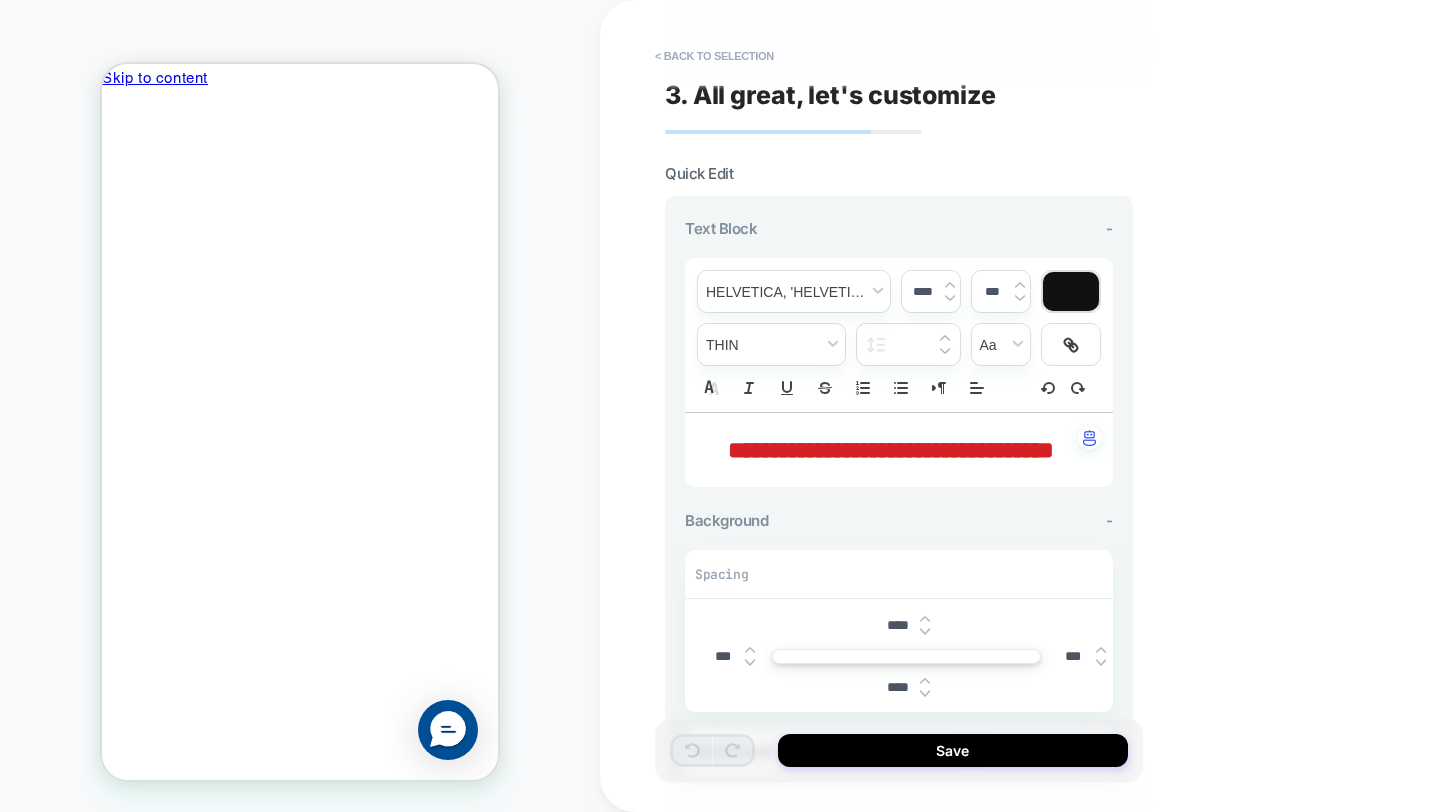 type on "****" 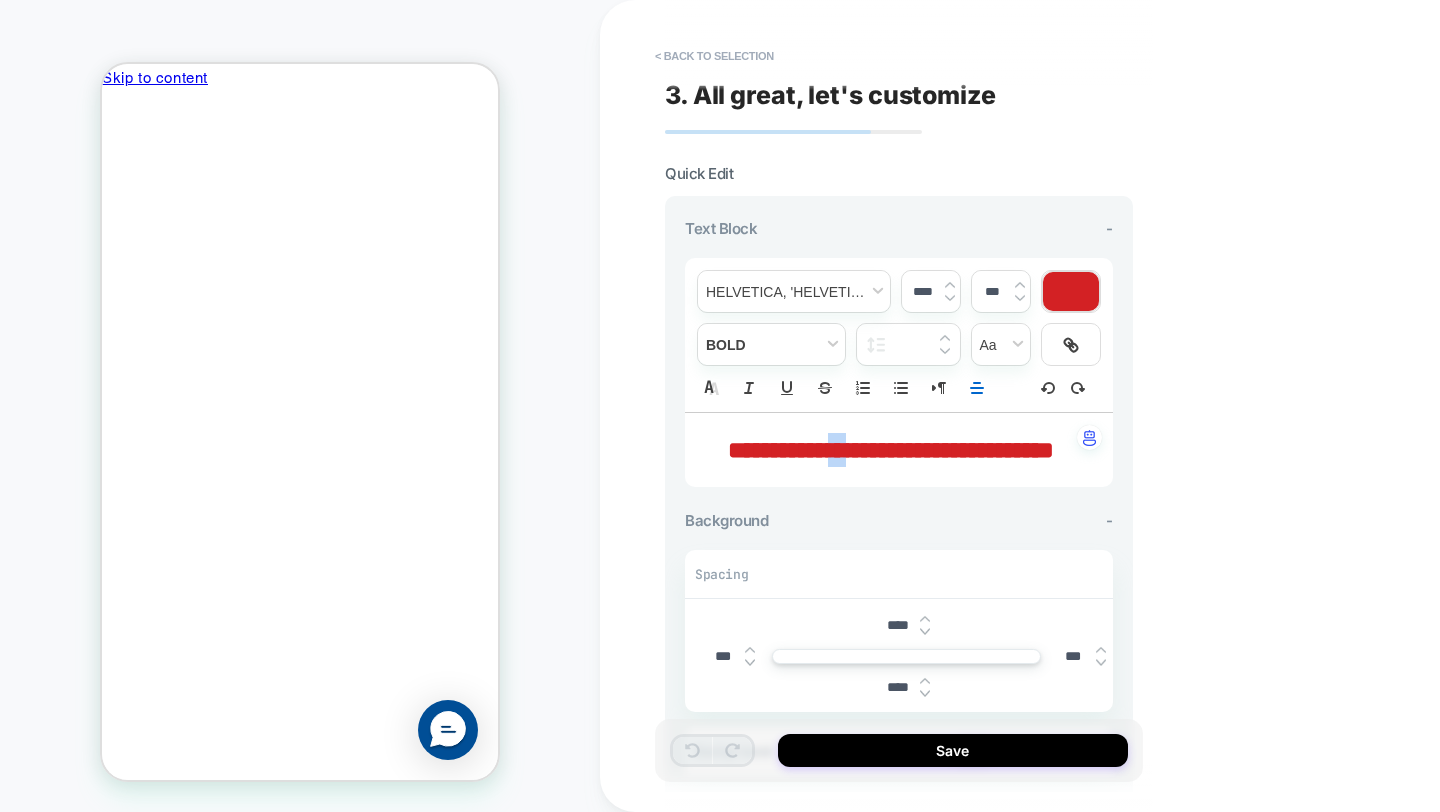 click on "**********" at bounding box center (891, 450) 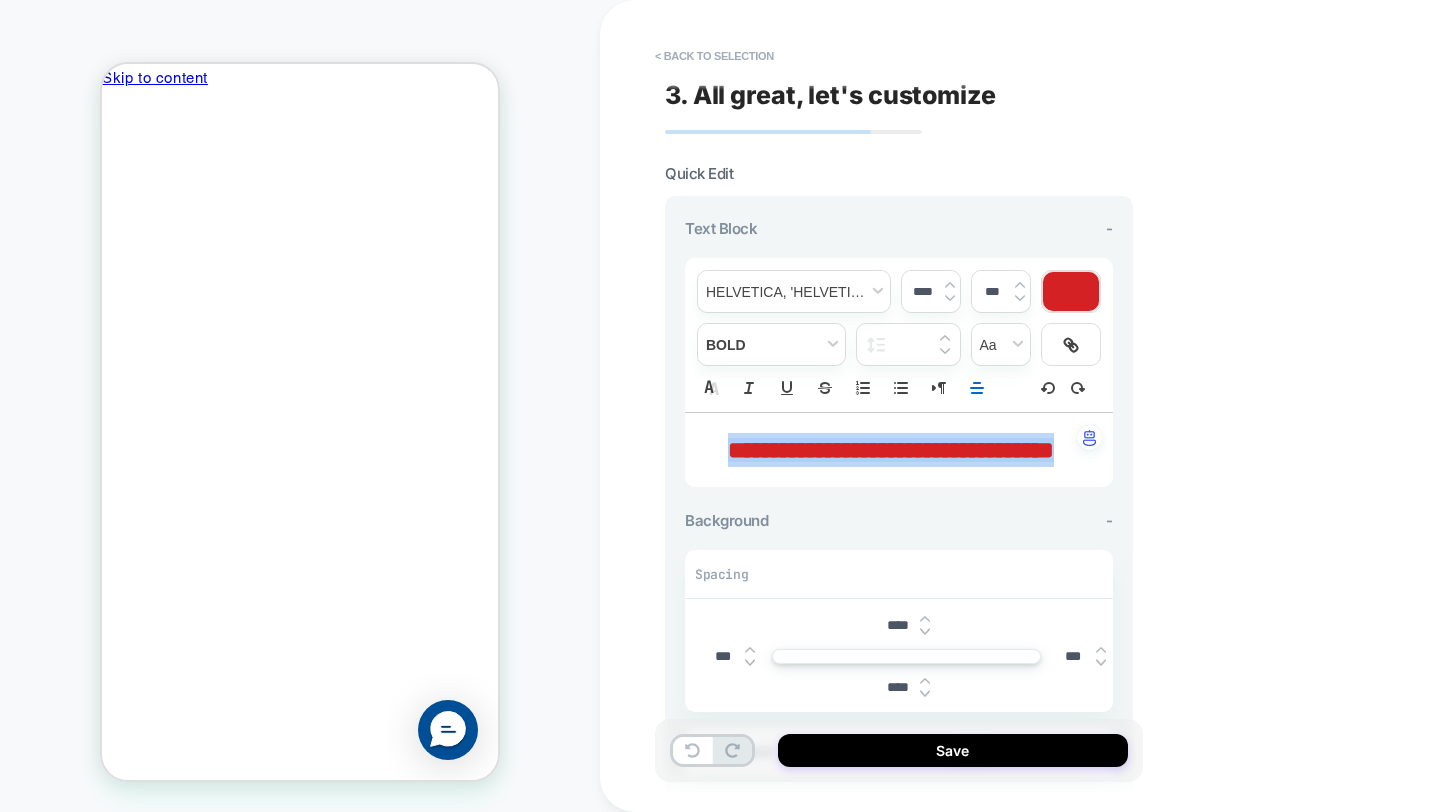 type 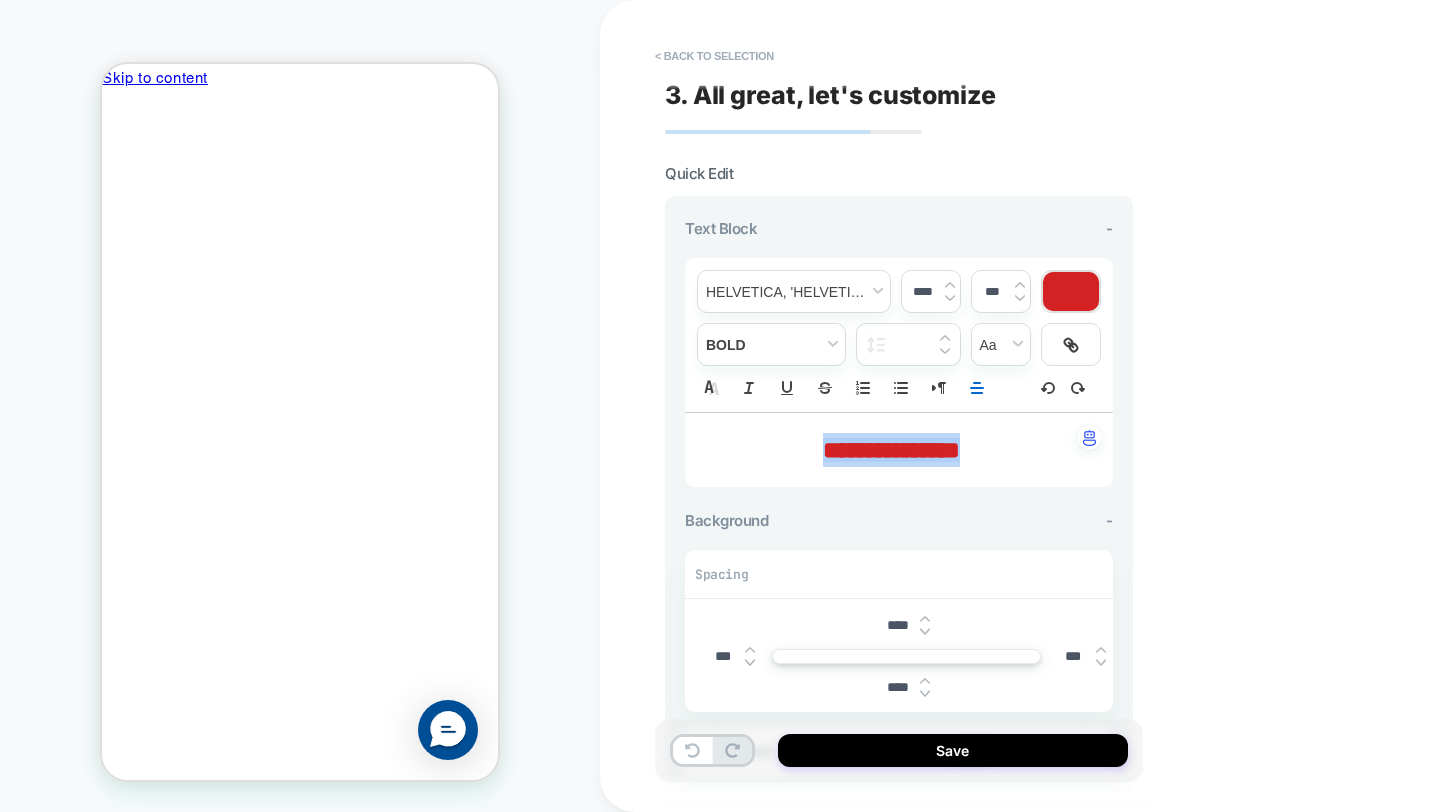 click at bounding box center (1071, 291) 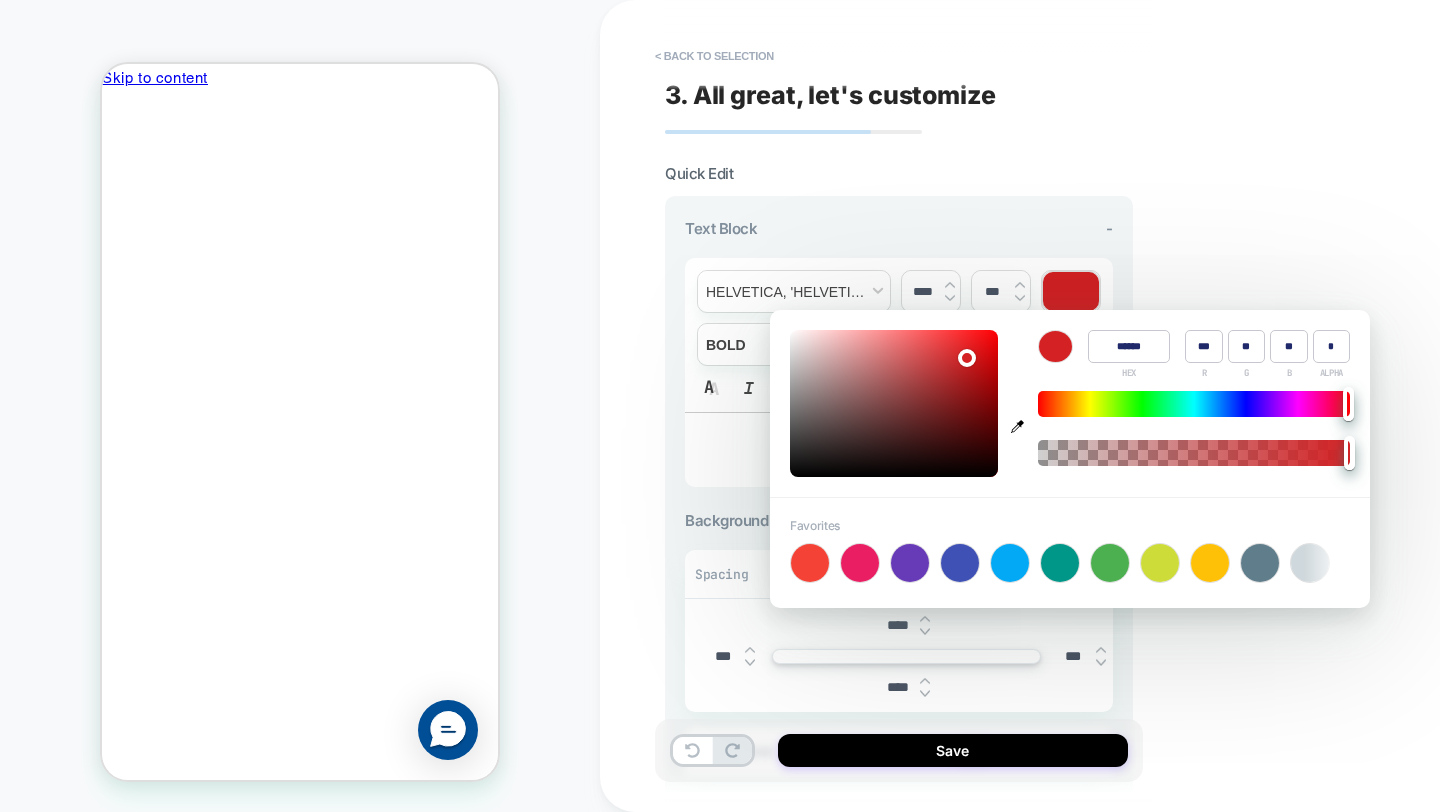 click 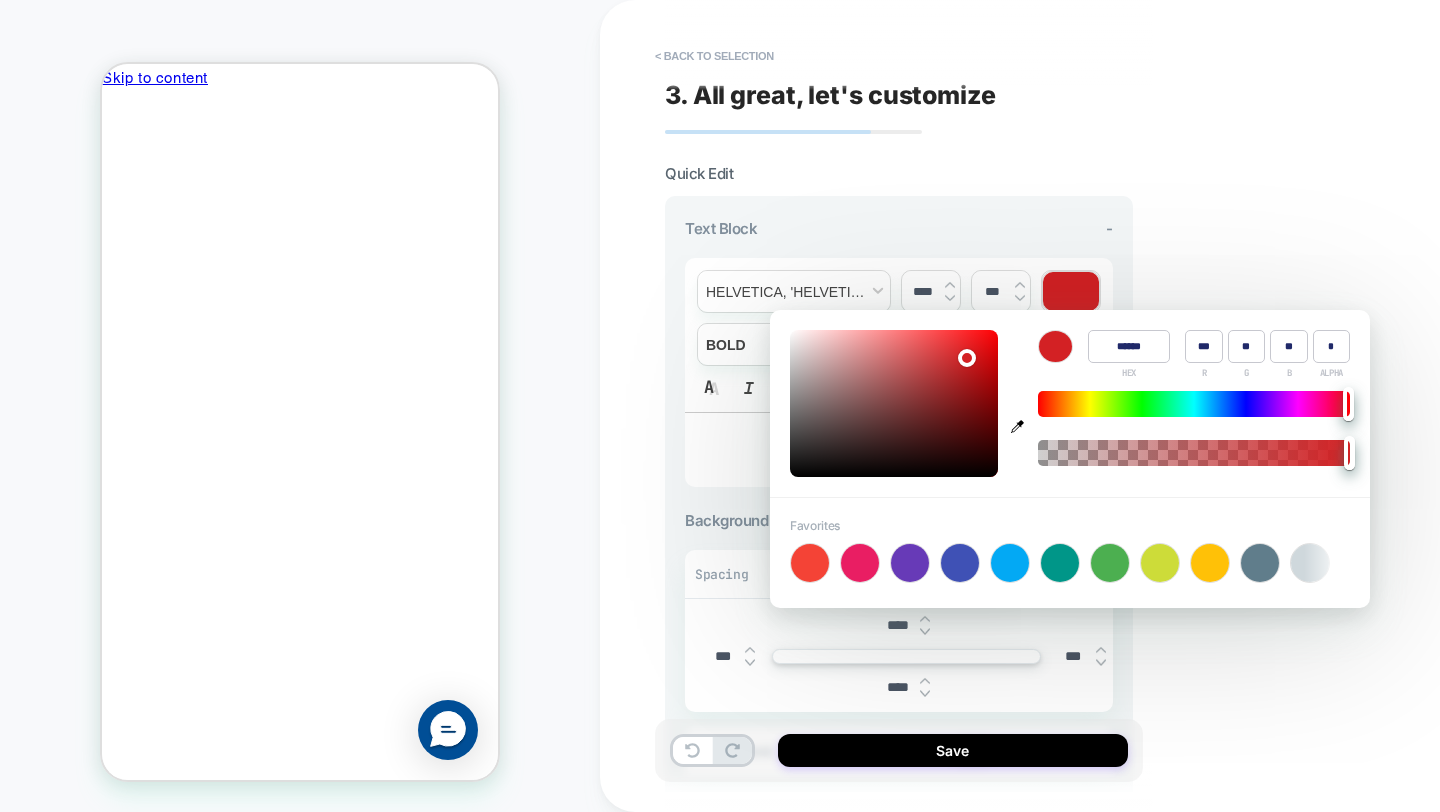 type on "******" 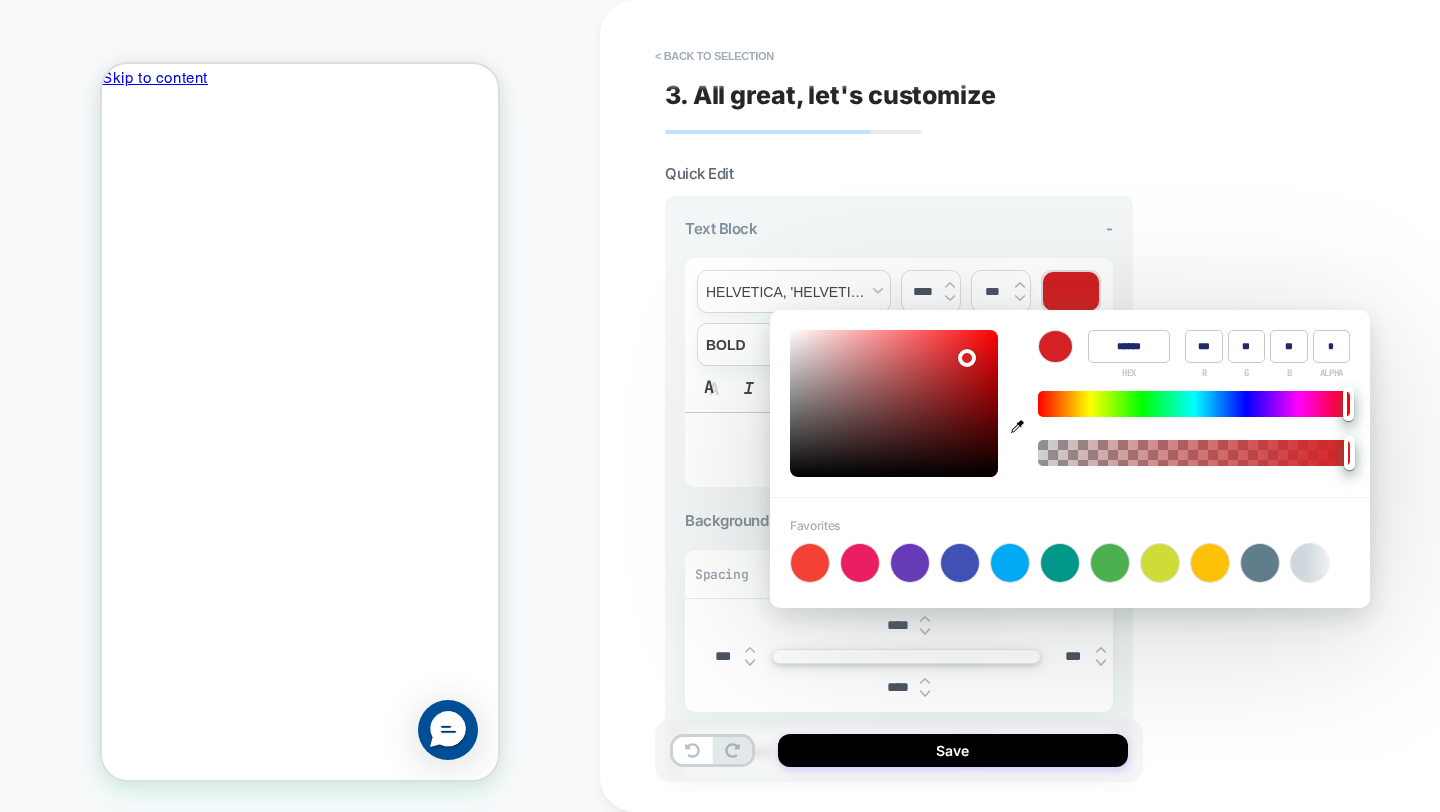 type on "**" 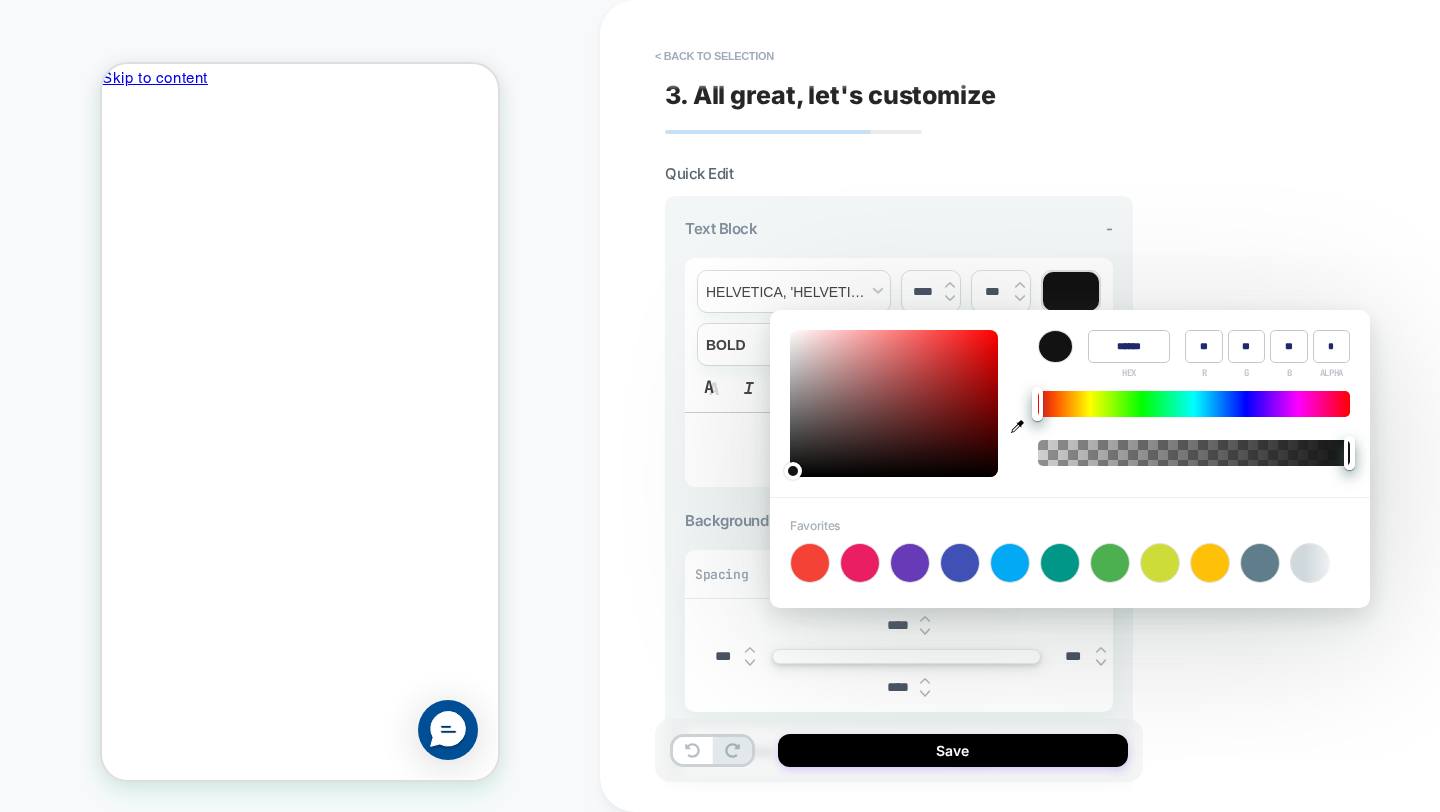 click on "PRODUCT: MagBak Phone Mount And Charger for Tesla PRODUCT: MagBak Phone Mount And Charger for Tesla" at bounding box center [300, 406] 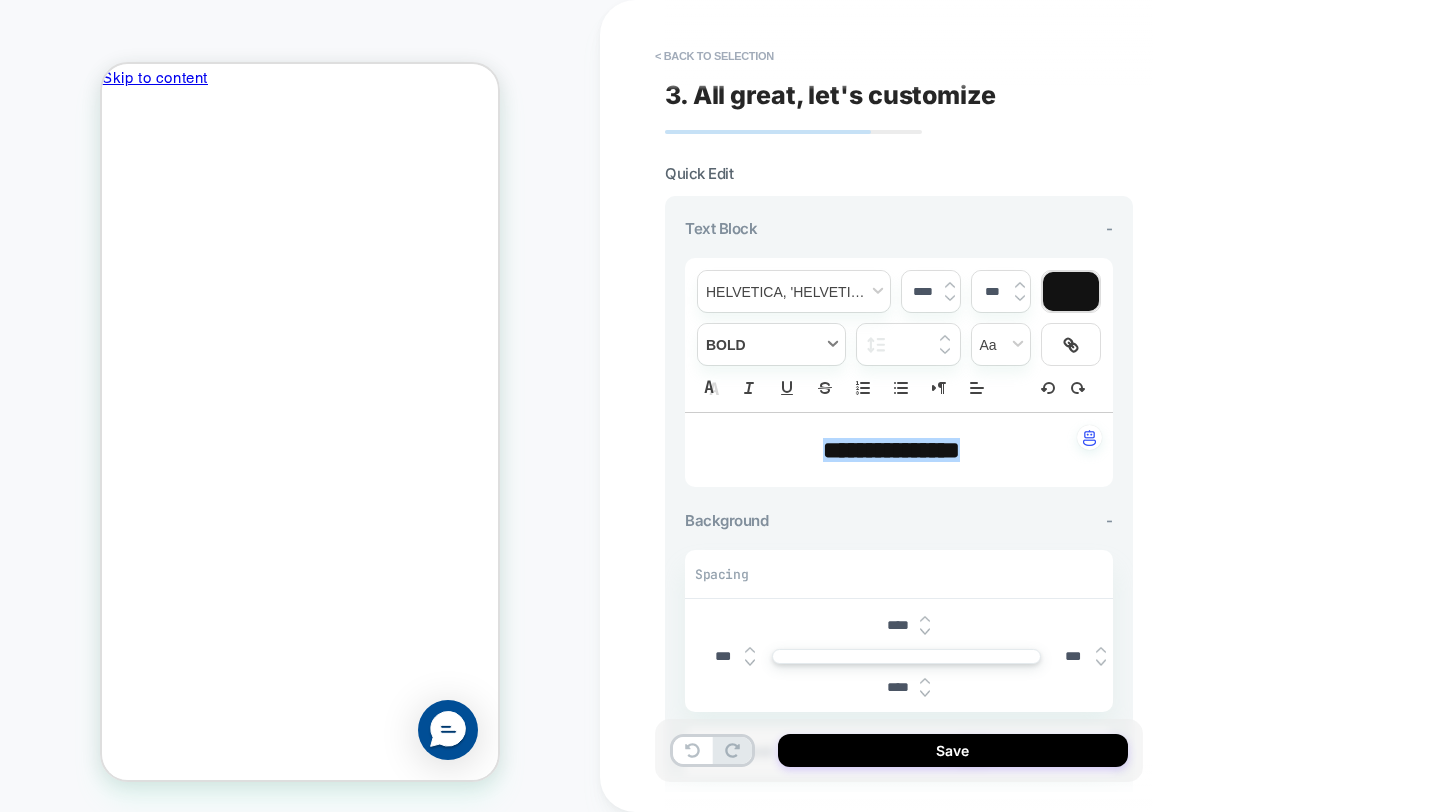 click at bounding box center (771, 344) 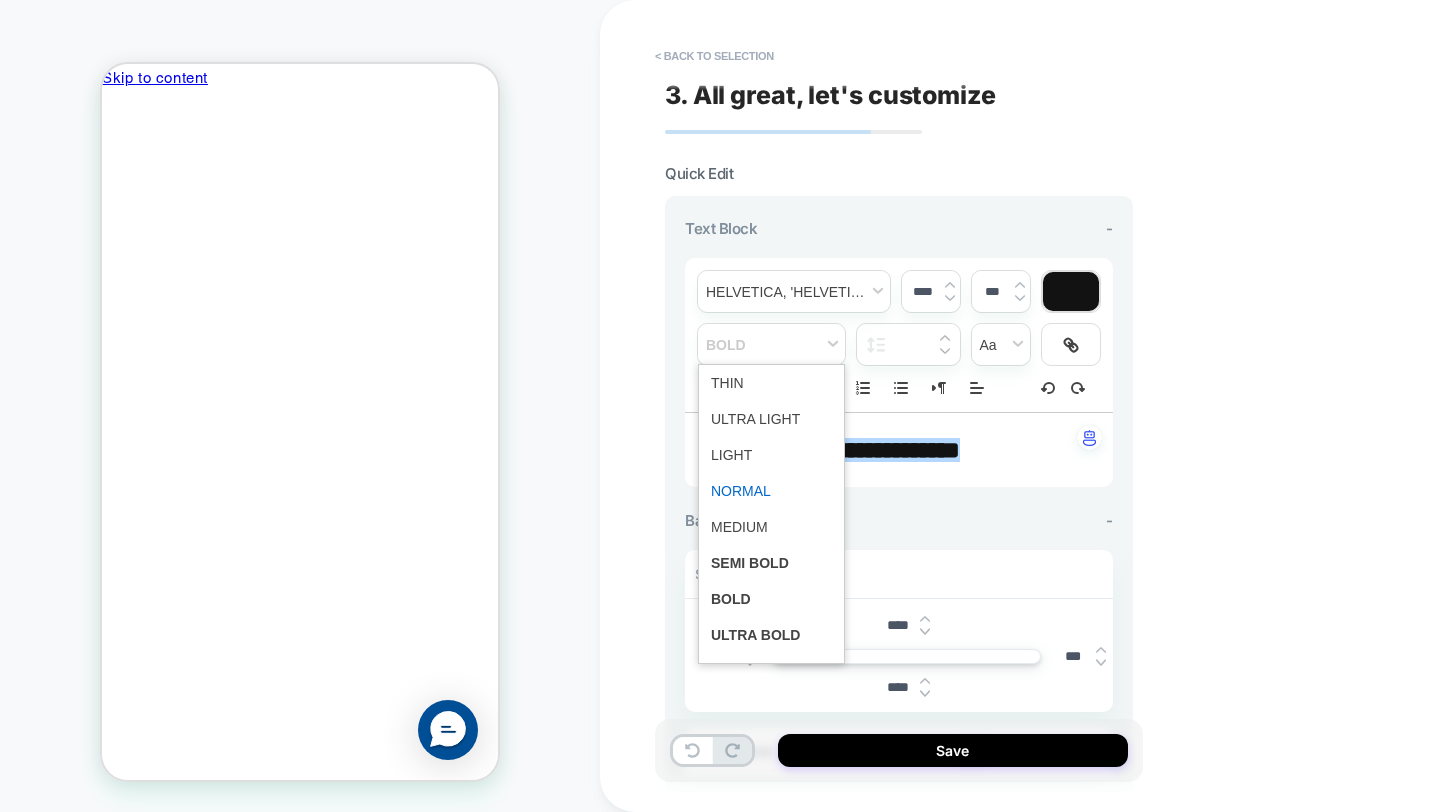 click at bounding box center (771, 491) 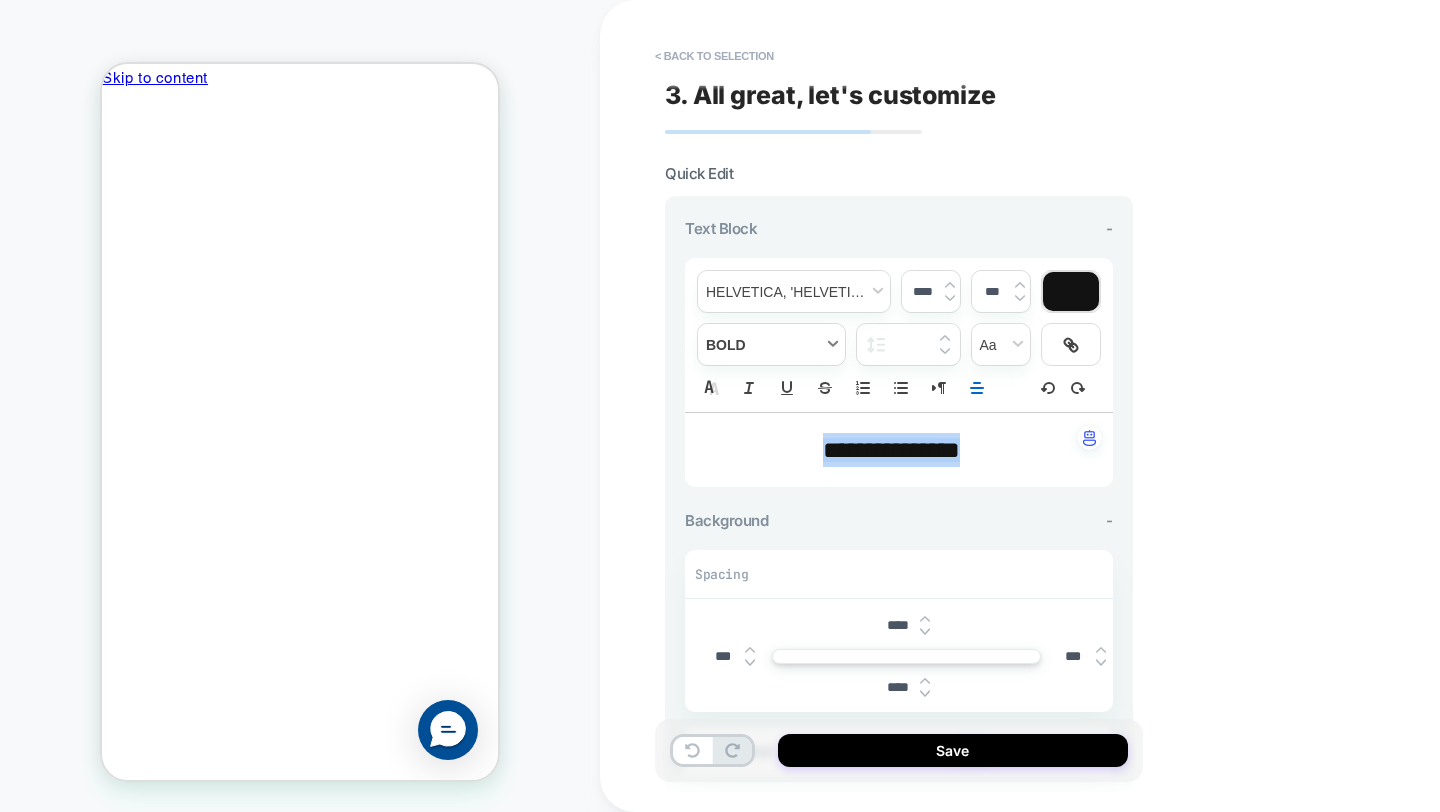click at bounding box center [771, 344] 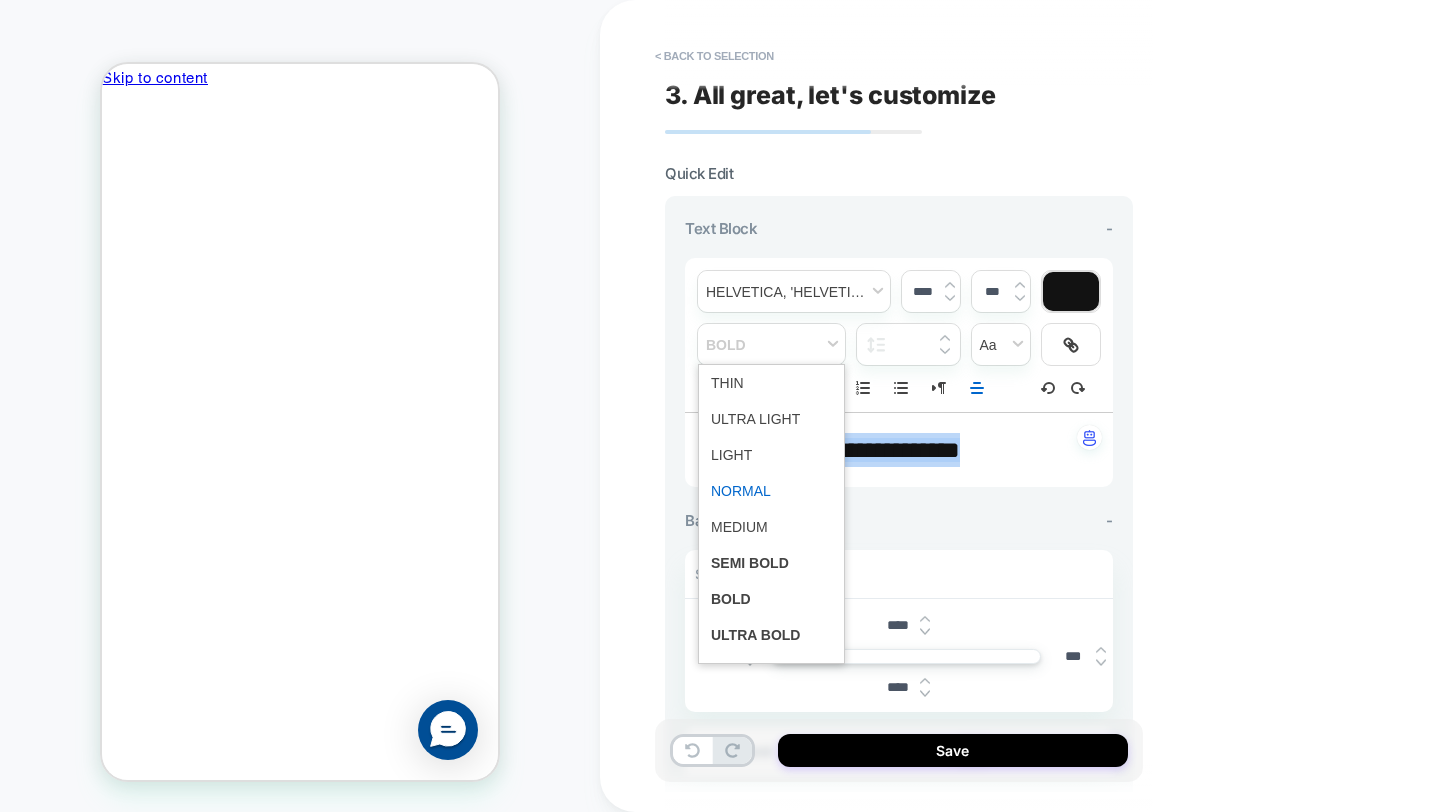 click at bounding box center [771, 491] 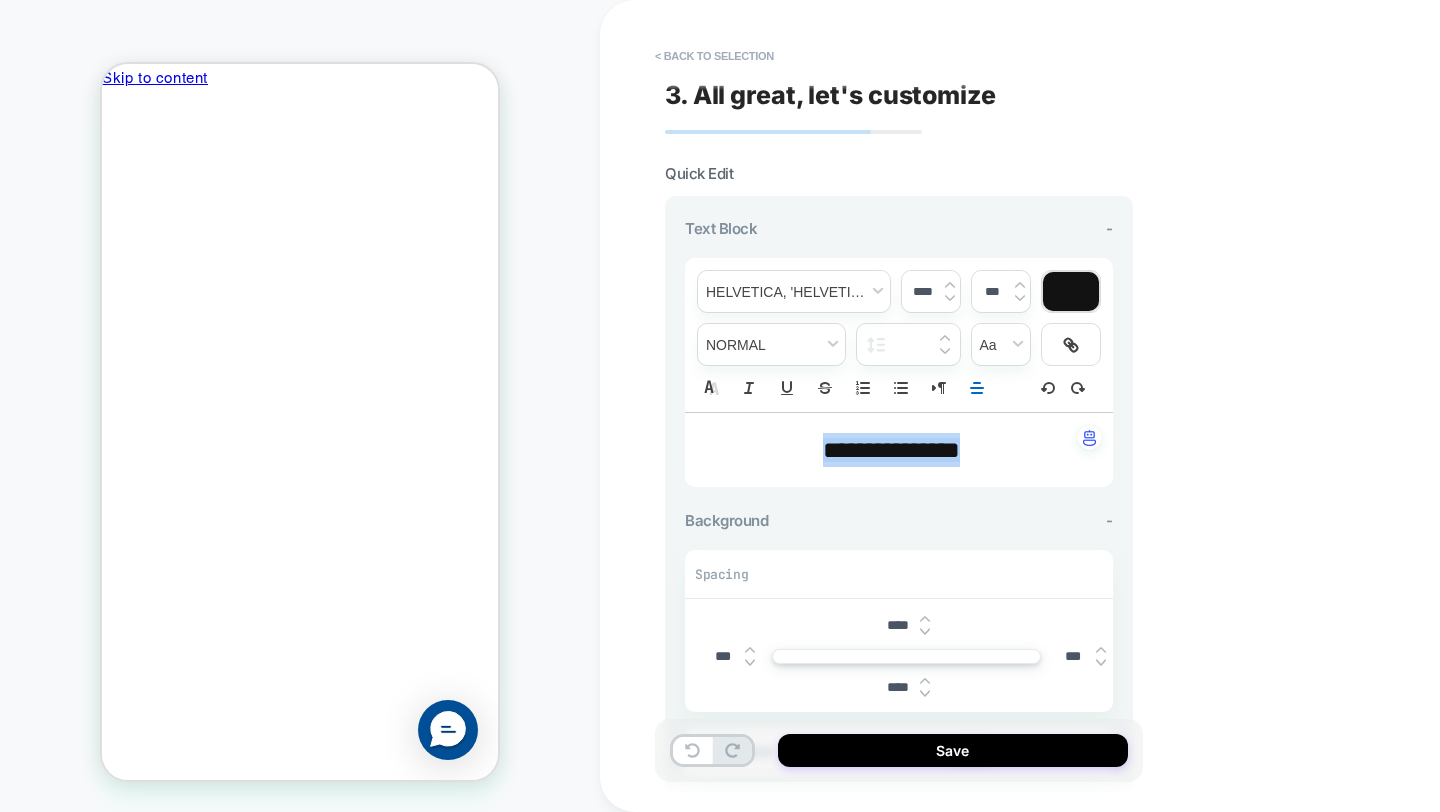 click 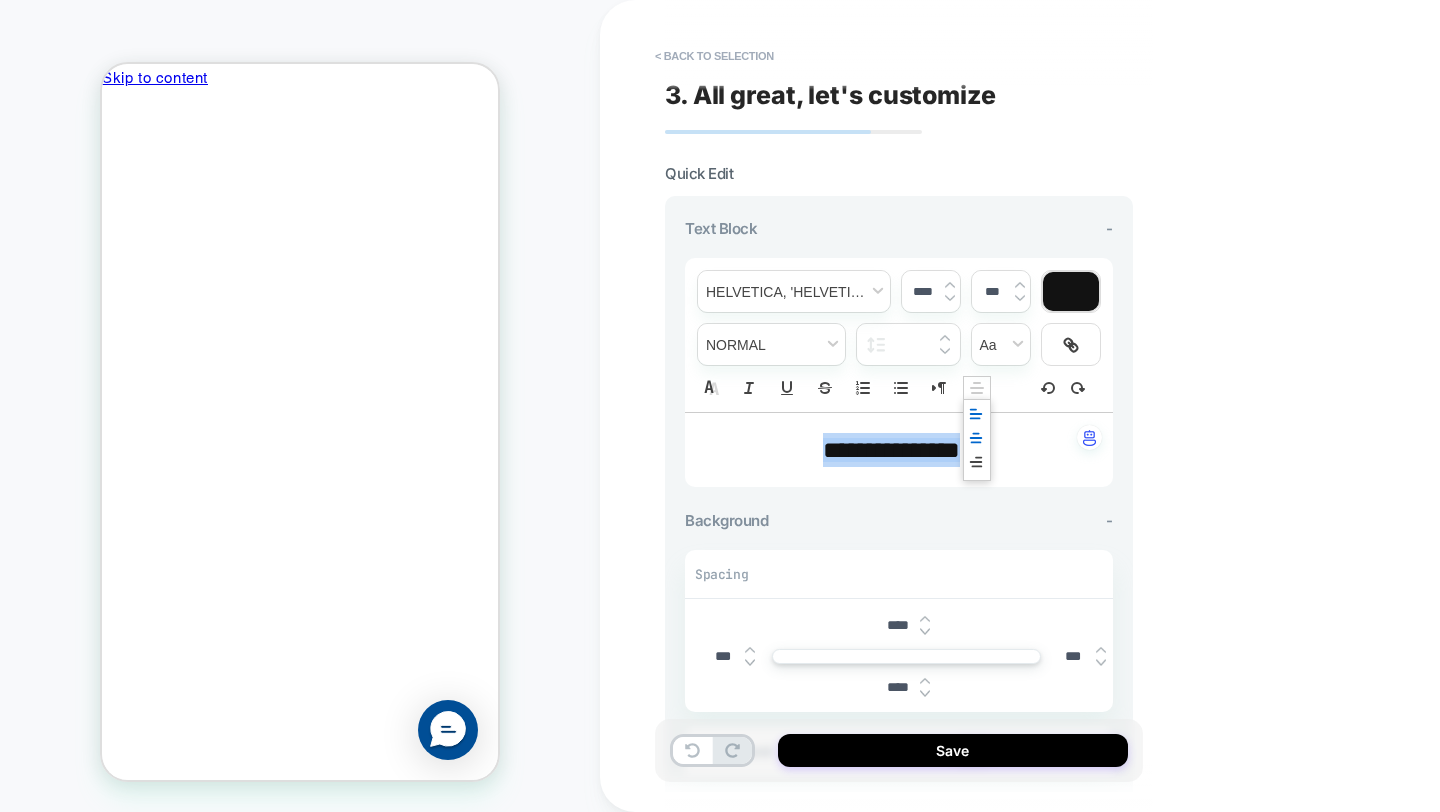 click 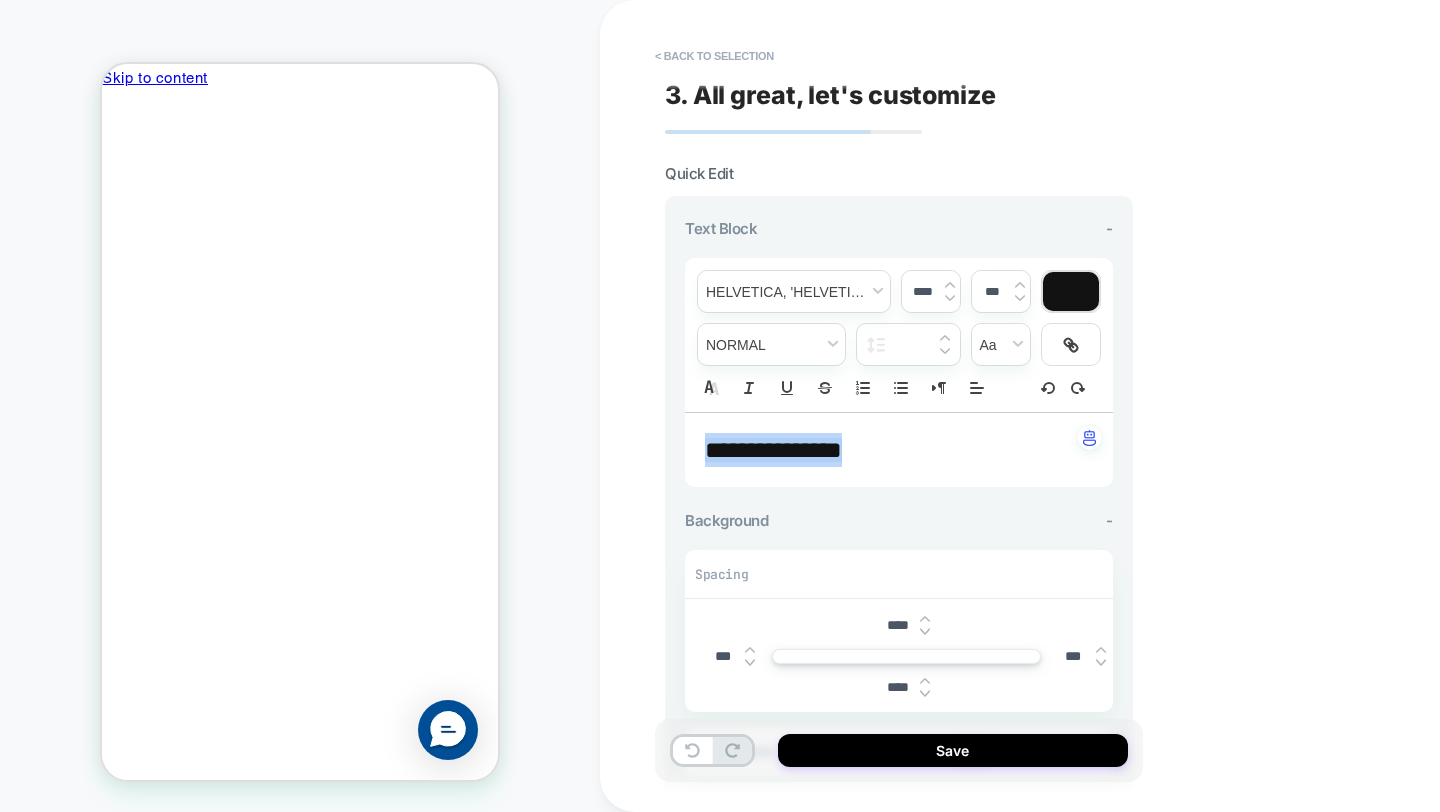 click on "***" at bounding box center [731, 656] 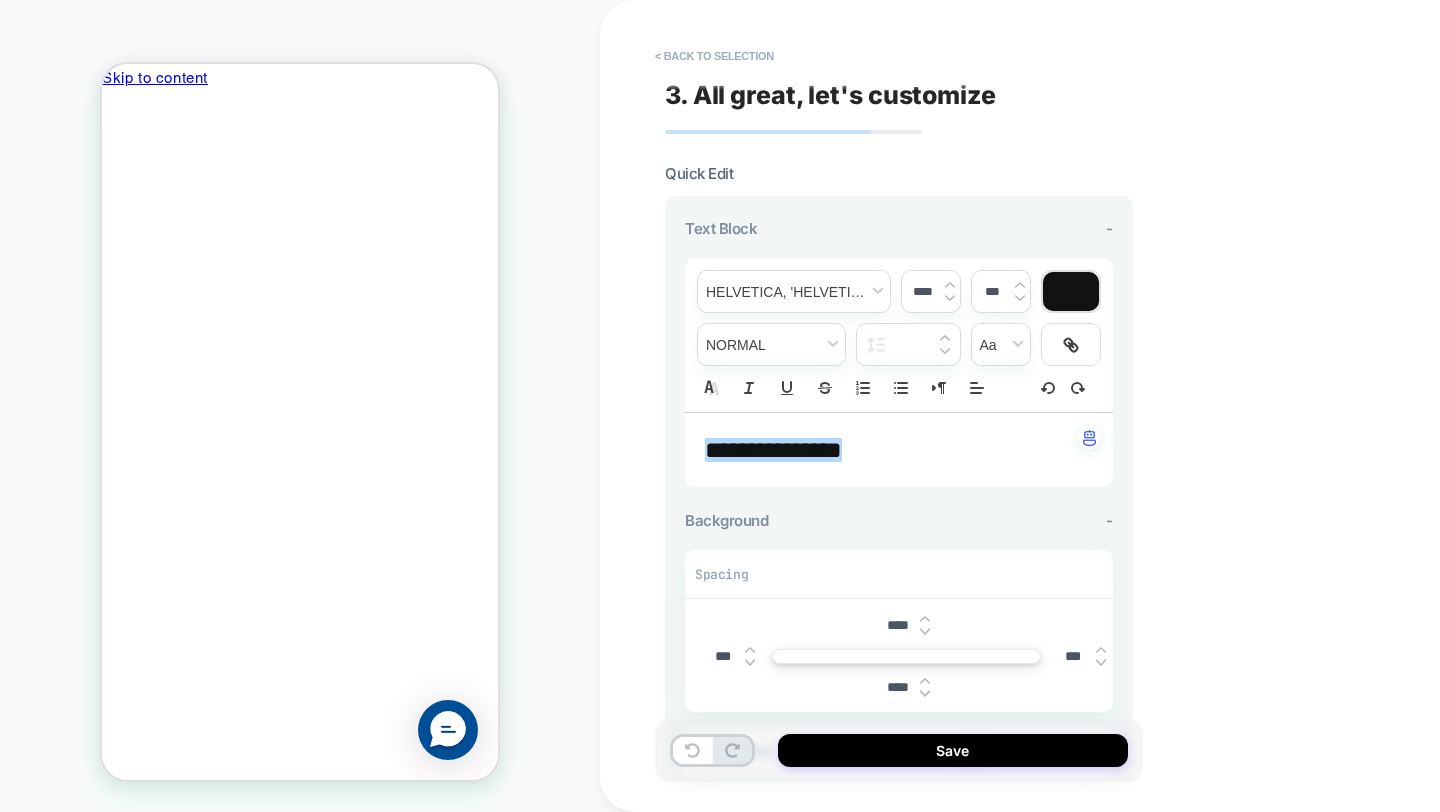 type on "***" 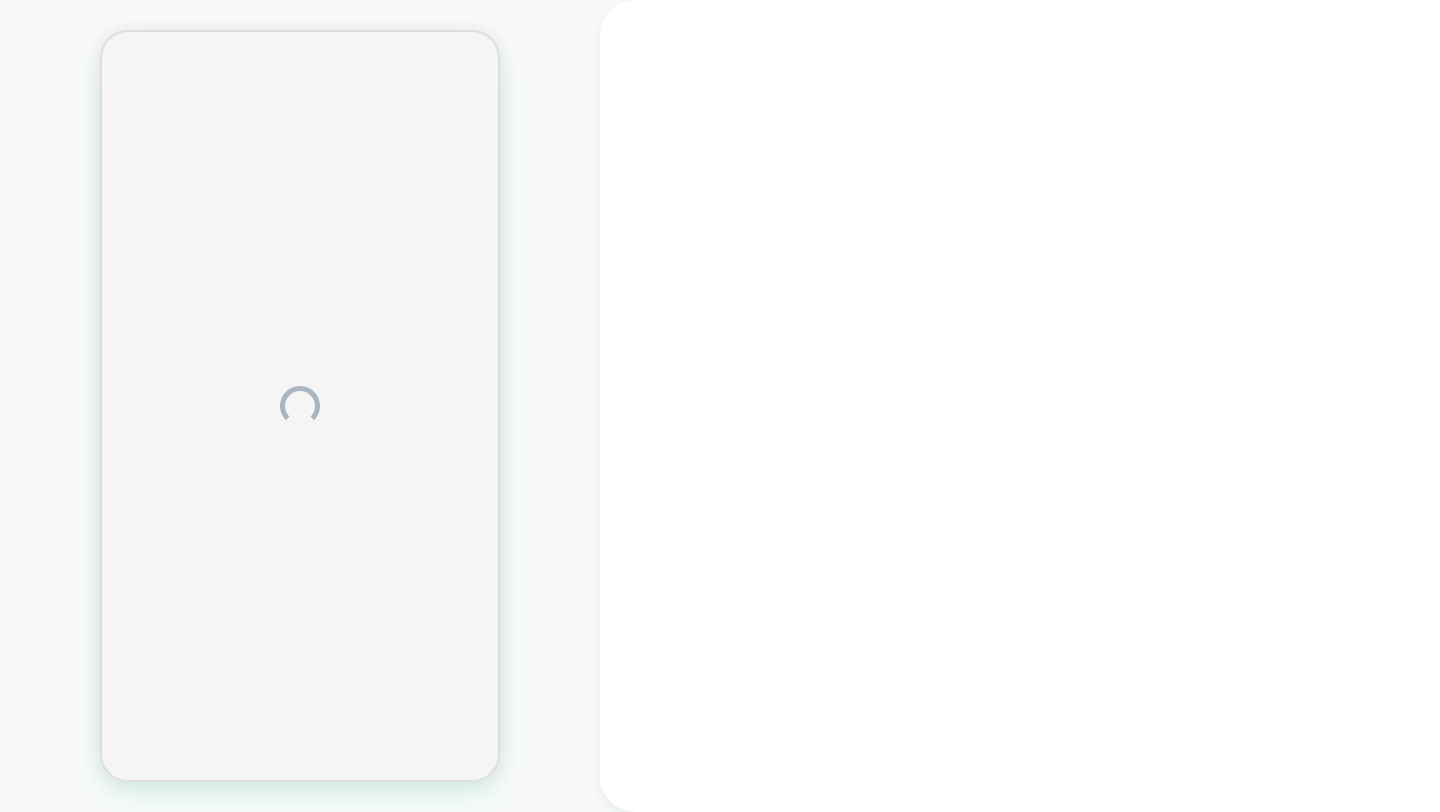 scroll, scrollTop: 0, scrollLeft: 0, axis: both 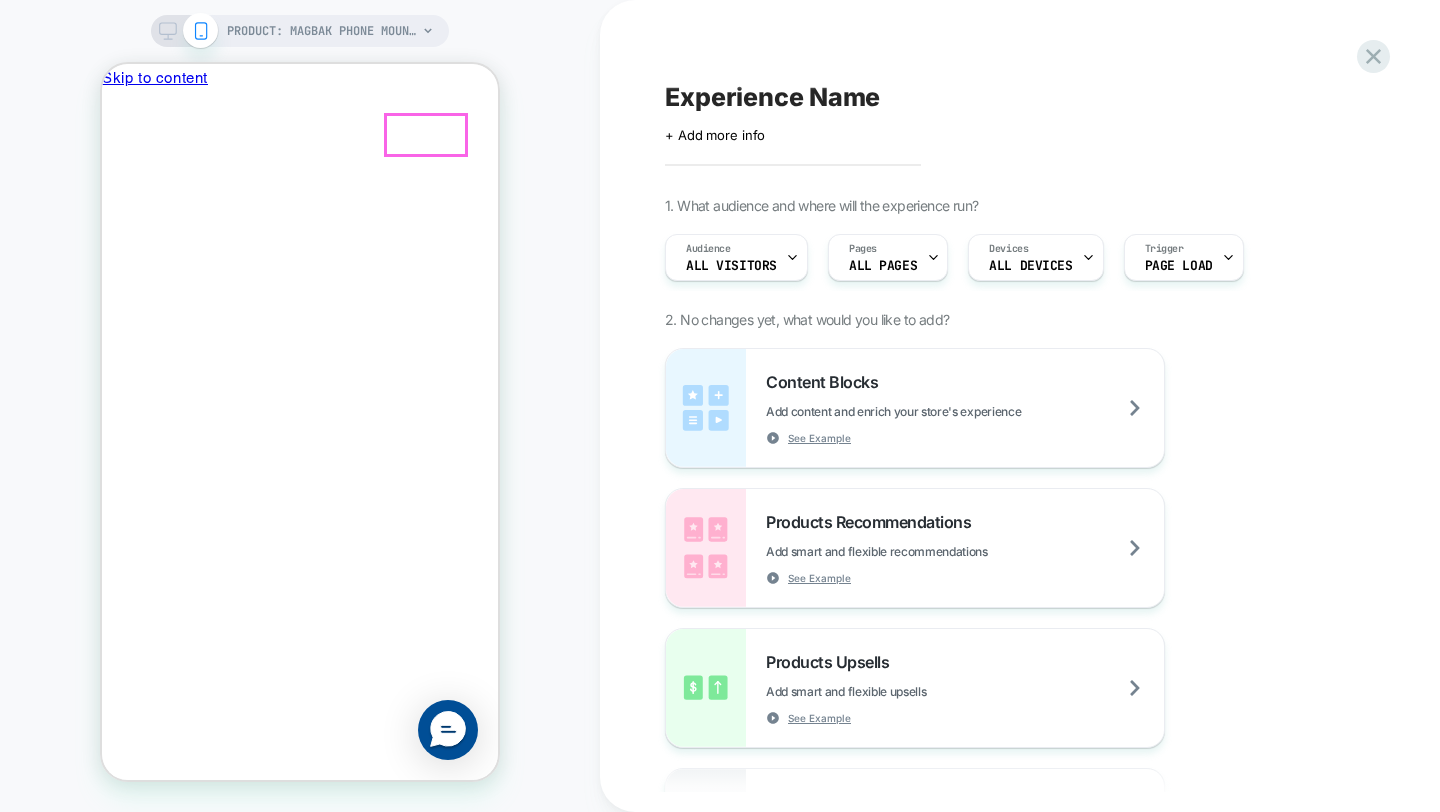 click 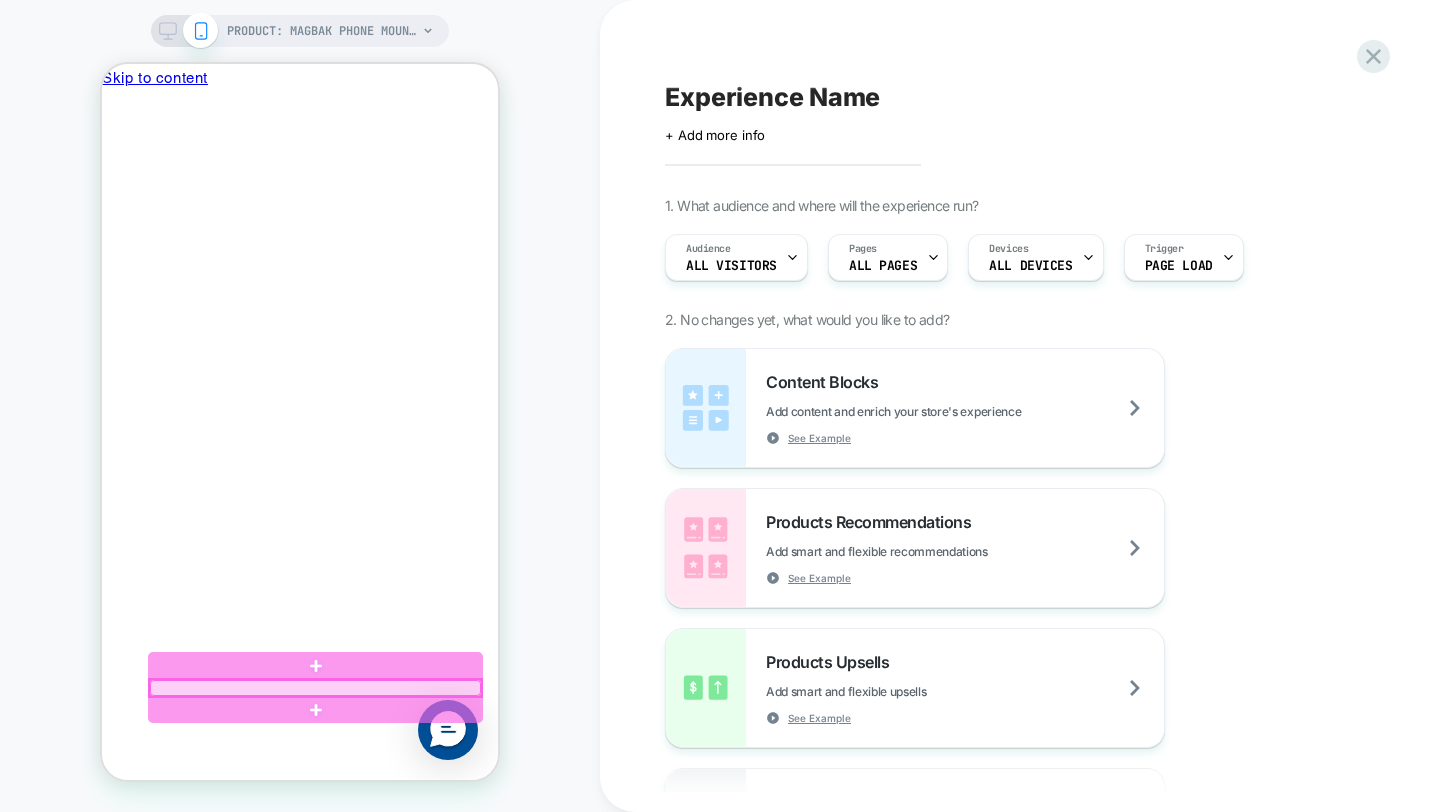 click at bounding box center [315, 688] 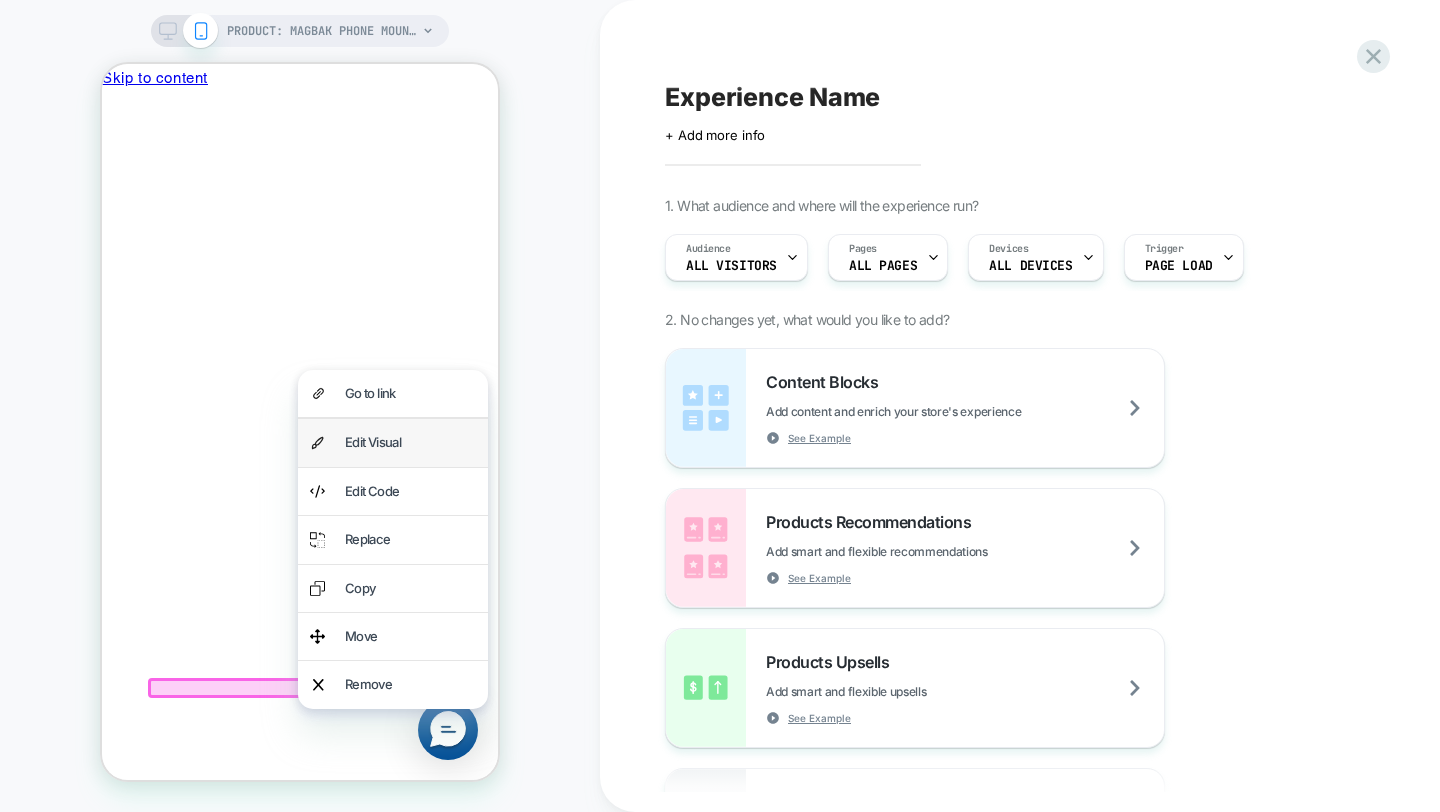 click on "Edit Visual" at bounding box center (393, 442) 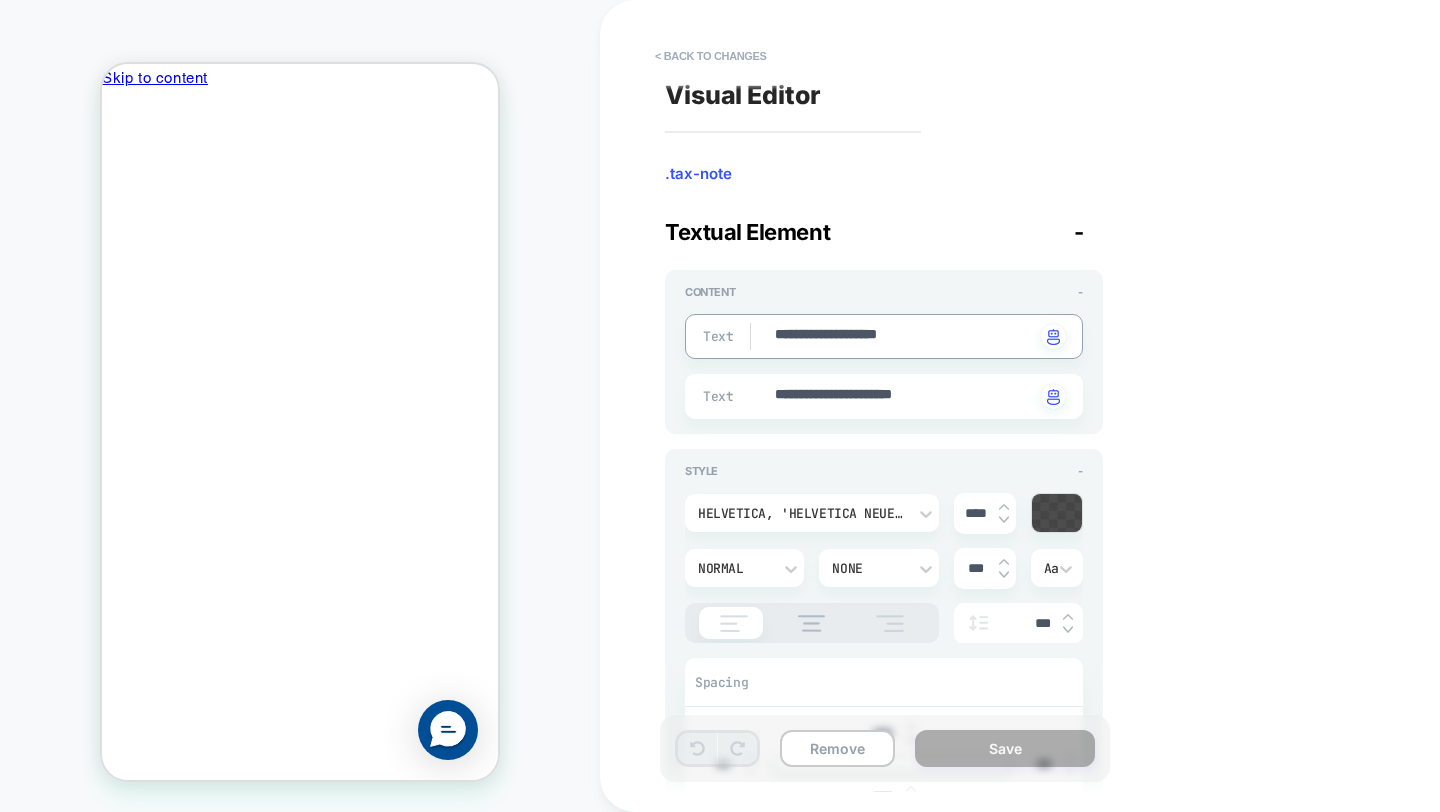 click on "**********" at bounding box center (904, 336) 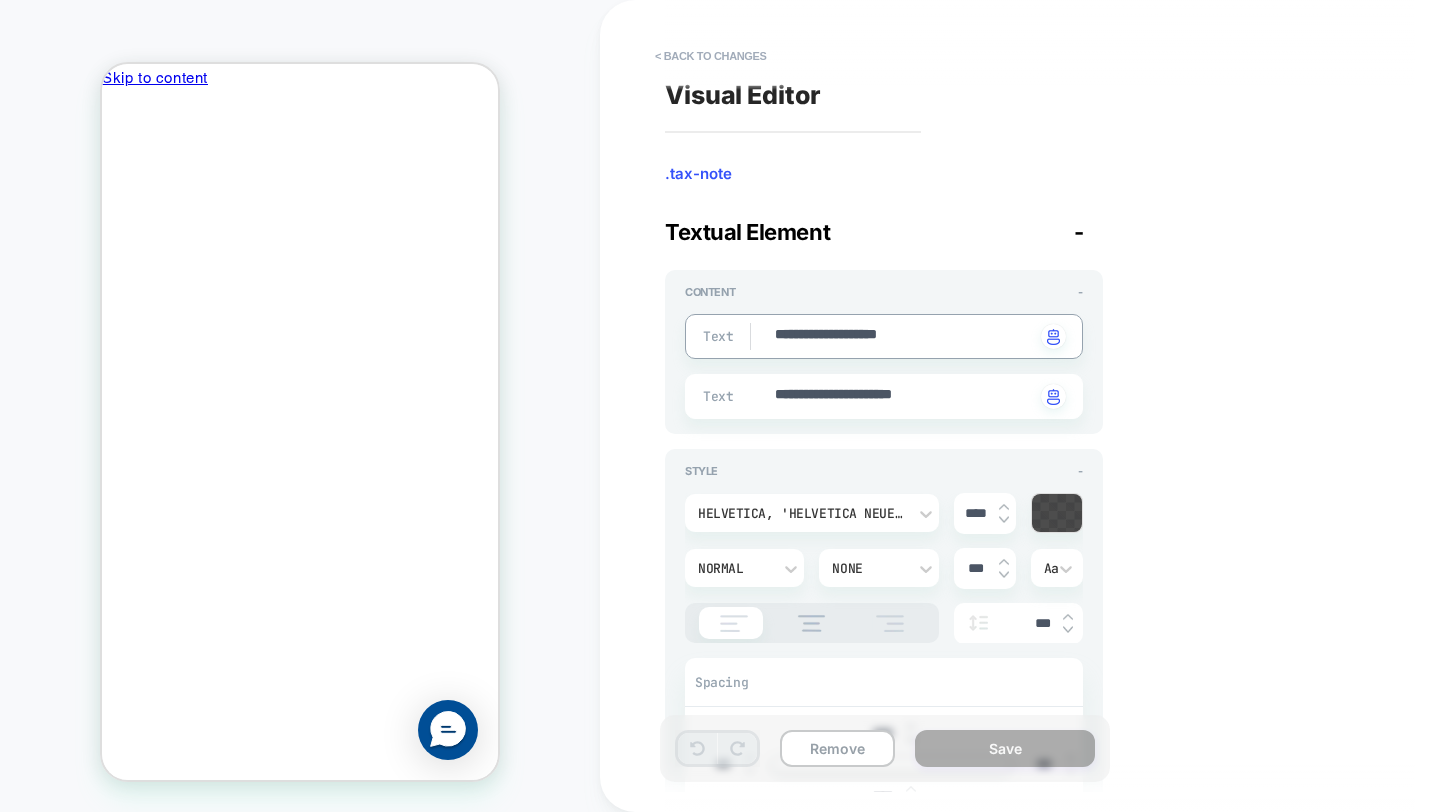 type on "*" 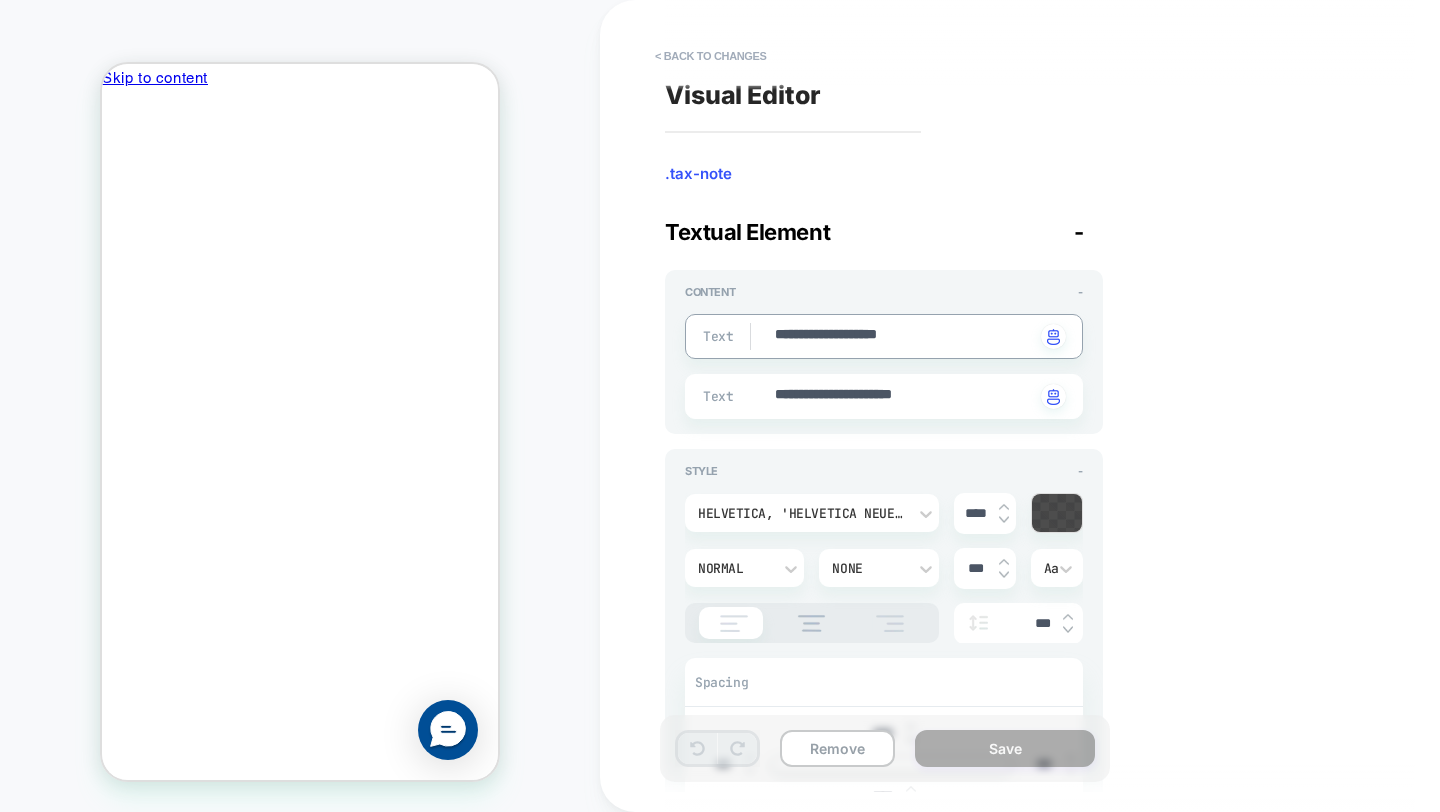 type on "*" 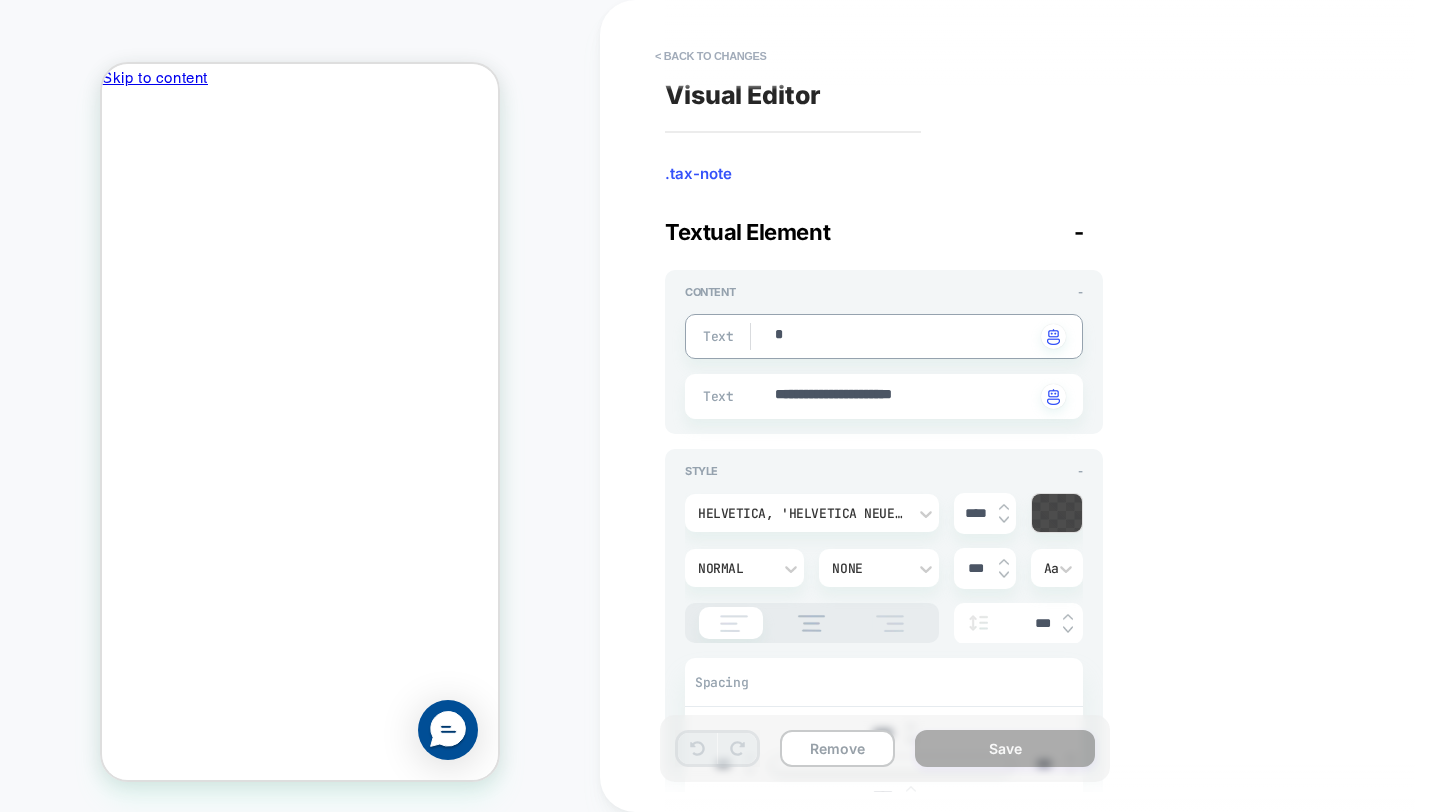 type on "*" 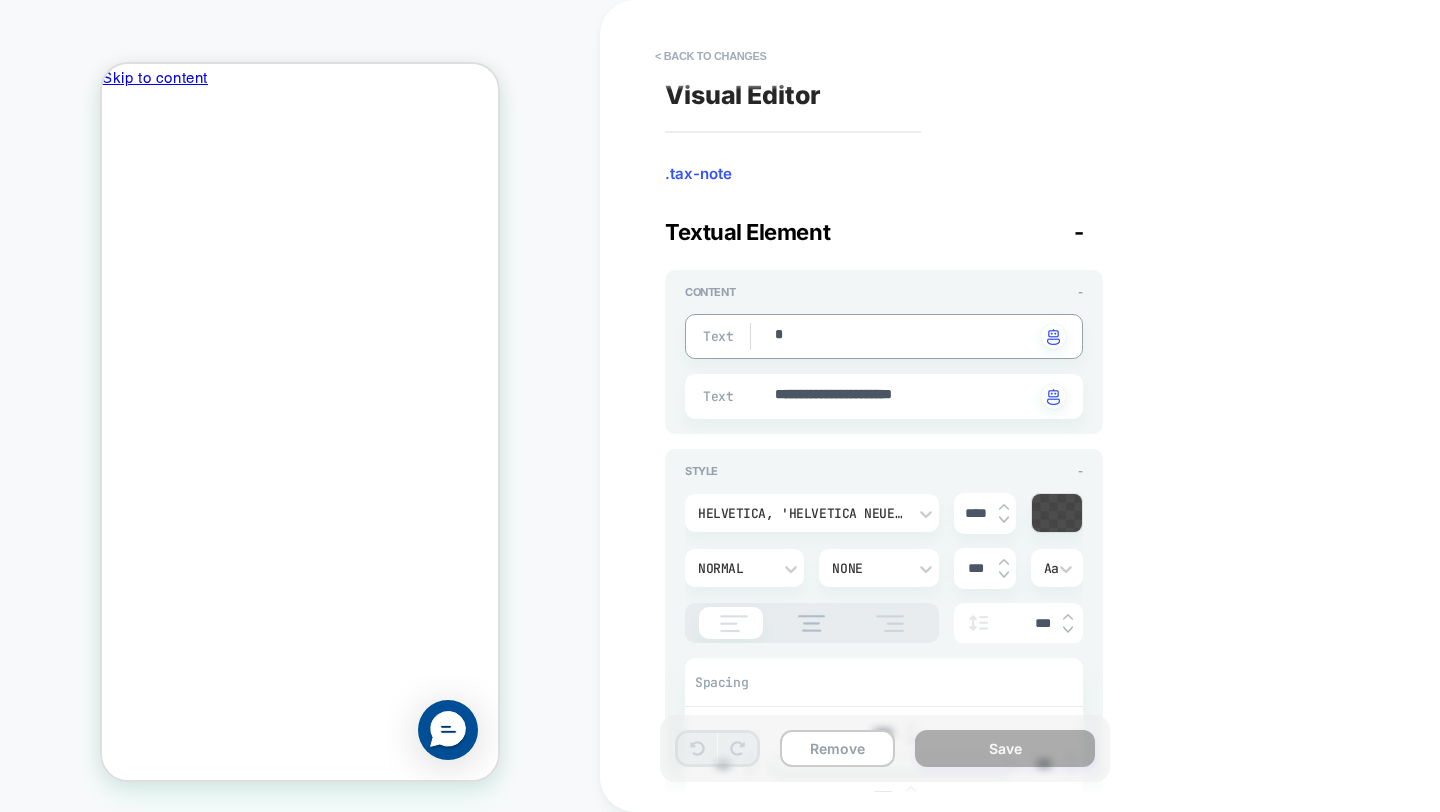 type on "**" 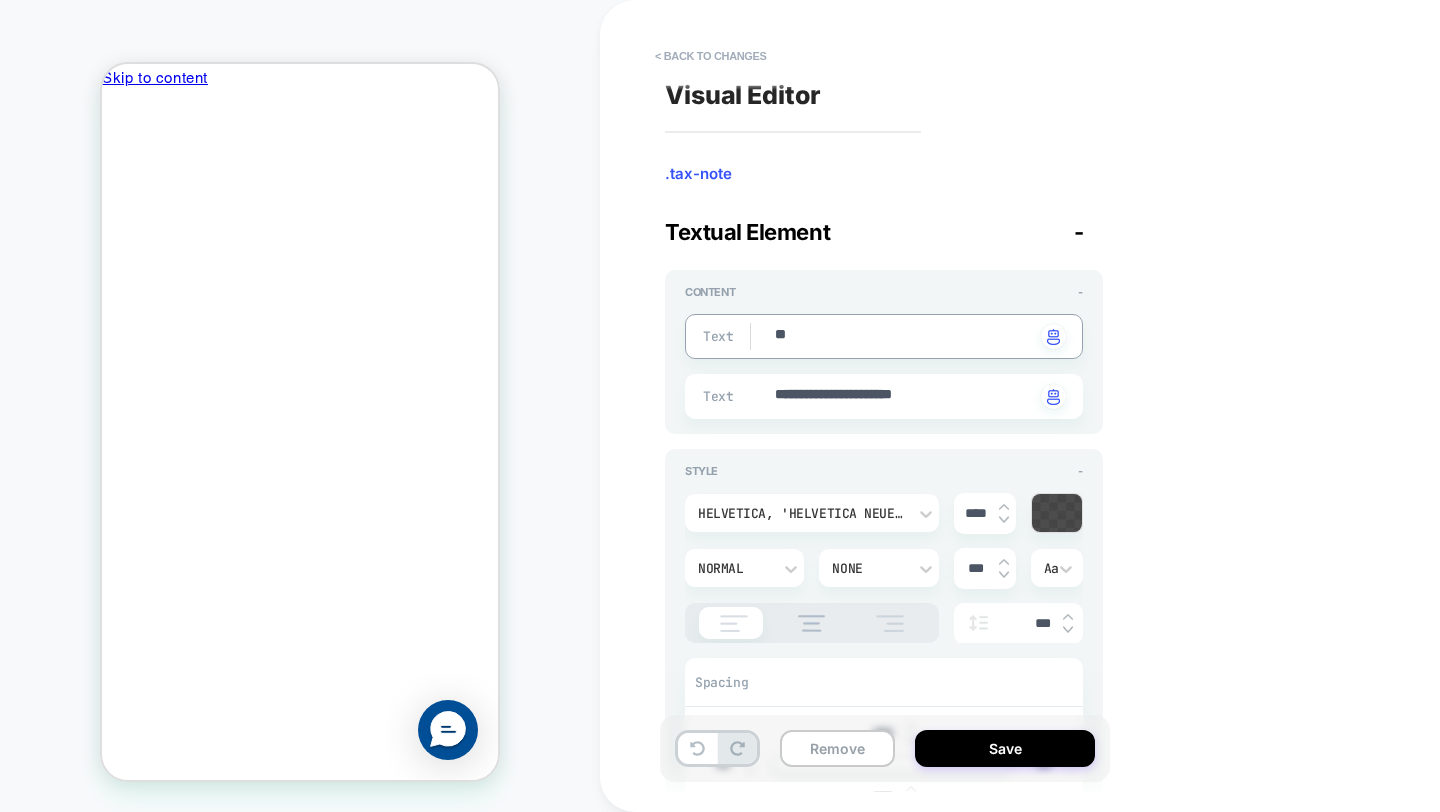 type on "*" 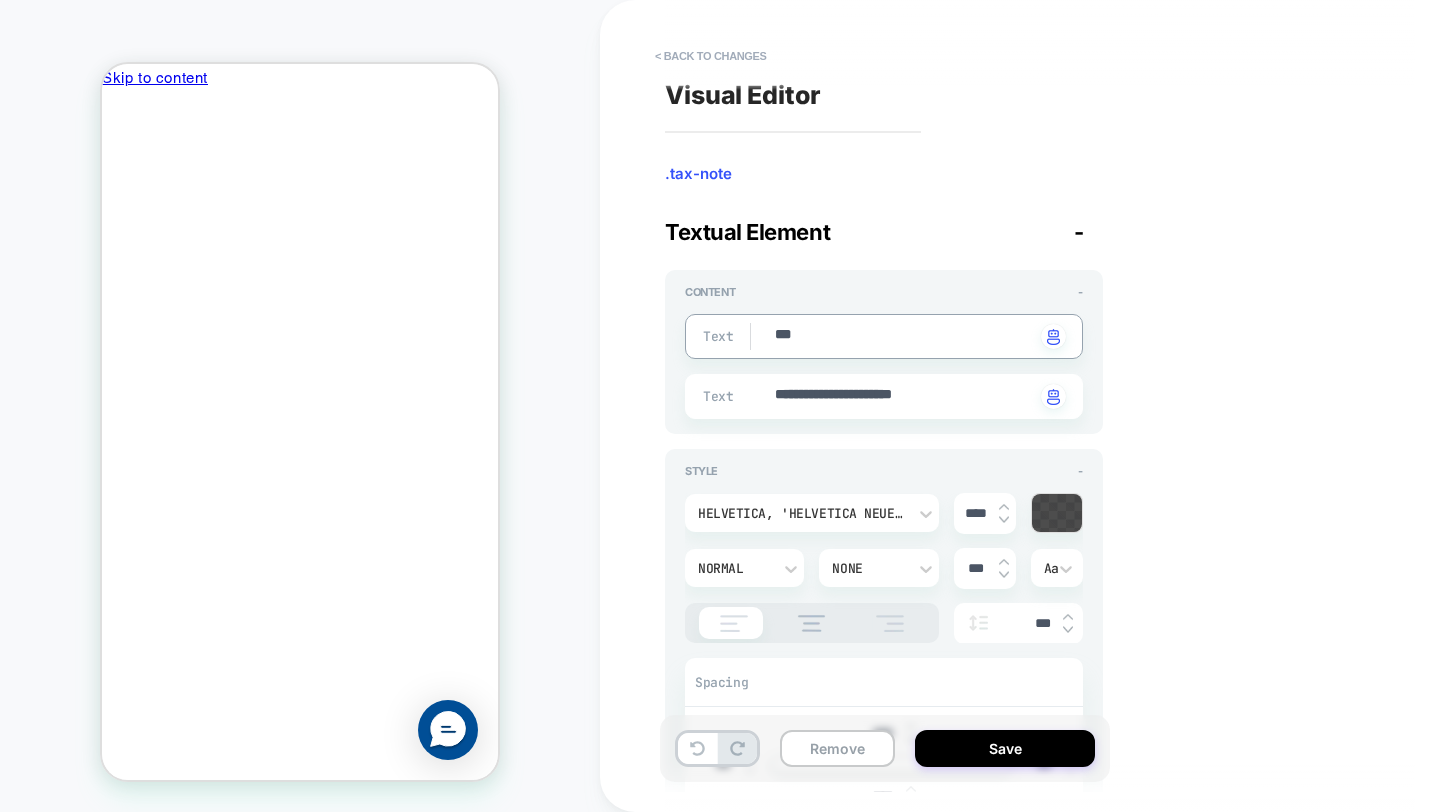 type on "*" 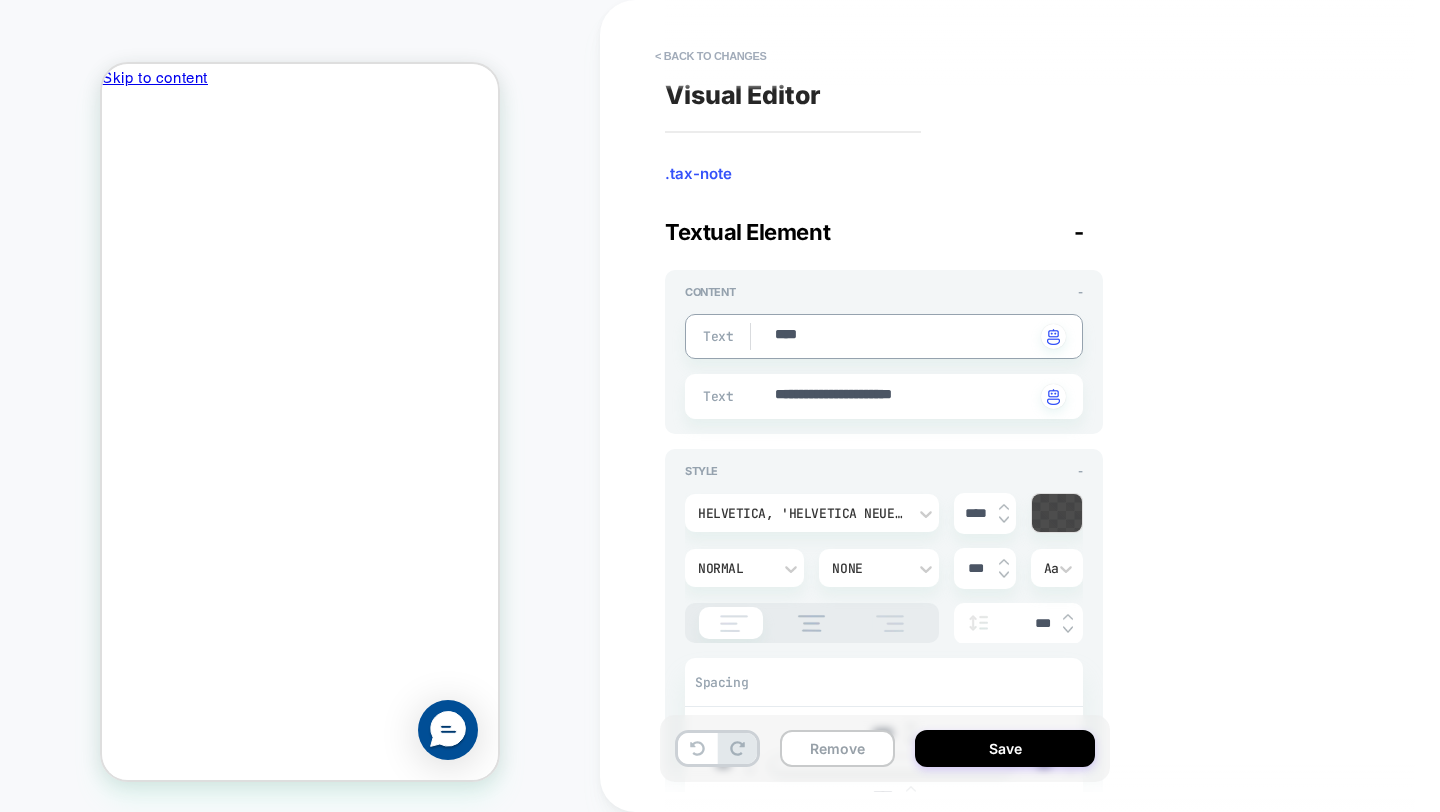 type on "*" 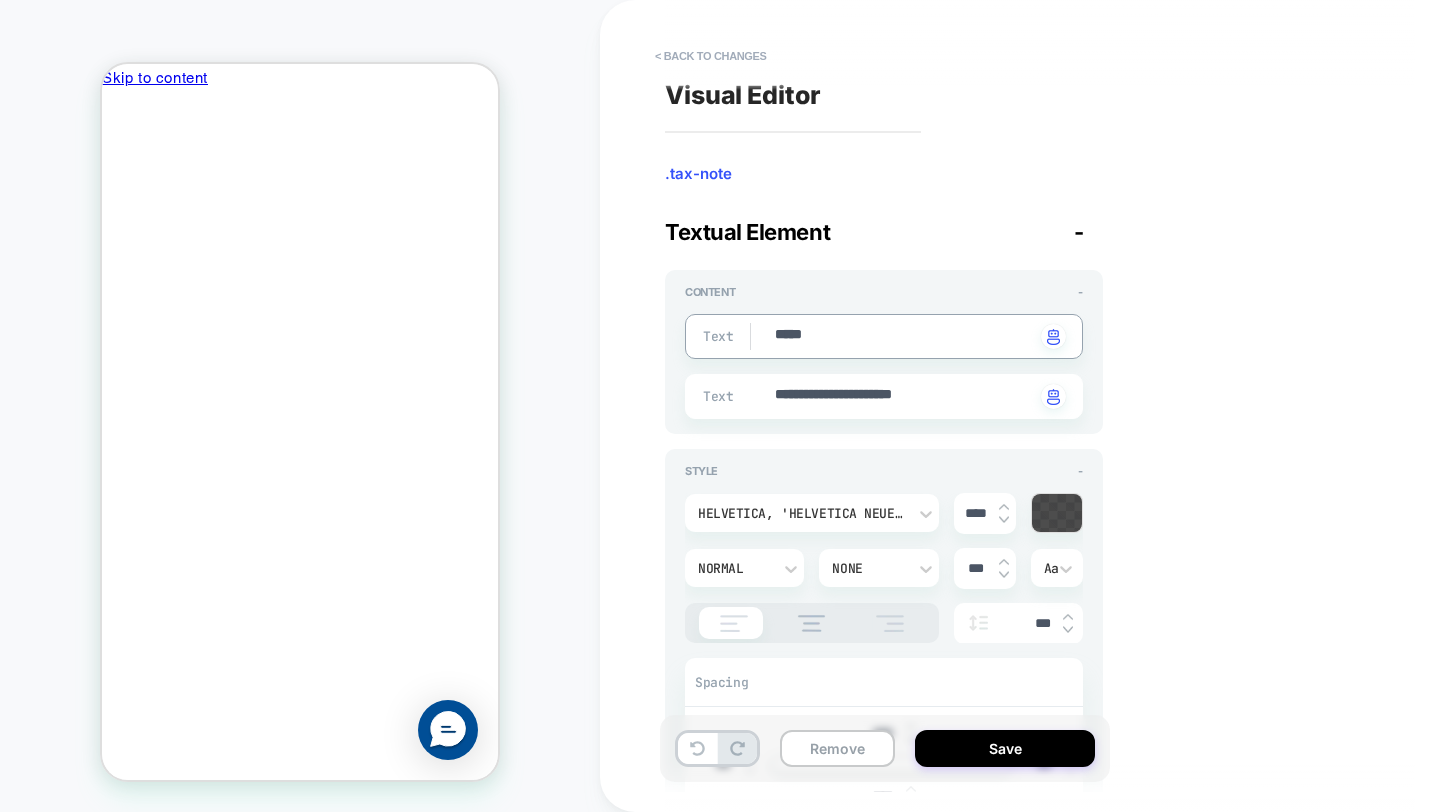 type on "*" 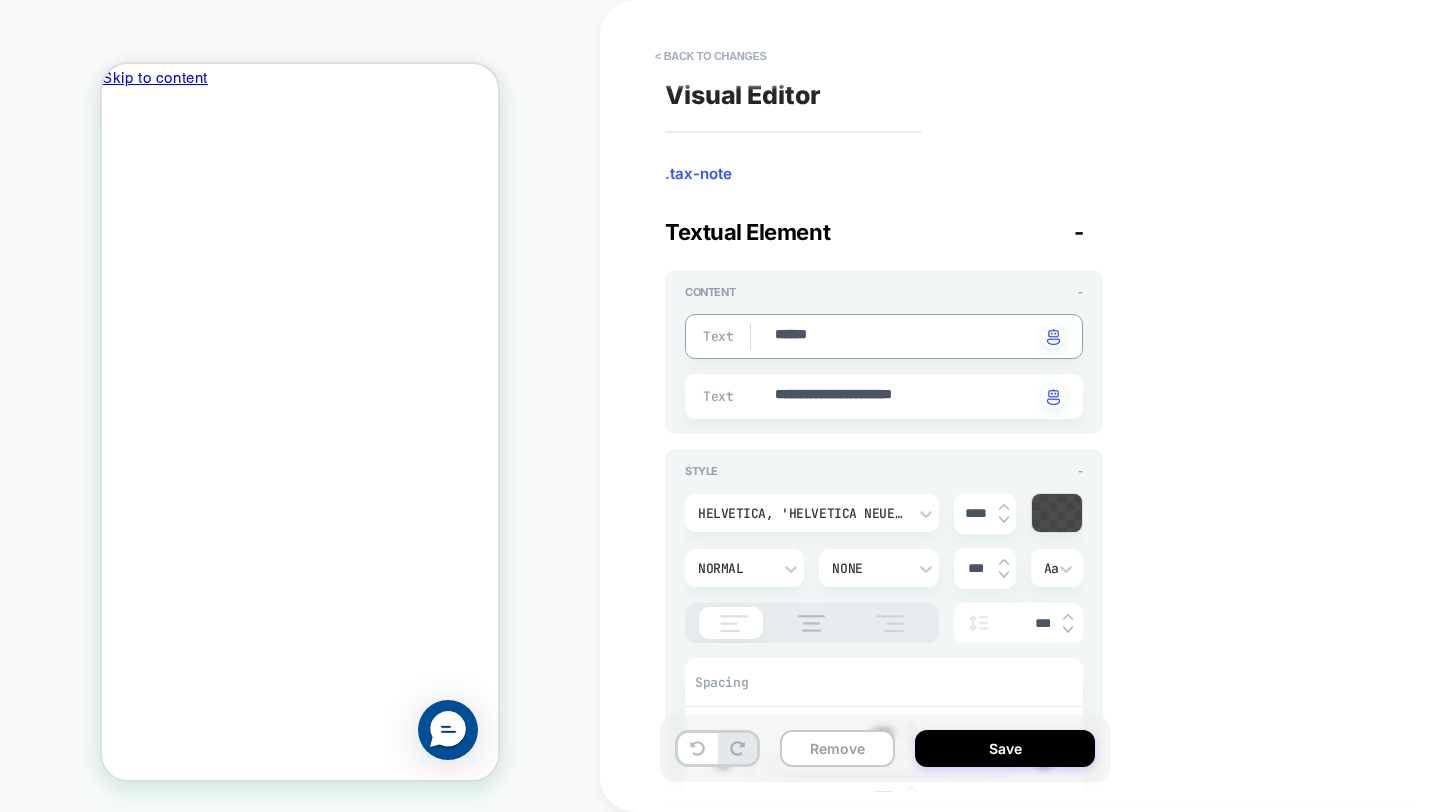 type on "*" 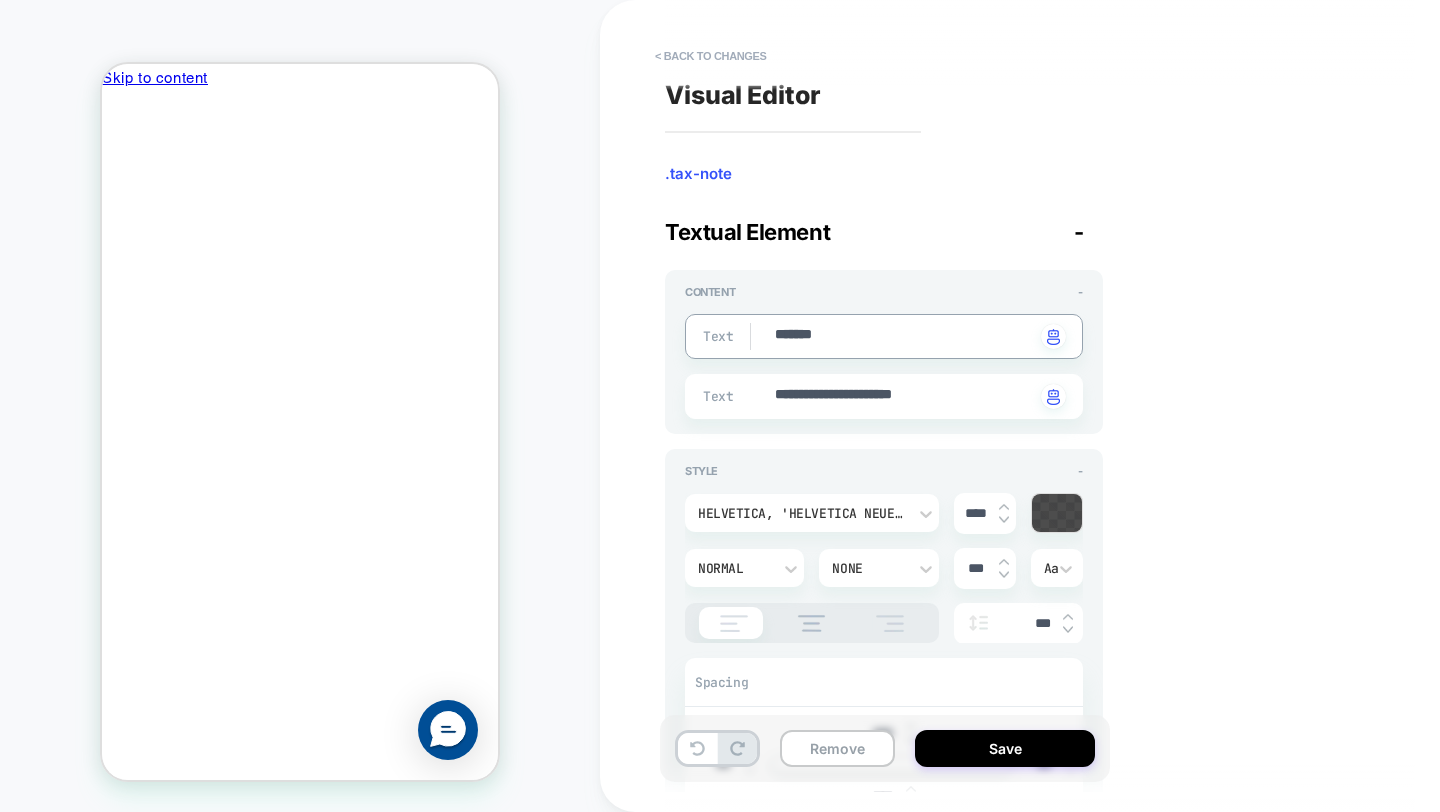 type on "*" 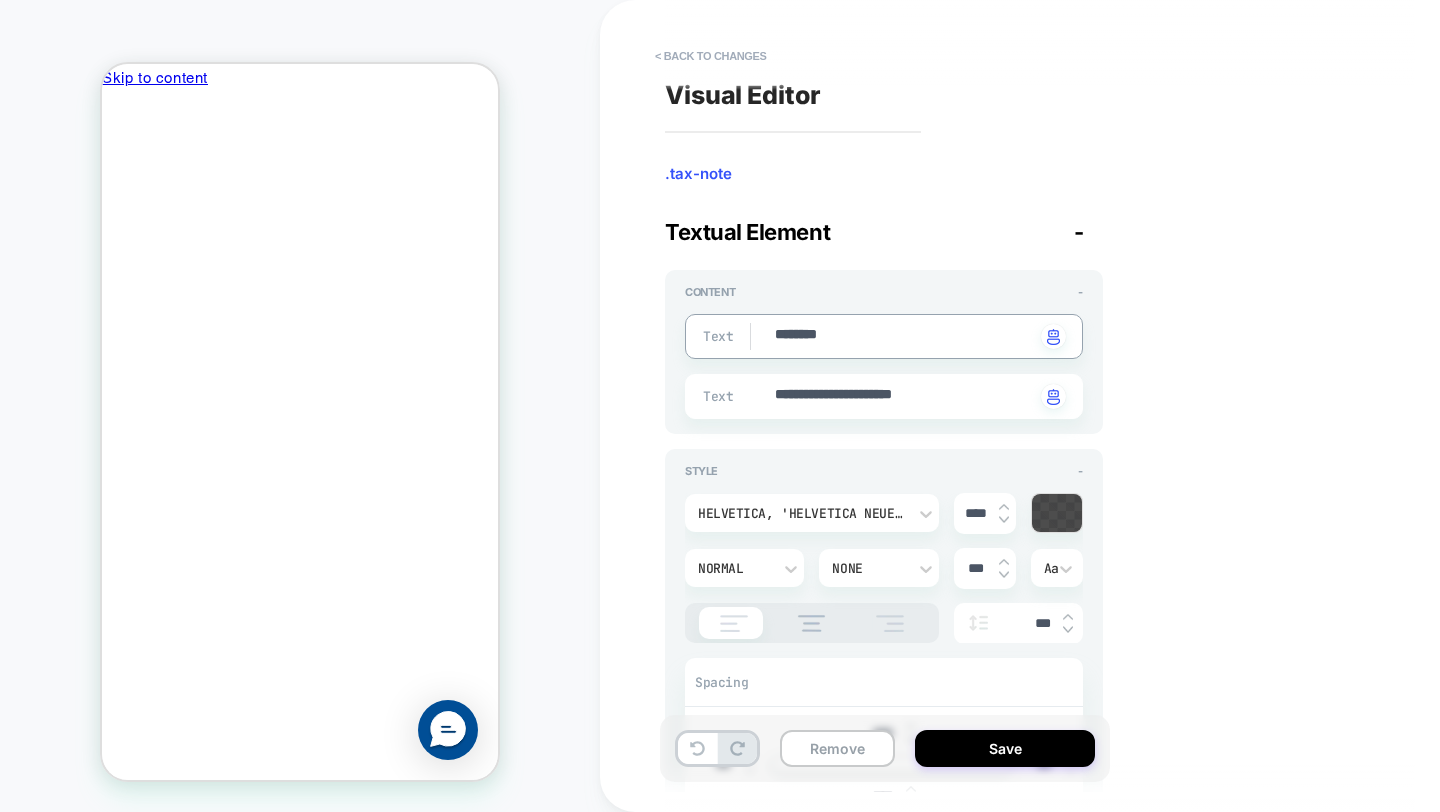 type on "*" 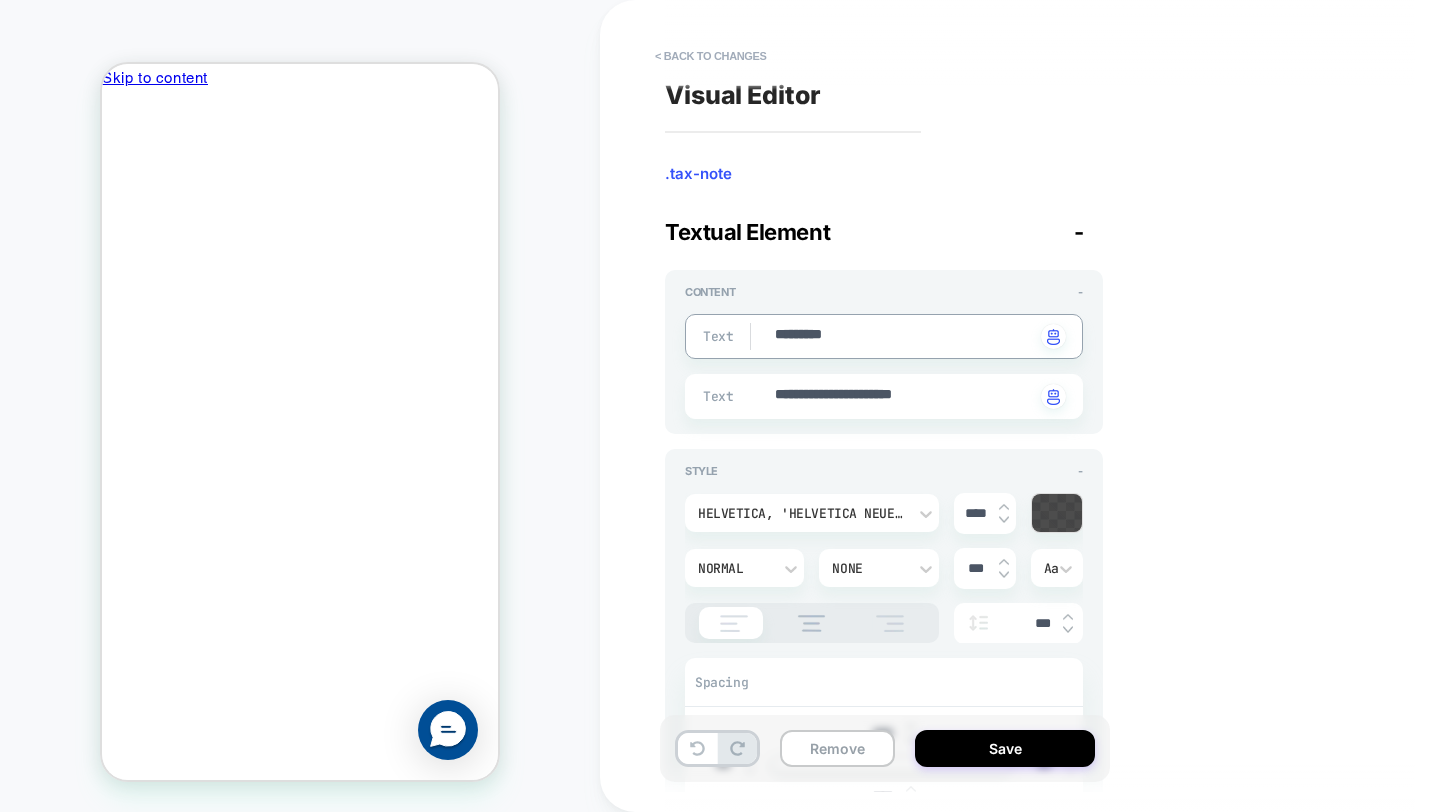 type on "*" 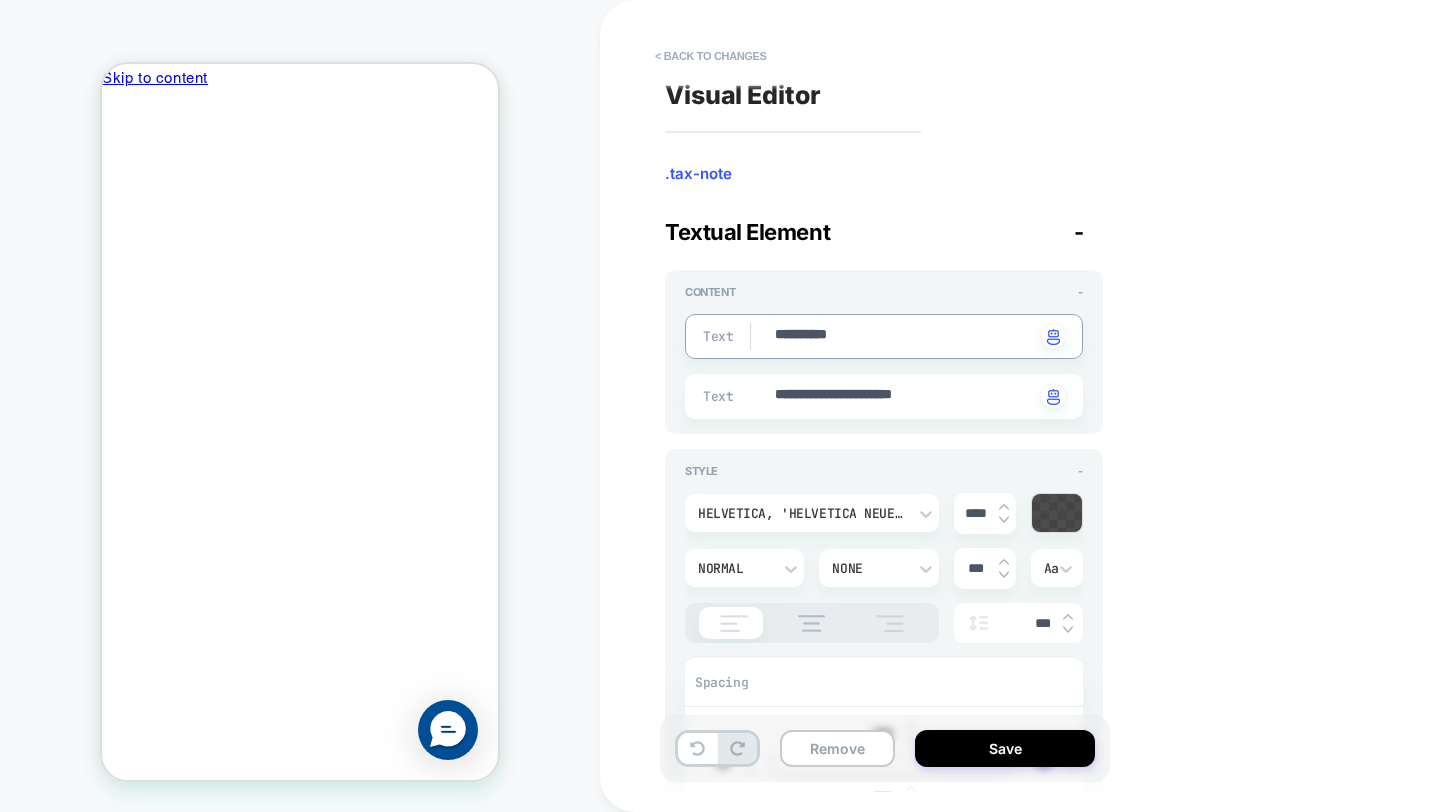 type on "*" 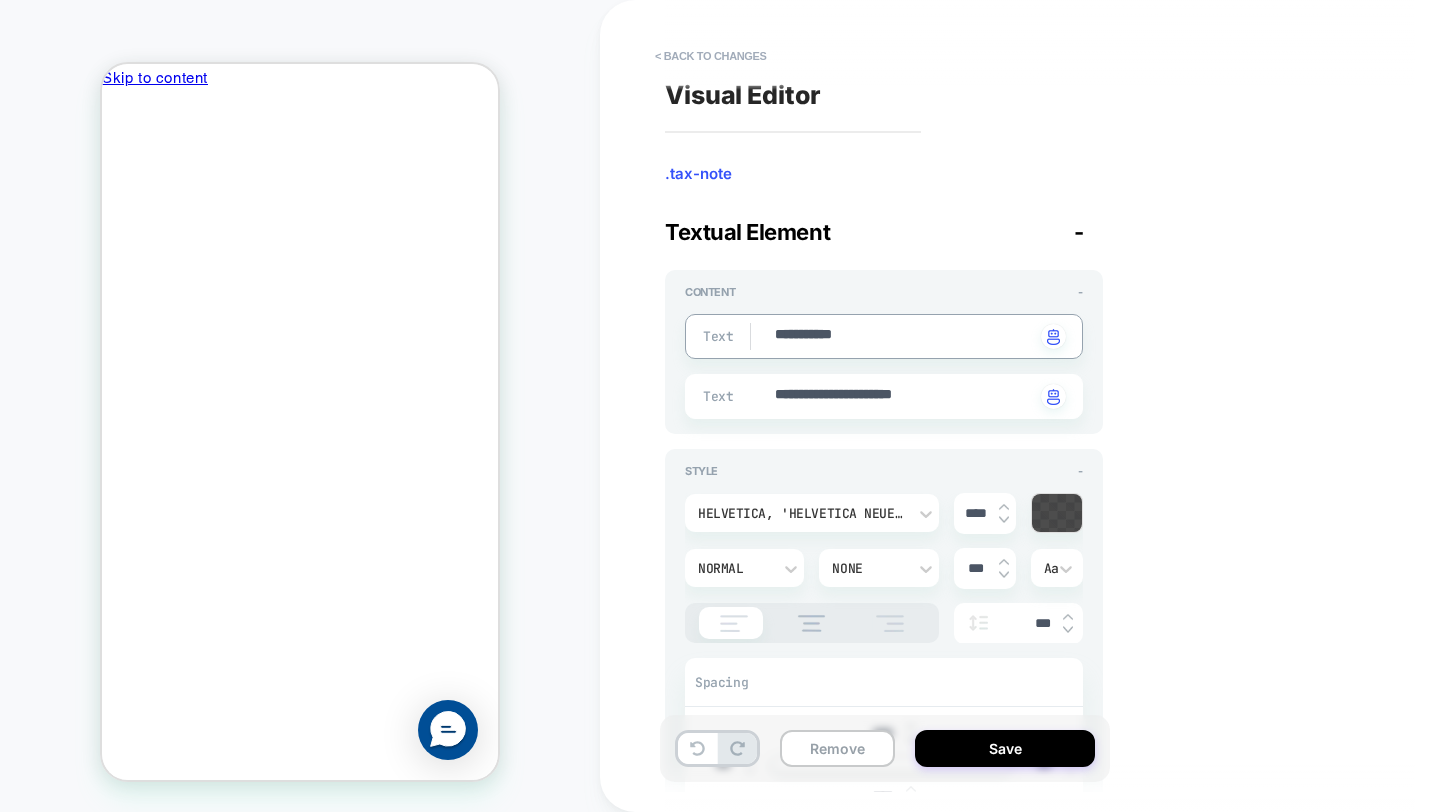 type on "*" 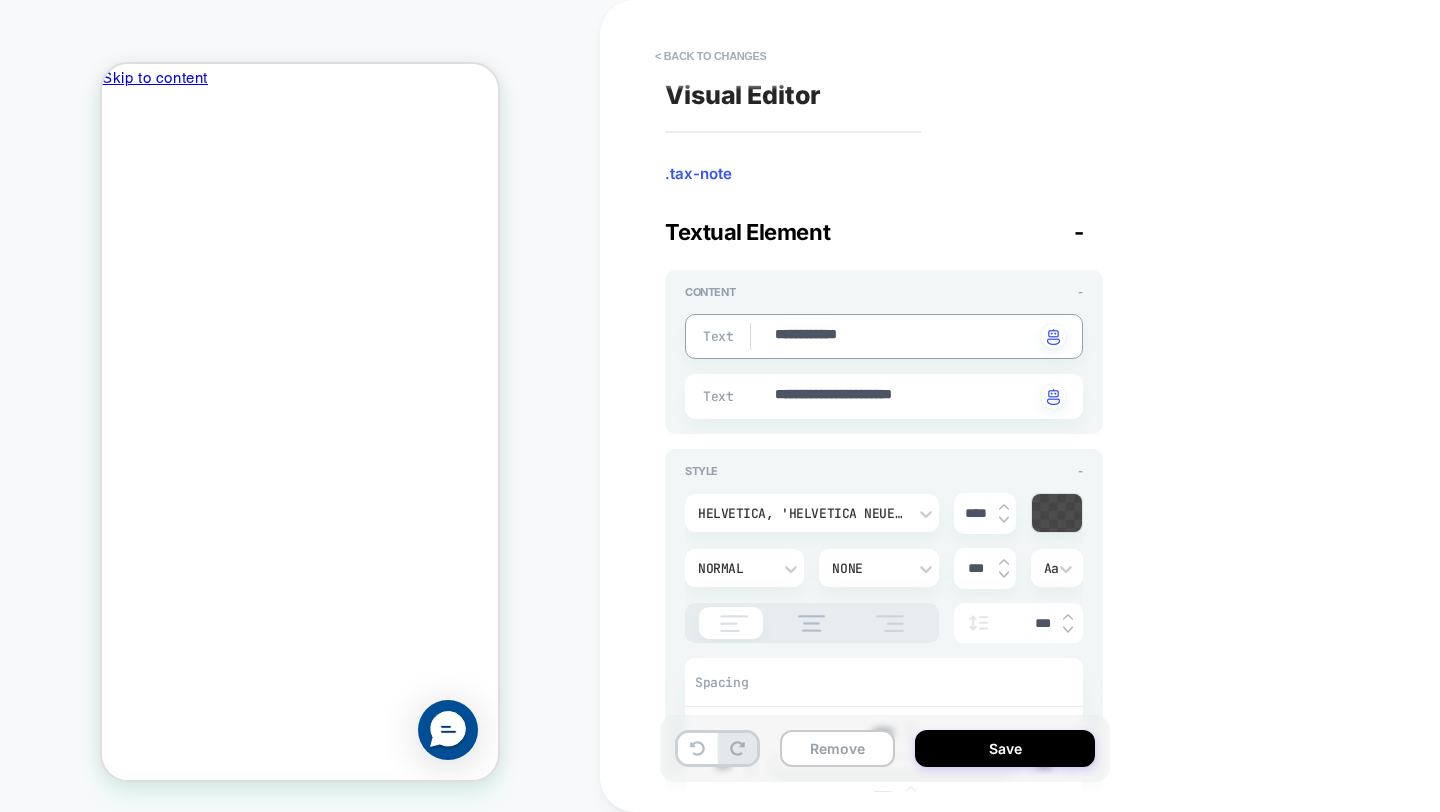 type on "*" 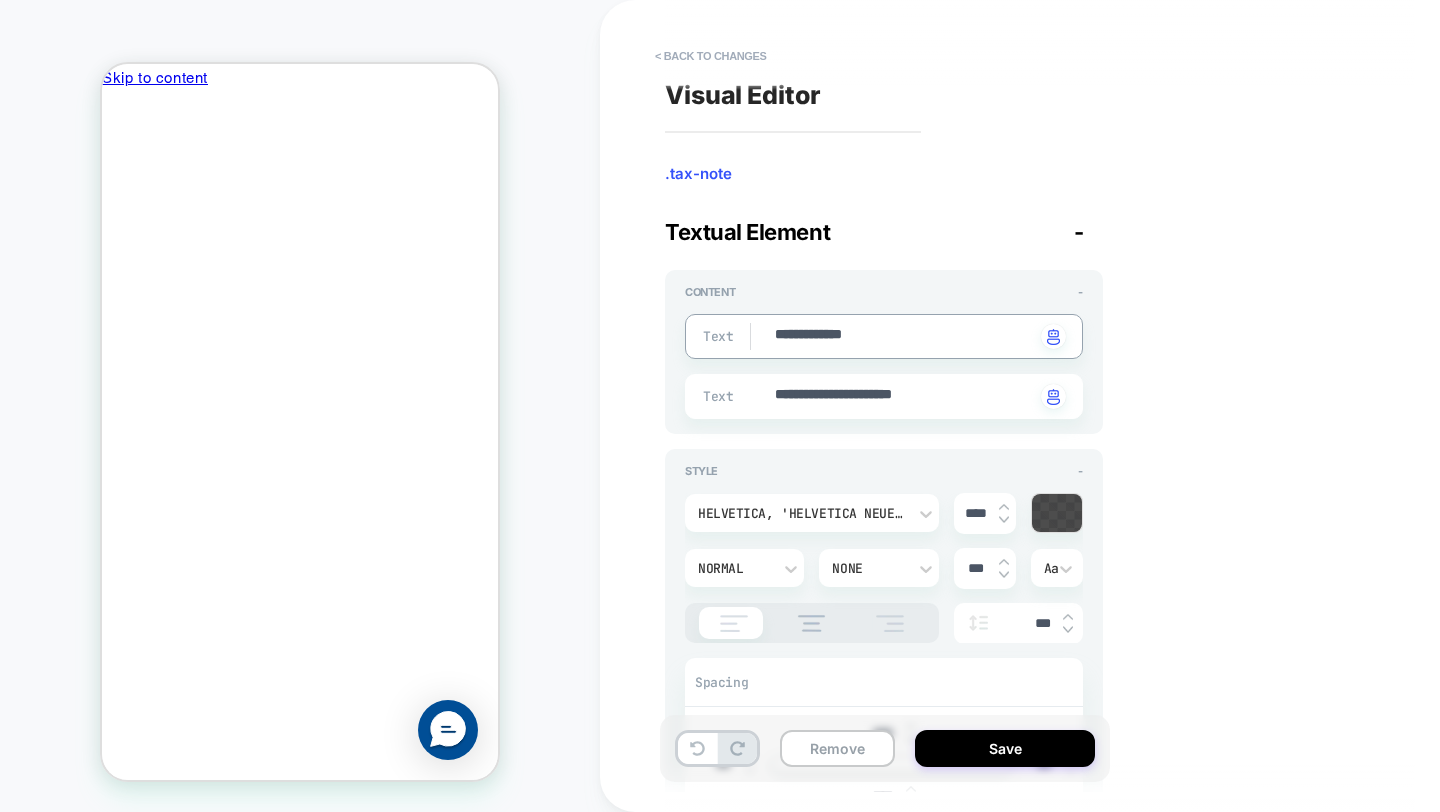 type on "*" 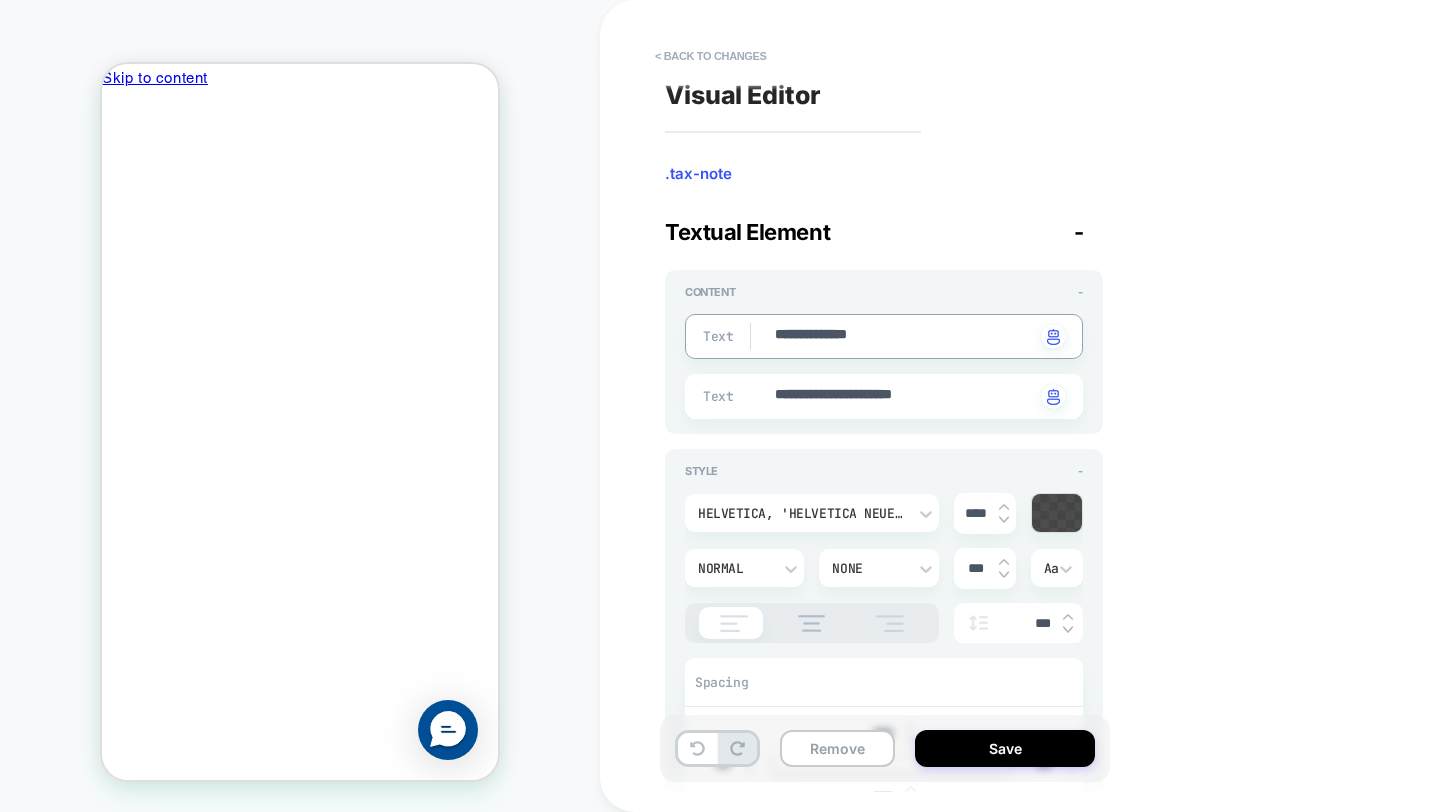 type on "*" 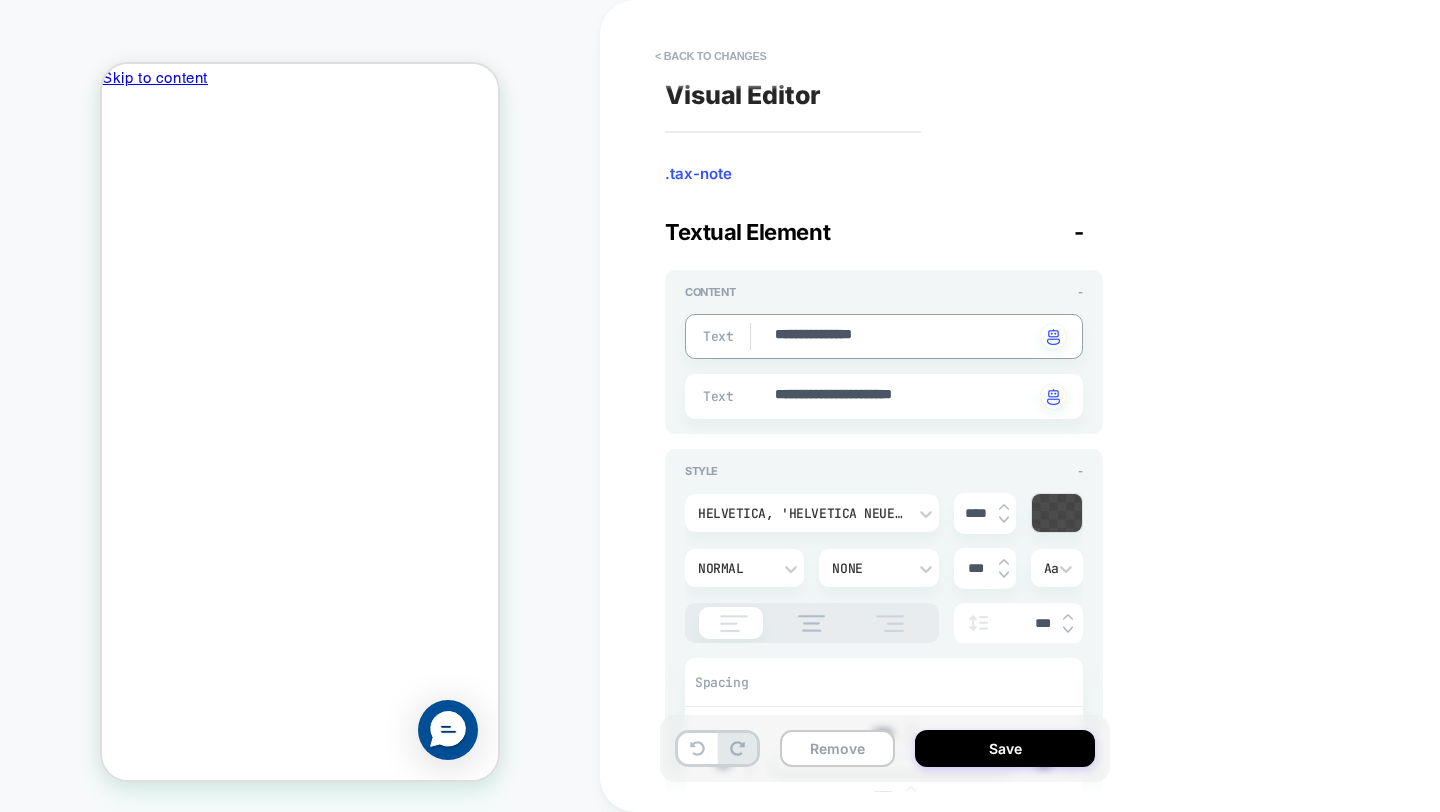 type on "*" 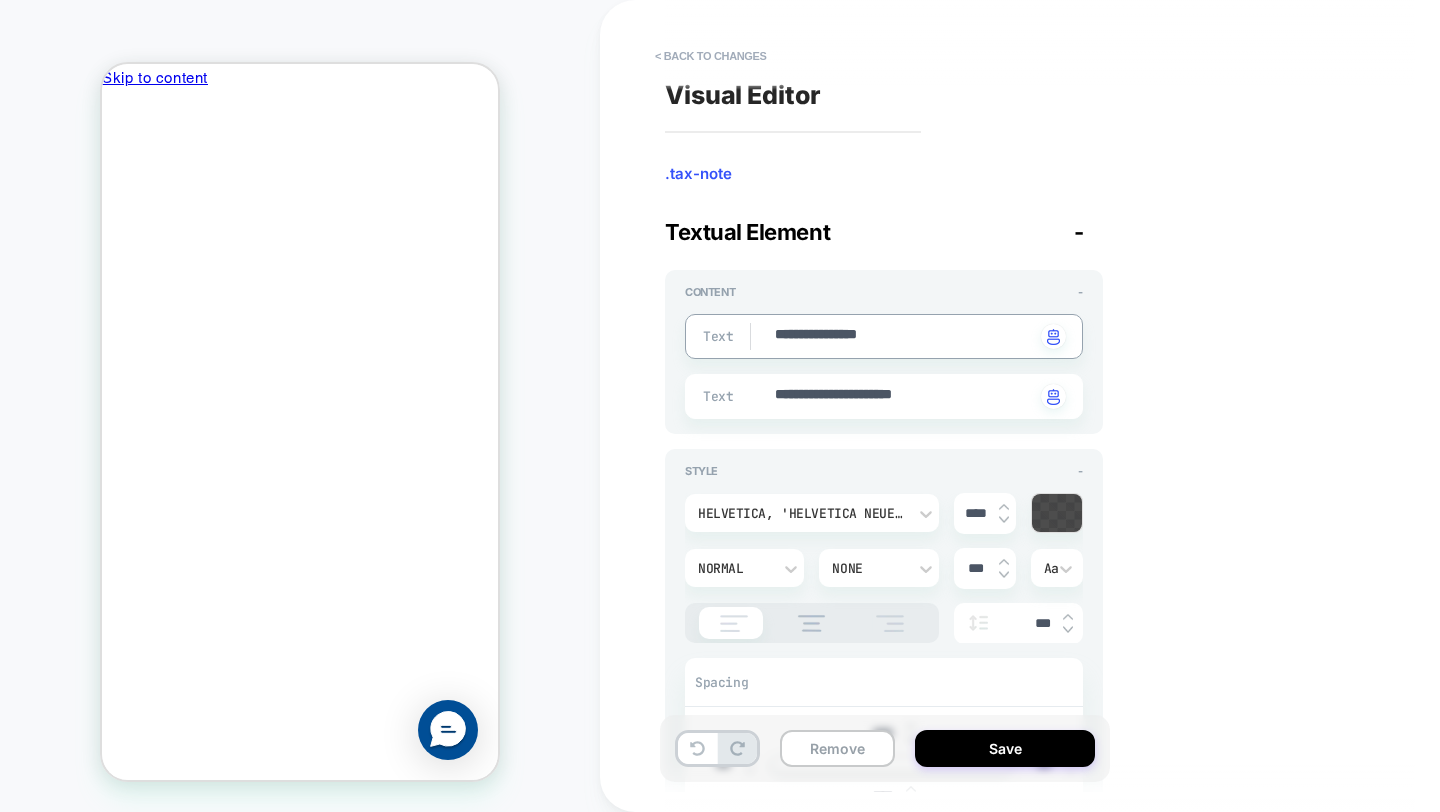 type on "*" 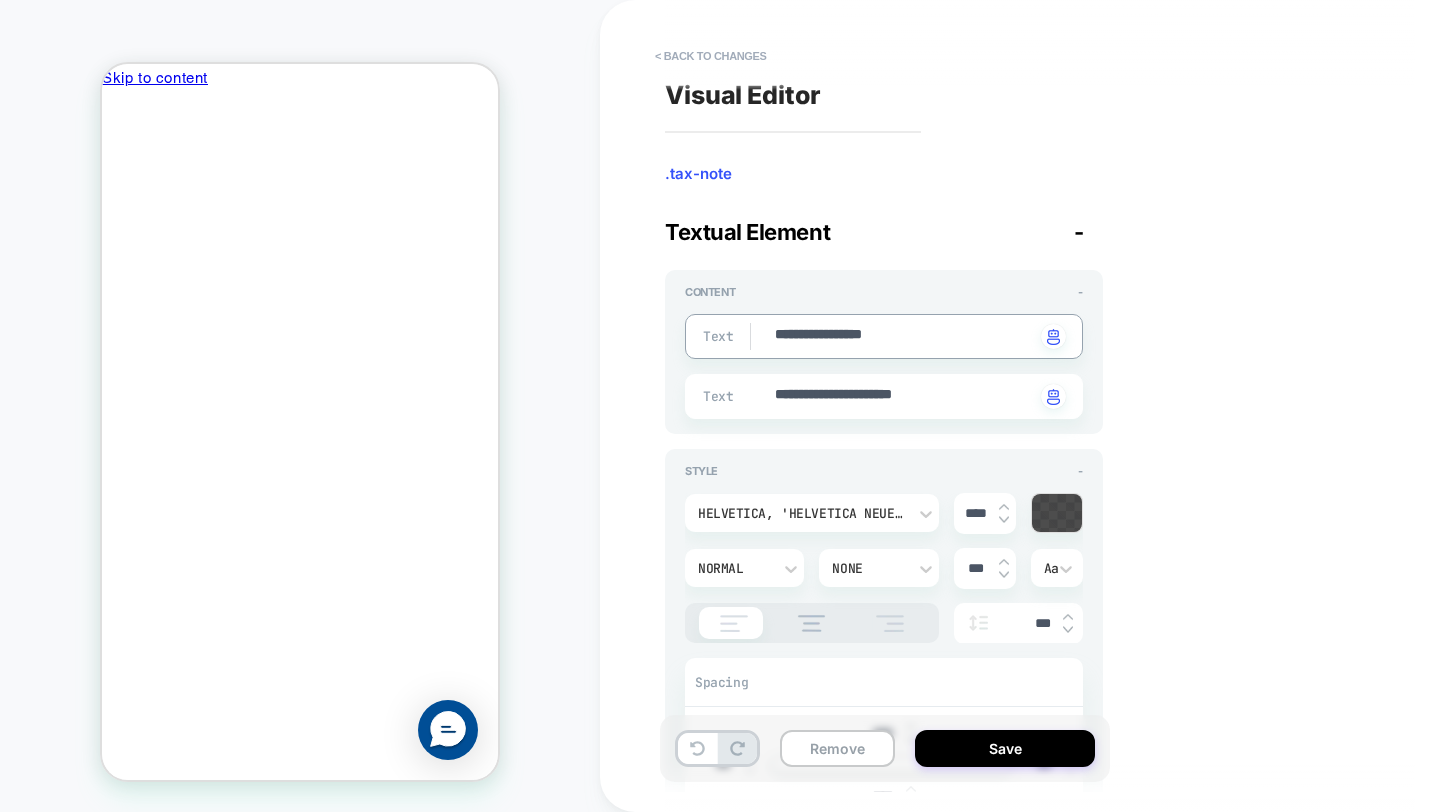 type on "*" 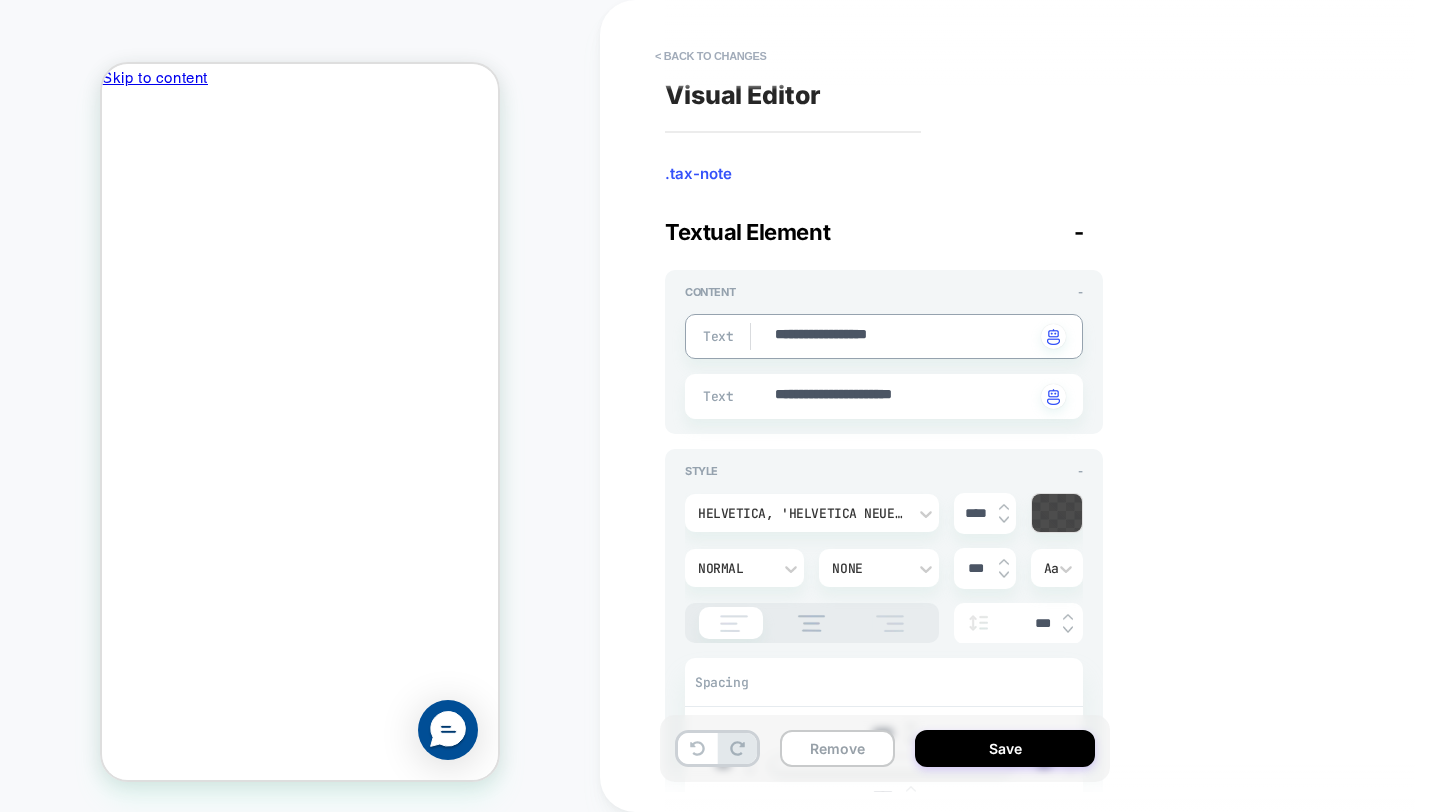 type on "*" 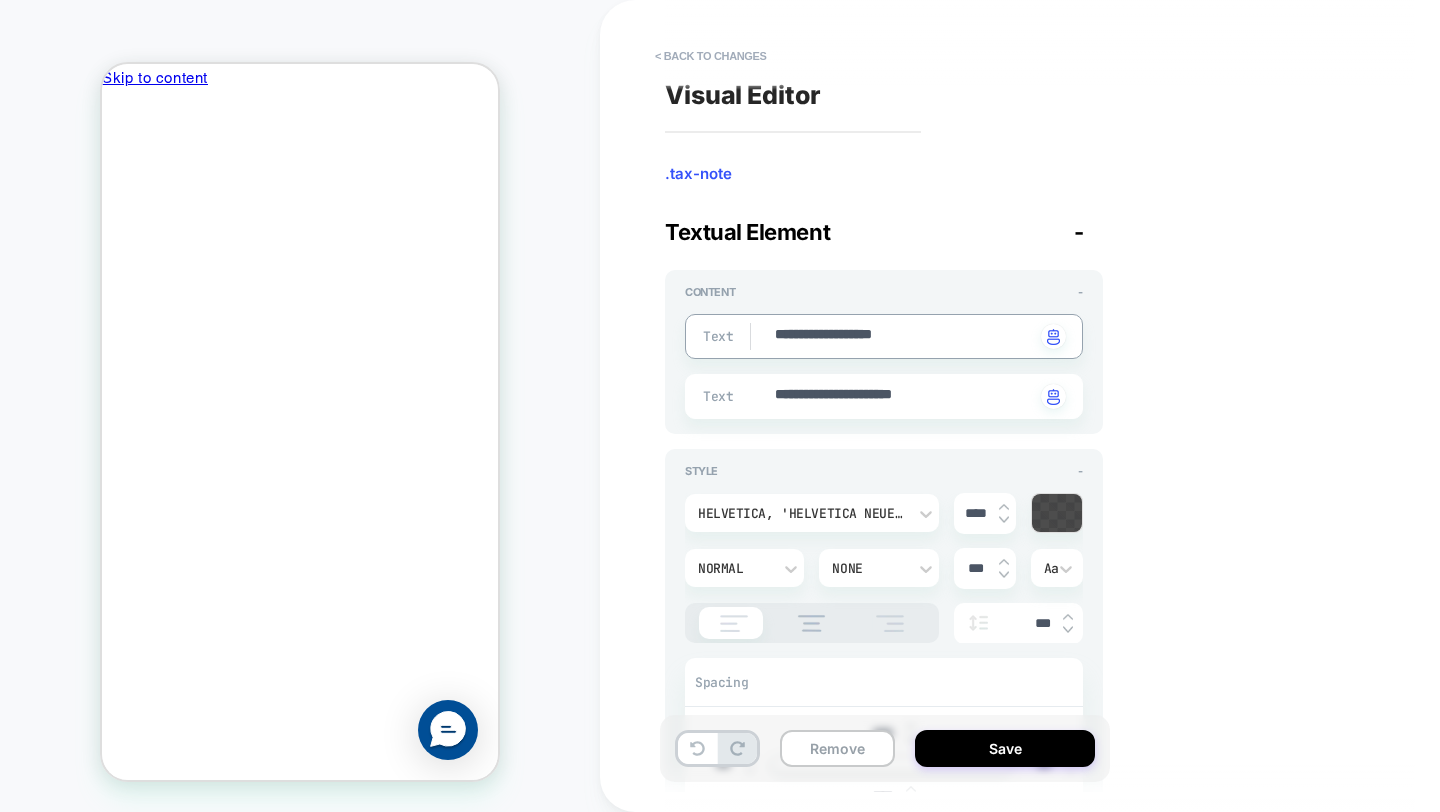 type on "*" 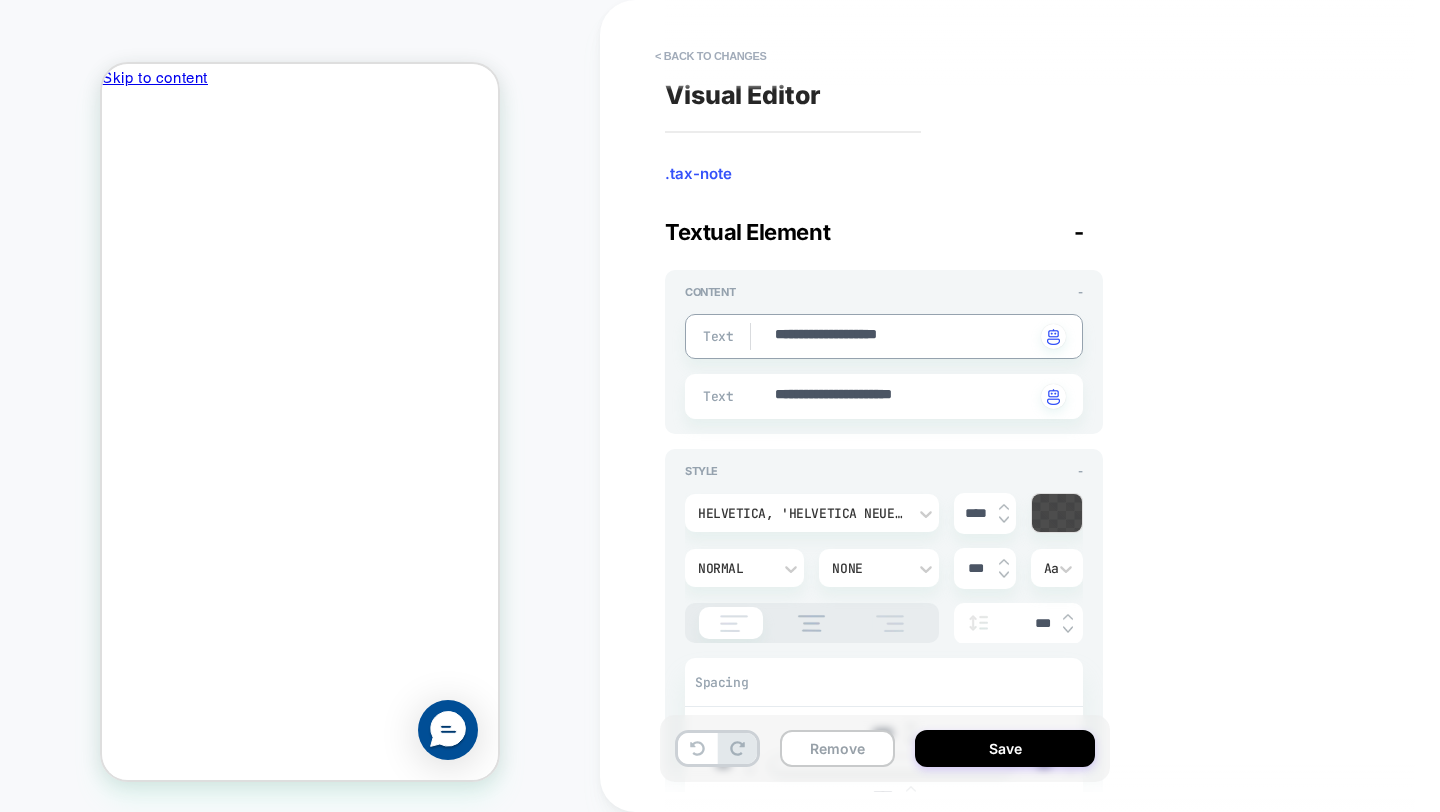 type on "*" 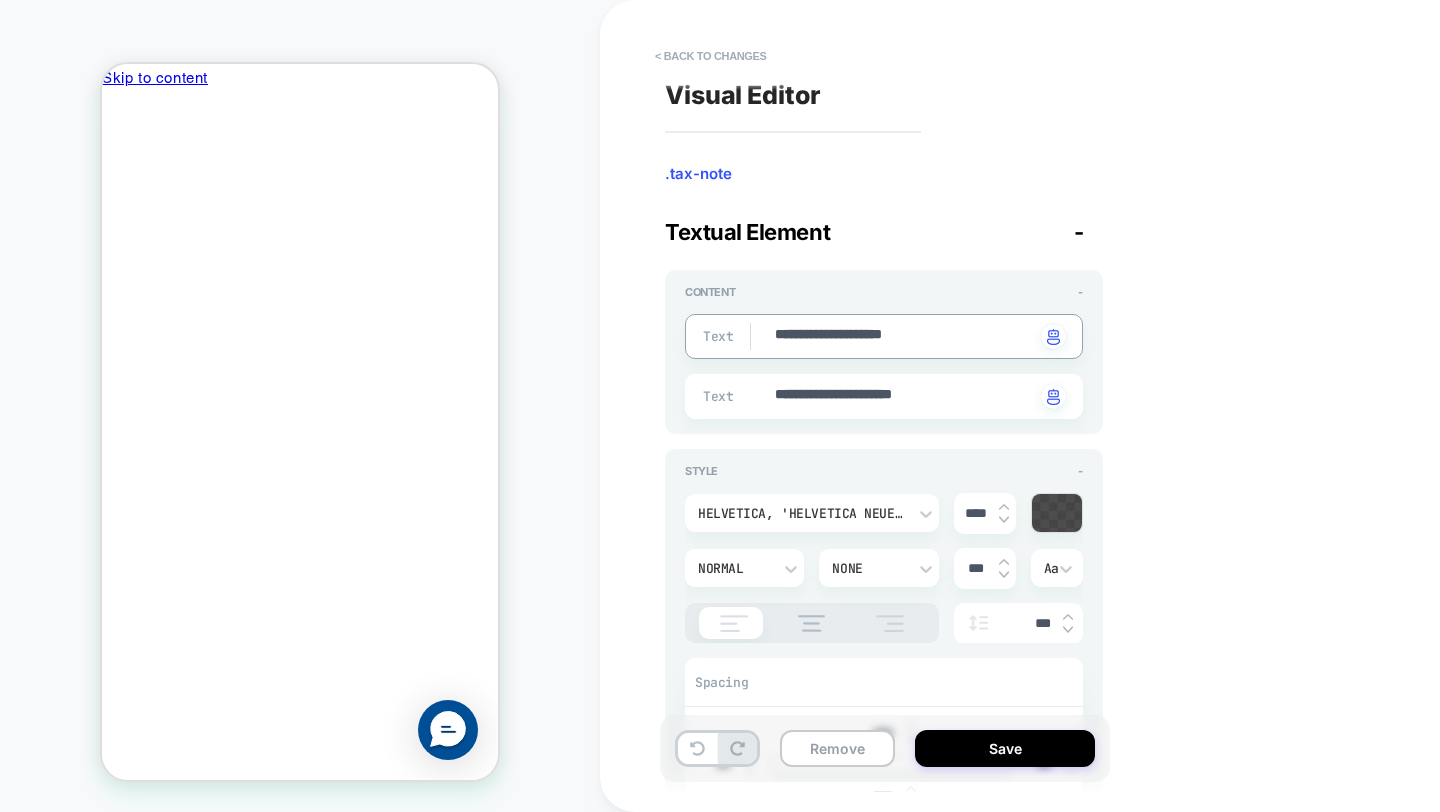 type on "*" 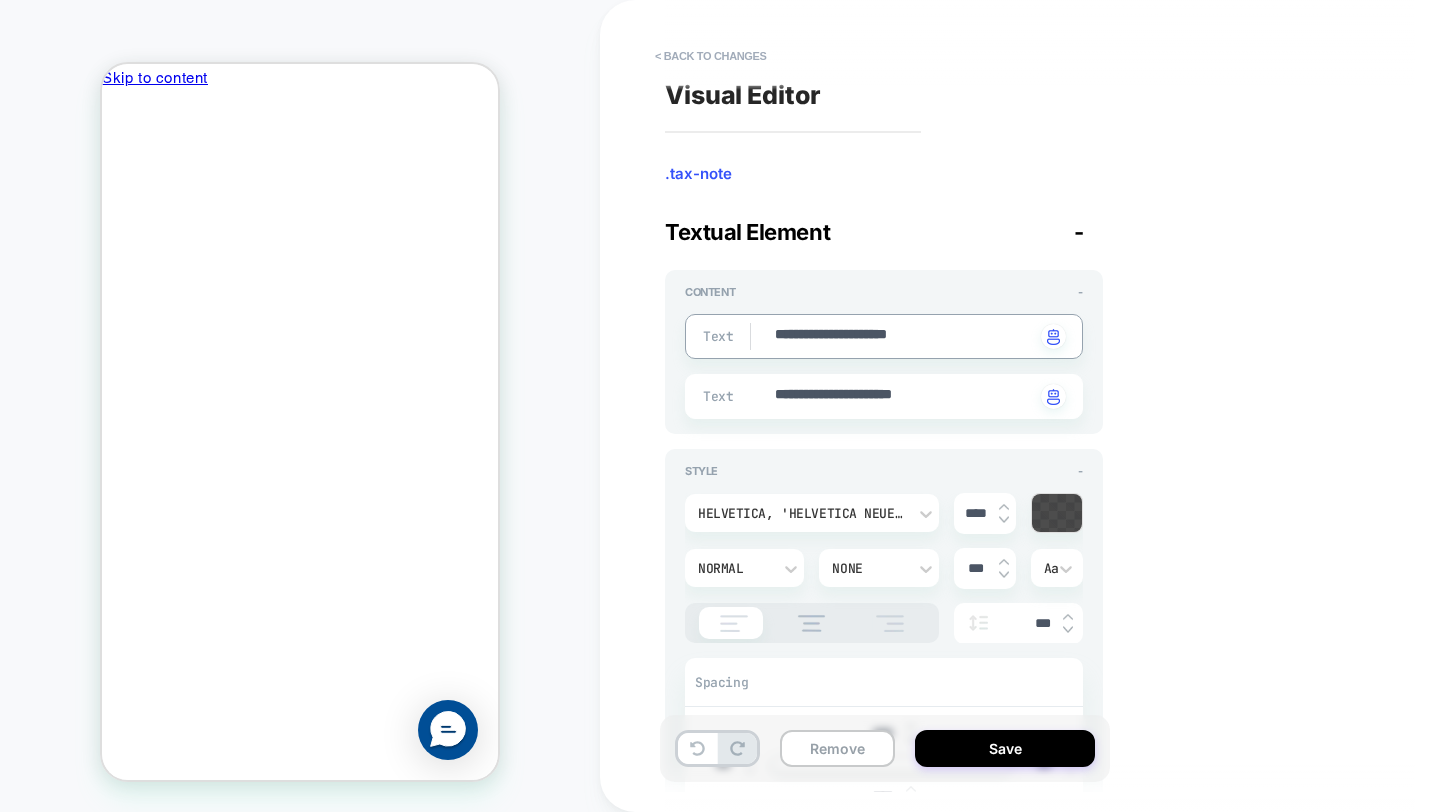 type on "*" 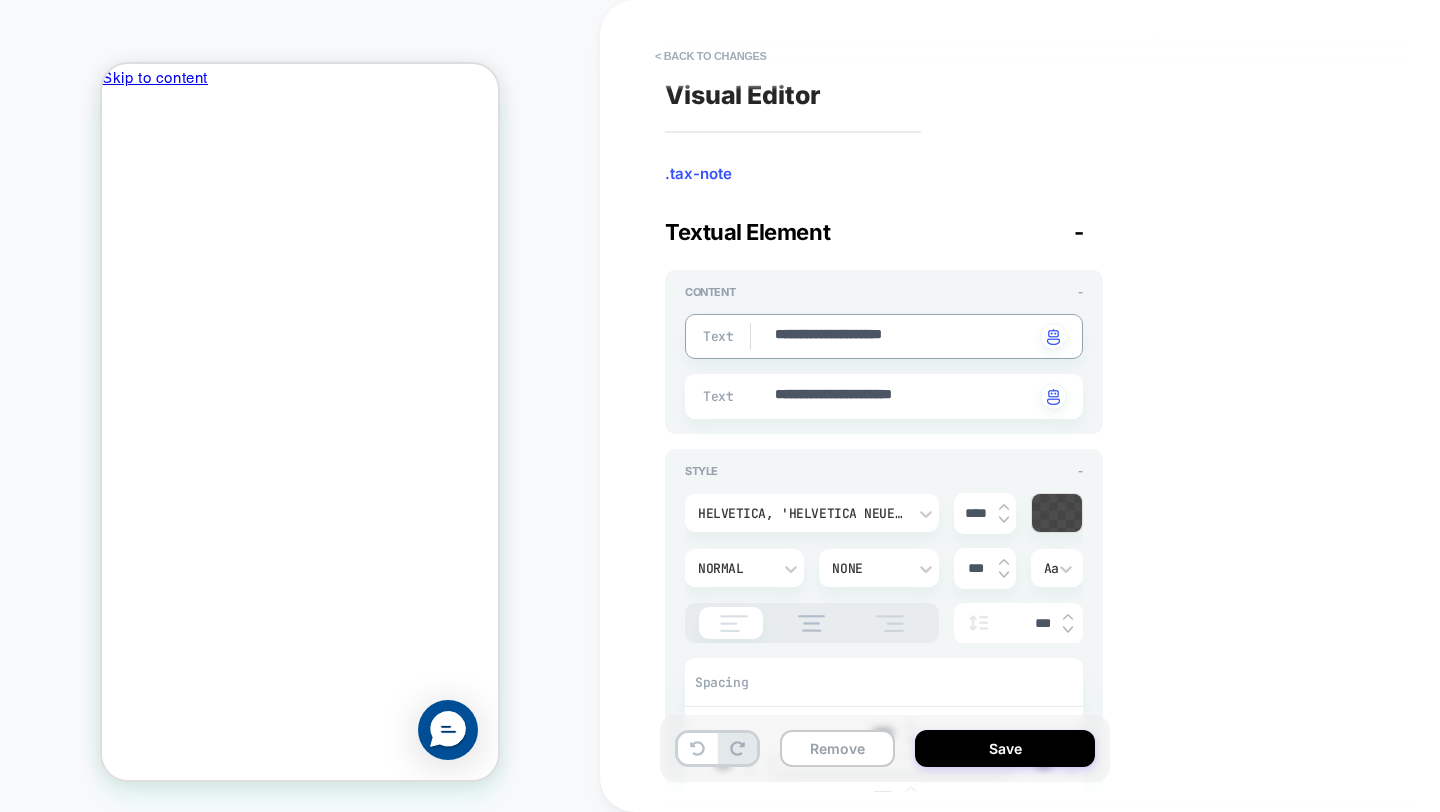 type on "*" 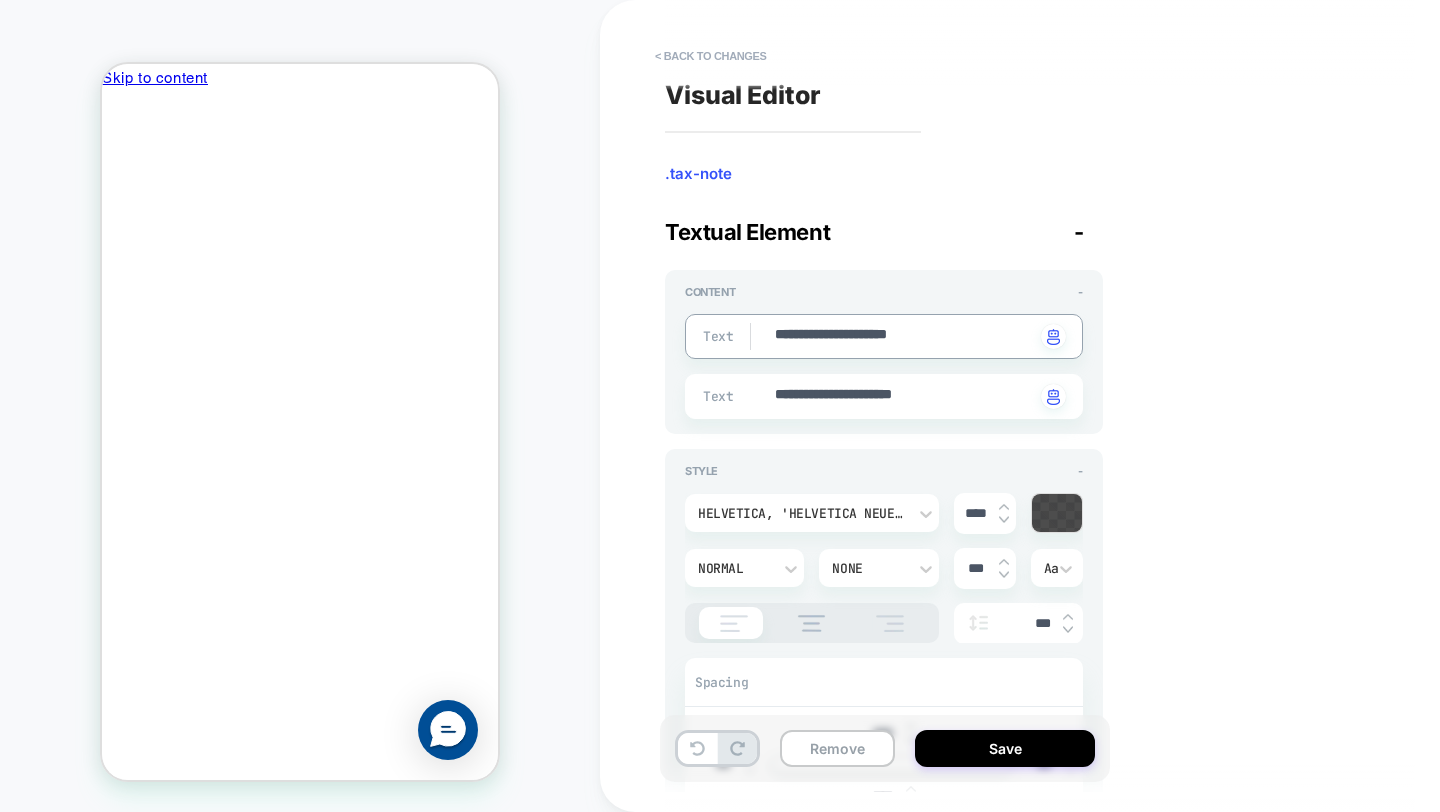 type on "*" 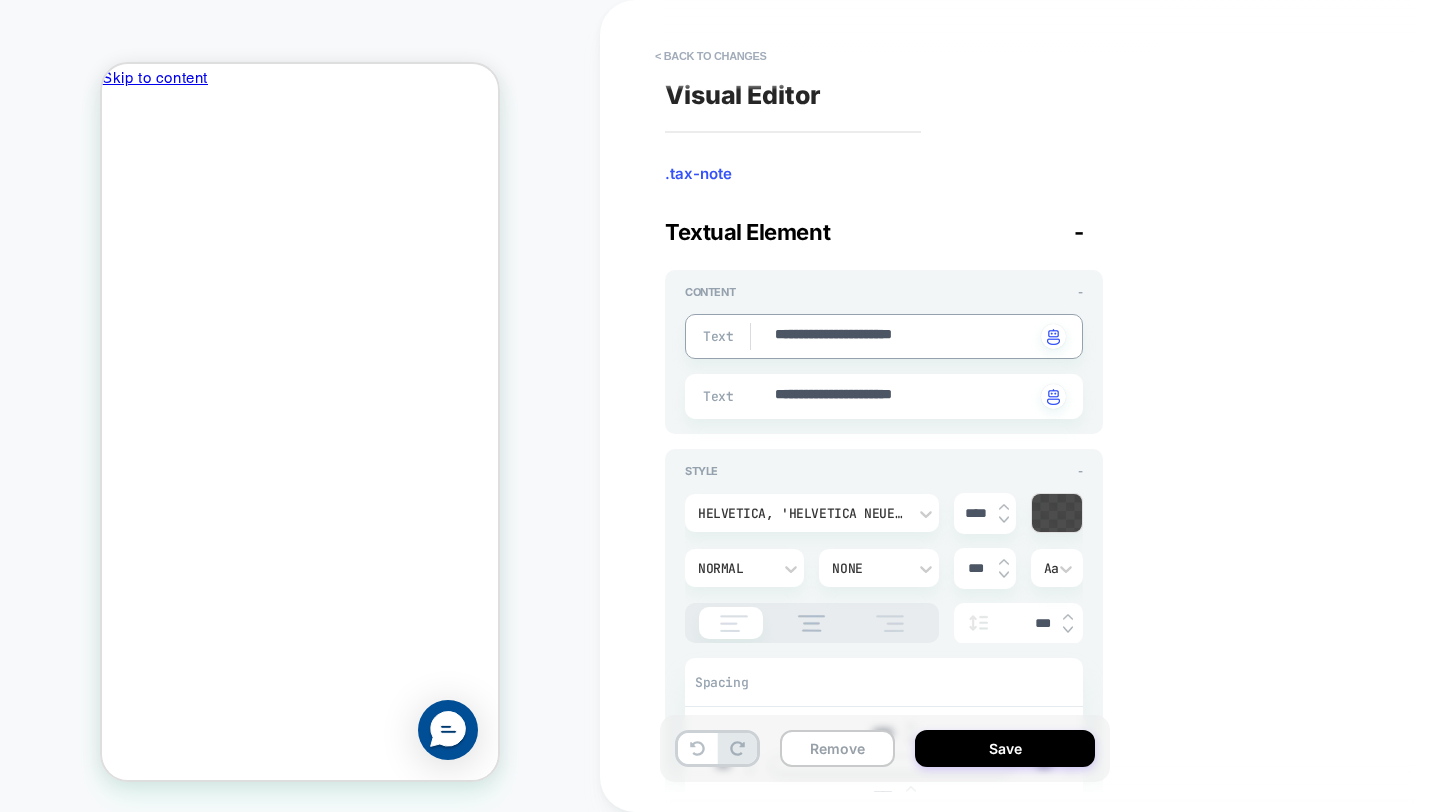 type on "*" 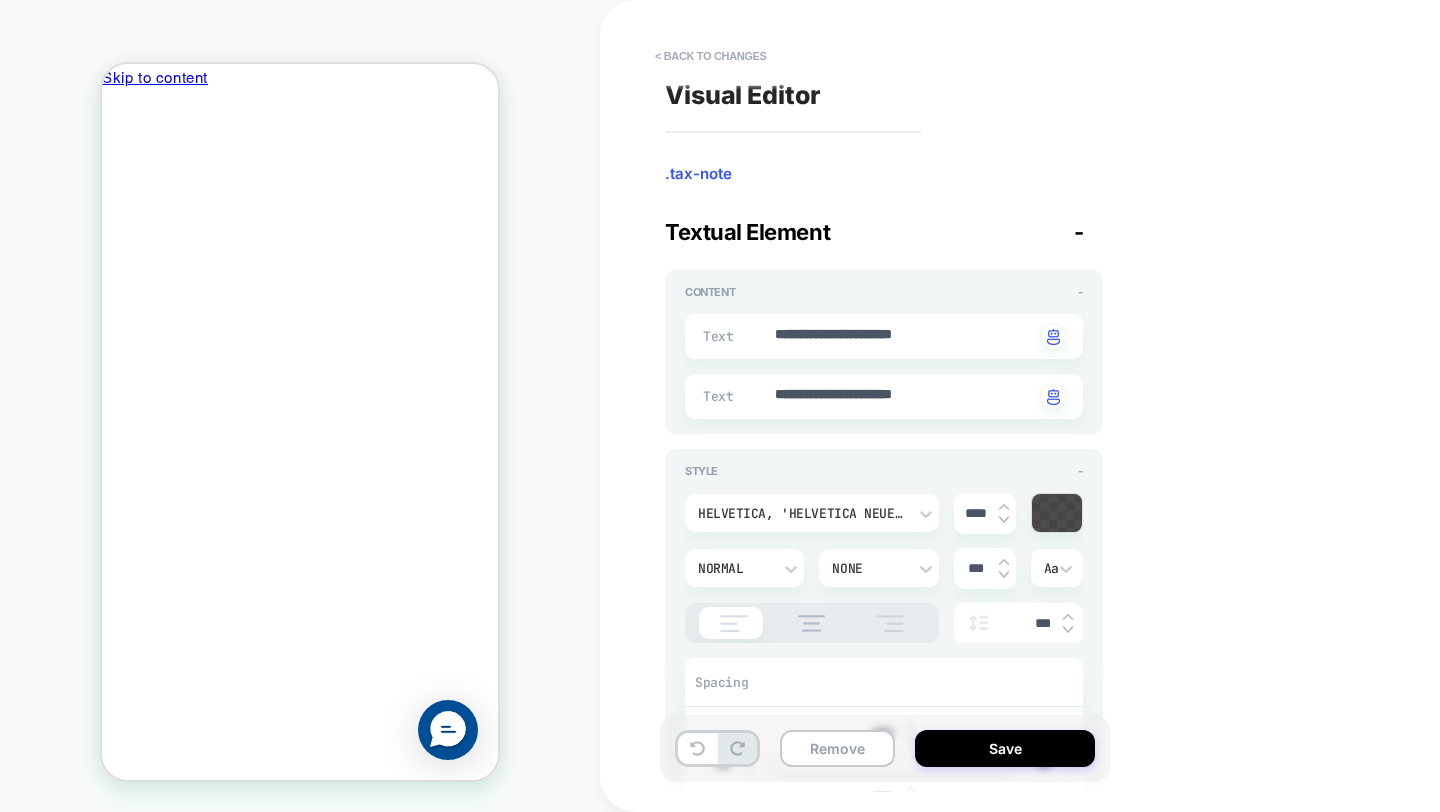 click on "**********" at bounding box center (884, 396) 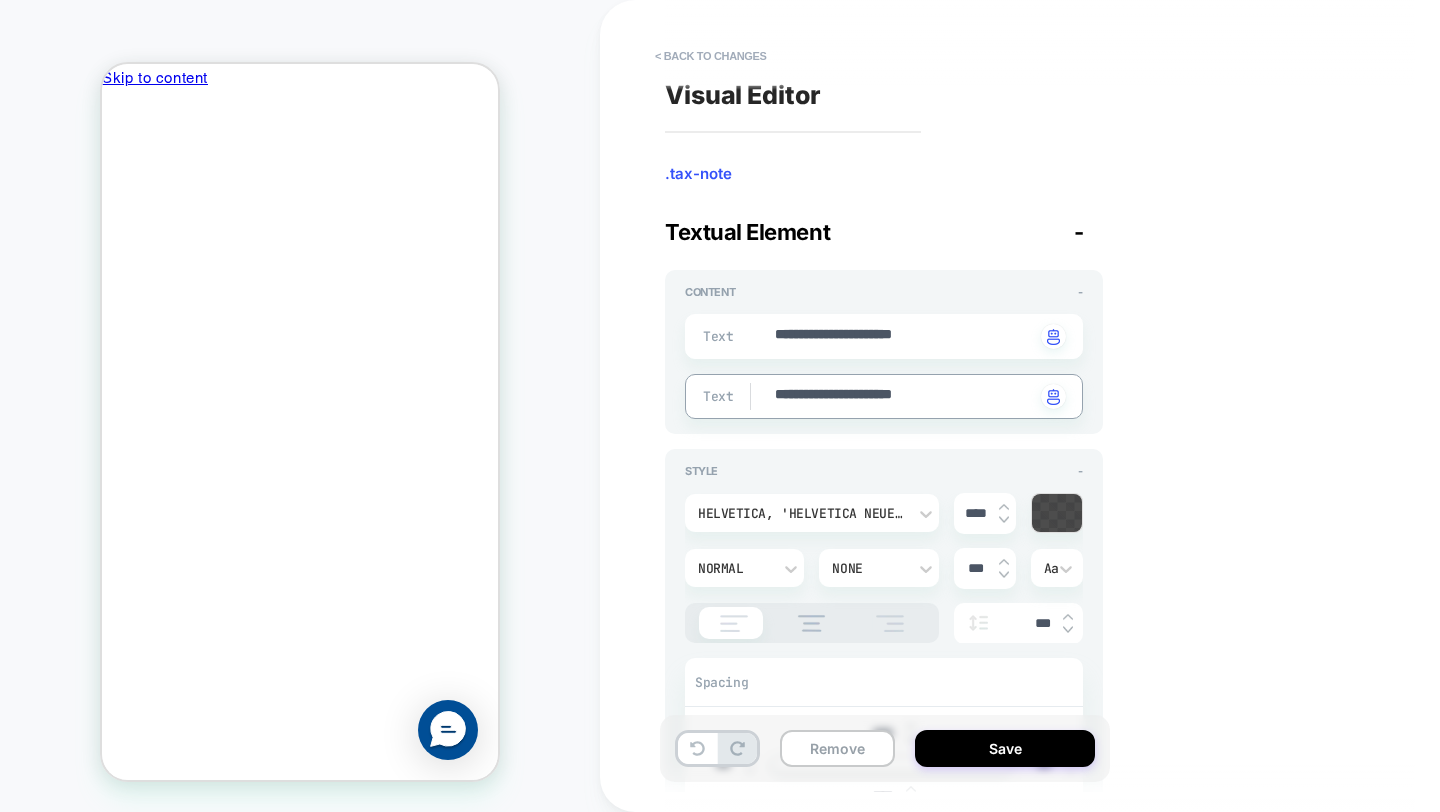 click on "**********" at bounding box center (904, 396) 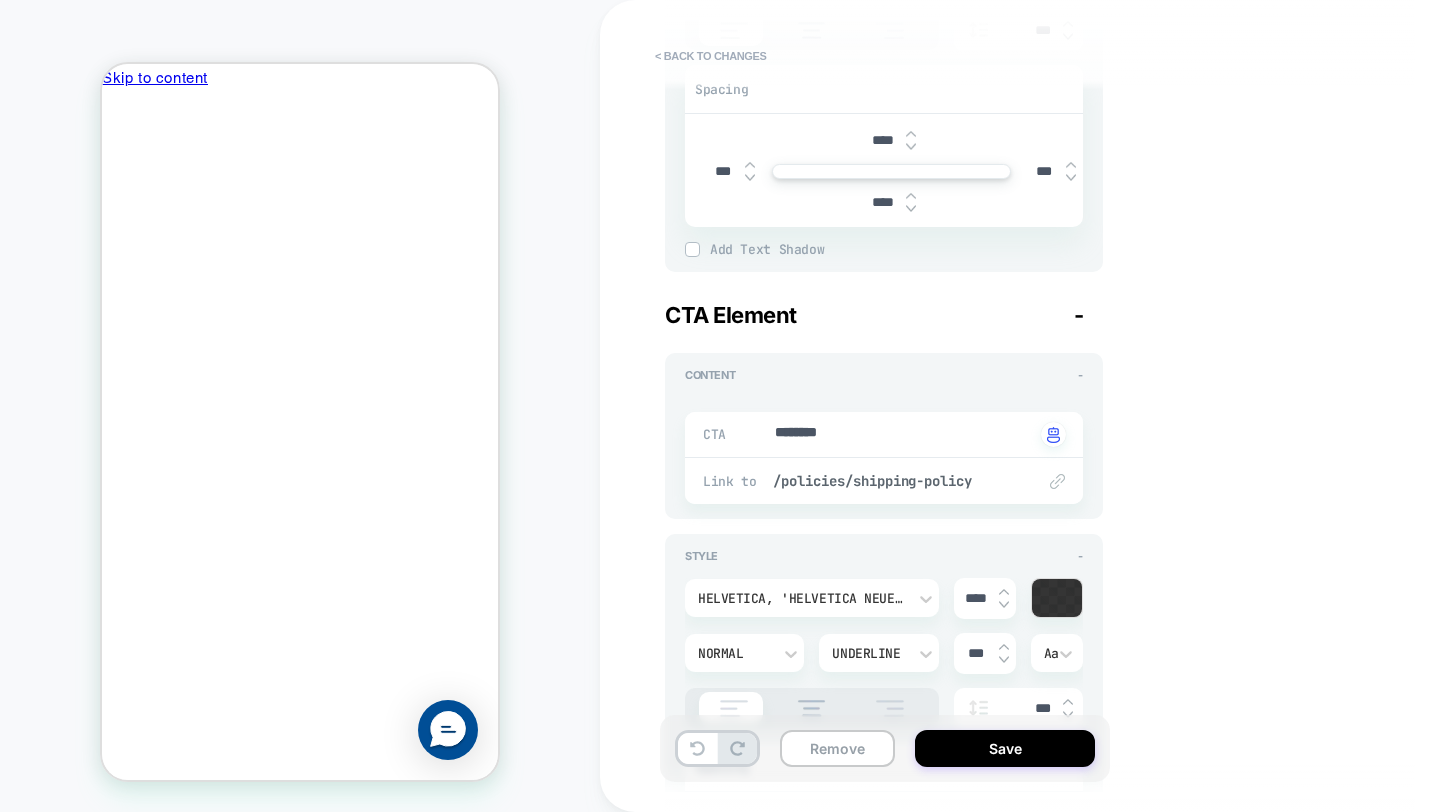type on "*" 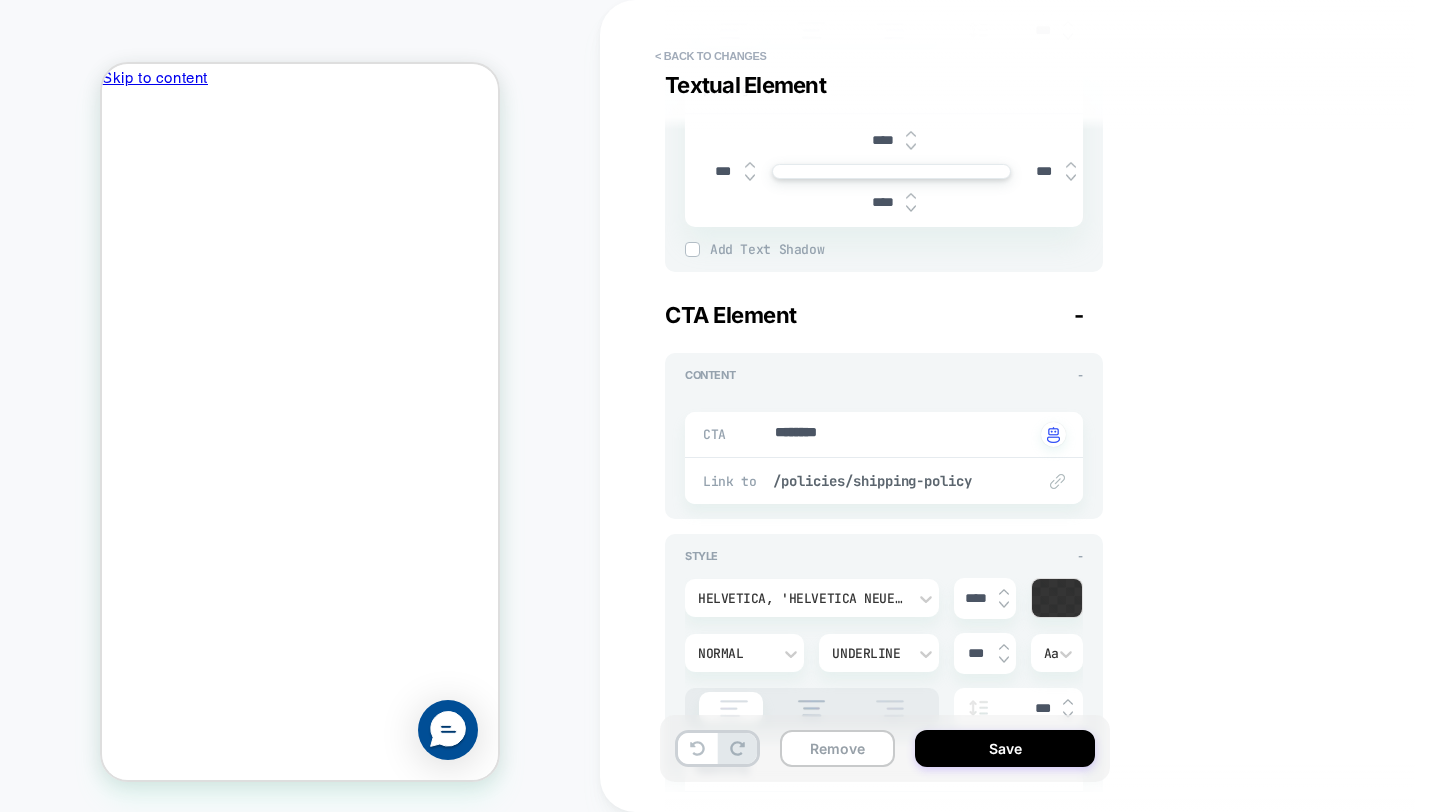scroll, scrollTop: 771, scrollLeft: 0, axis: vertical 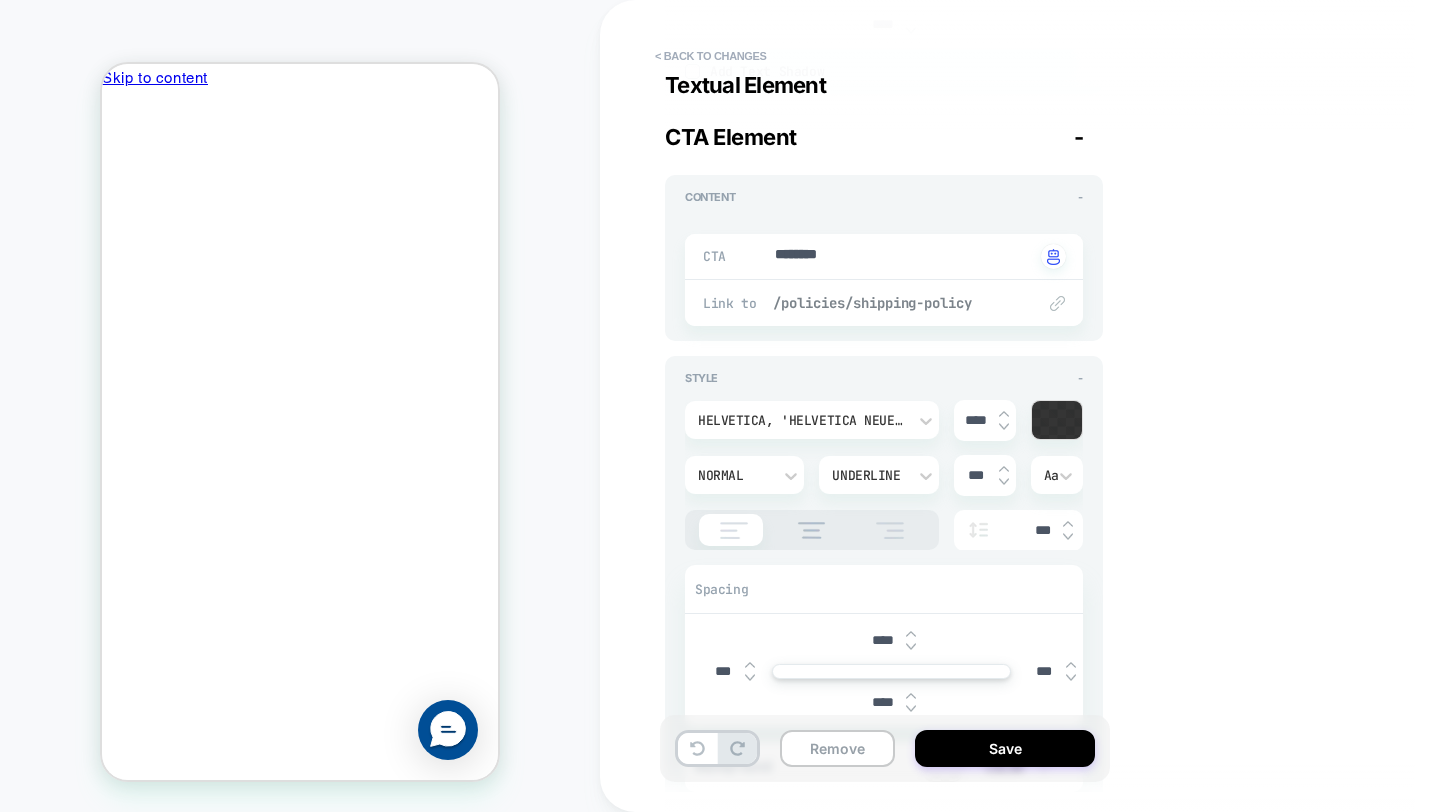 type 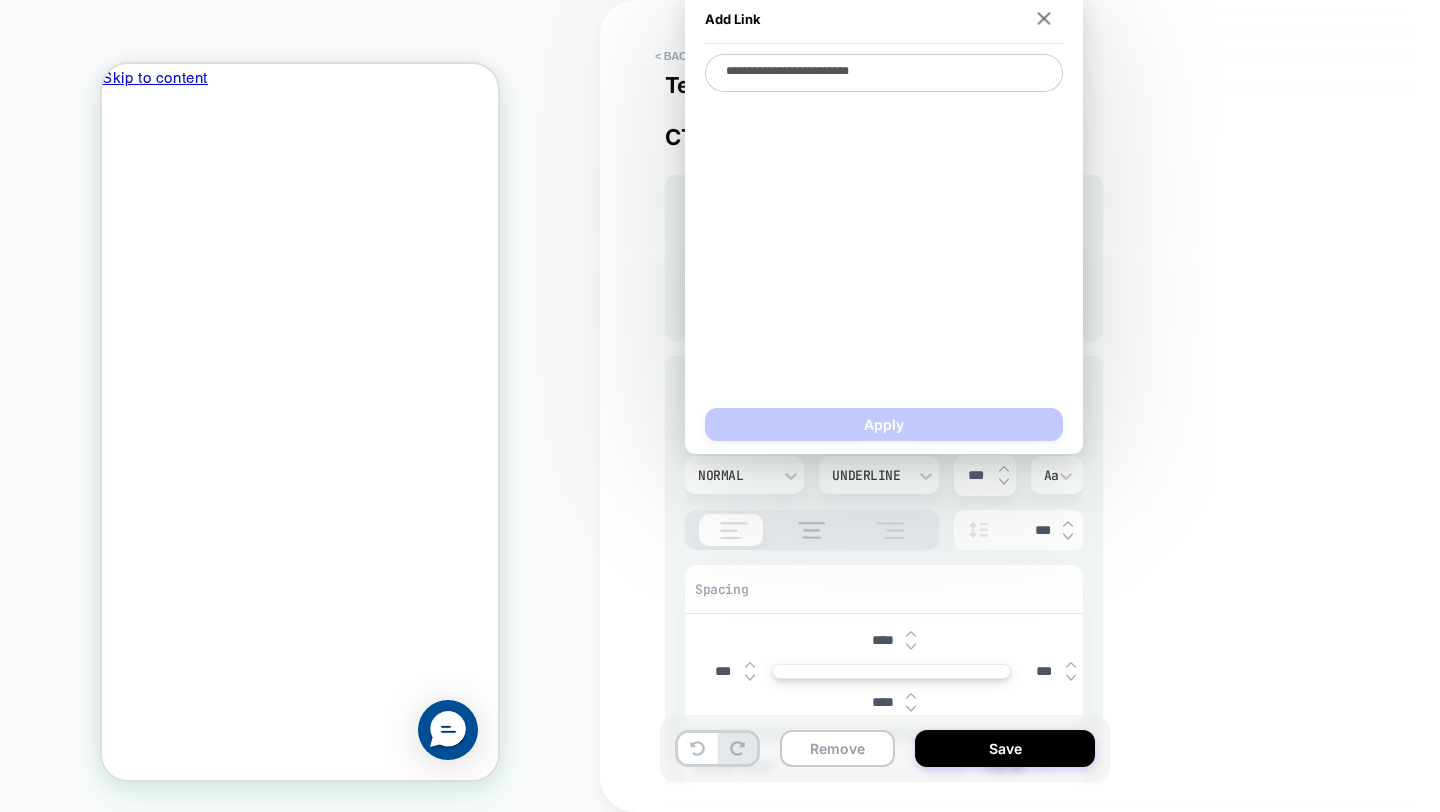 click on "**********" at bounding box center (1030, 406) 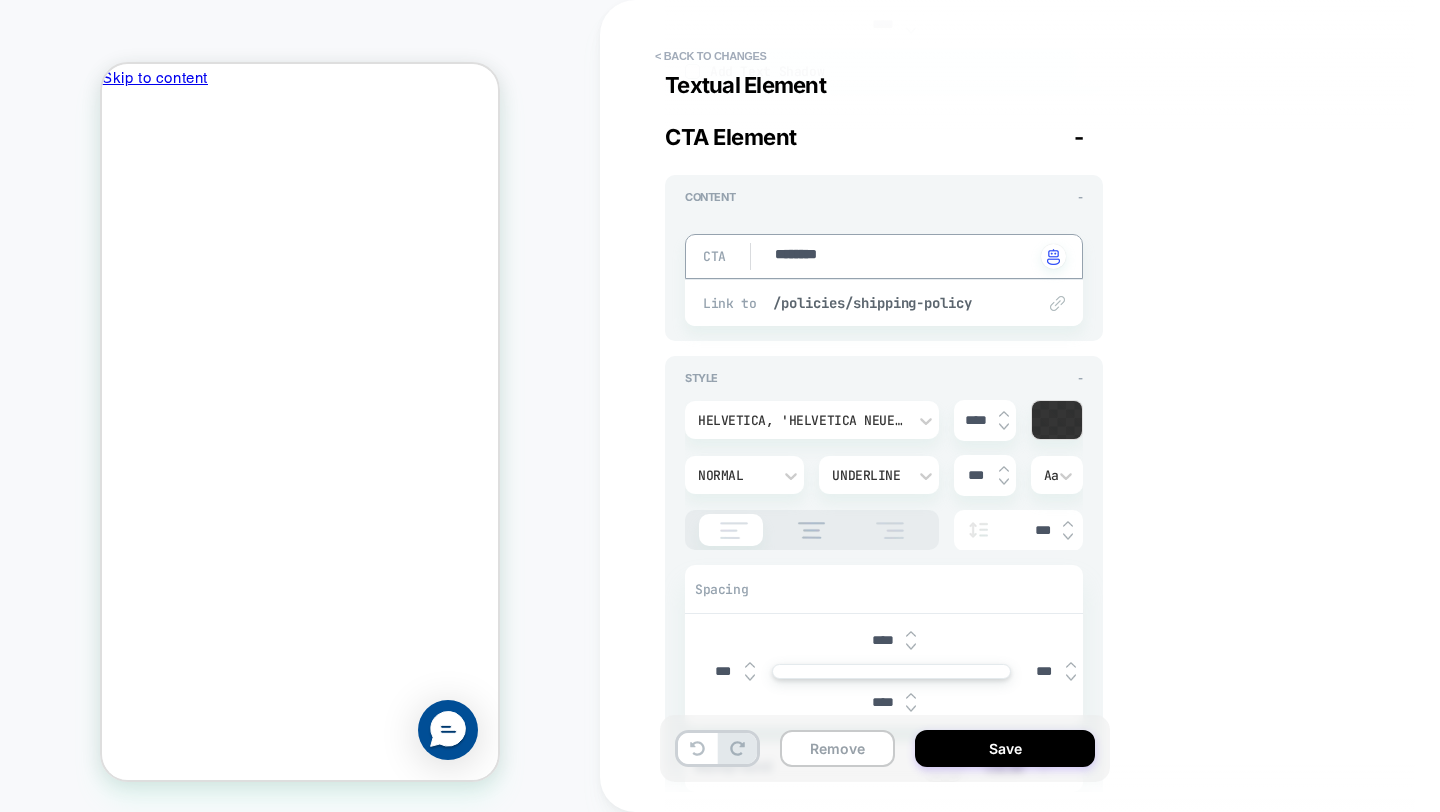 click on "********" at bounding box center [904, 256] 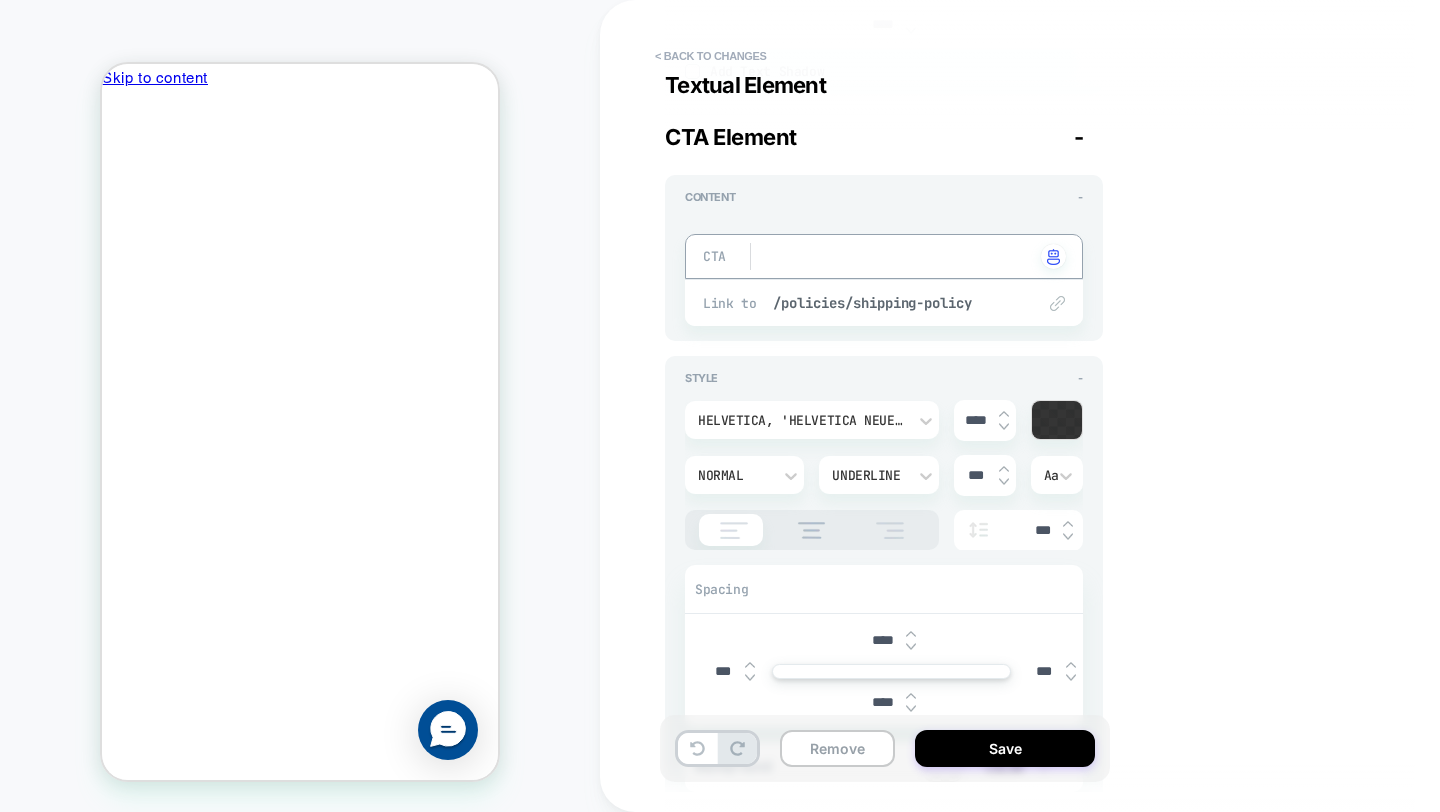type on "*" 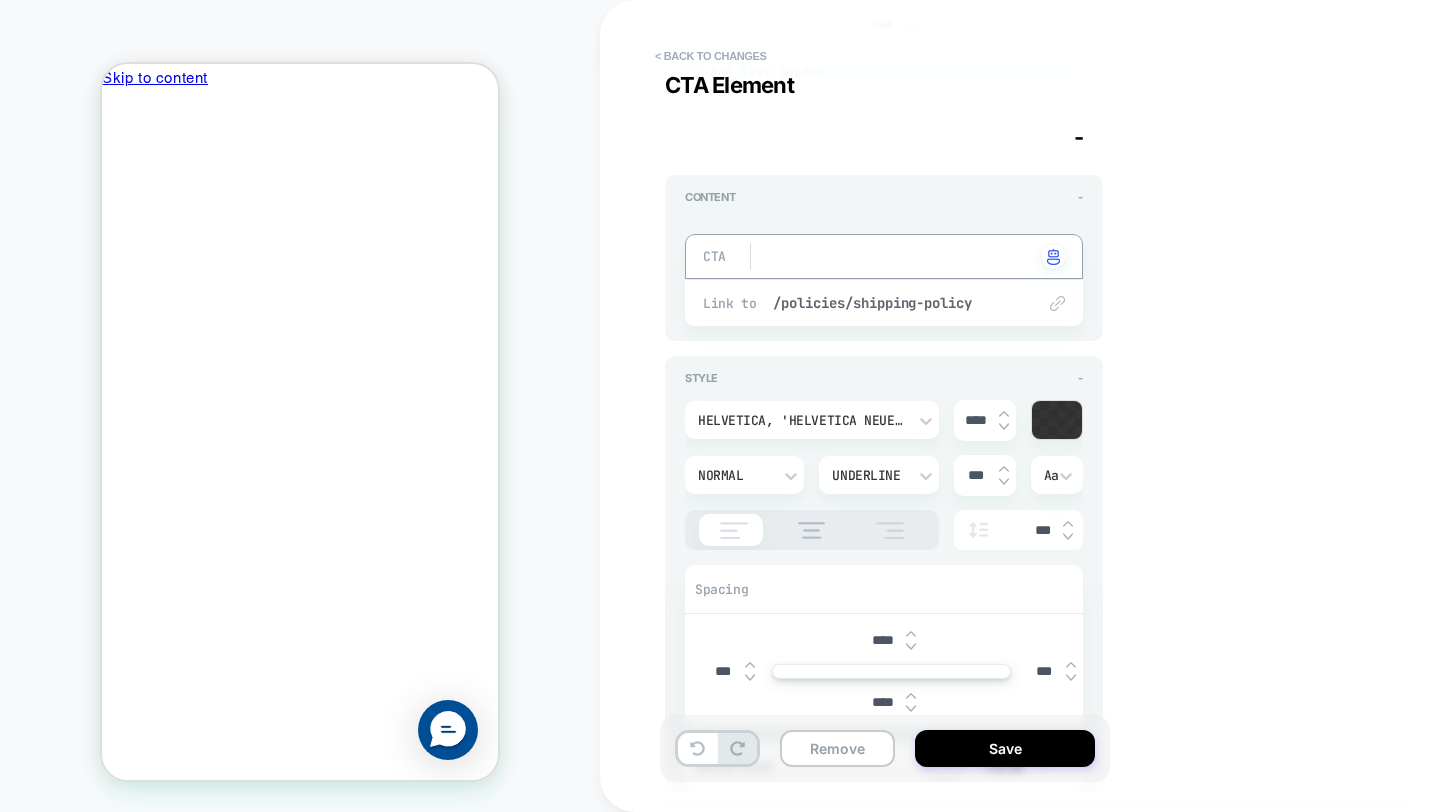scroll, scrollTop: 1135, scrollLeft: 0, axis: vertical 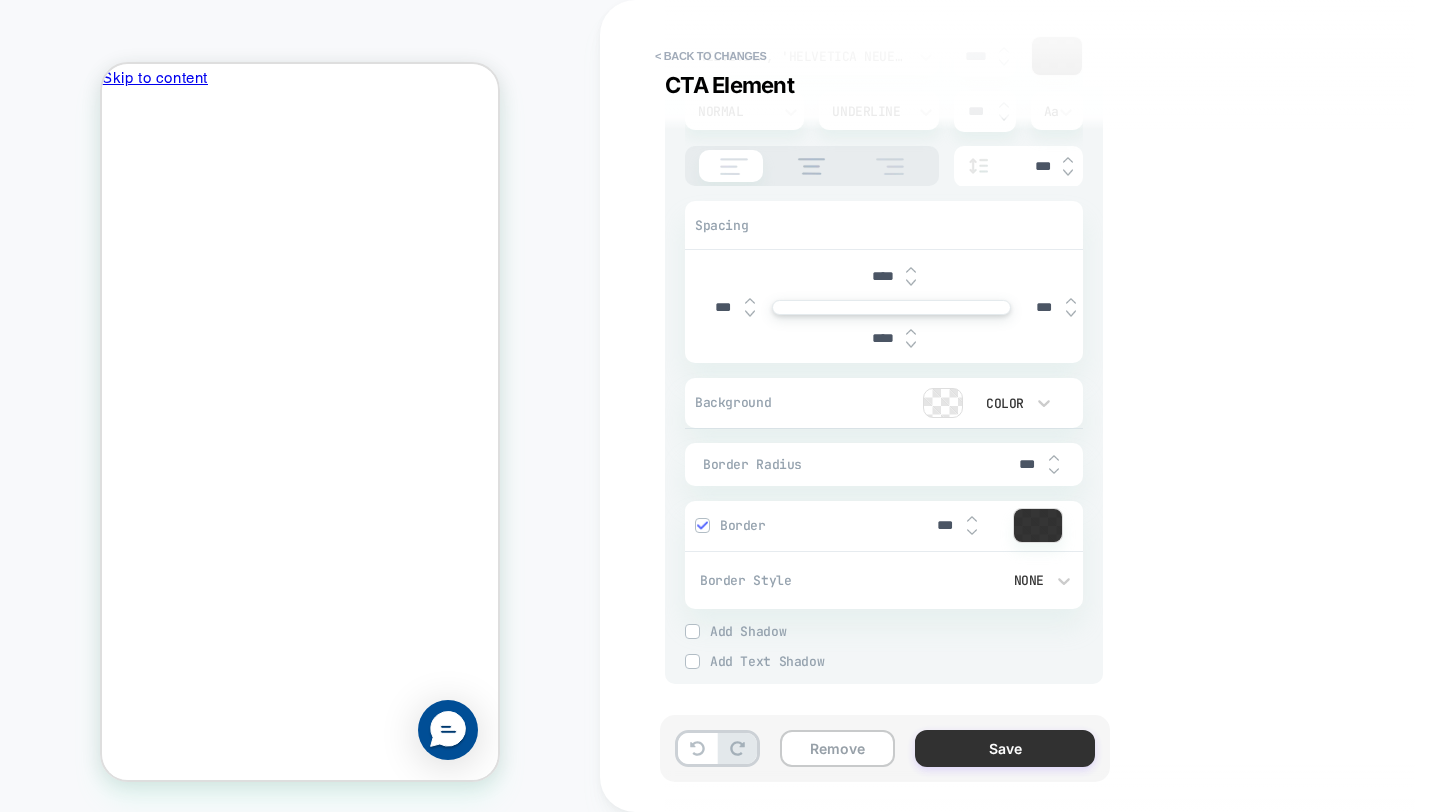 type 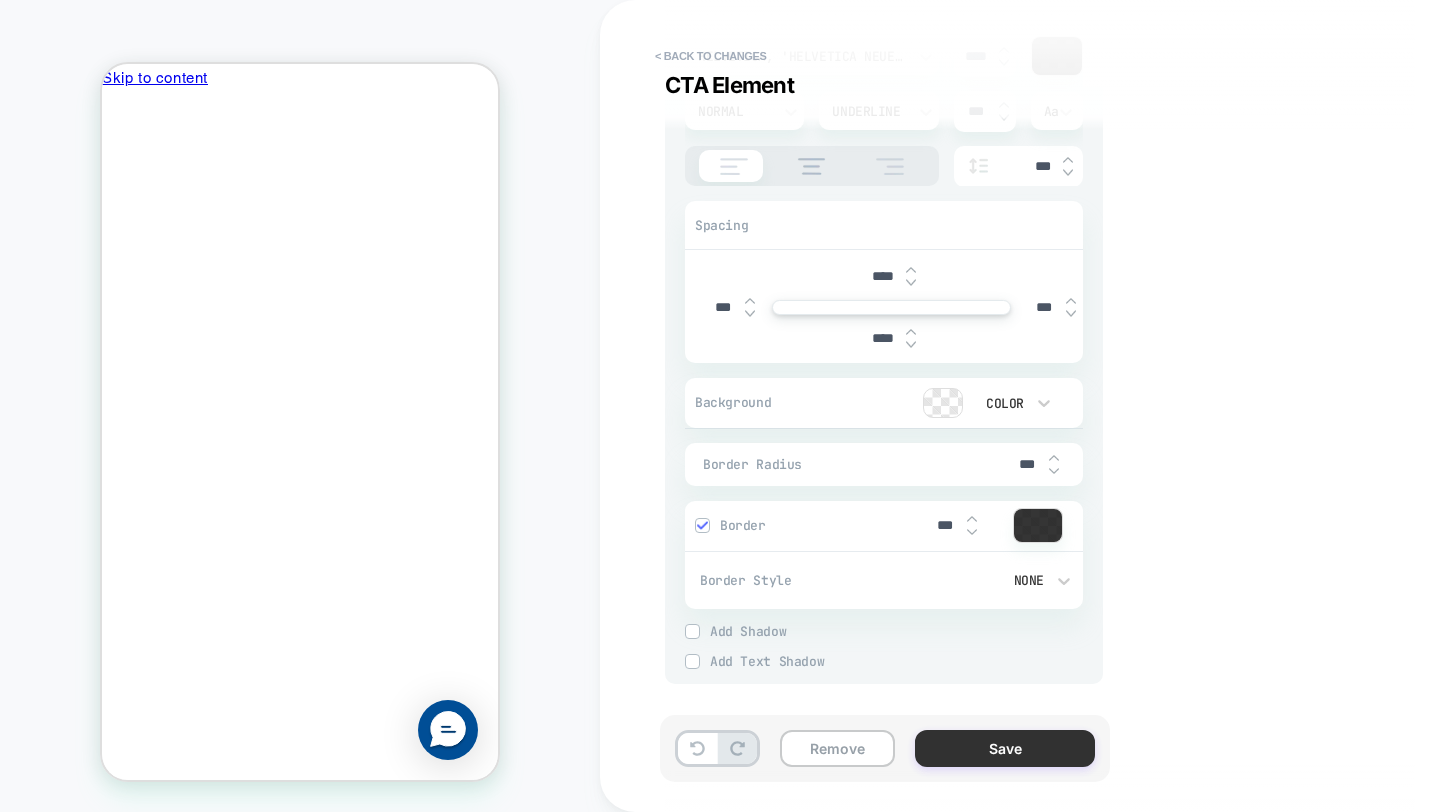 click on "Save" at bounding box center [1005, 748] 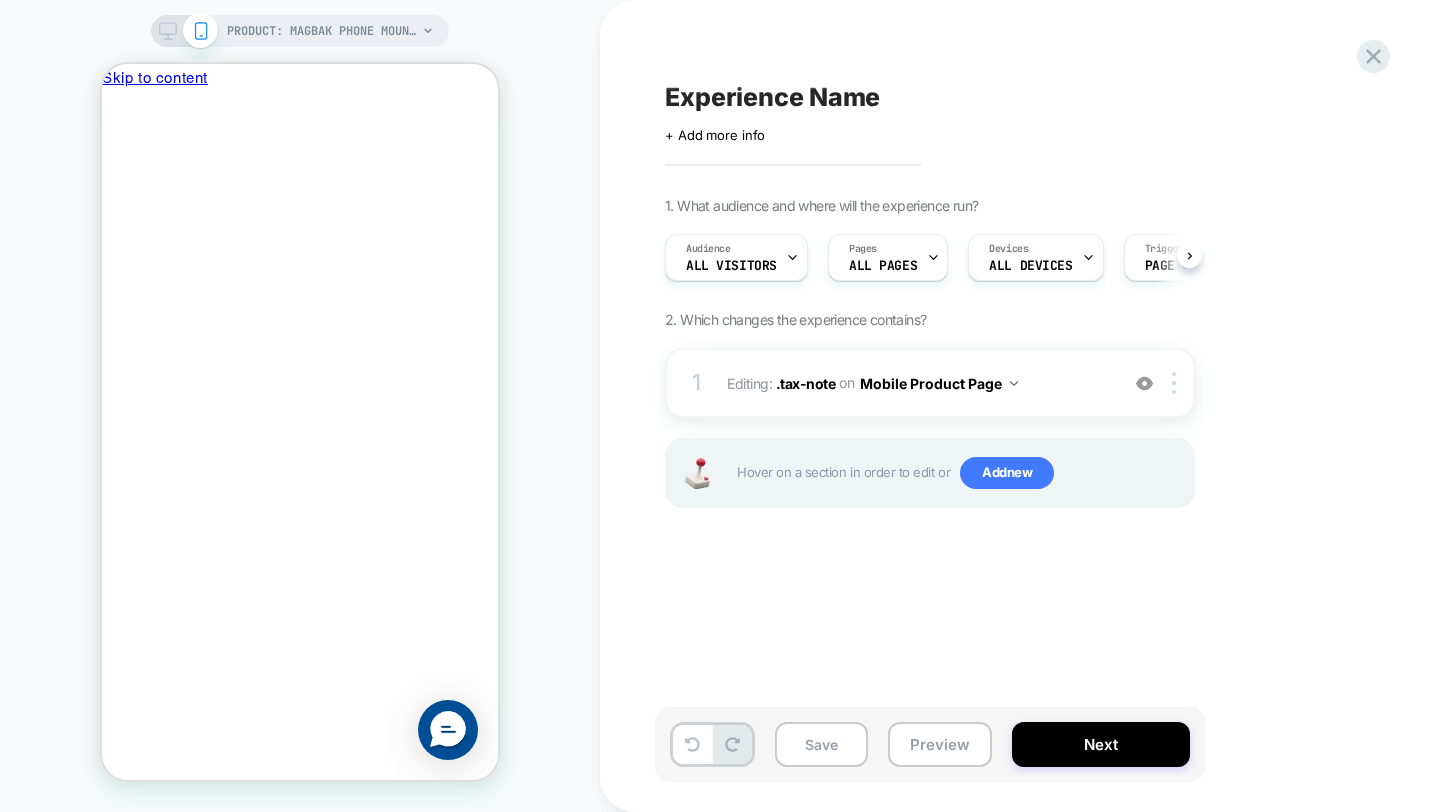scroll, scrollTop: 0, scrollLeft: 1, axis: horizontal 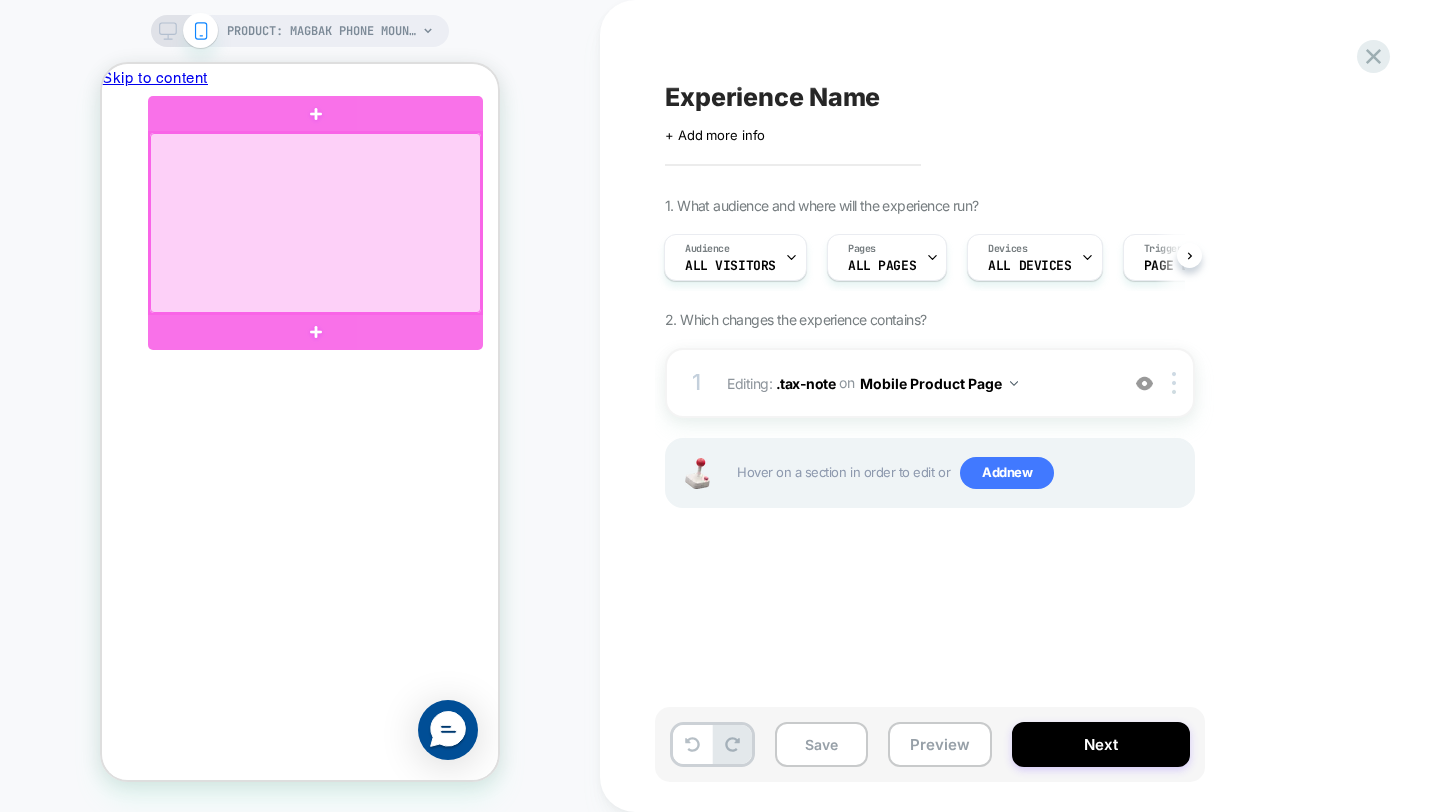click at bounding box center (315, 332) 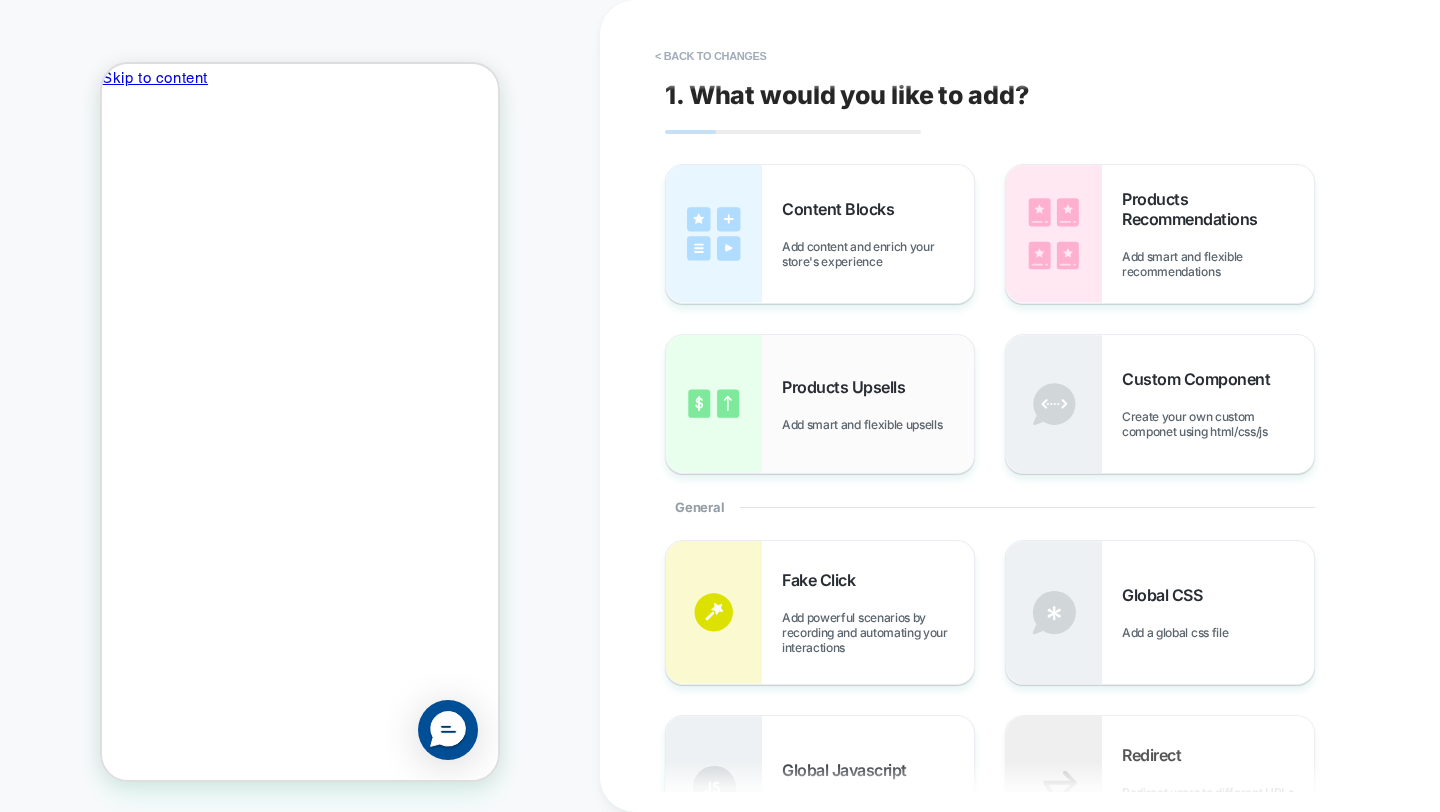 click on "Products Upsells Add smart and flexible upsells" at bounding box center [820, 404] 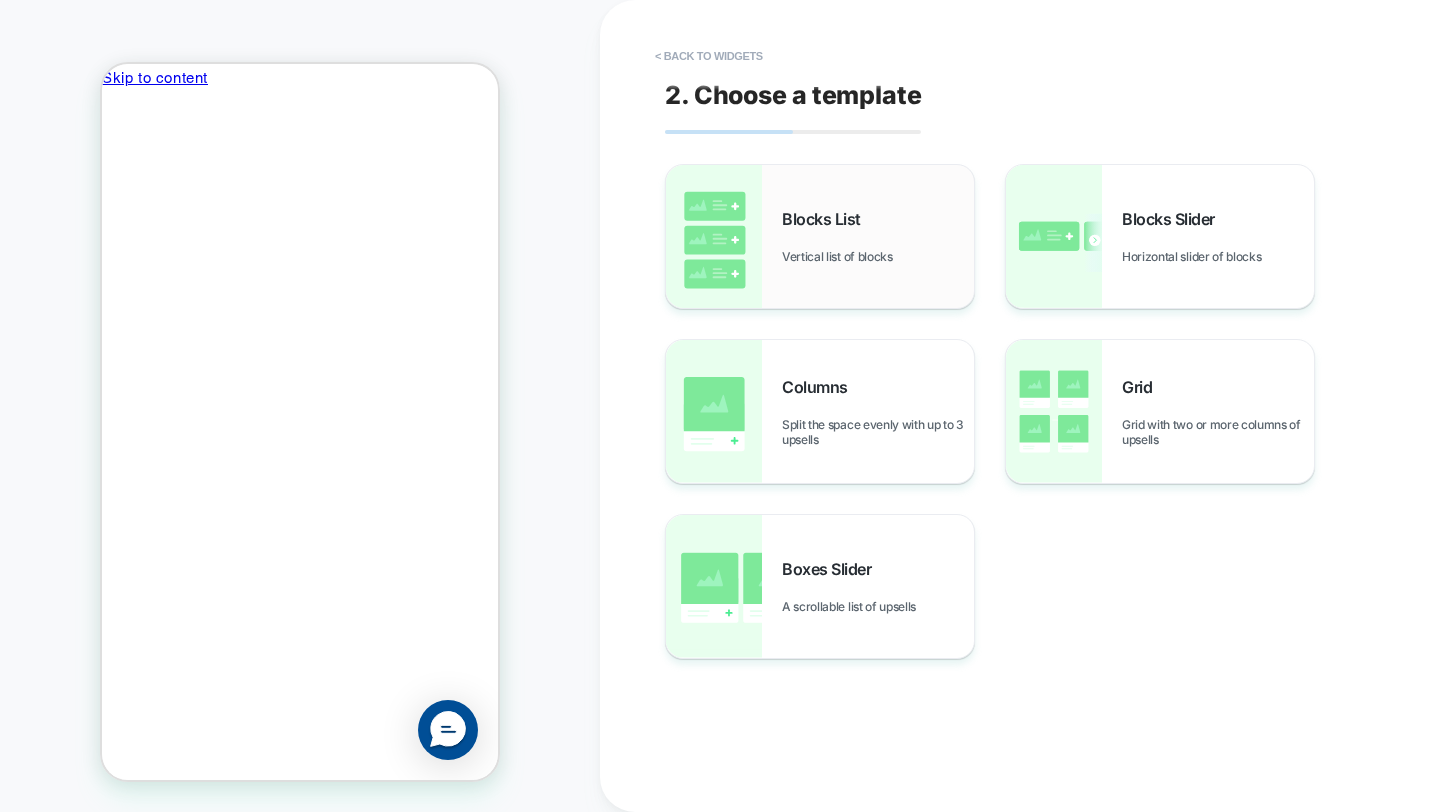 scroll, scrollTop: 266, scrollLeft: 0, axis: vertical 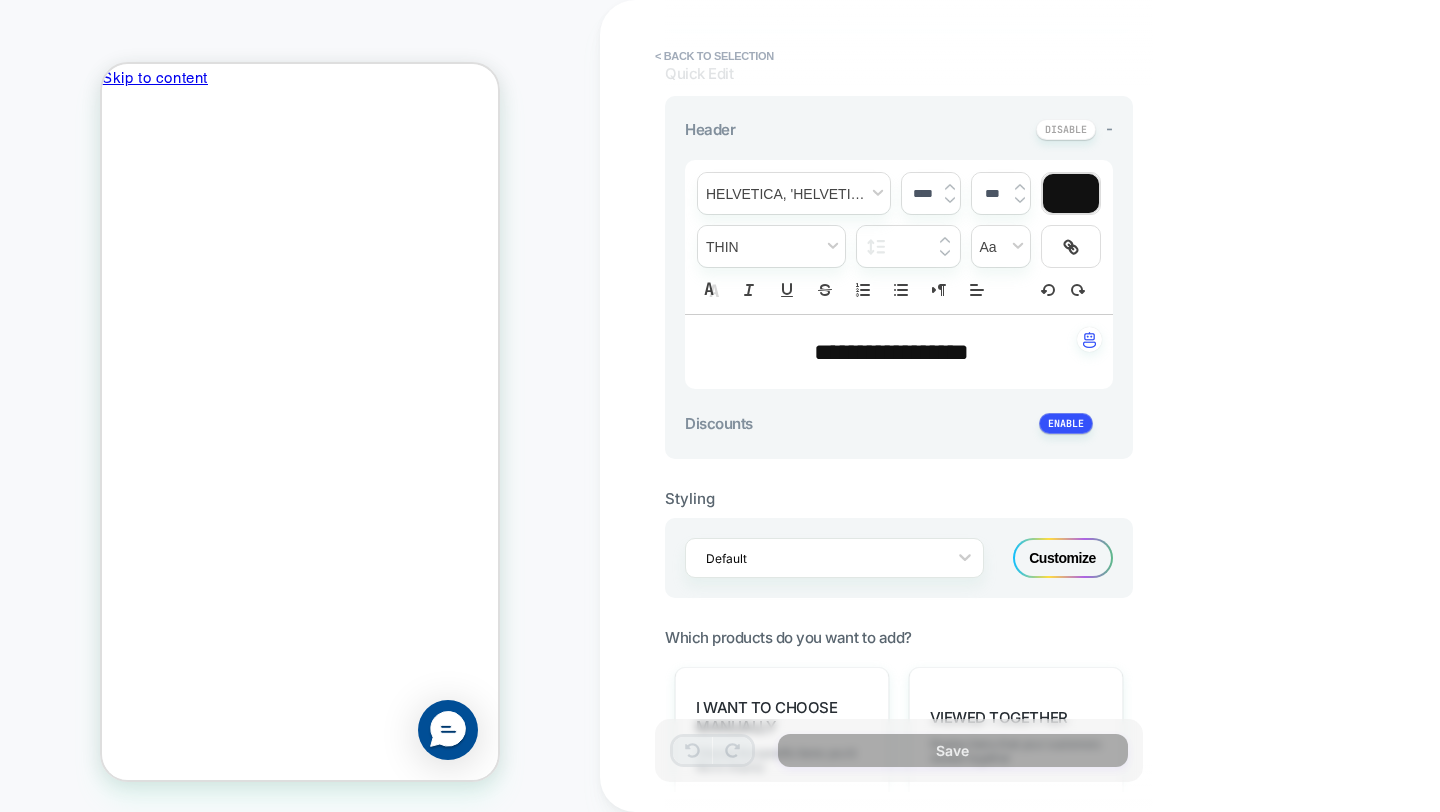click on "Customize" at bounding box center [1063, 558] 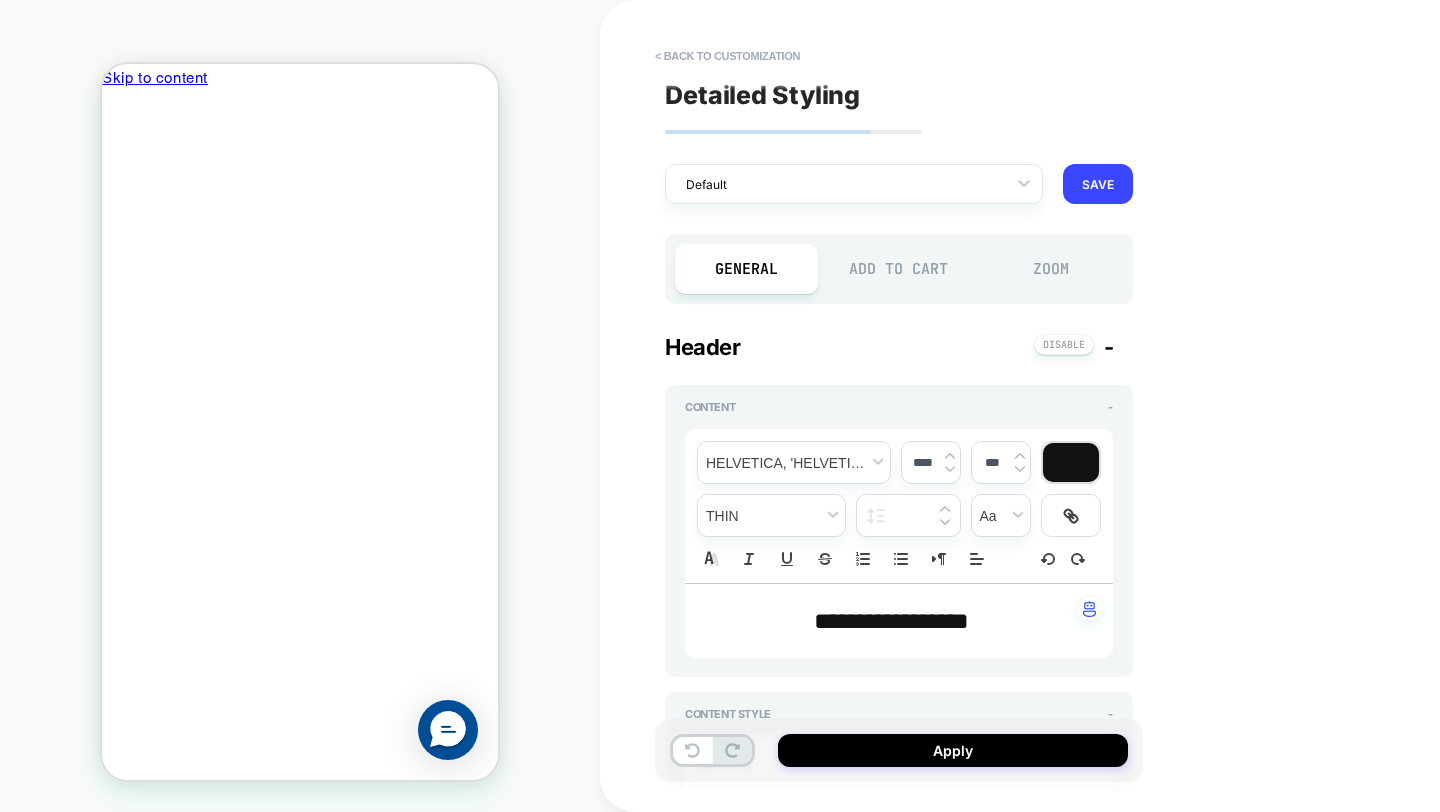 click on "Add to Cart" at bounding box center (899, 269) 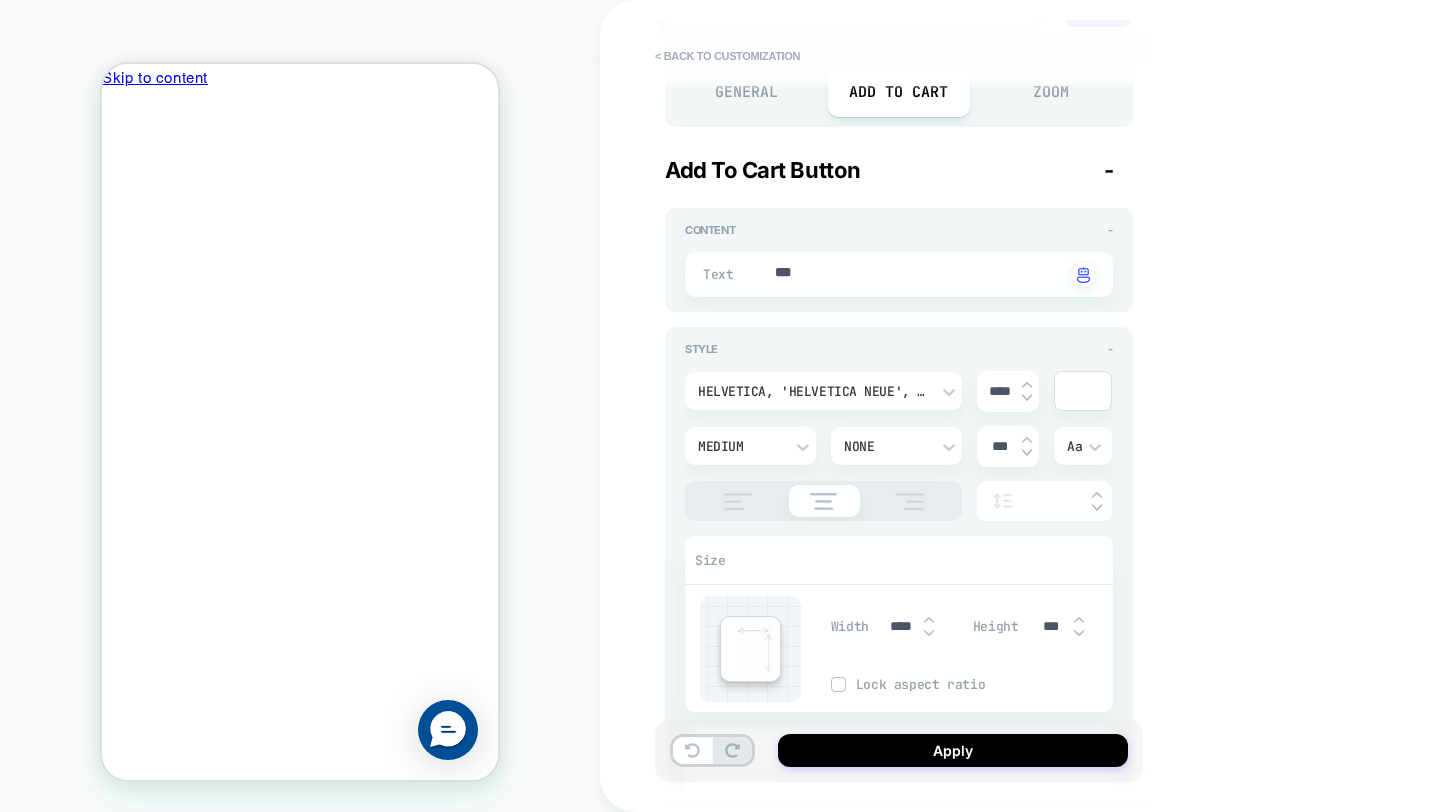 type on "*" 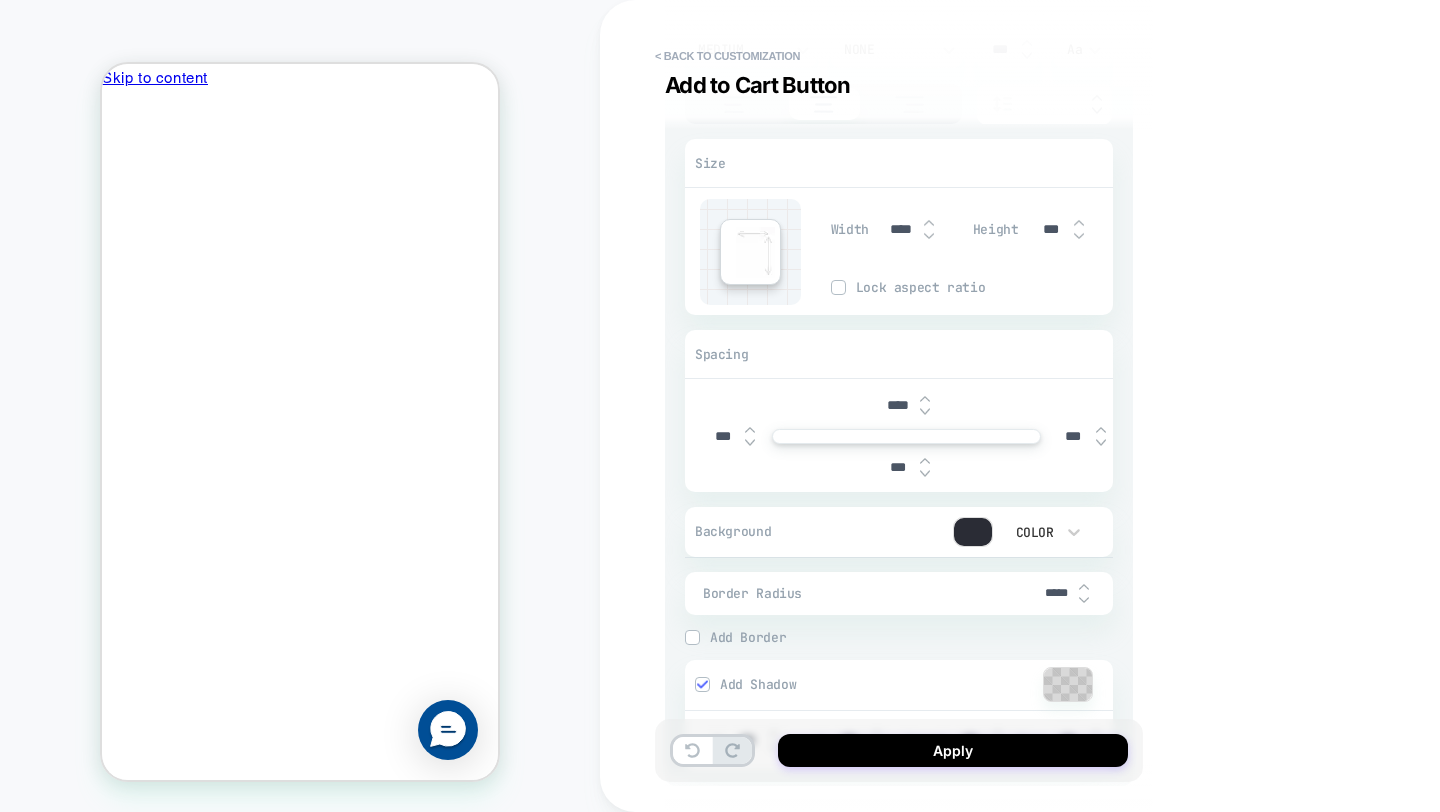 scroll, scrollTop: 666, scrollLeft: 0, axis: vertical 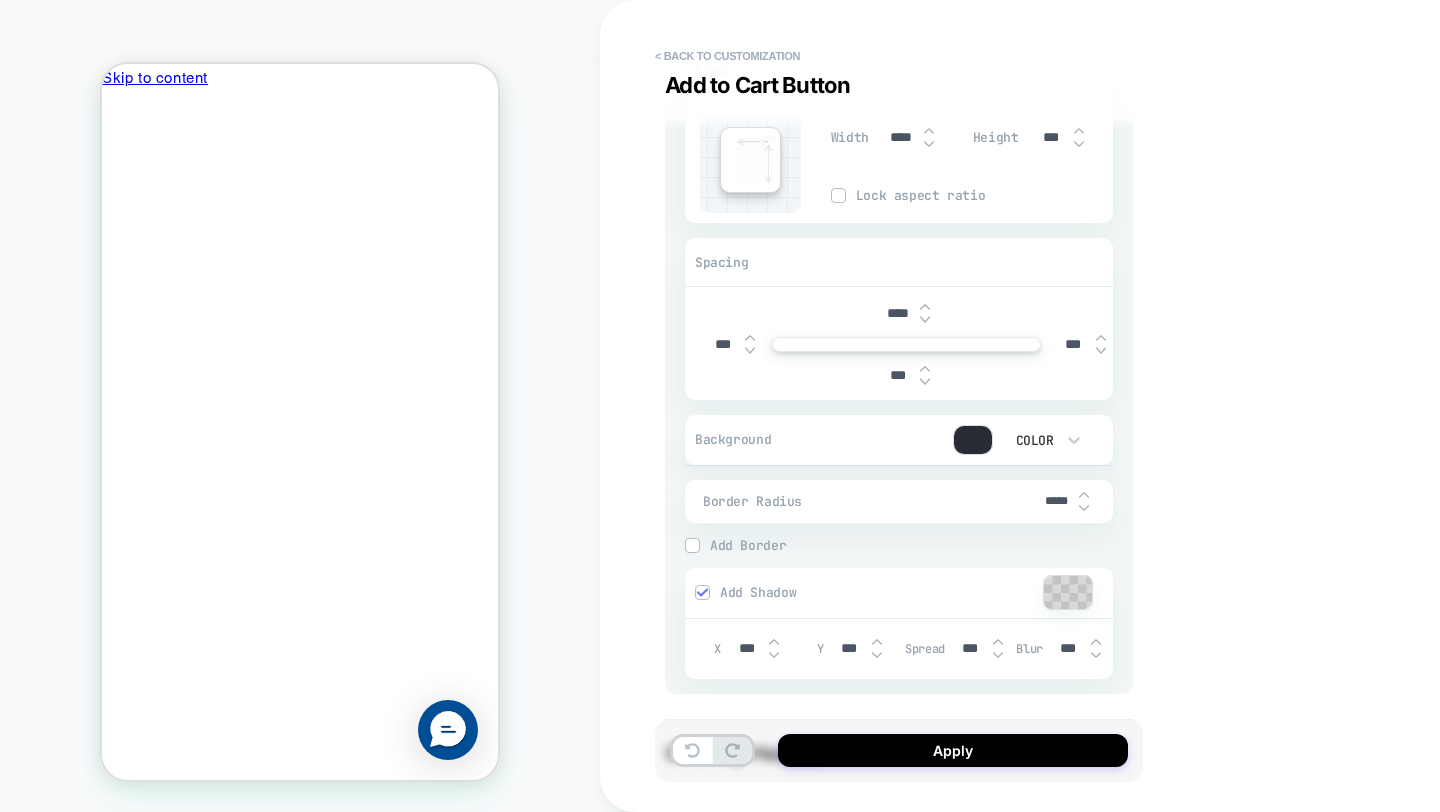 click on "*****" at bounding box center (1056, 501) 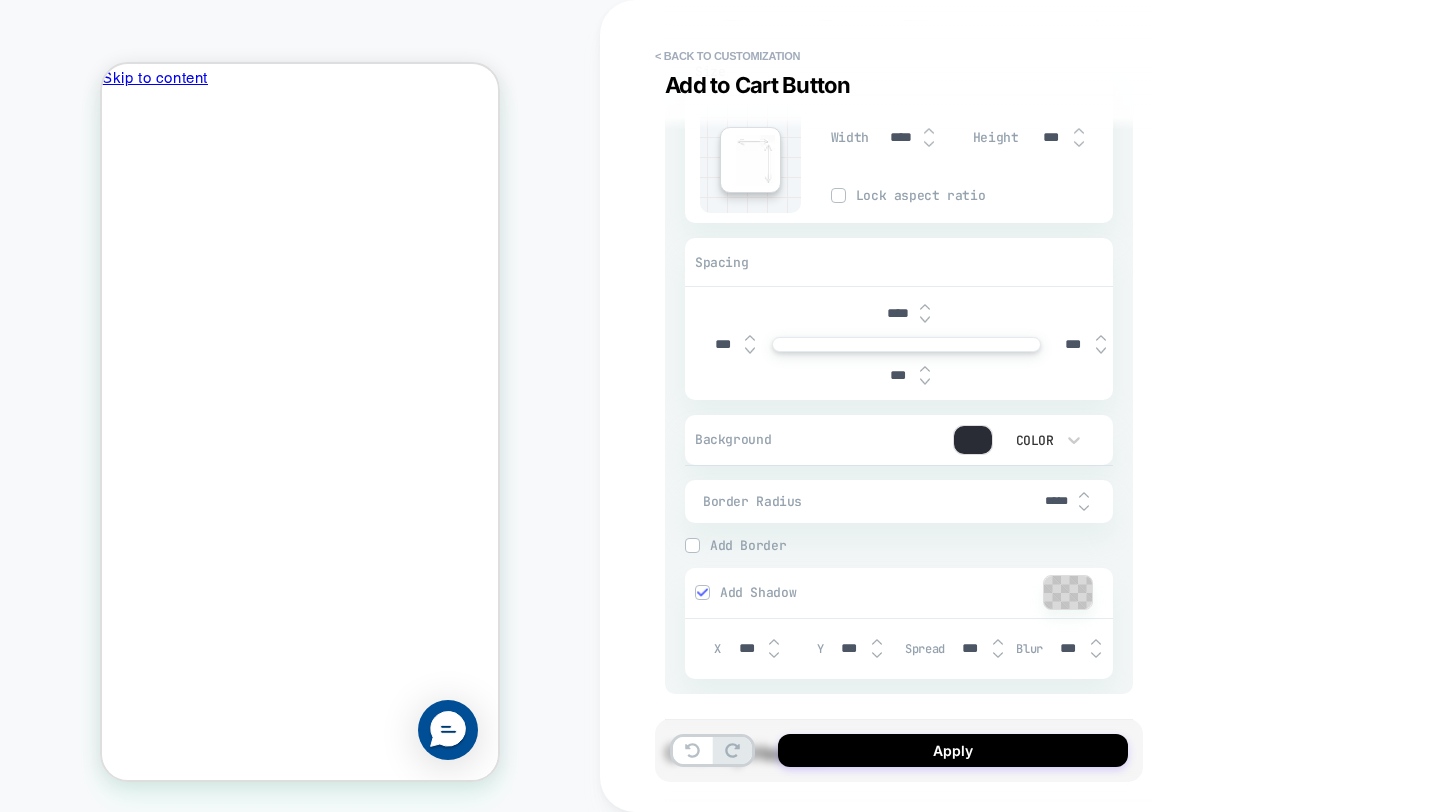 type on "***" 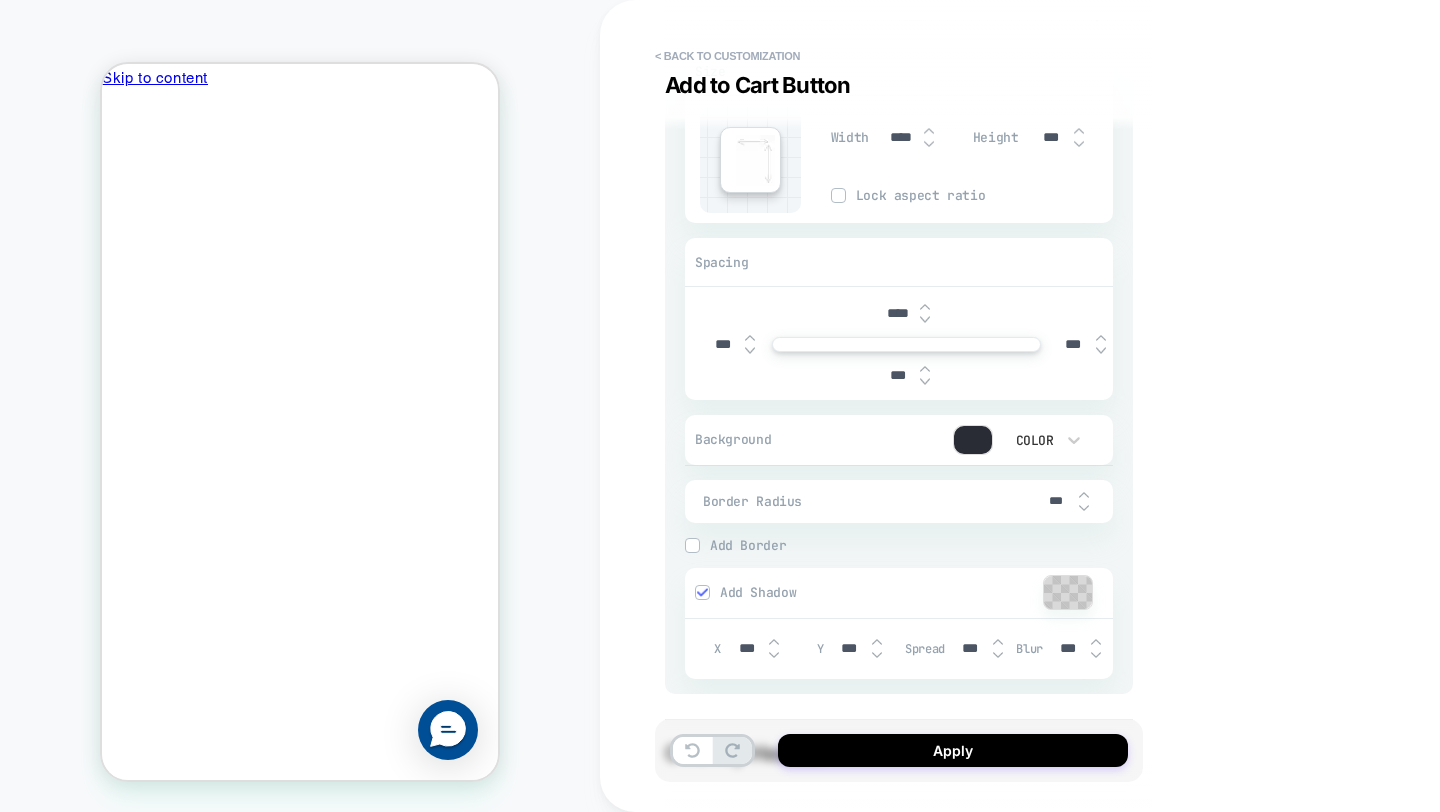 type on "*" 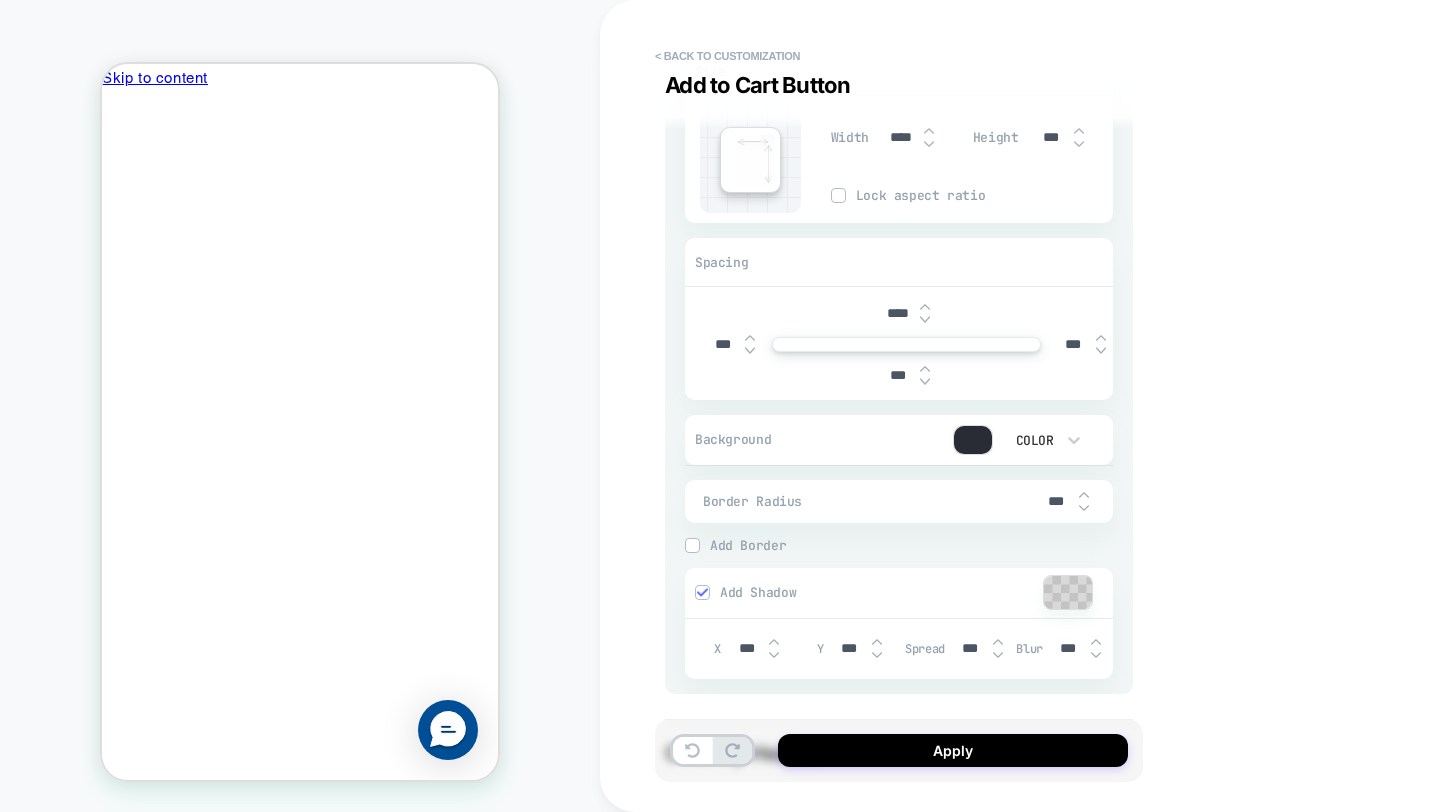 type on "***" 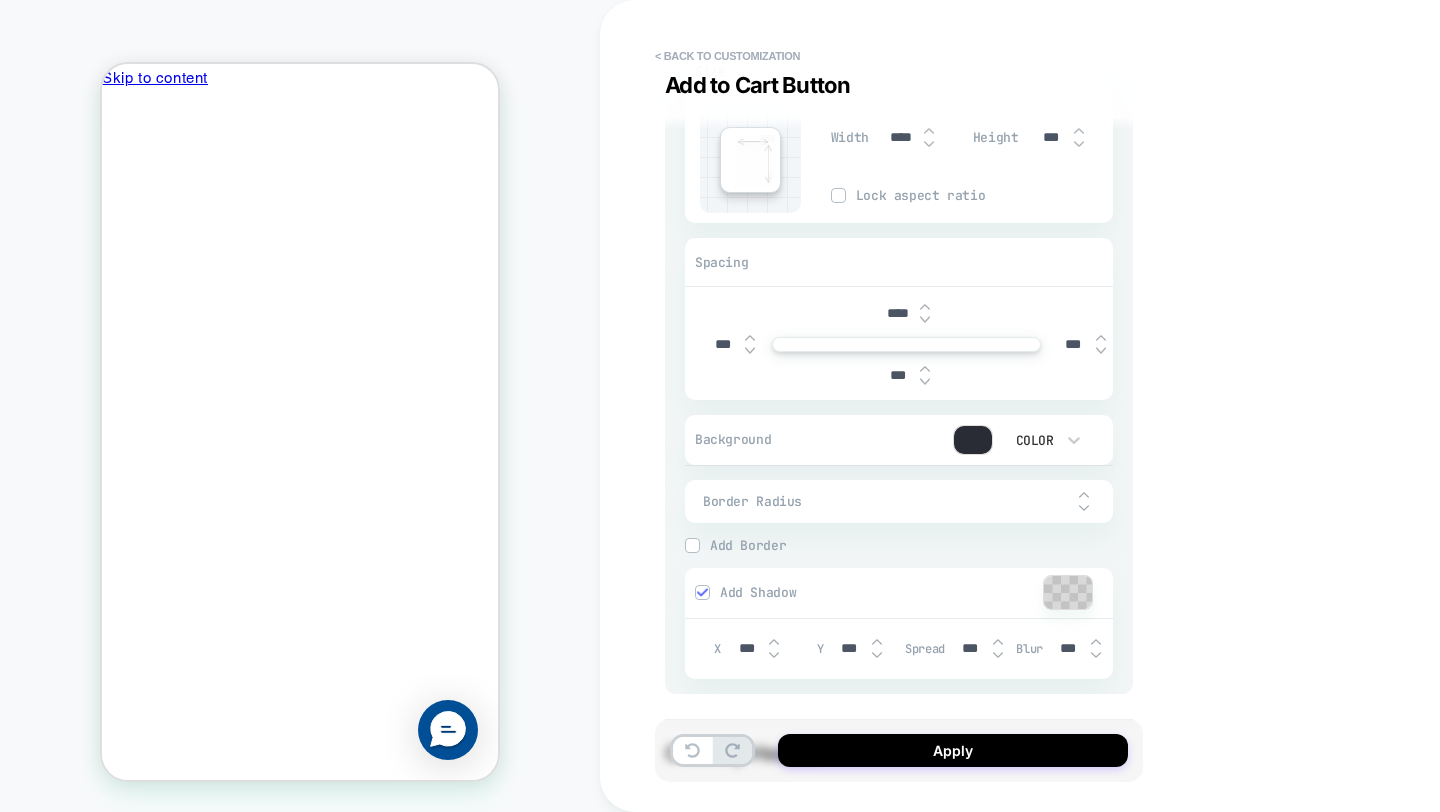 type on "*" 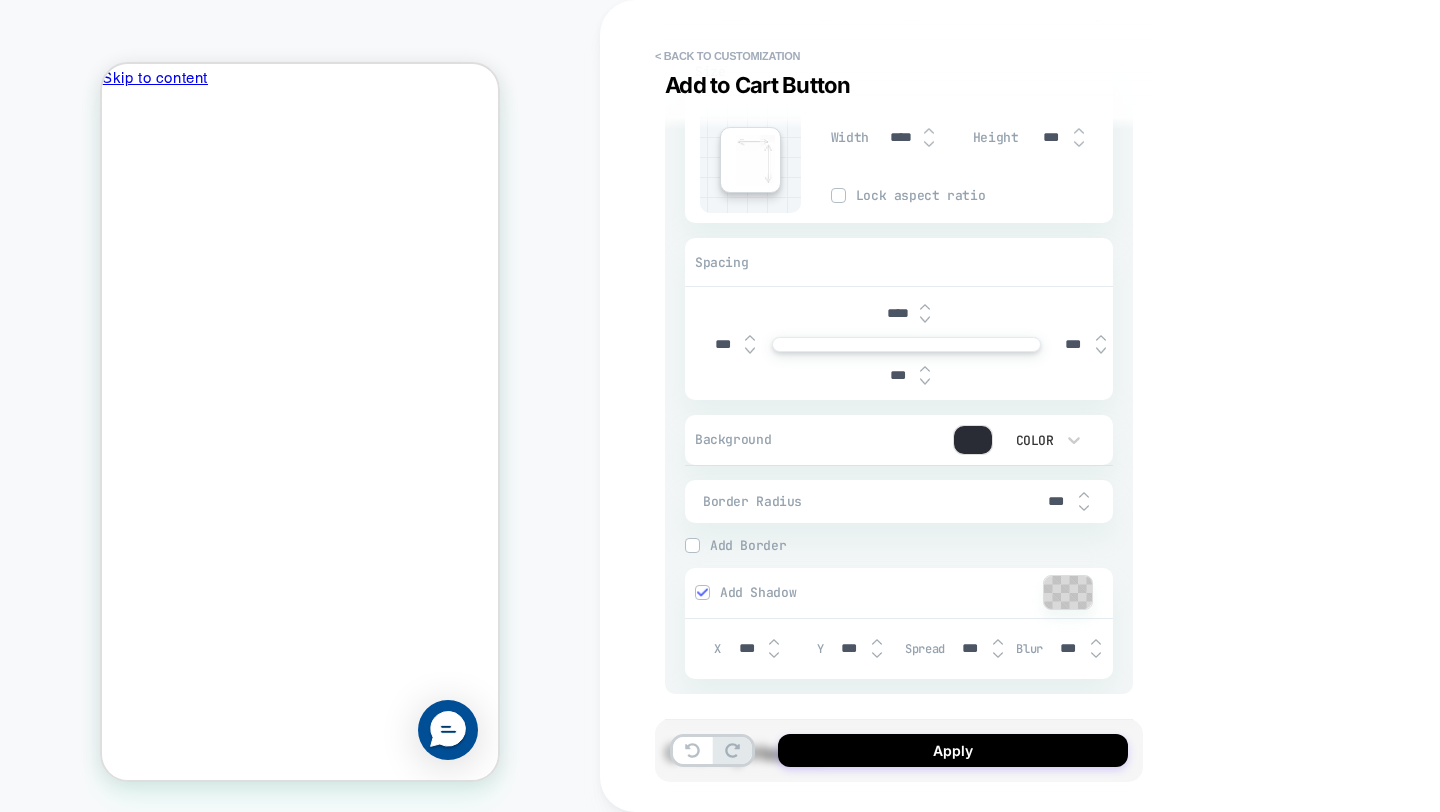 type on "*" 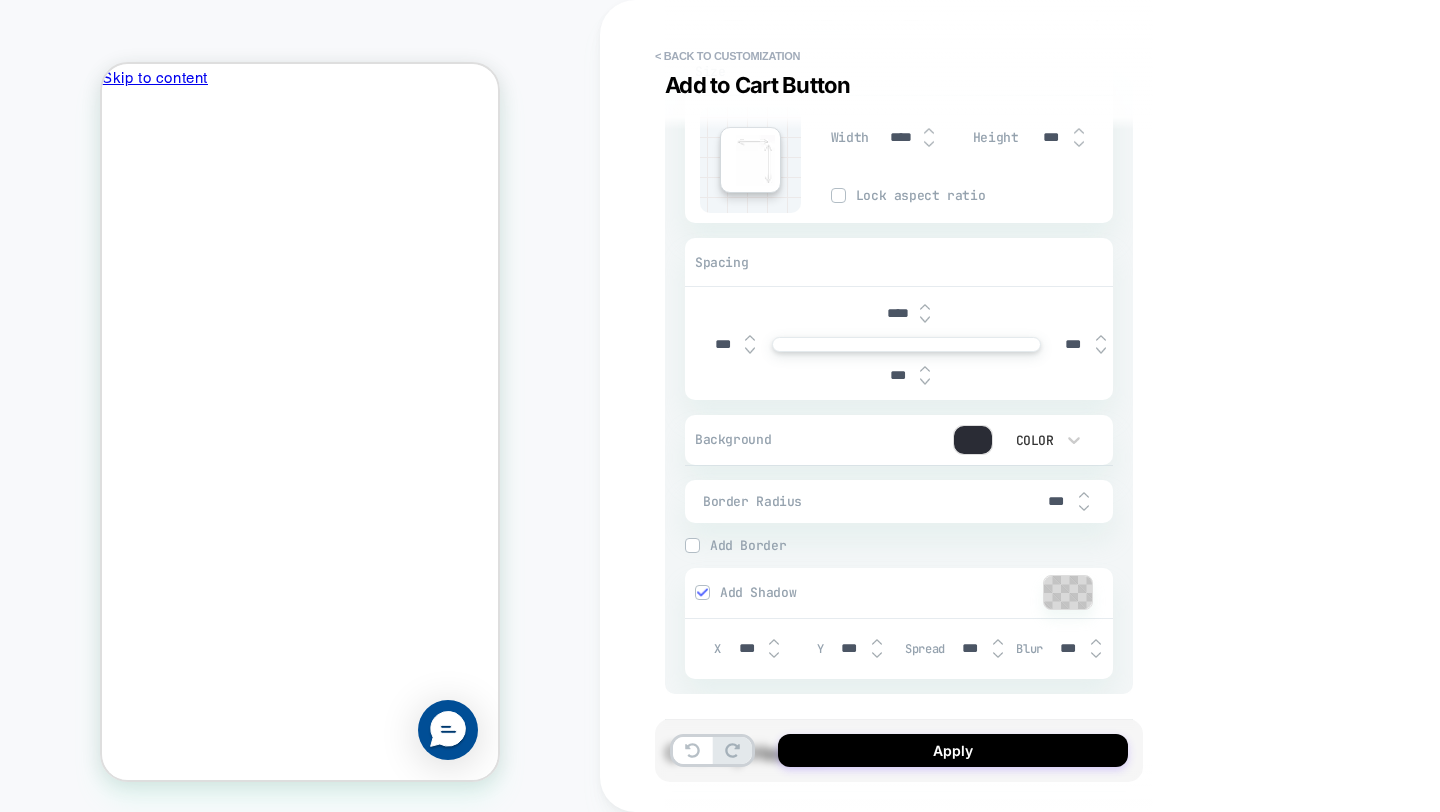scroll, scrollTop: 46, scrollLeft: 0, axis: vertical 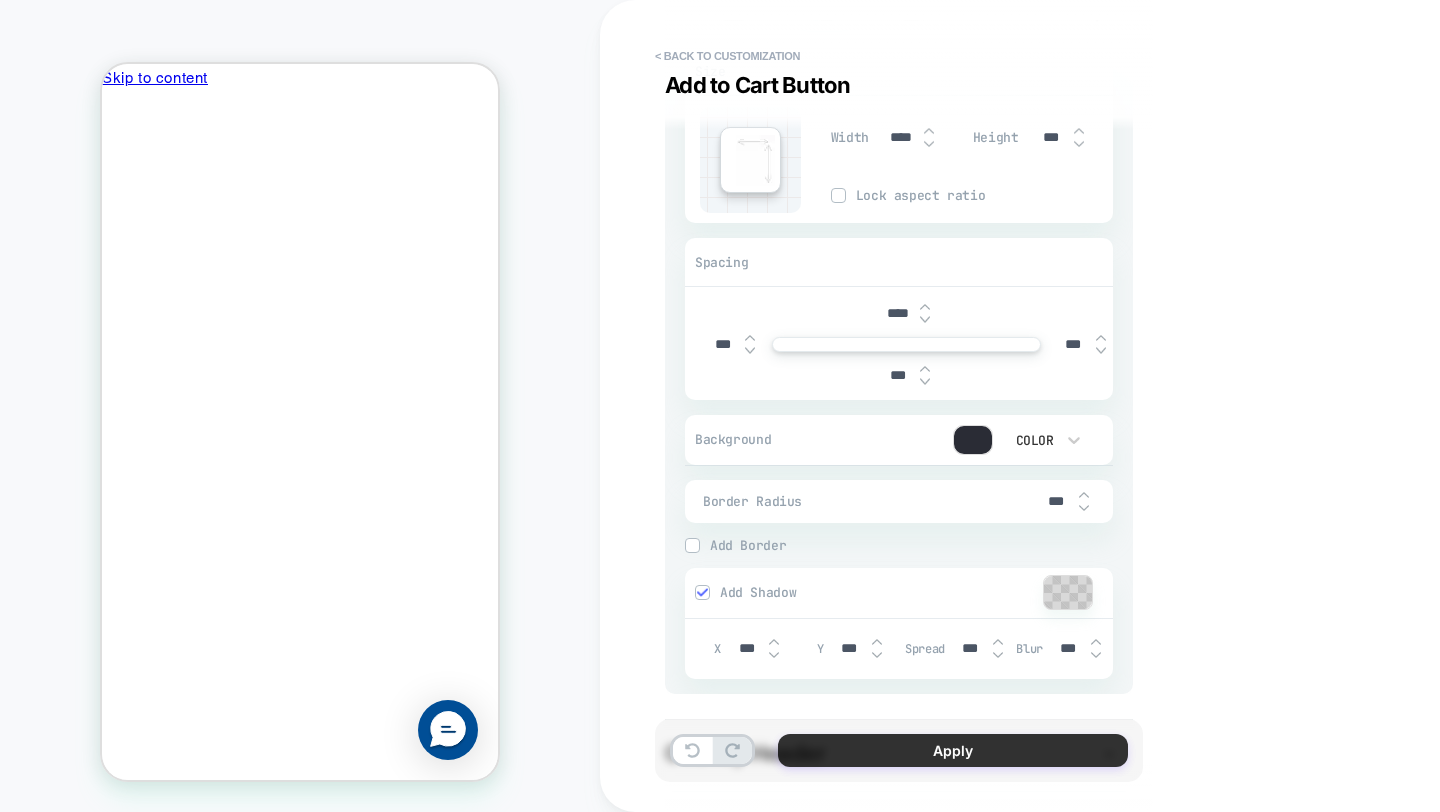 type on "***" 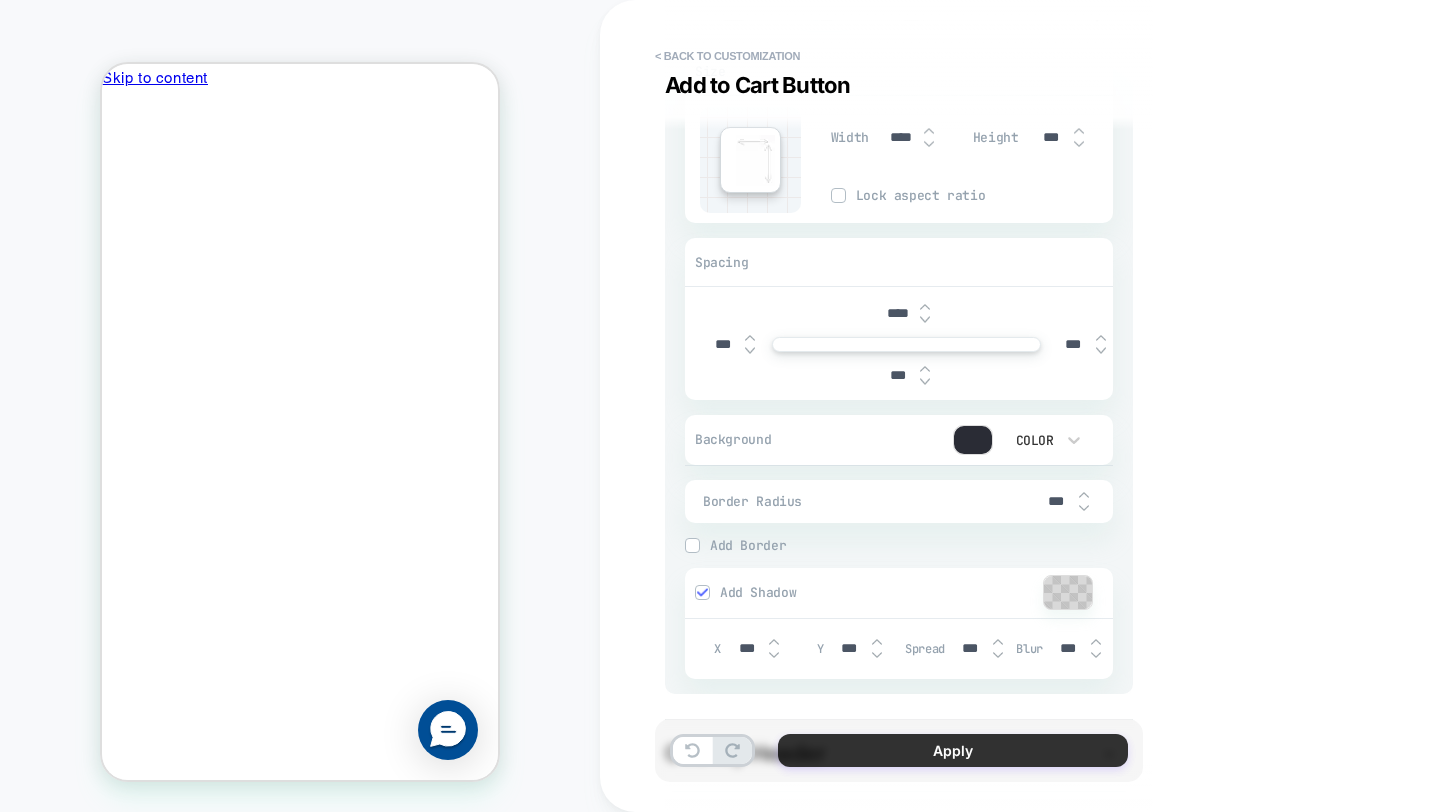 click on "Apply" at bounding box center [953, 750] 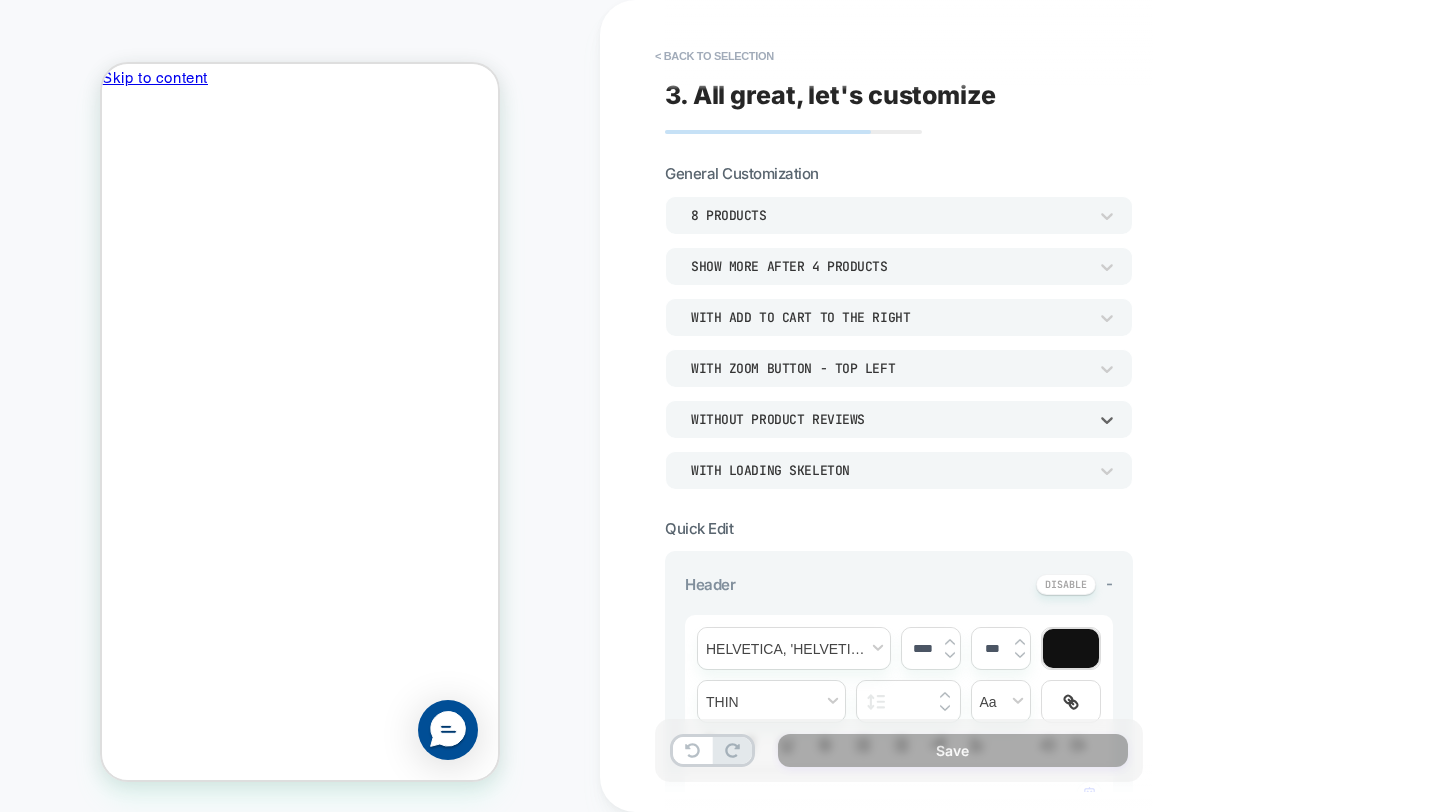 click on "Without Product Reviews" at bounding box center (889, 419) 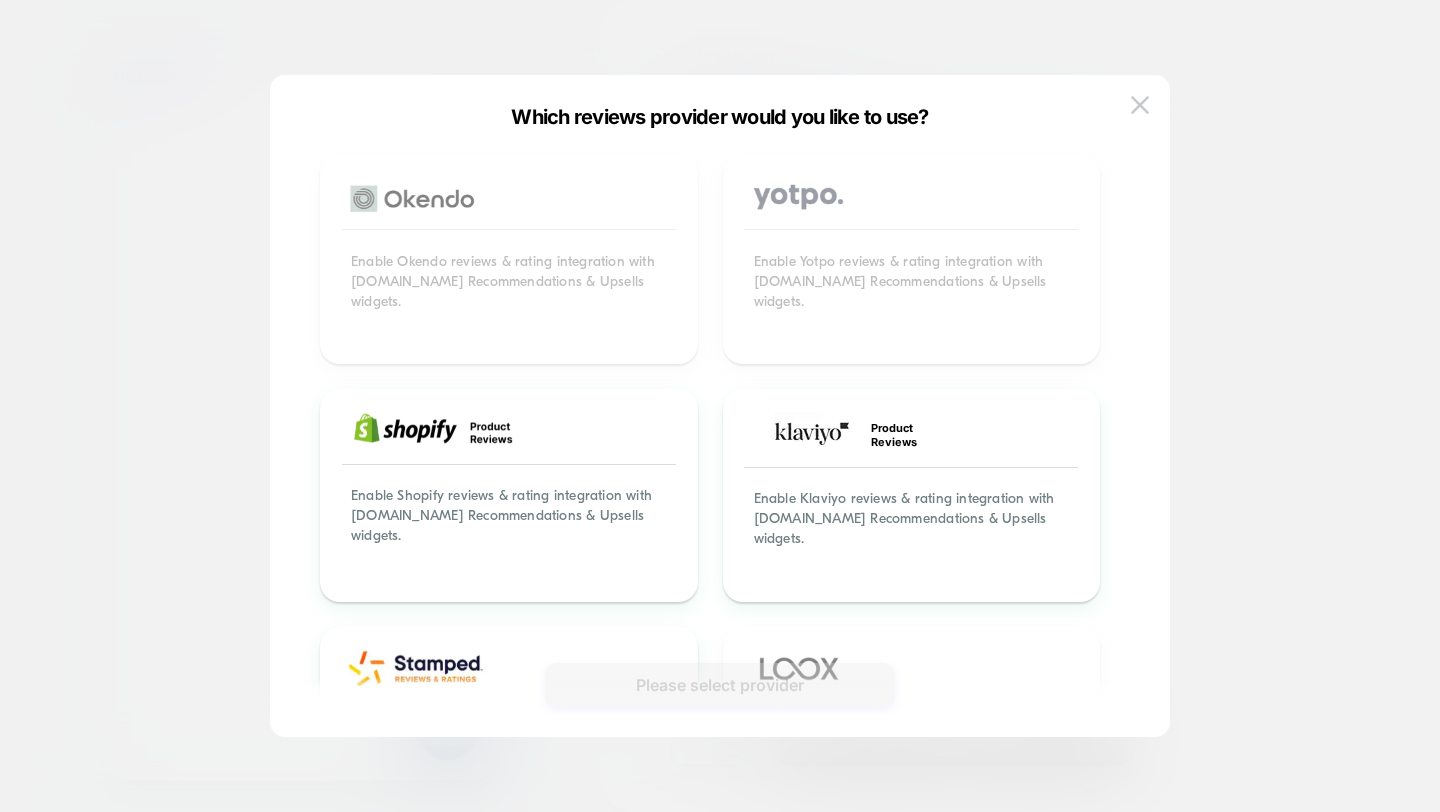 scroll, scrollTop: 139, scrollLeft: 0, axis: vertical 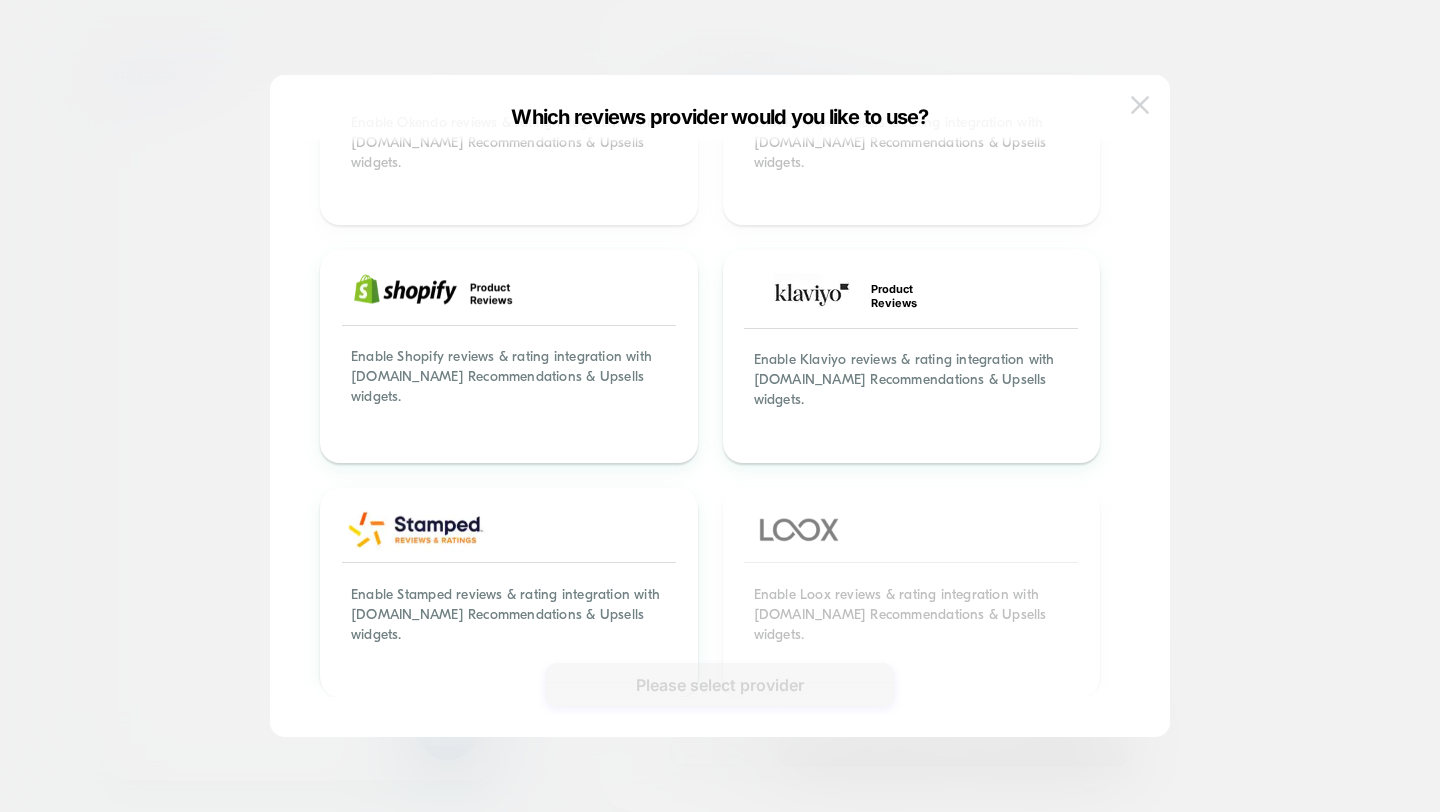 click at bounding box center (1140, 104) 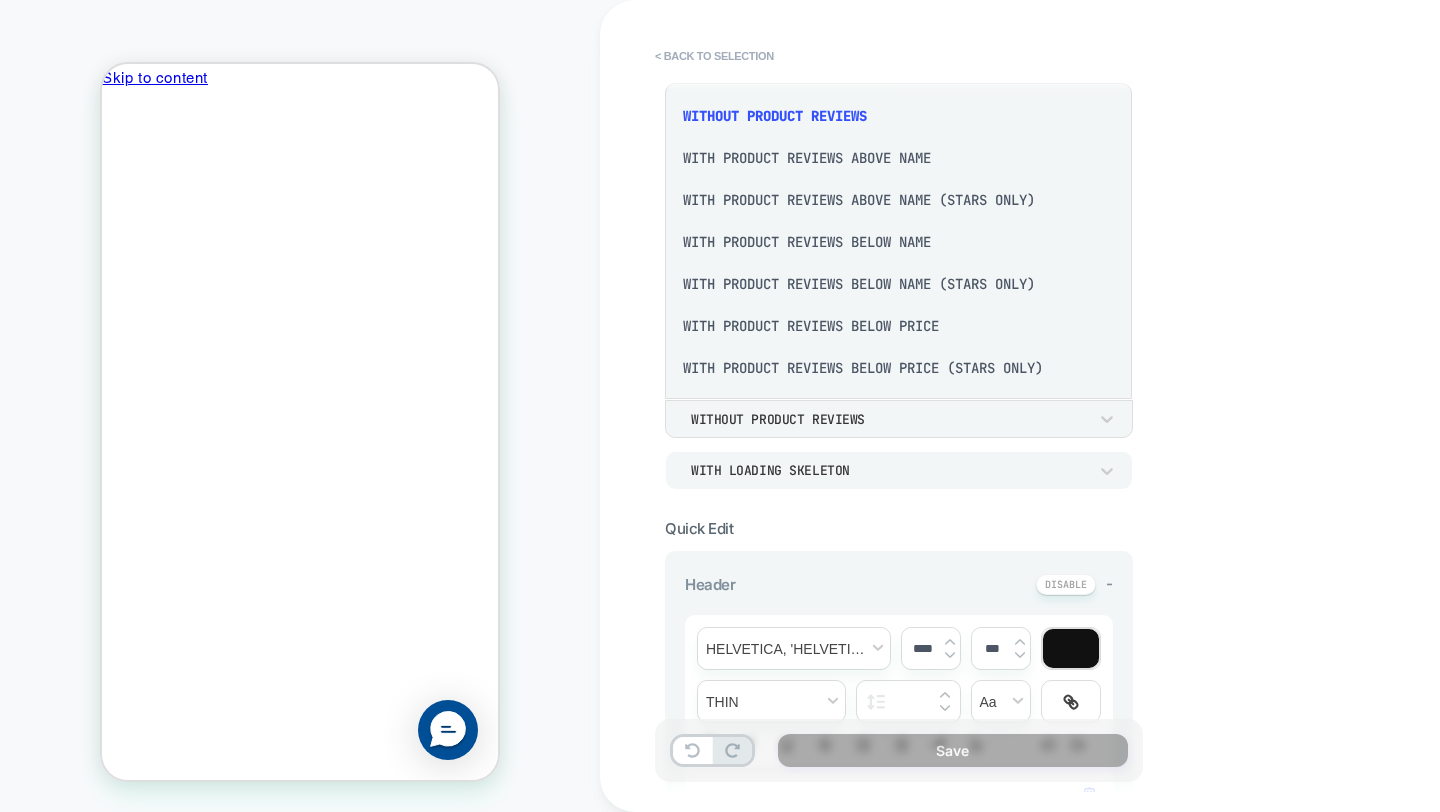 click at bounding box center [720, 406] 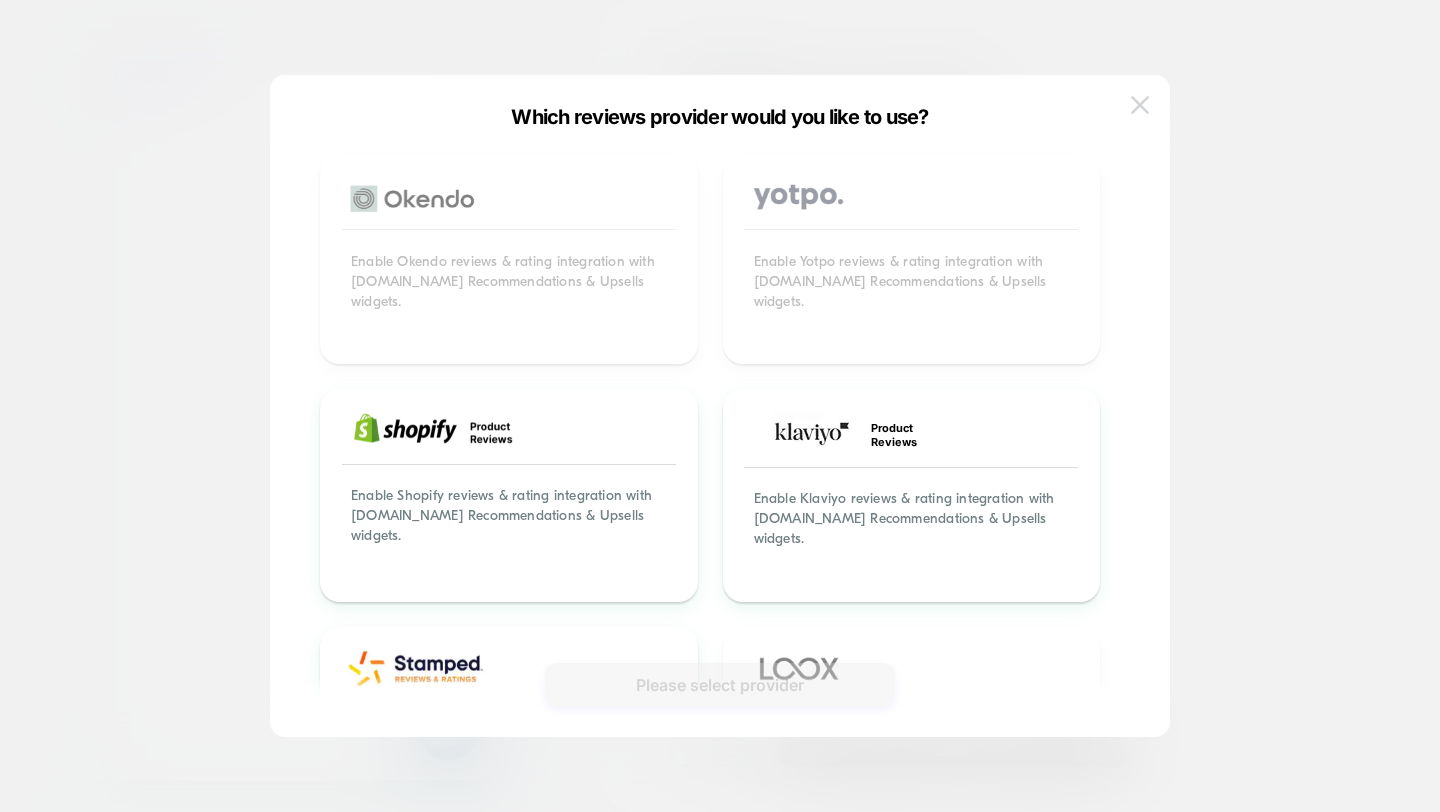 click at bounding box center [1140, 105] 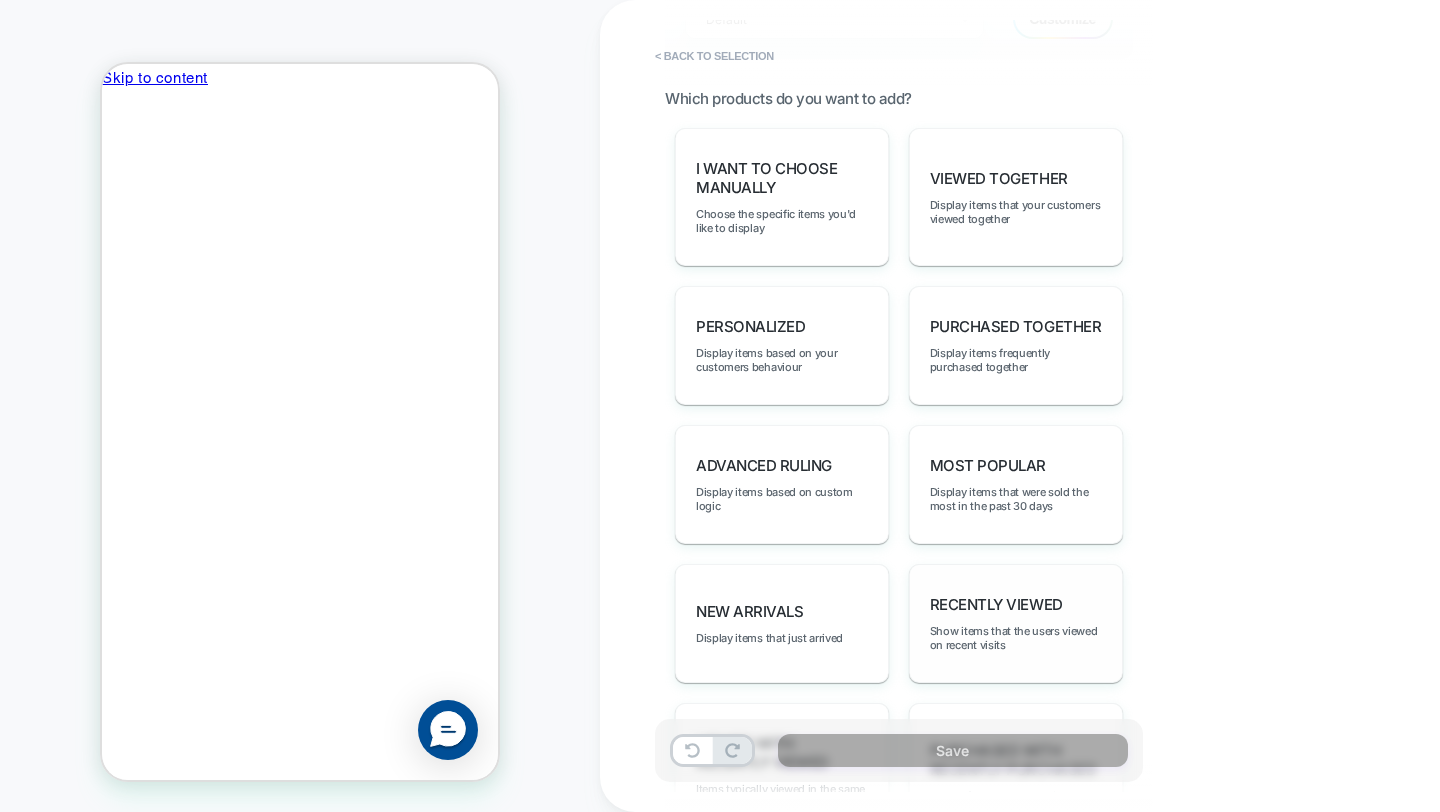 scroll, scrollTop: 986, scrollLeft: 0, axis: vertical 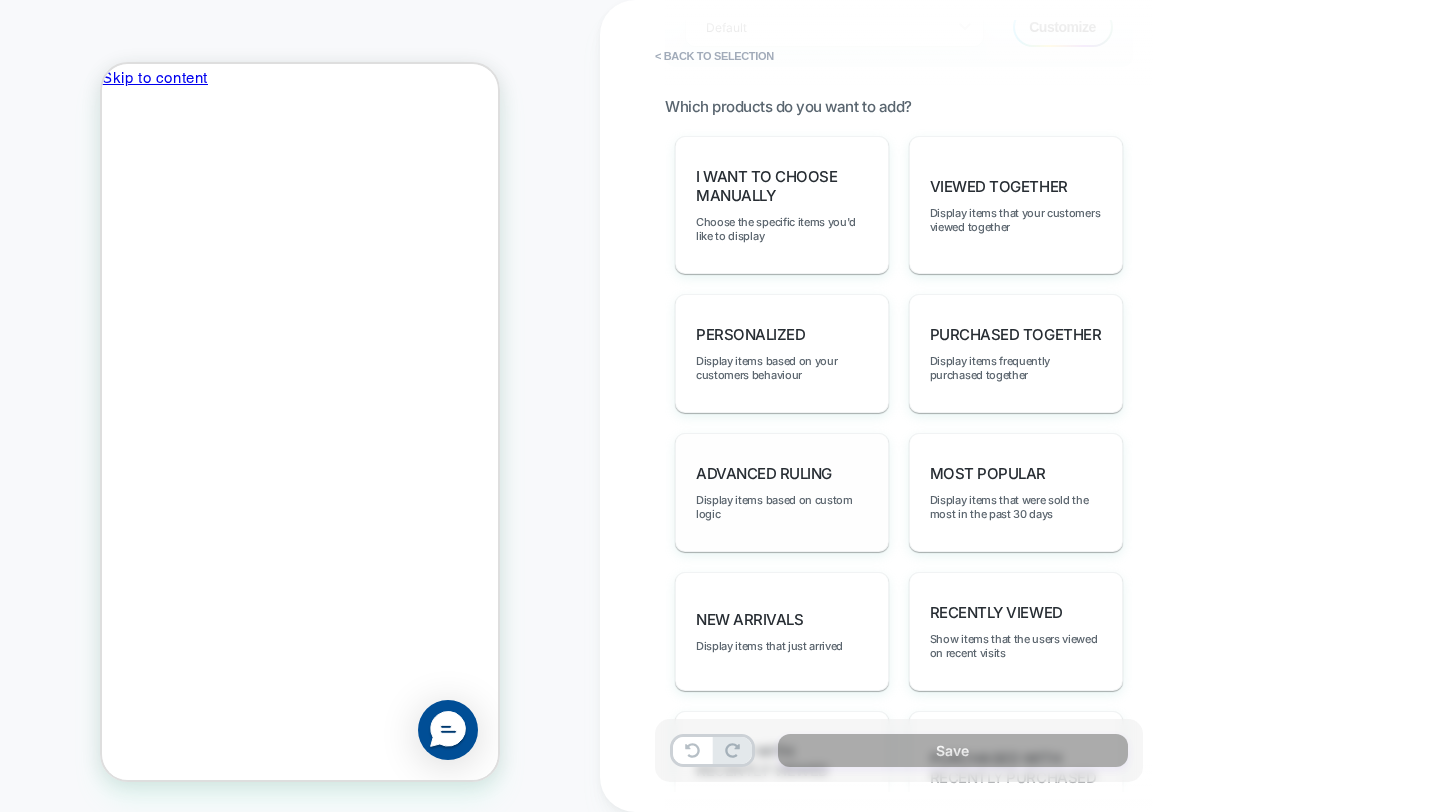 click on "Advanced Ruling" at bounding box center (764, 473) 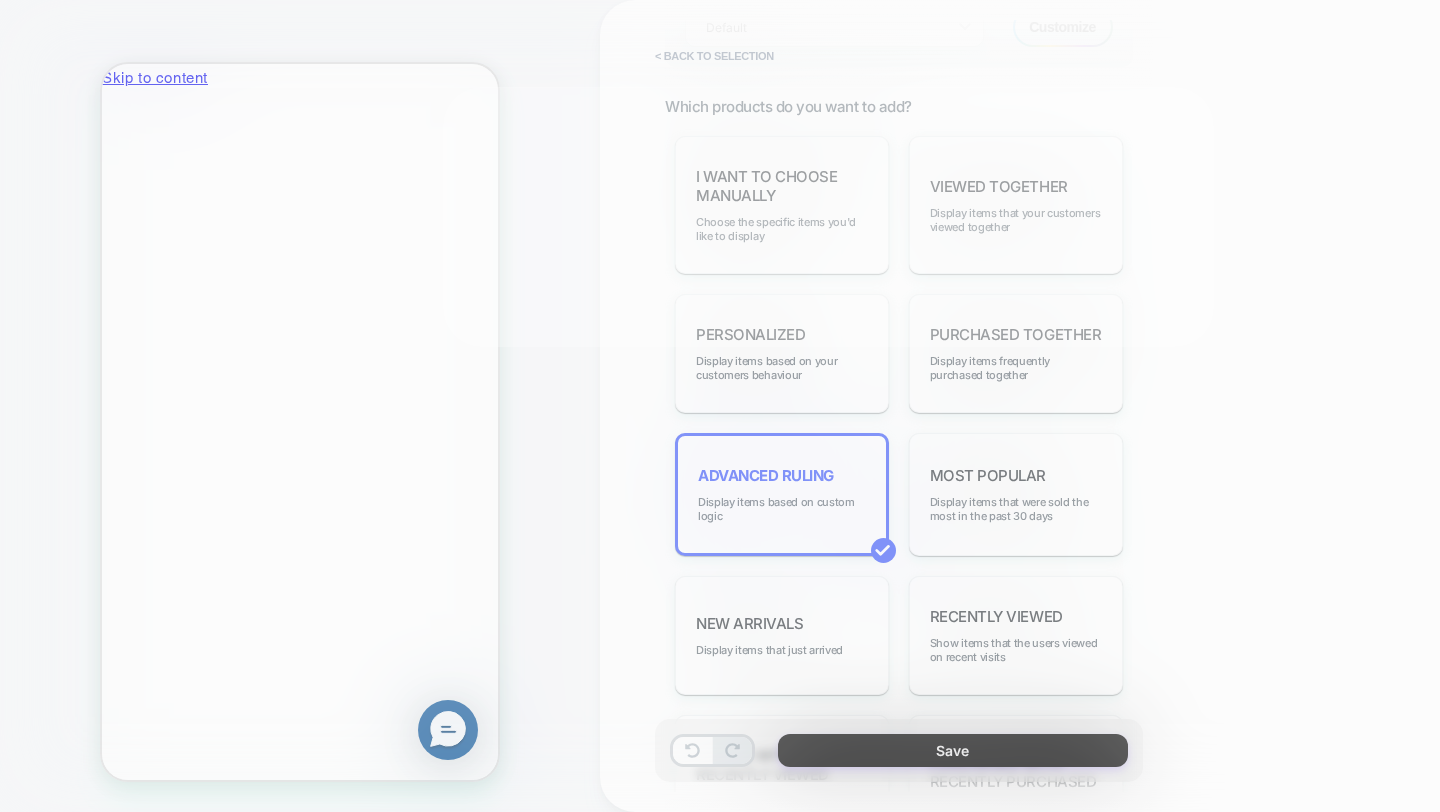 type on "*" 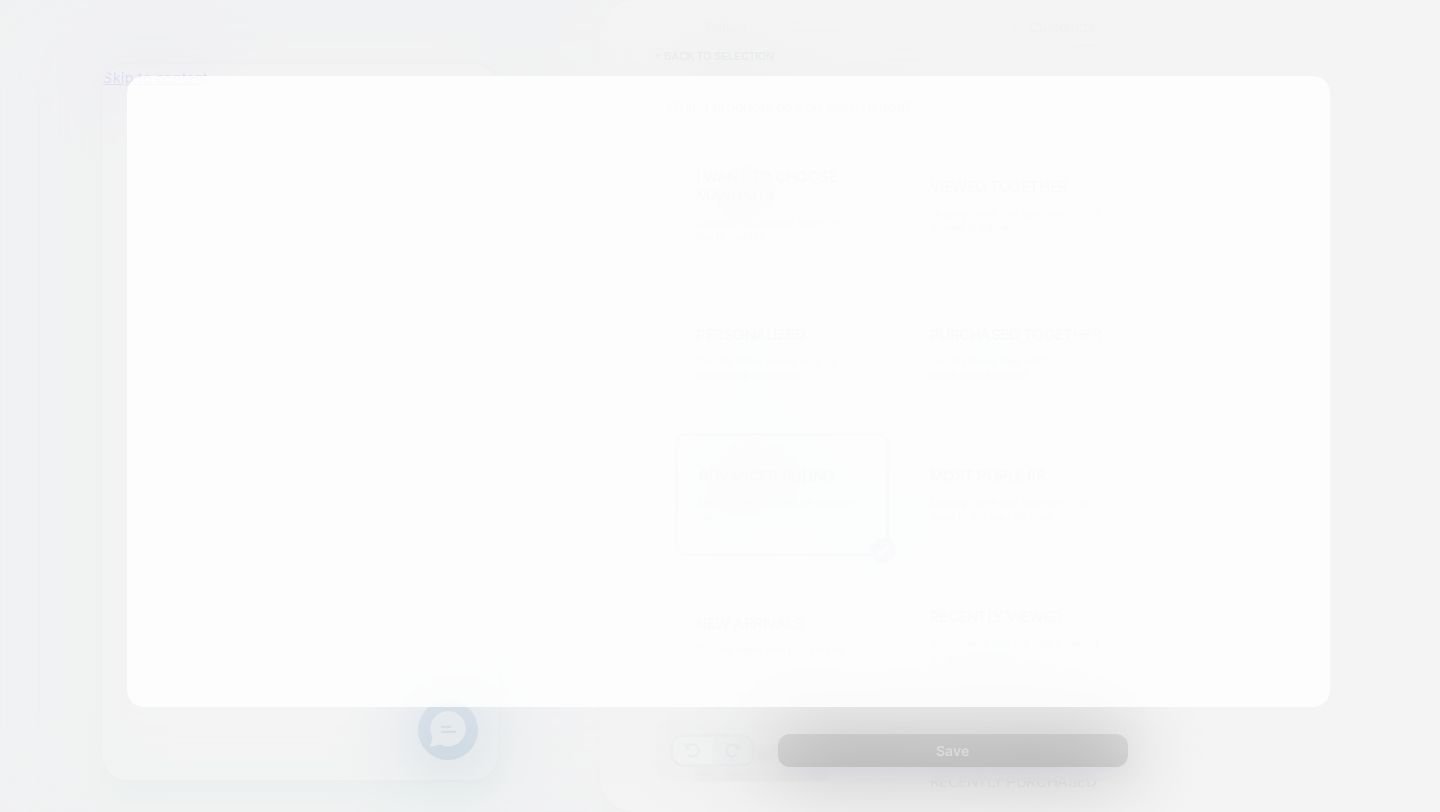 scroll, scrollTop: 0, scrollLeft: 0, axis: both 